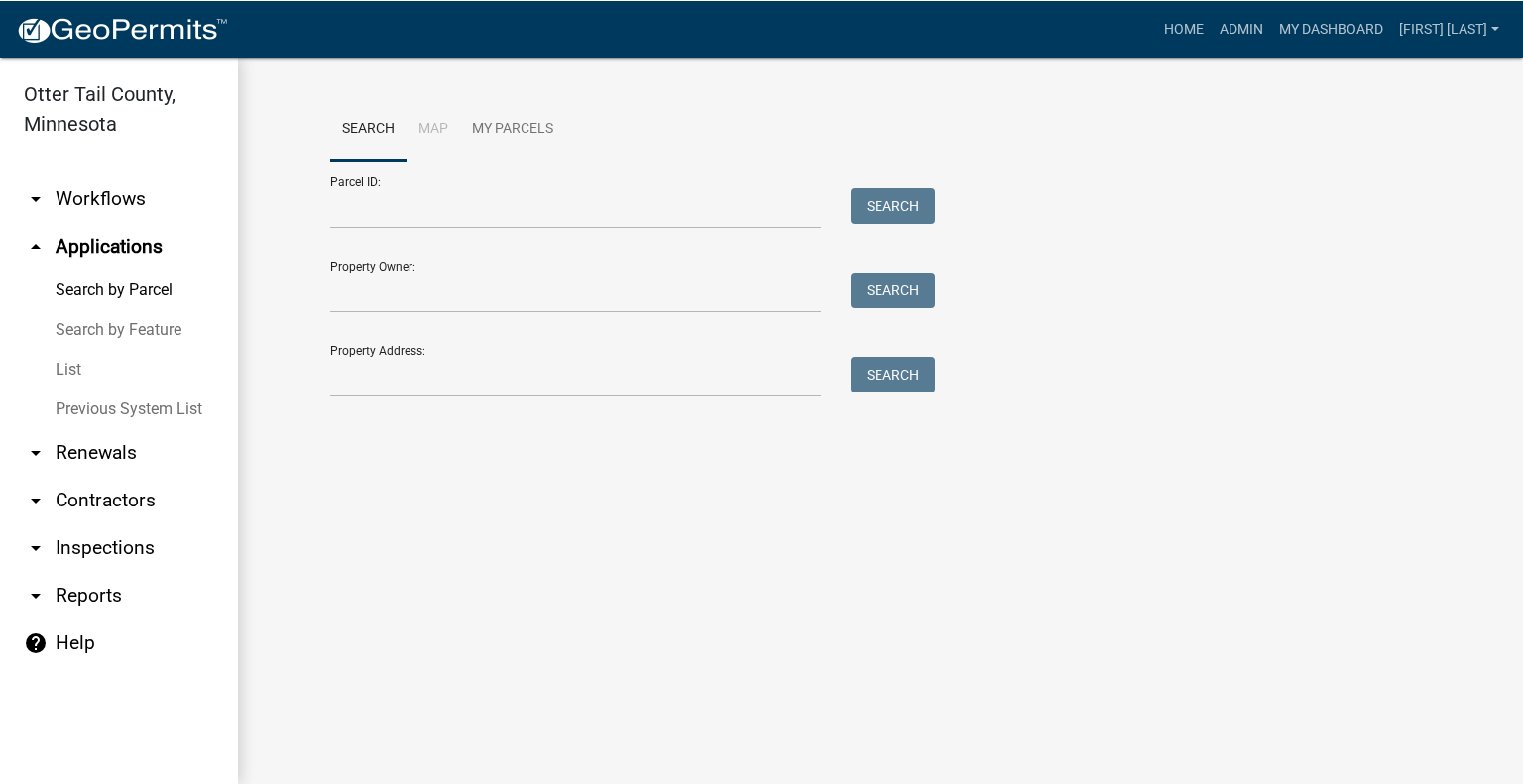 scroll, scrollTop: 0, scrollLeft: 0, axis: both 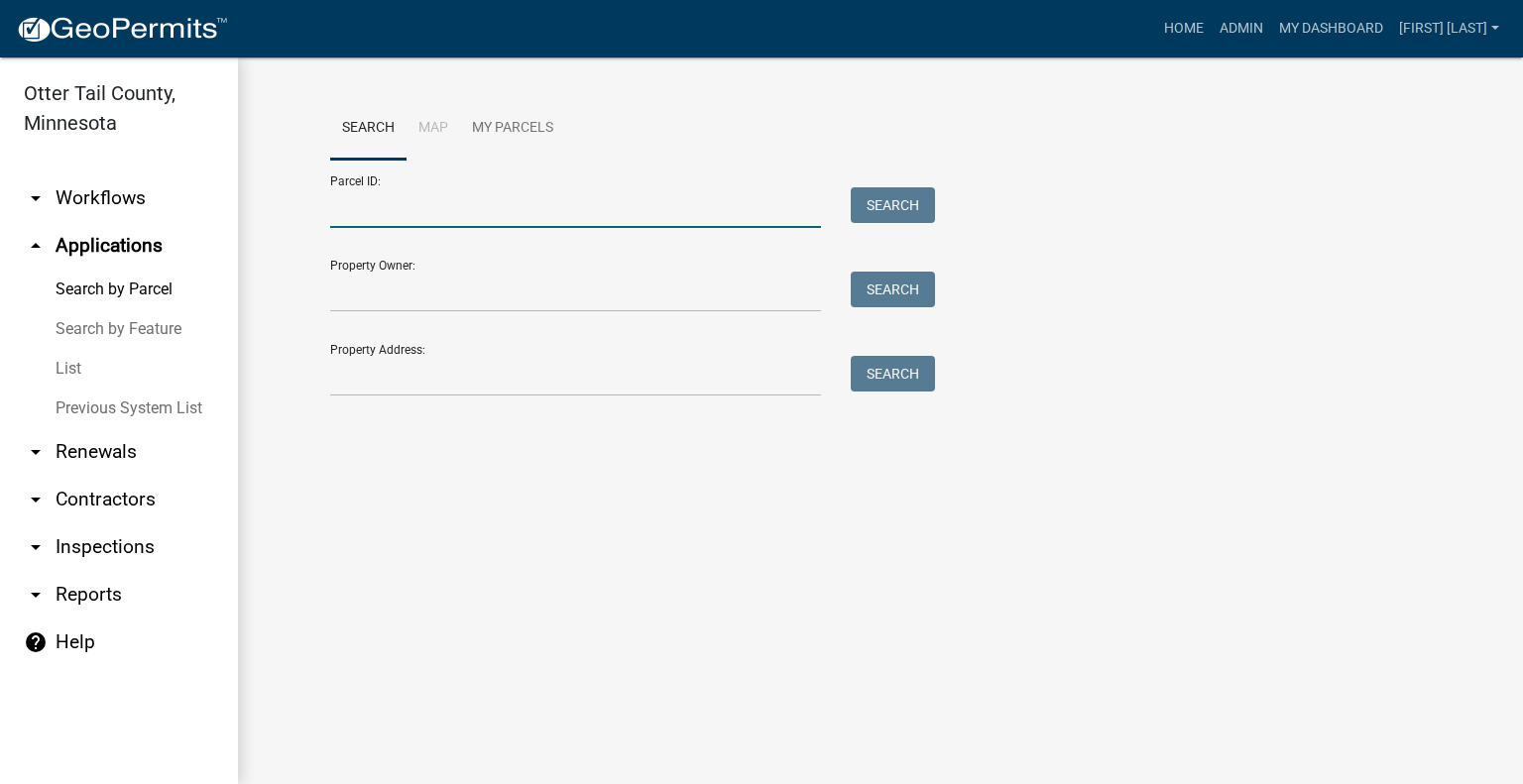 click on "Parcel ID:" at bounding box center [575, 207] 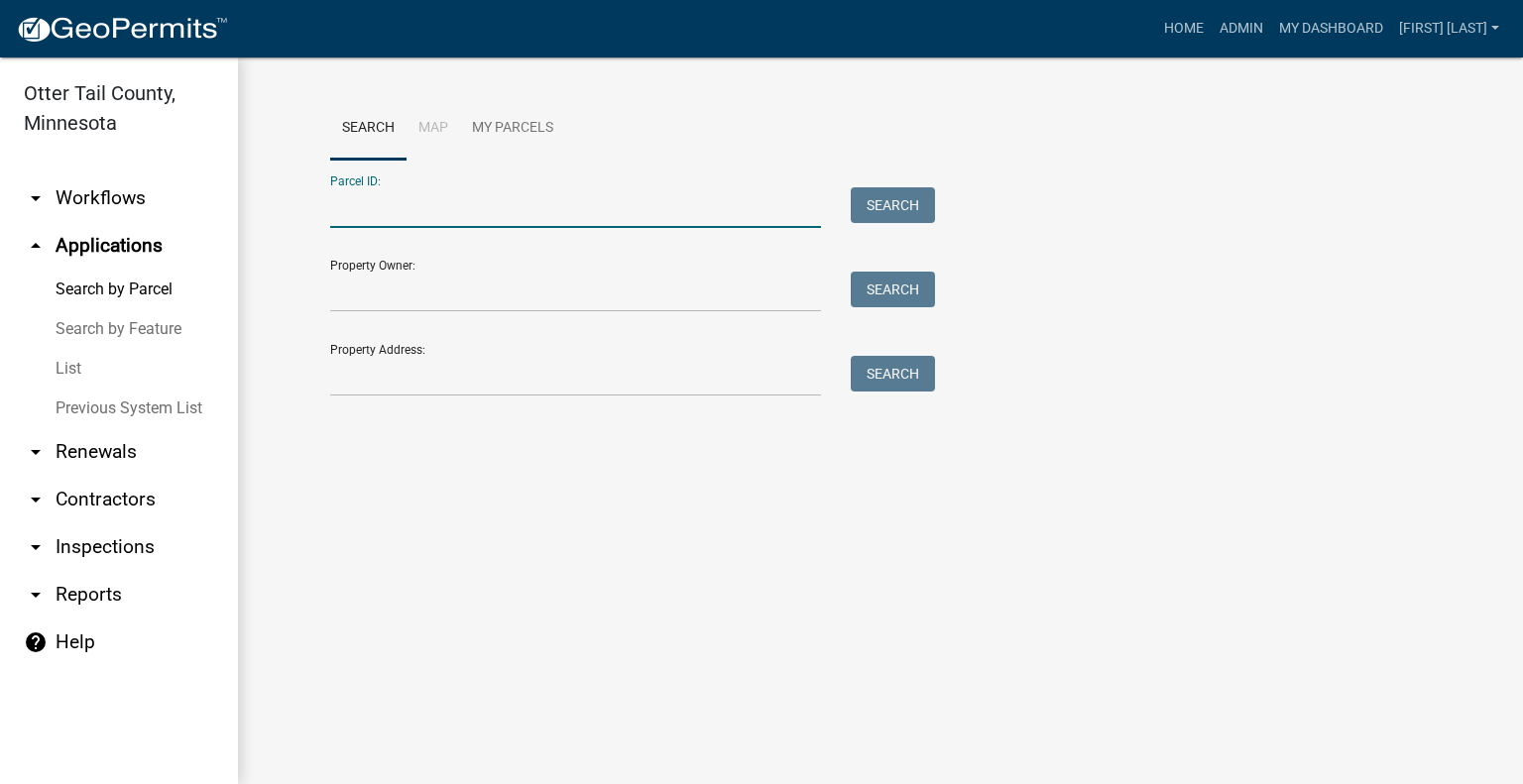 paste on "10000010005001" 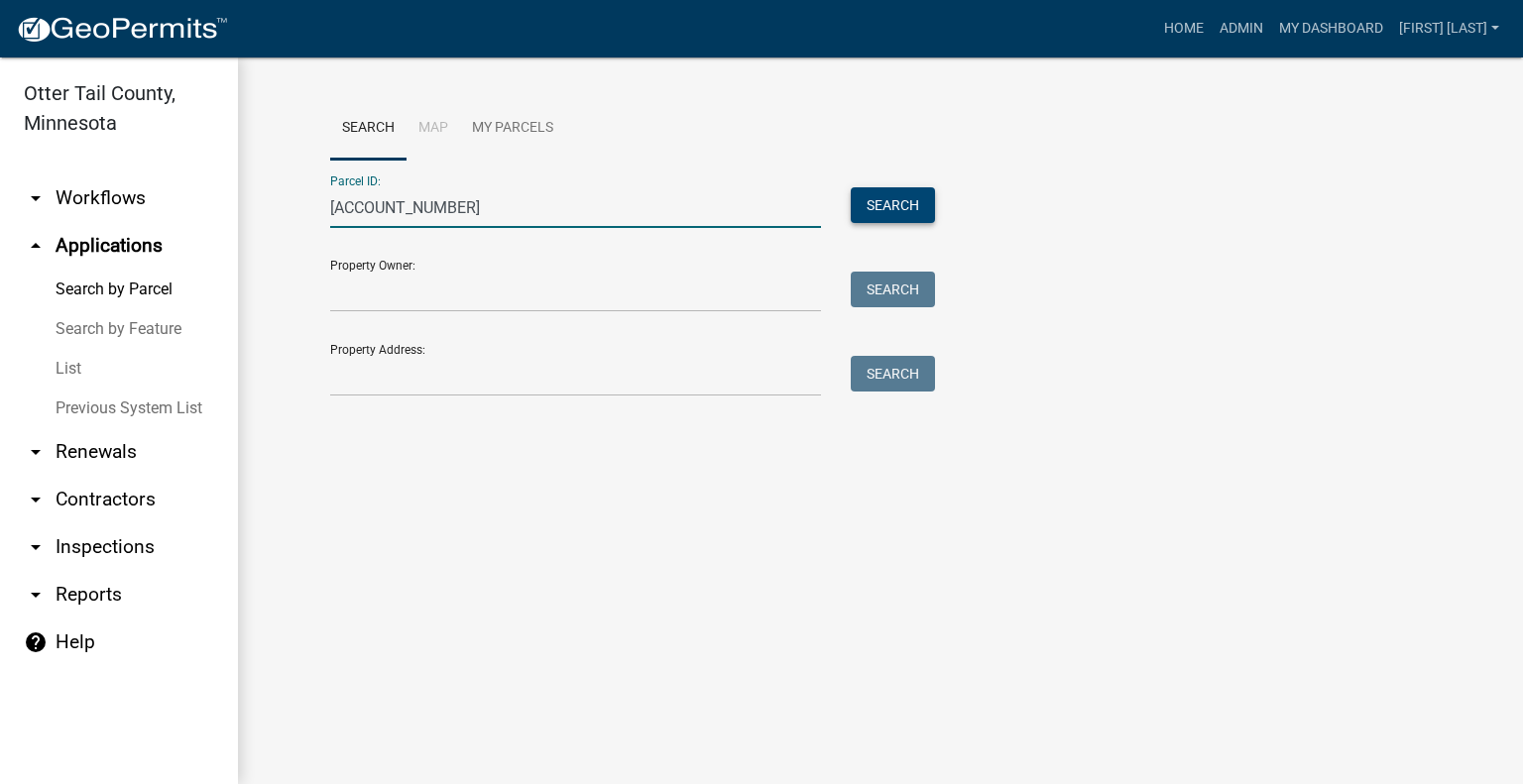 type on "10000010005001" 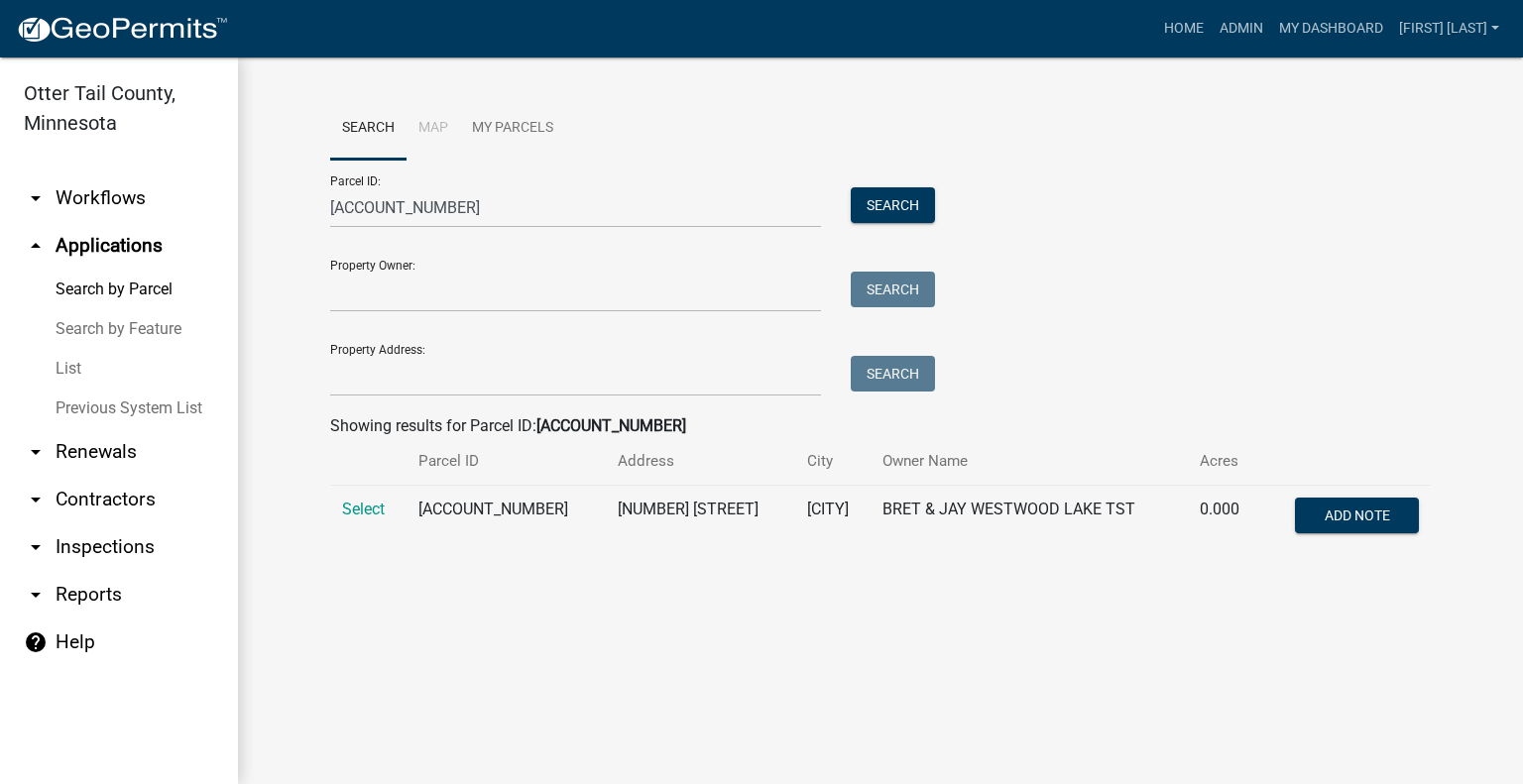 click on "Select" at bounding box center (363, 508) 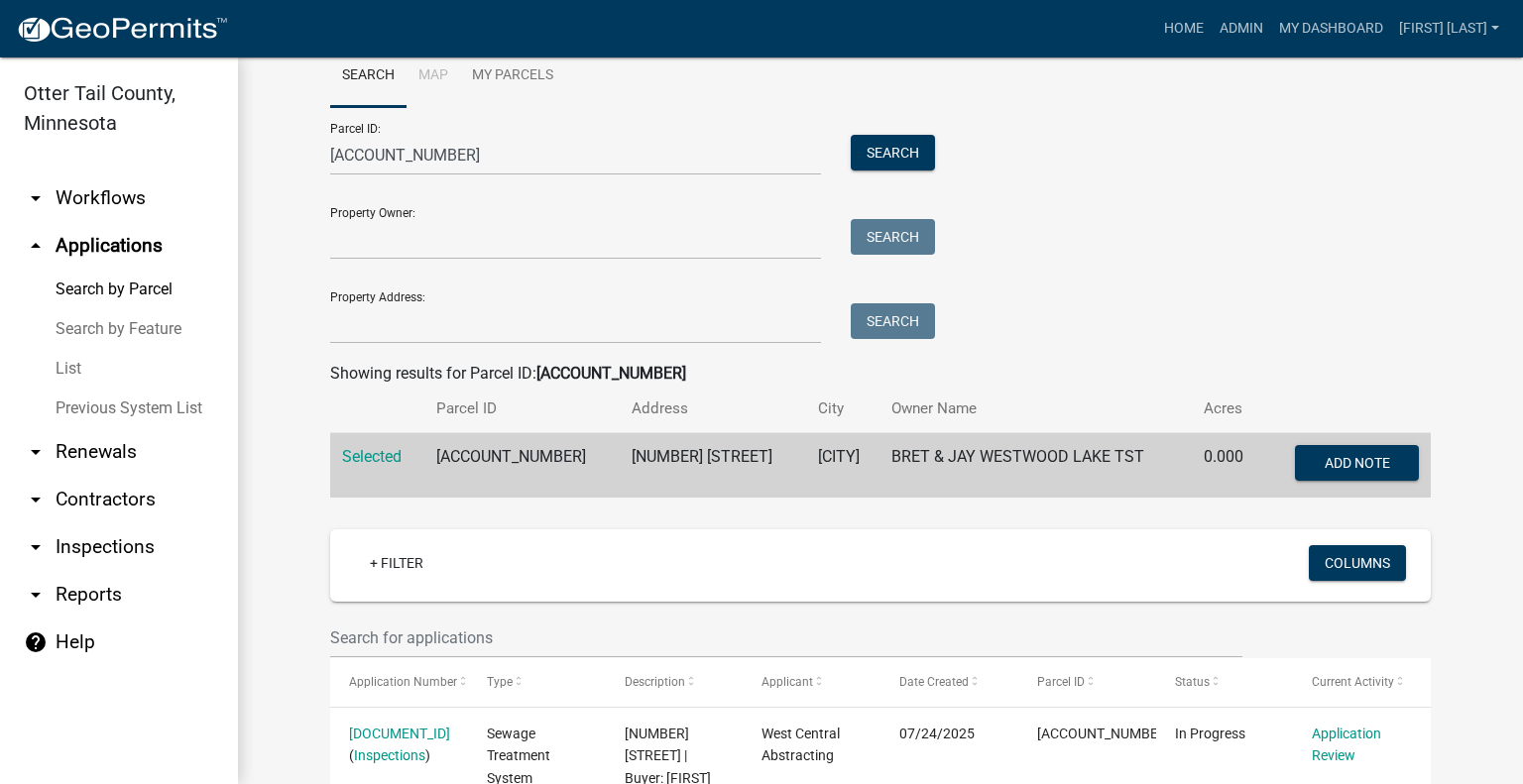 scroll, scrollTop: 0, scrollLeft: 0, axis: both 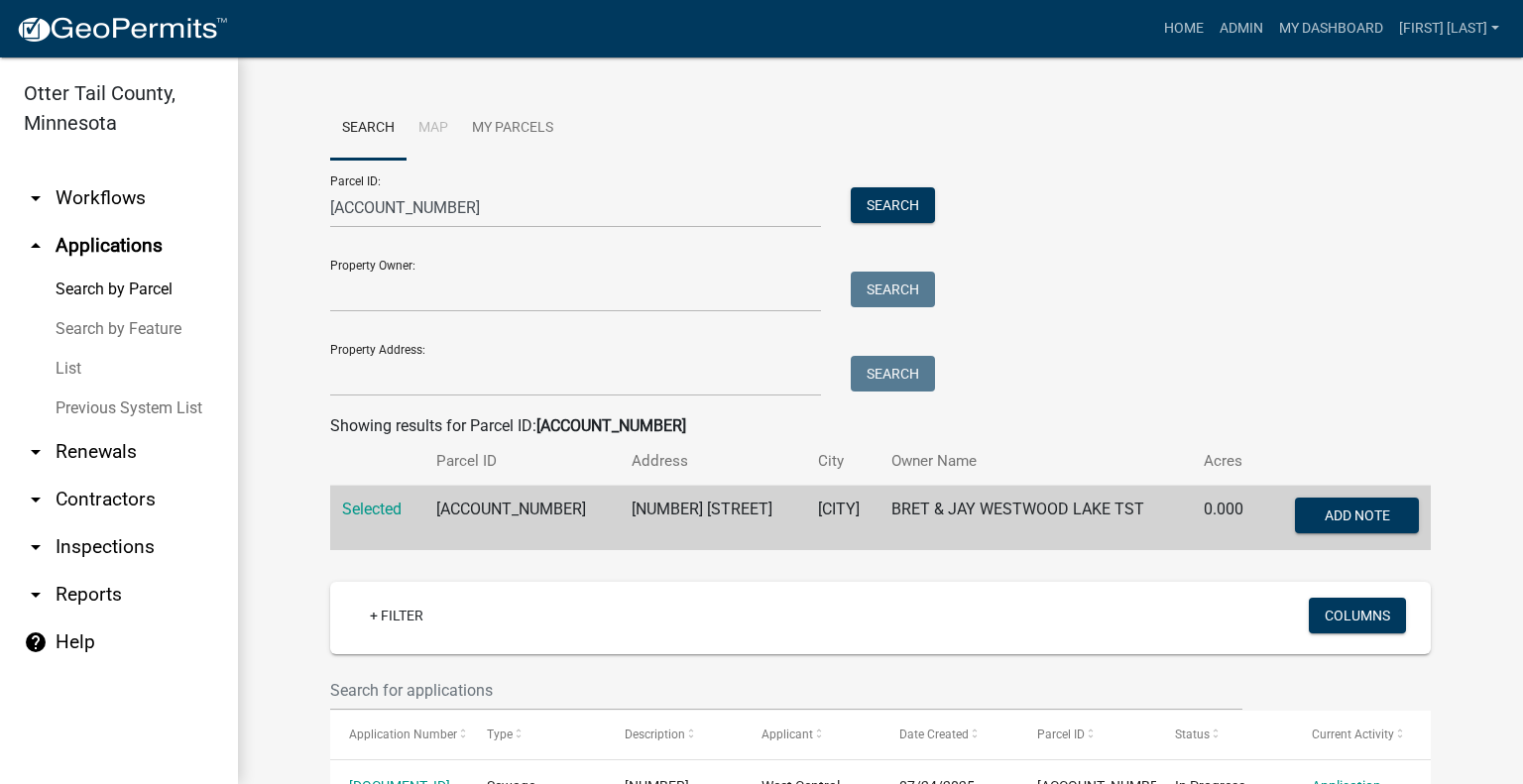 click on "arrow_drop_up   Applications" at bounding box center [119, 246] 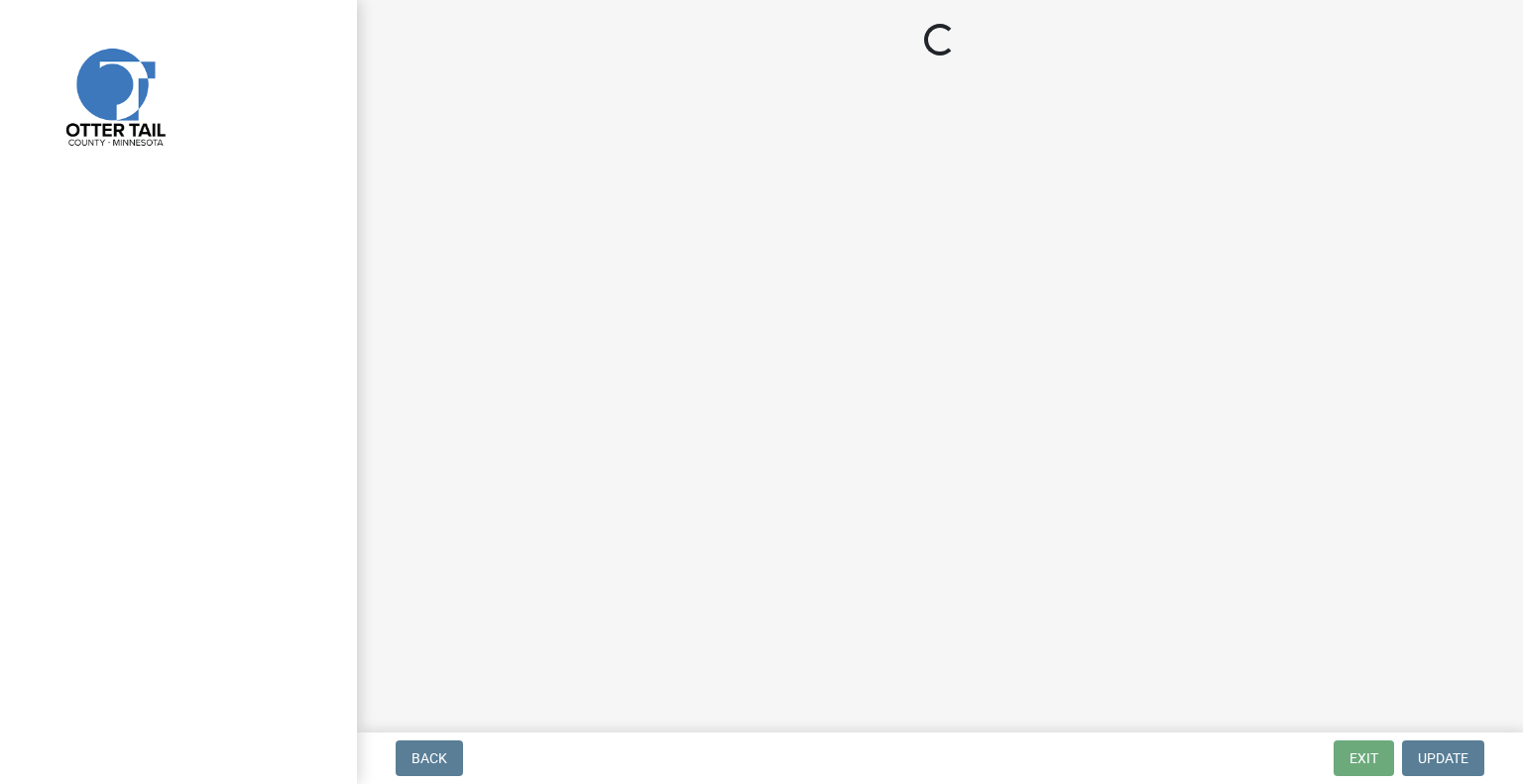 scroll, scrollTop: 0, scrollLeft: 0, axis: both 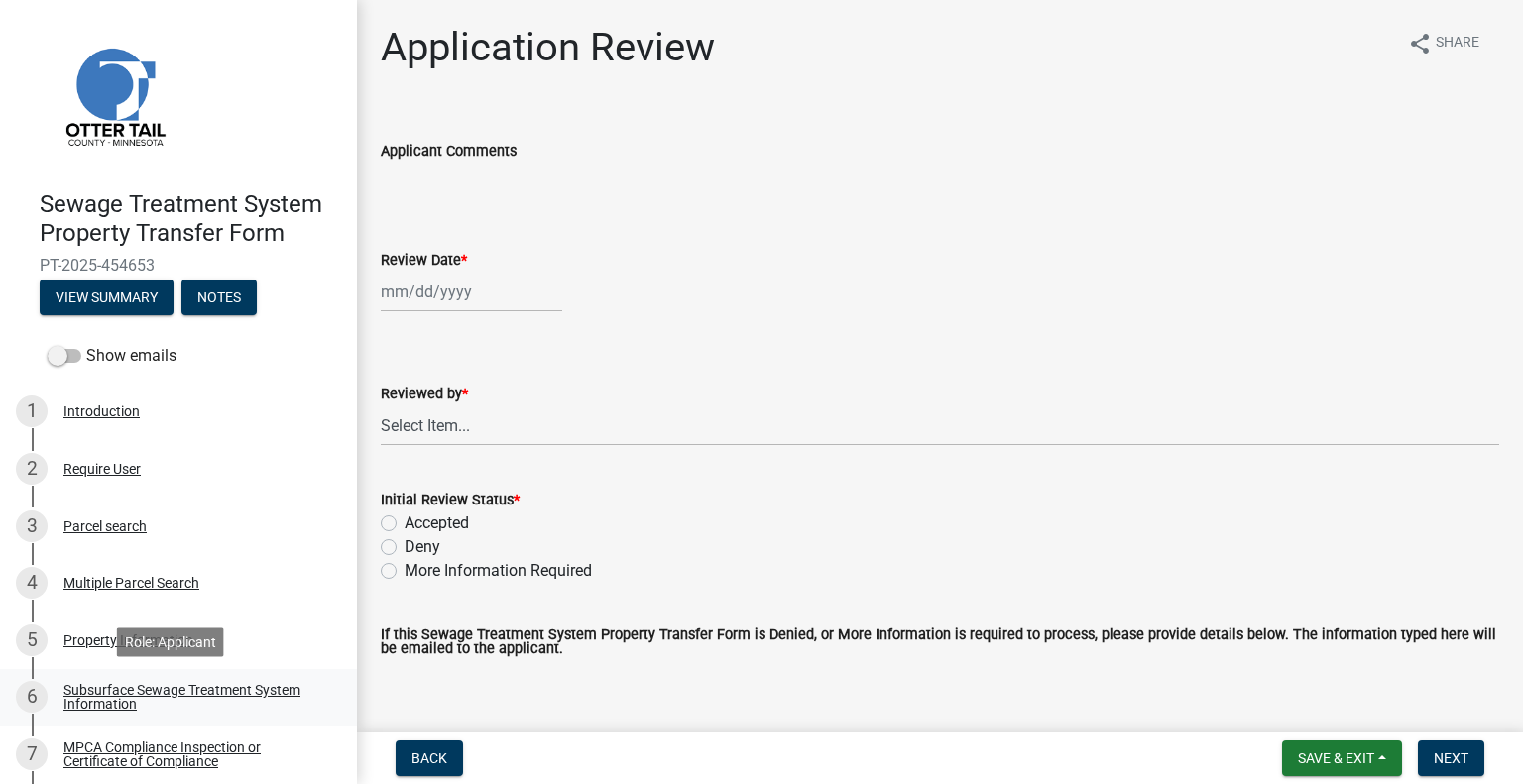 click on "Subsurface Sewage Treatment System Information" at bounding box center (194, 697) 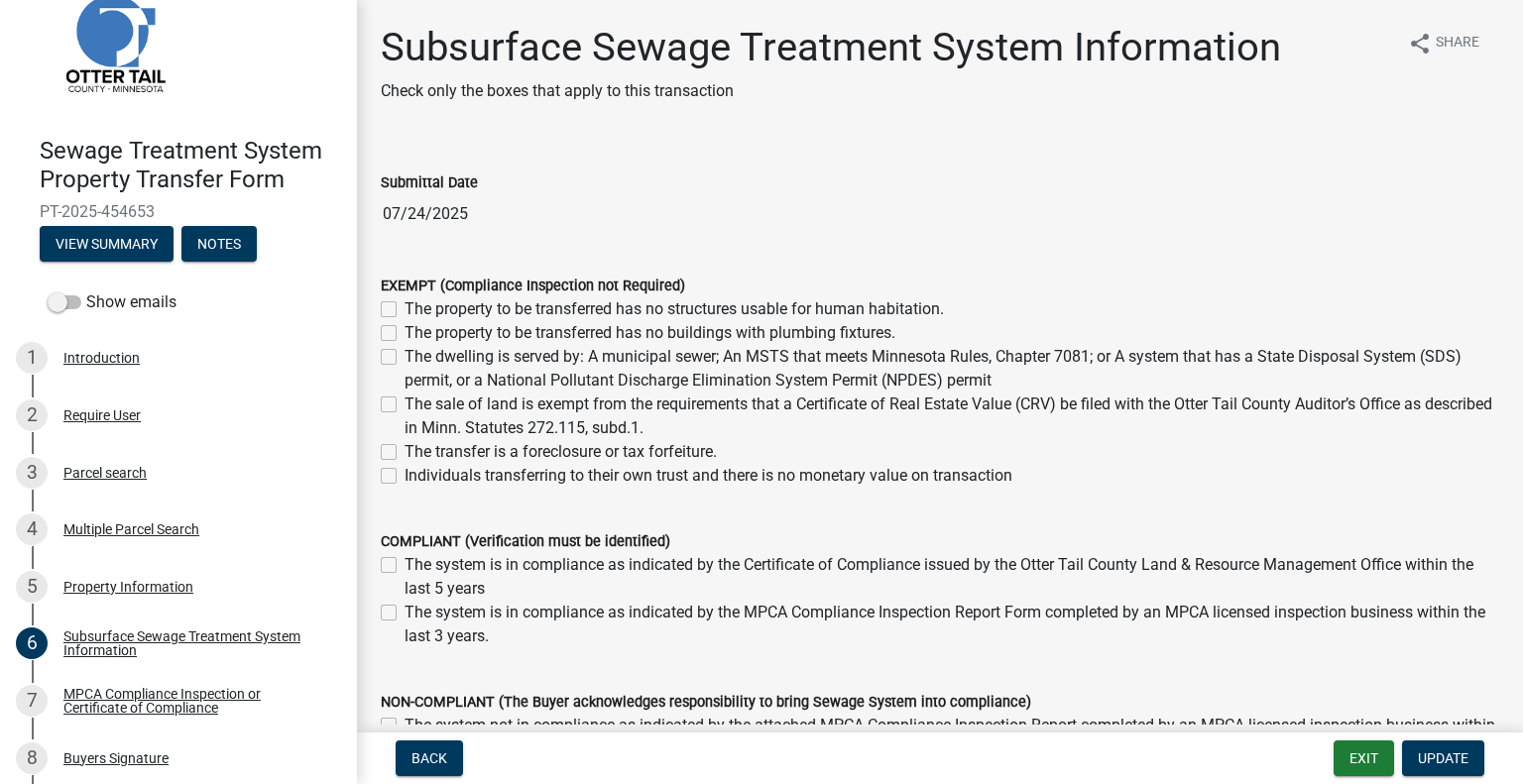 scroll, scrollTop: 119, scrollLeft: 0, axis: vertical 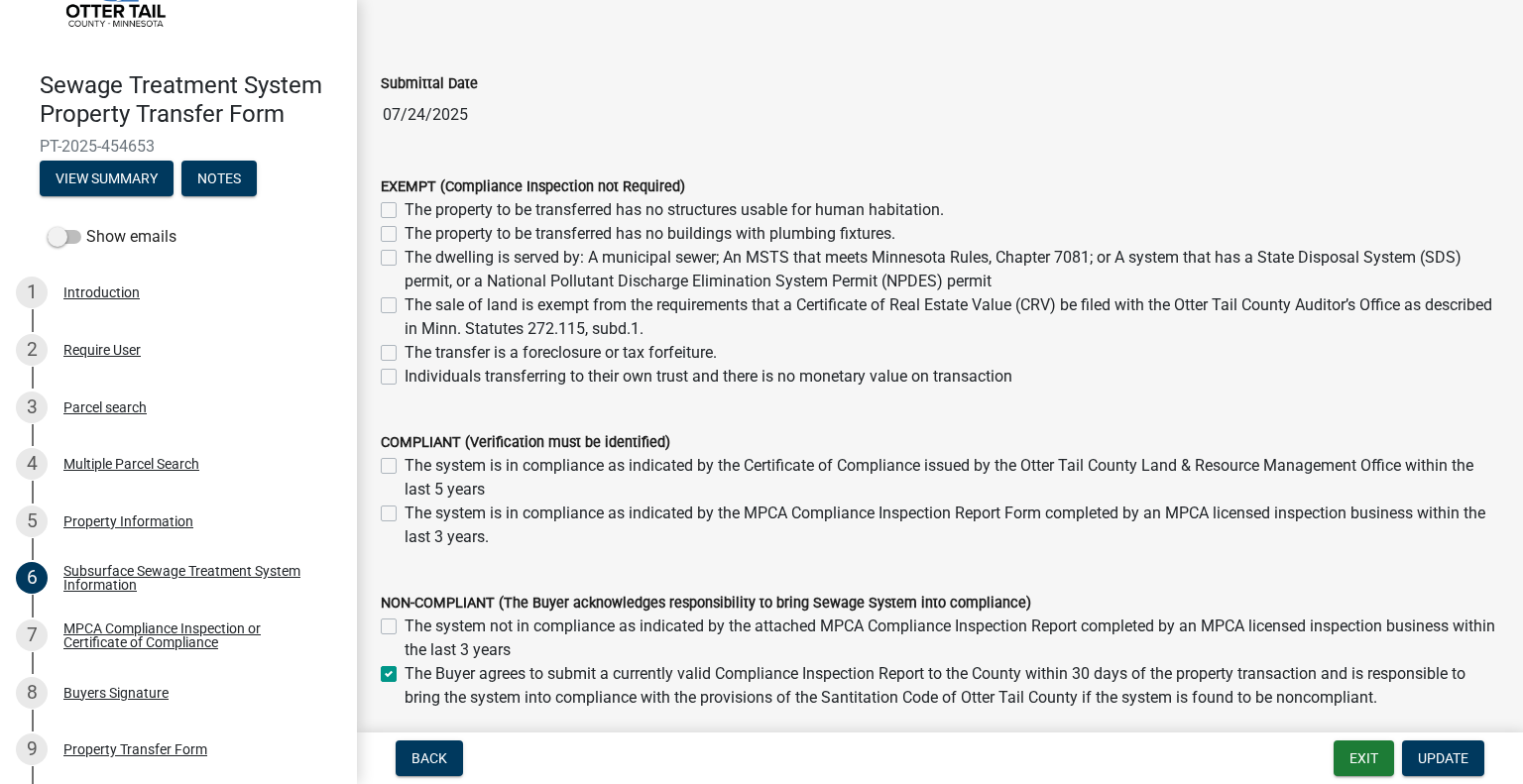 click on "MPCA Compliance Inspection  or Certificate of Compliance" at bounding box center (194, 635) 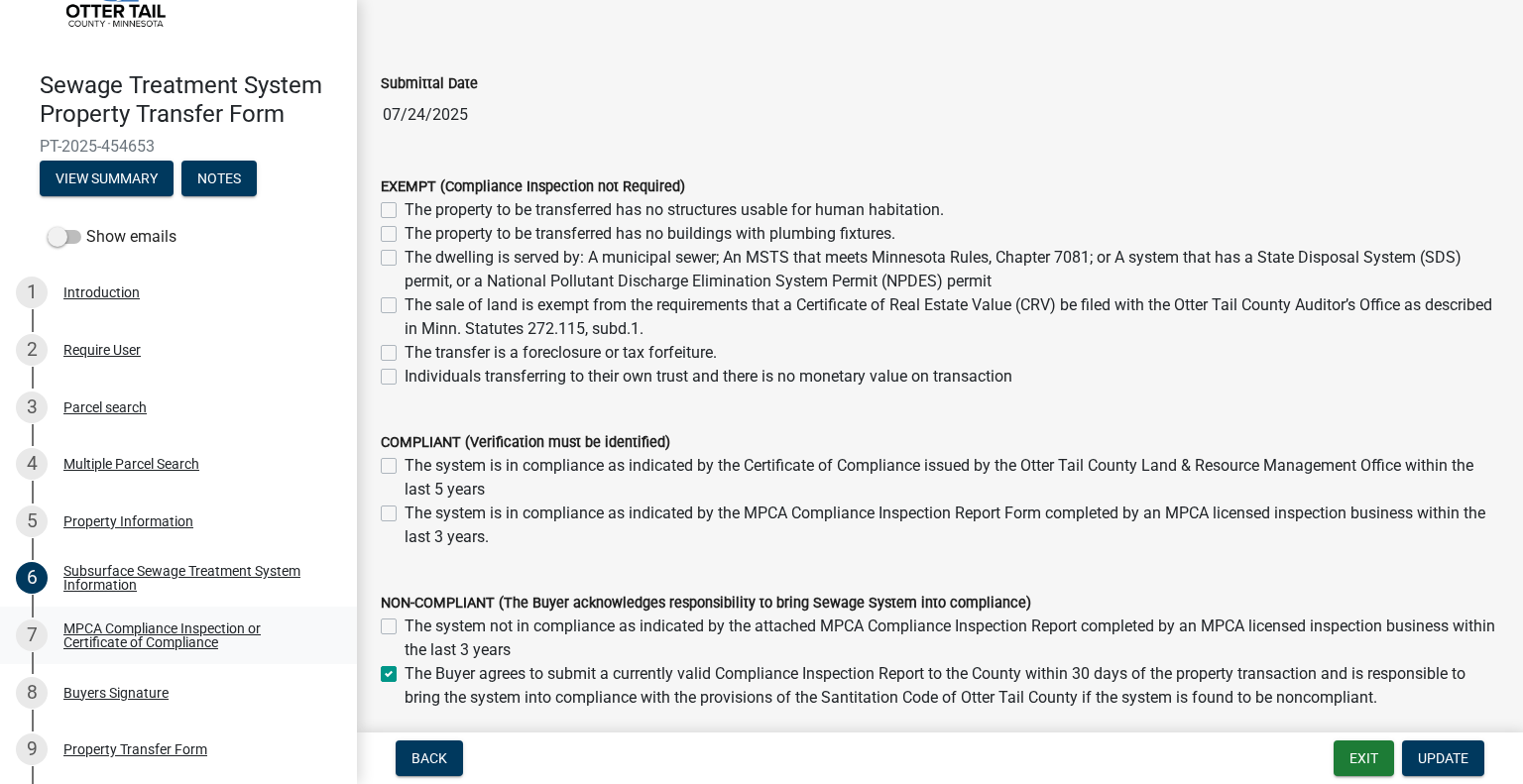scroll, scrollTop: 0, scrollLeft: 0, axis: both 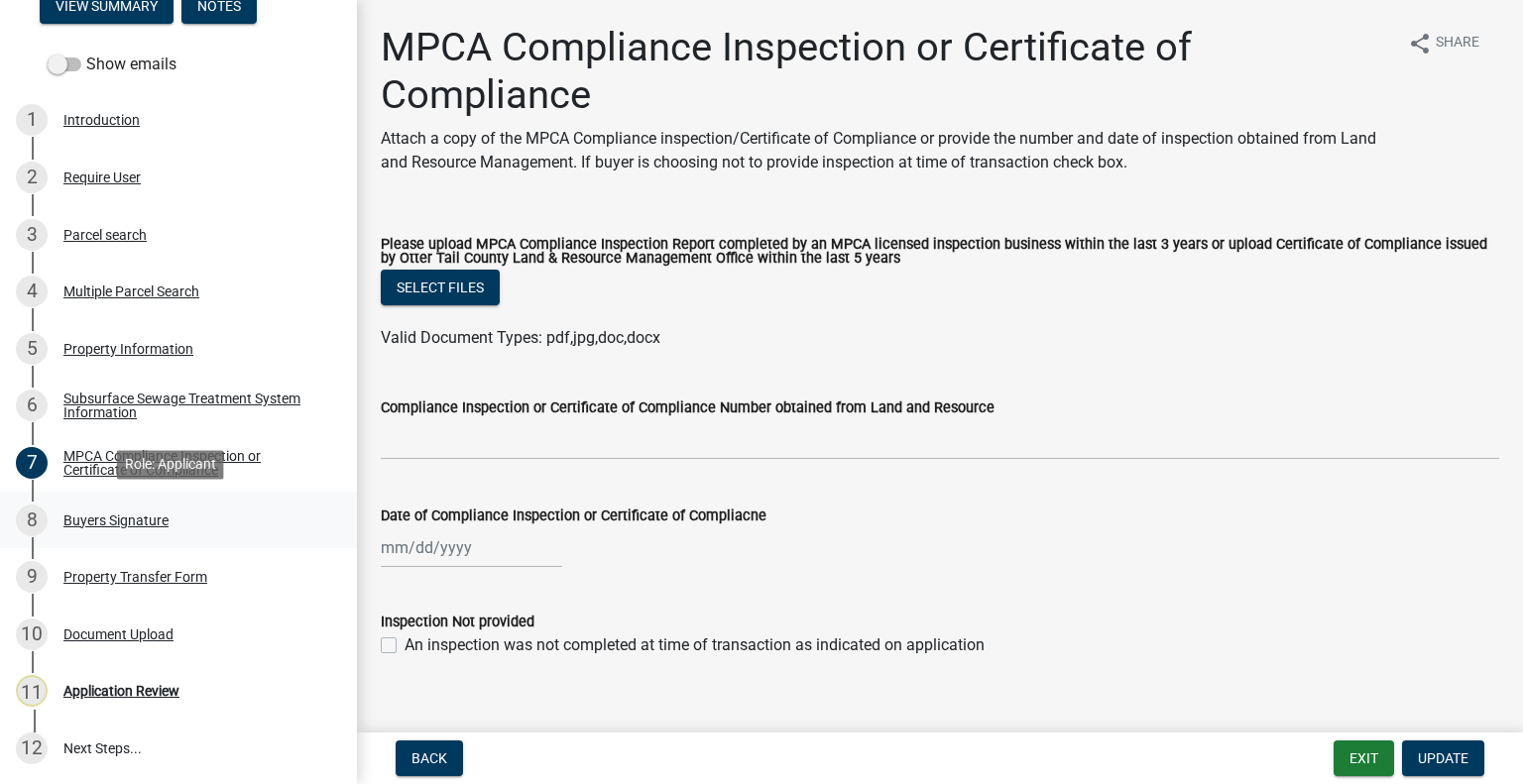 click on "8     Buyers Signature" at bounding box center [171, 520] 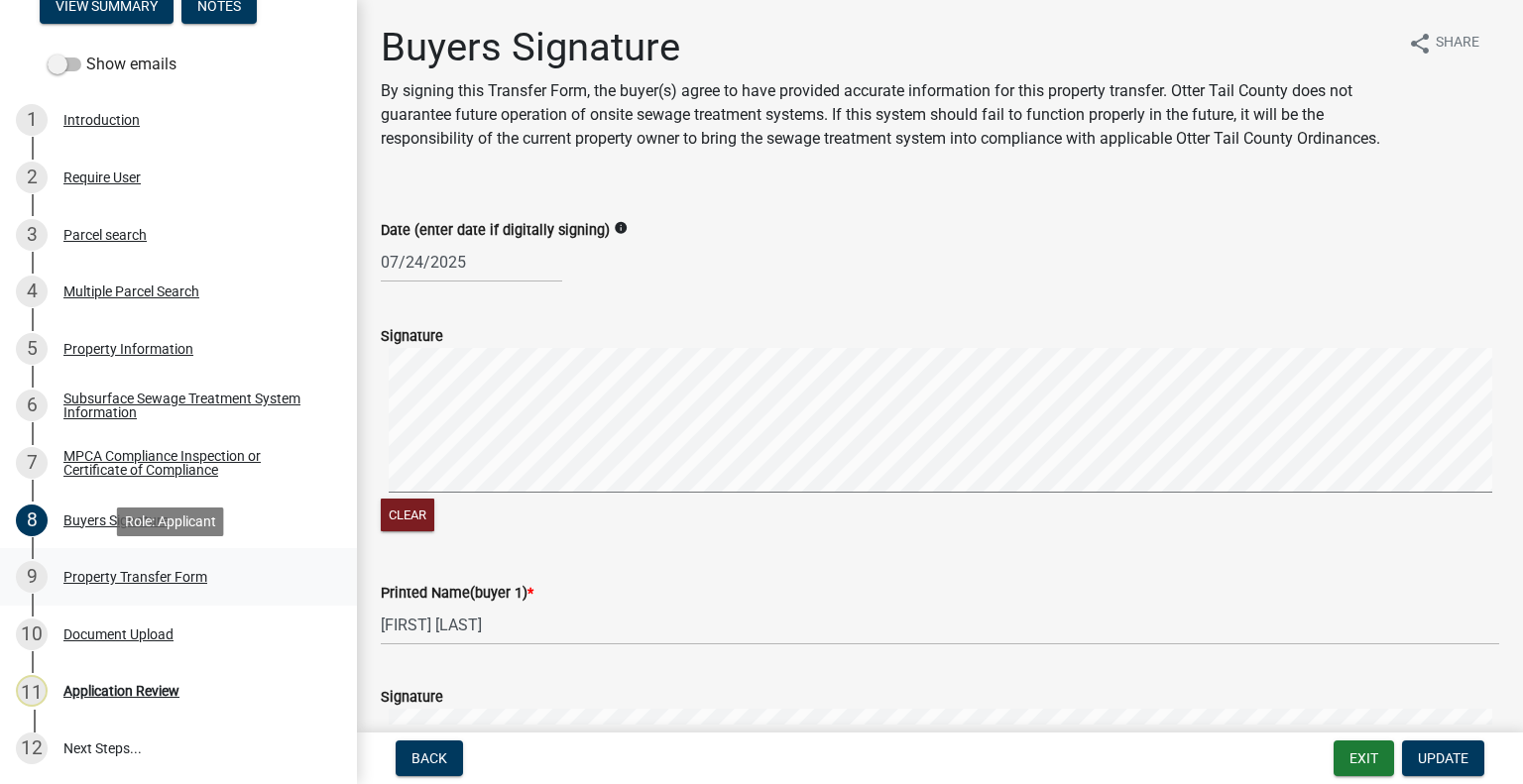 click on "Property Transfer Form" at bounding box center (135, 577) 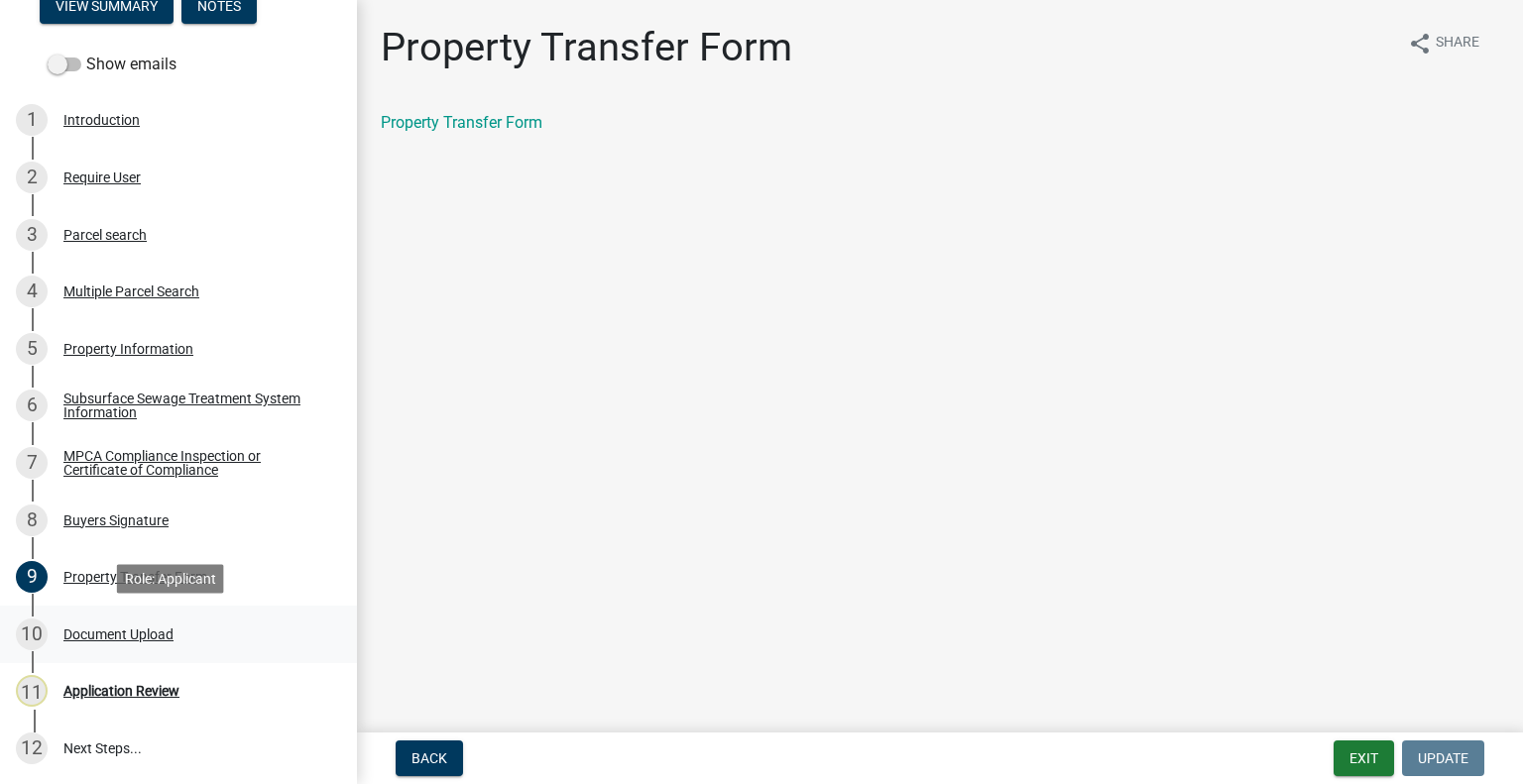 click on "10     Document Upload" at bounding box center [171, 634] 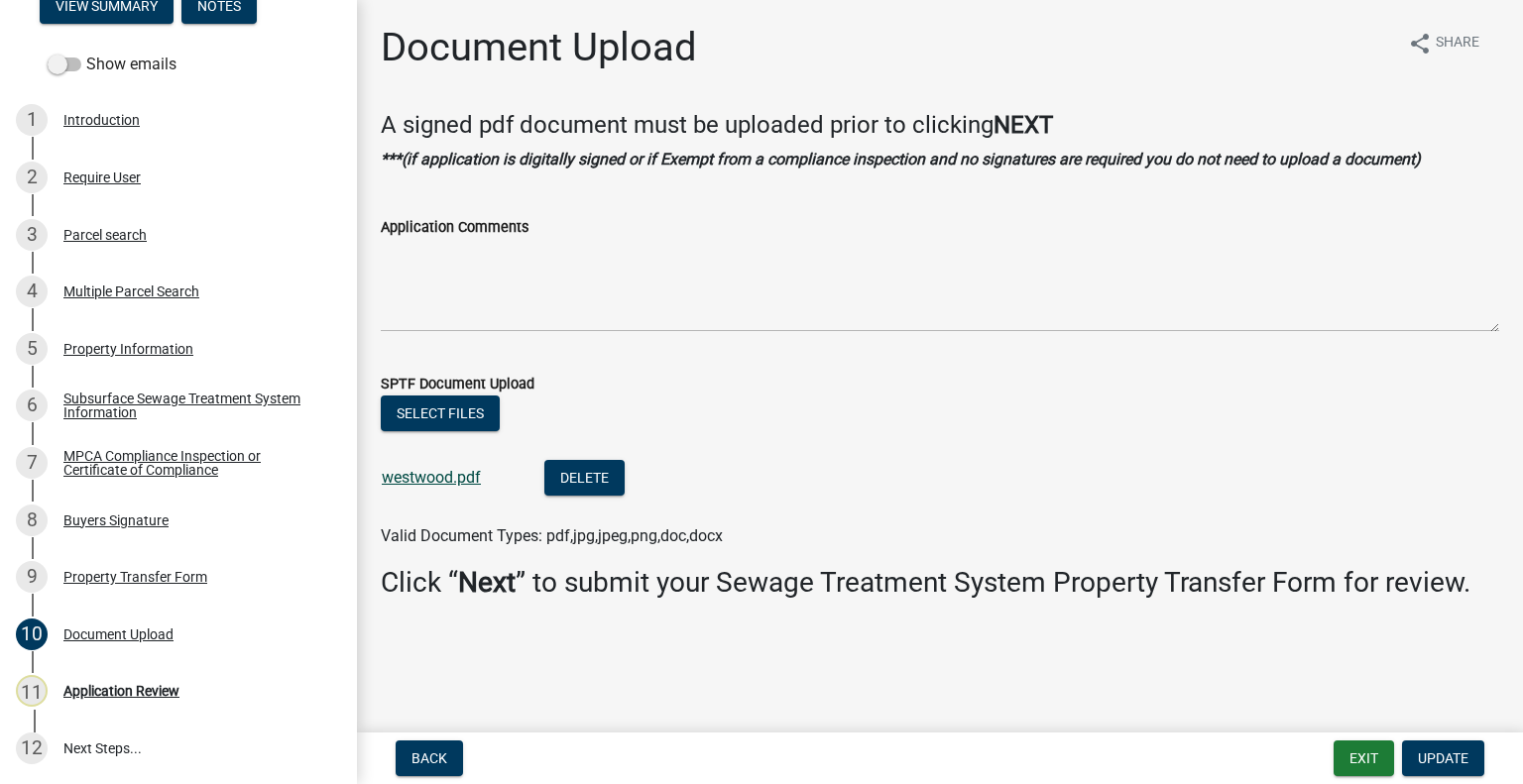 click on "westwood.pdf" 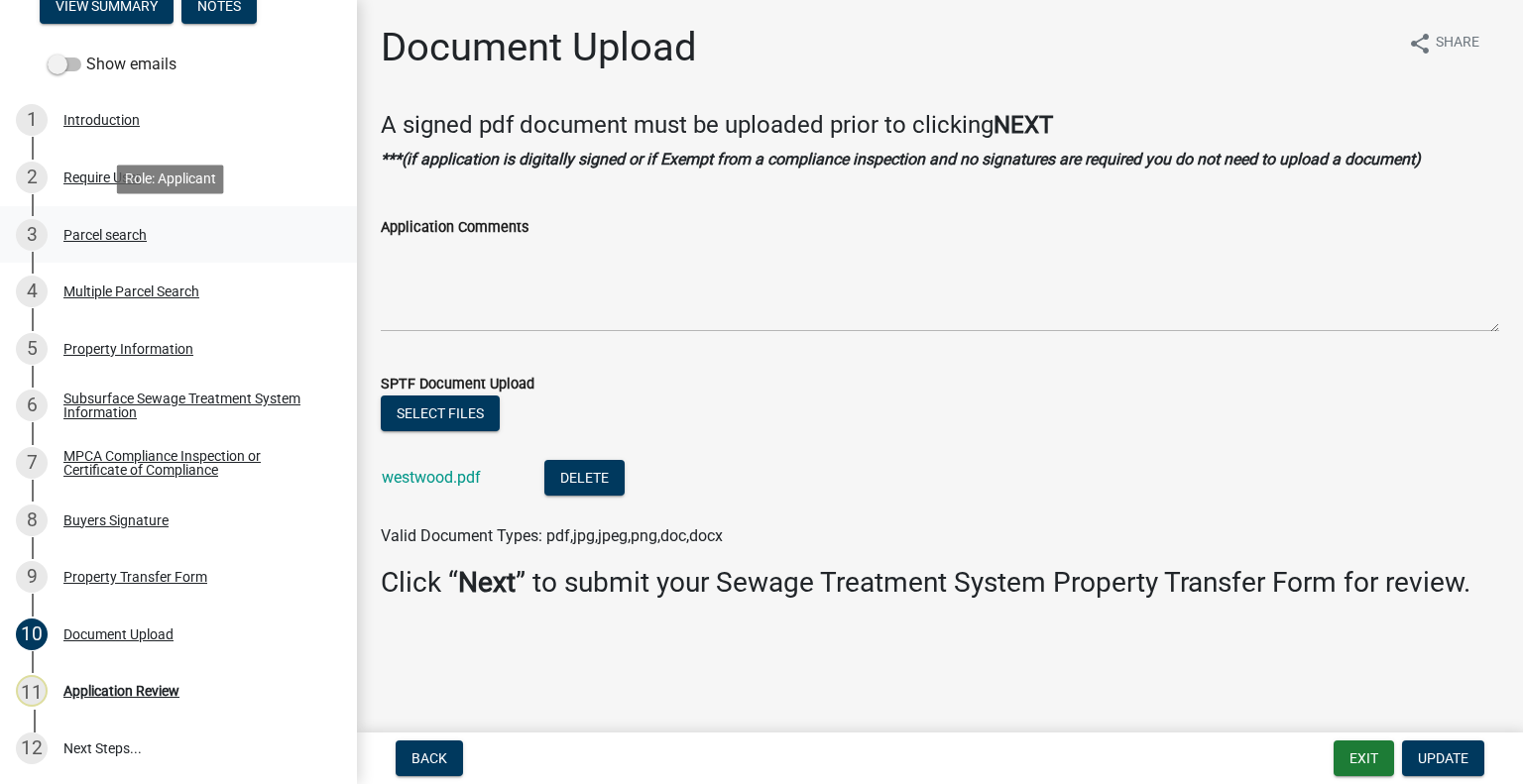 click on "3     Parcel search" at bounding box center [171, 235] 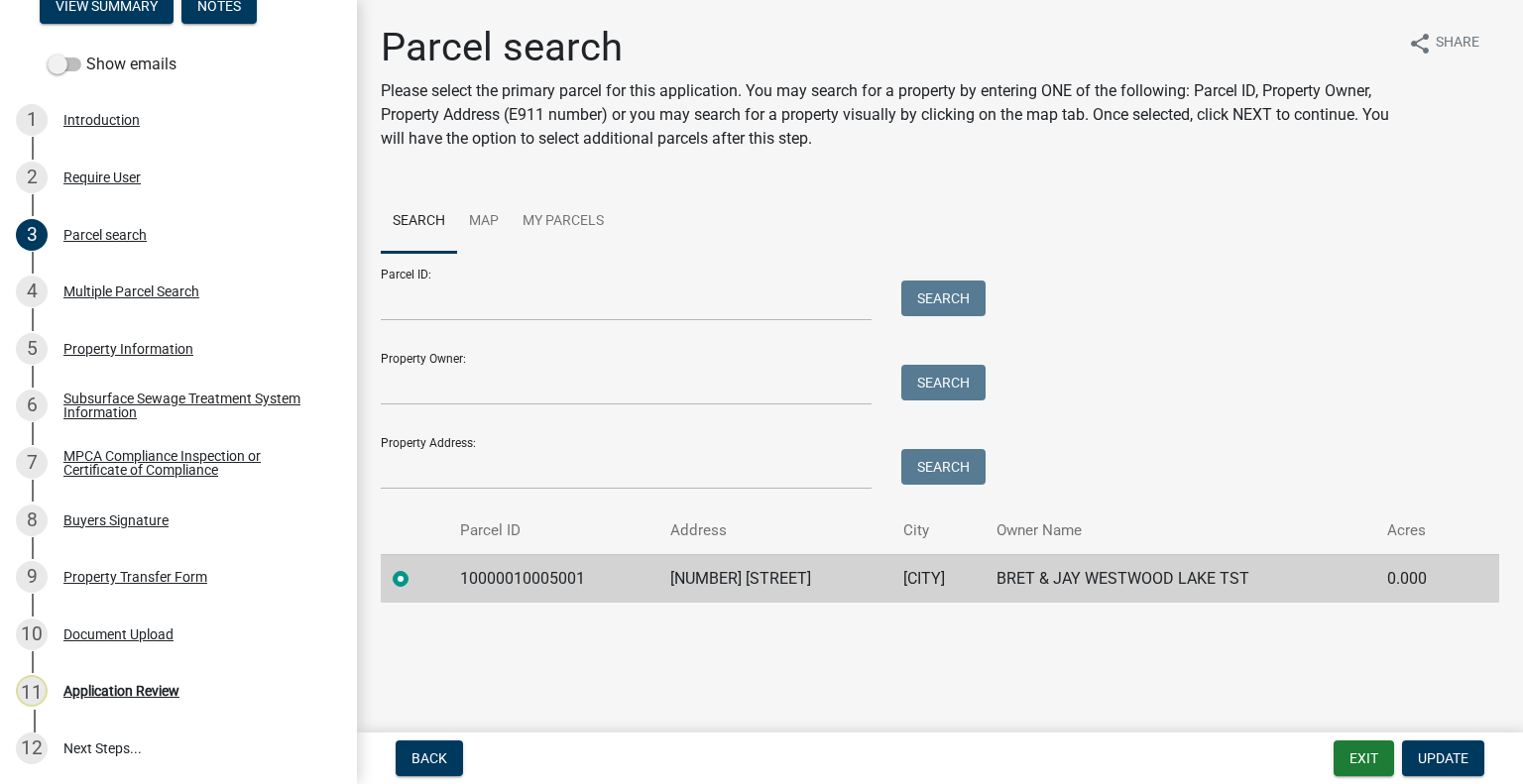 click on "10000010005001" 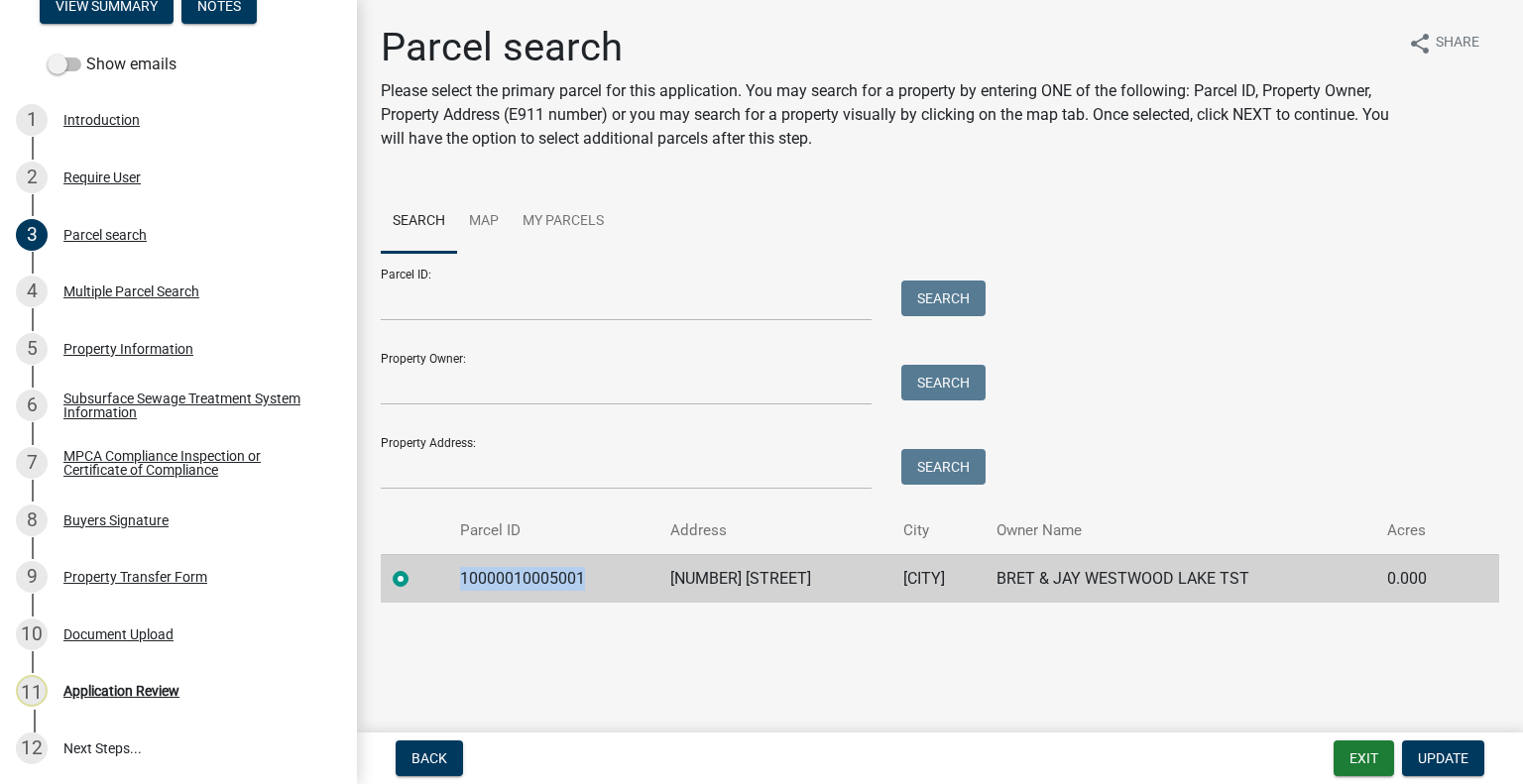 click on "10000010005001" 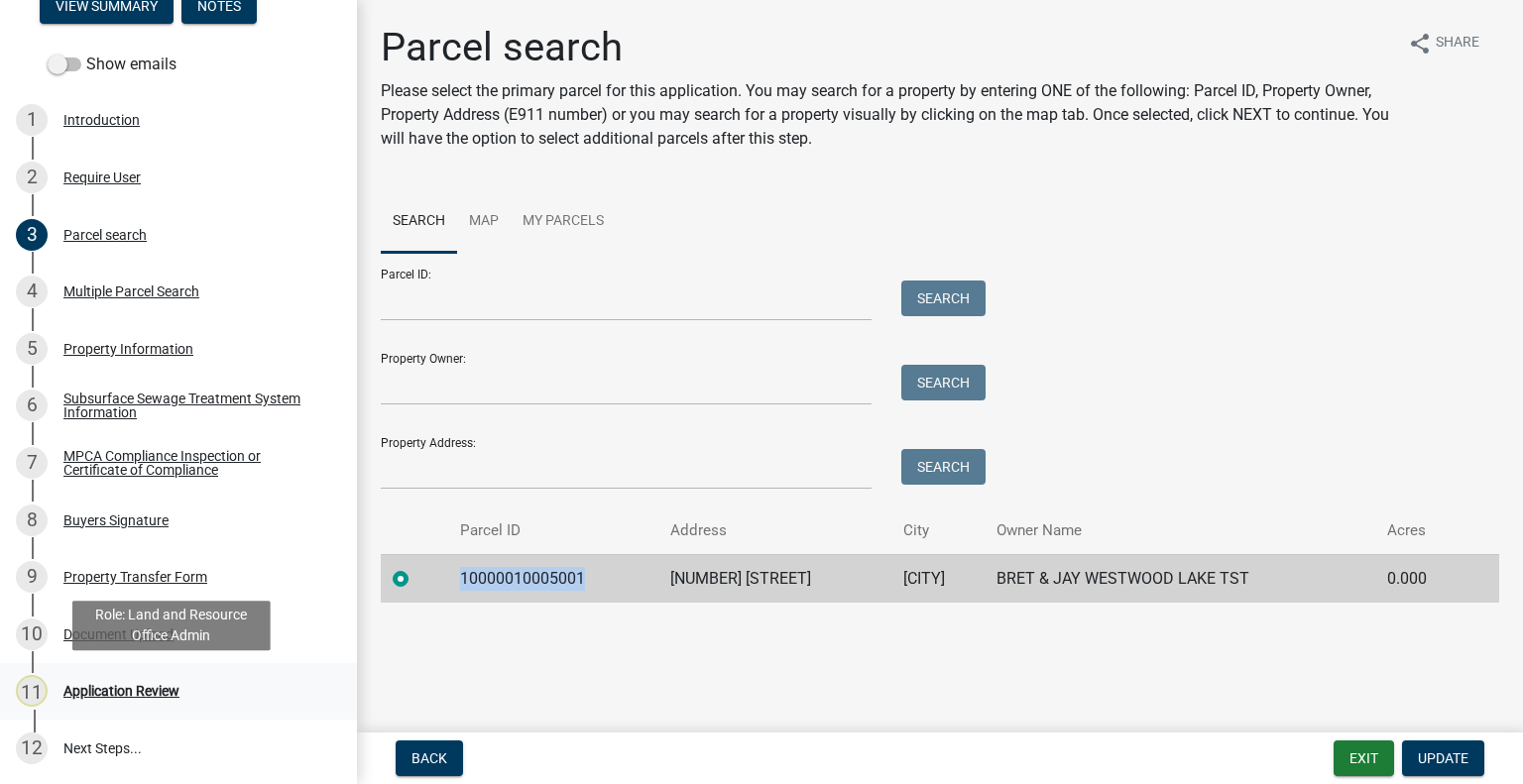 click on "Application Review" at bounding box center (121, 691) 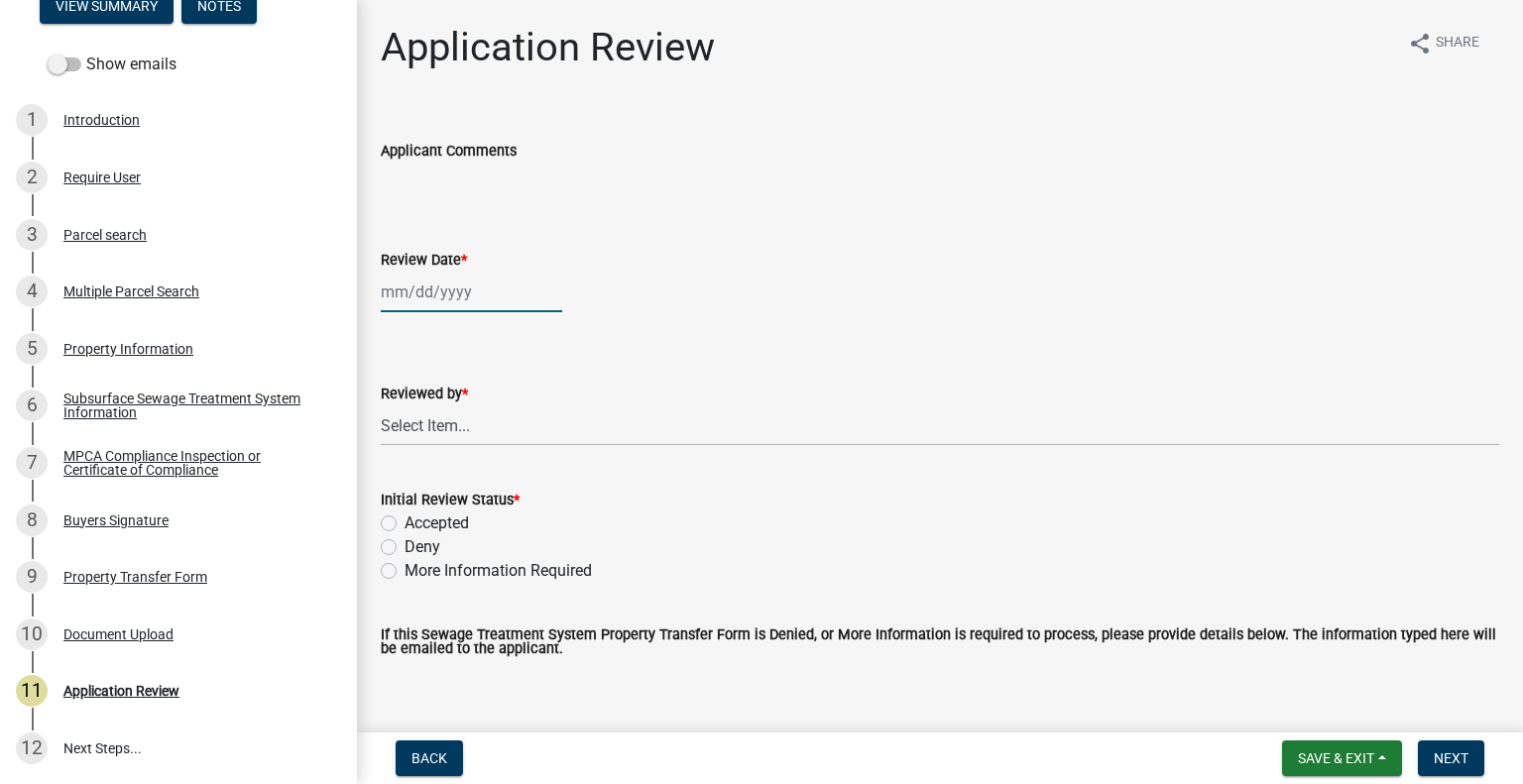 click 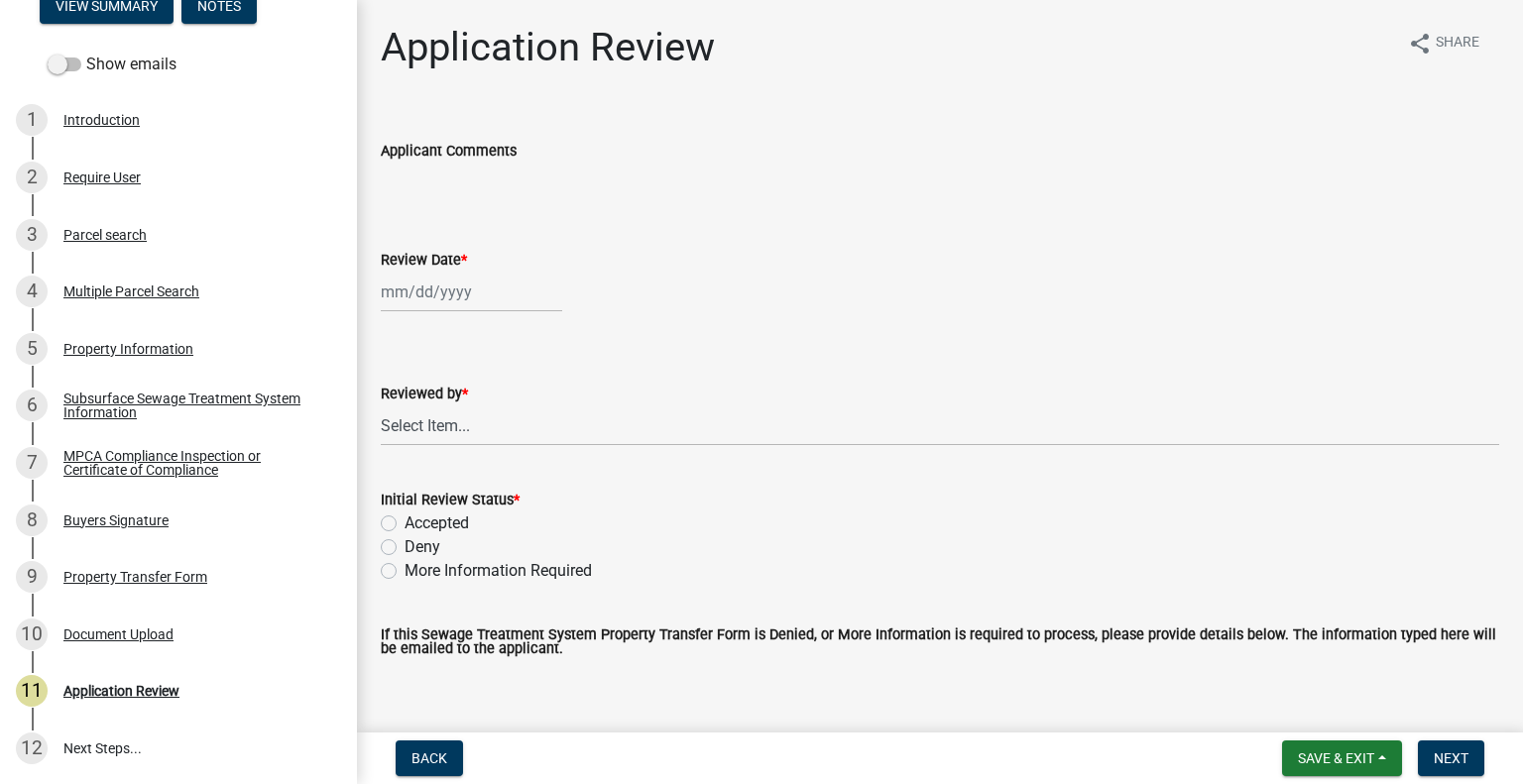 select on "8" 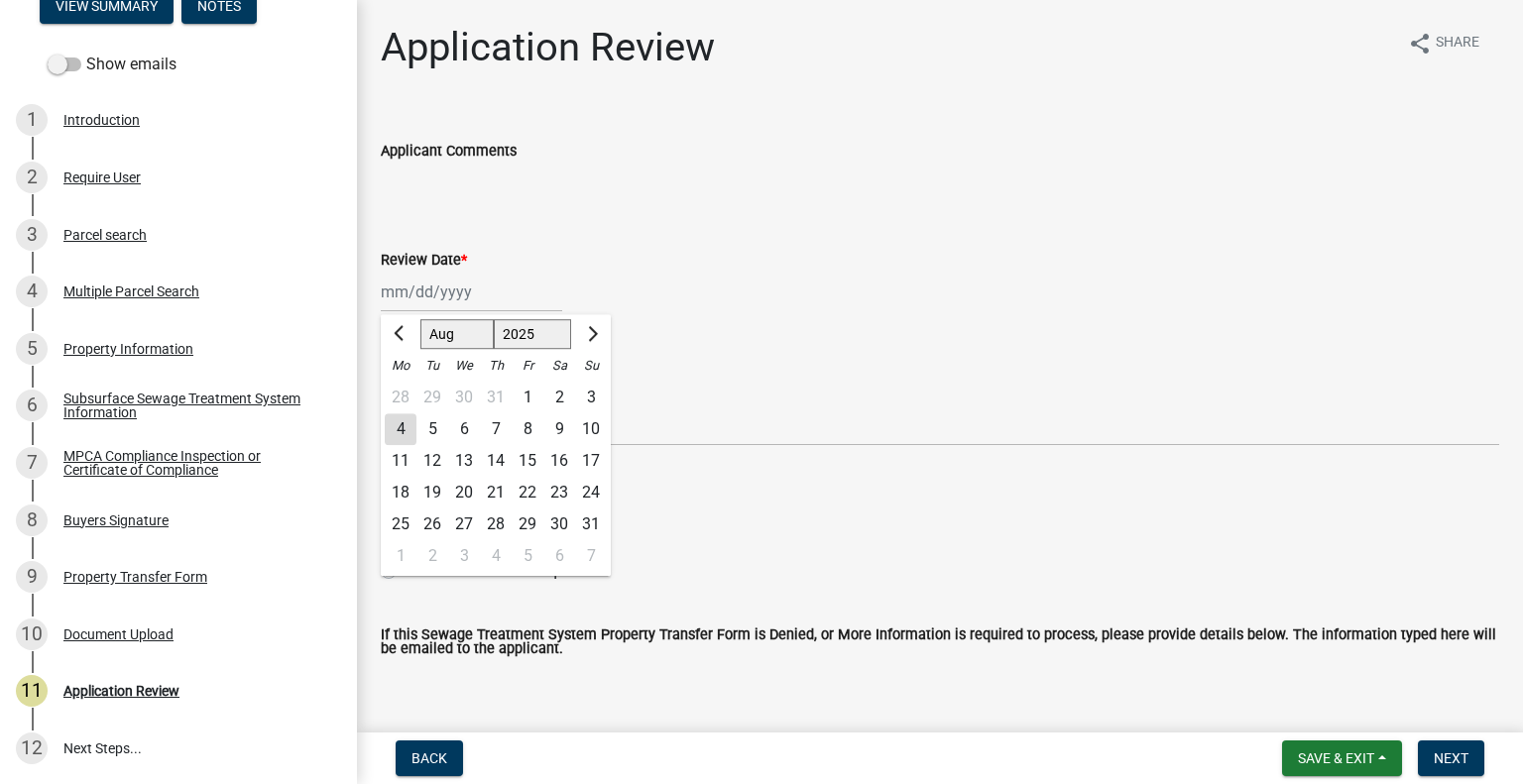 click on "4" 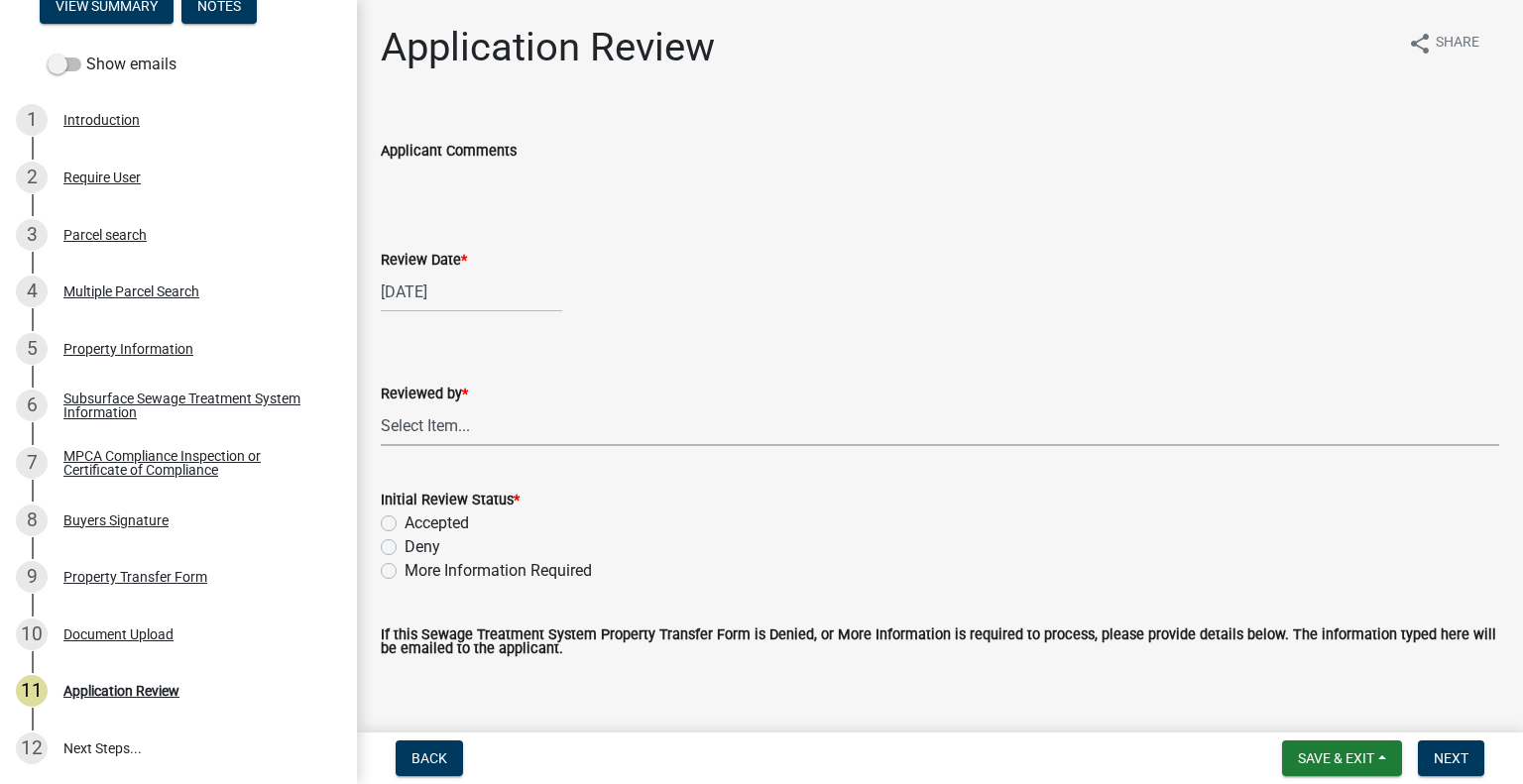 click on "Select Item...   Alexis Newark   Amy Busko   Andrea Perales   Brittany Tollefson   Christopher LeClair   Courtney Roth   Elizabeth Plaster   Emma Swenson   Eric Babolian   Kyle Westergard   Lindsey Hanson   Michelle Jevne   Noah Brenden   Sheila Dahl" at bounding box center (940, 425) 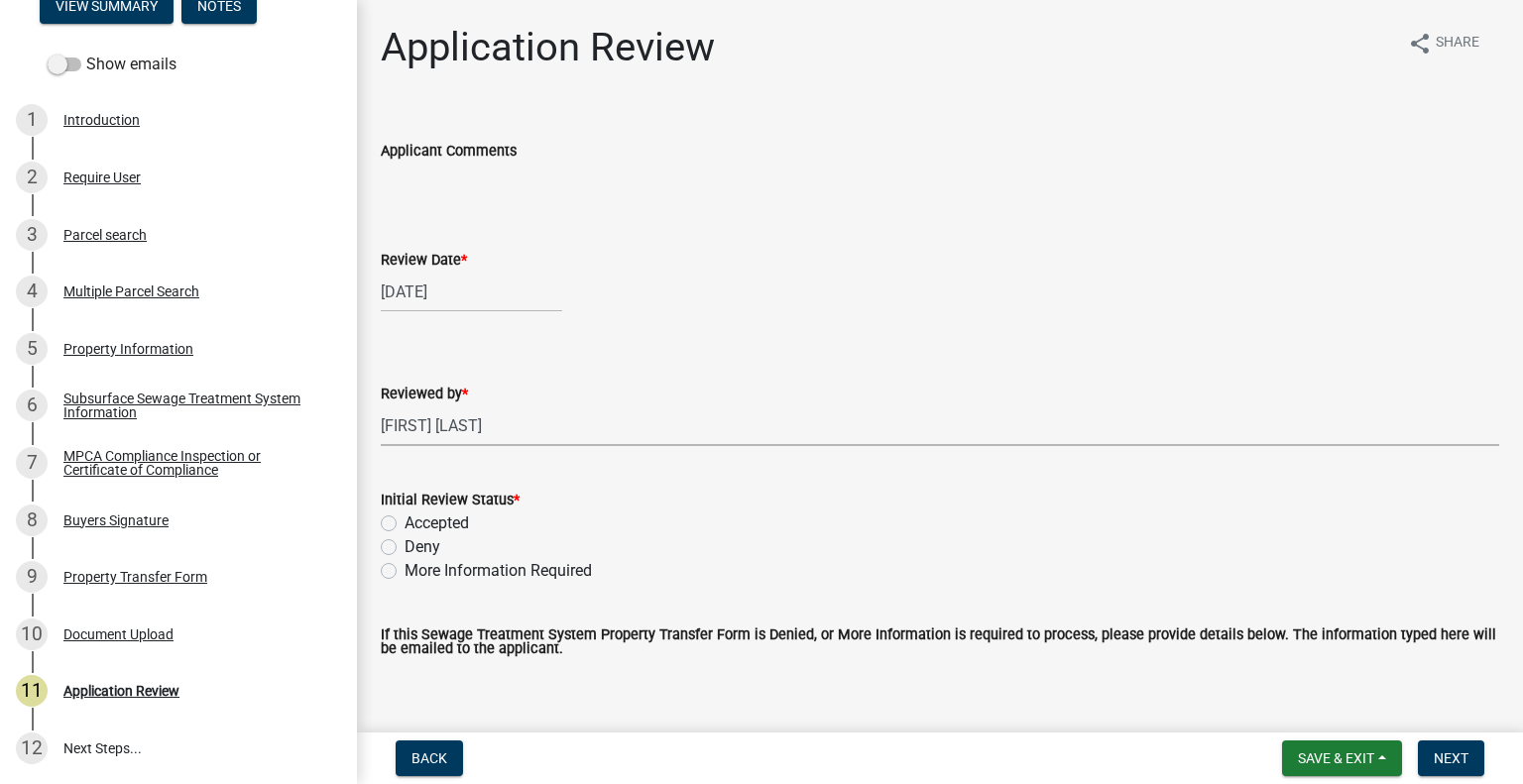 click on "Select Item...   Alexis Newark   Amy Busko   Andrea Perales   Brittany Tollefson   Christopher LeClair   Courtney Roth   Elizabeth Plaster   Emma Swenson   Eric Babolian   Kyle Westergard   Lindsey Hanson   Michelle Jevne   Noah Brenden   Sheila Dahl" at bounding box center (940, 425) 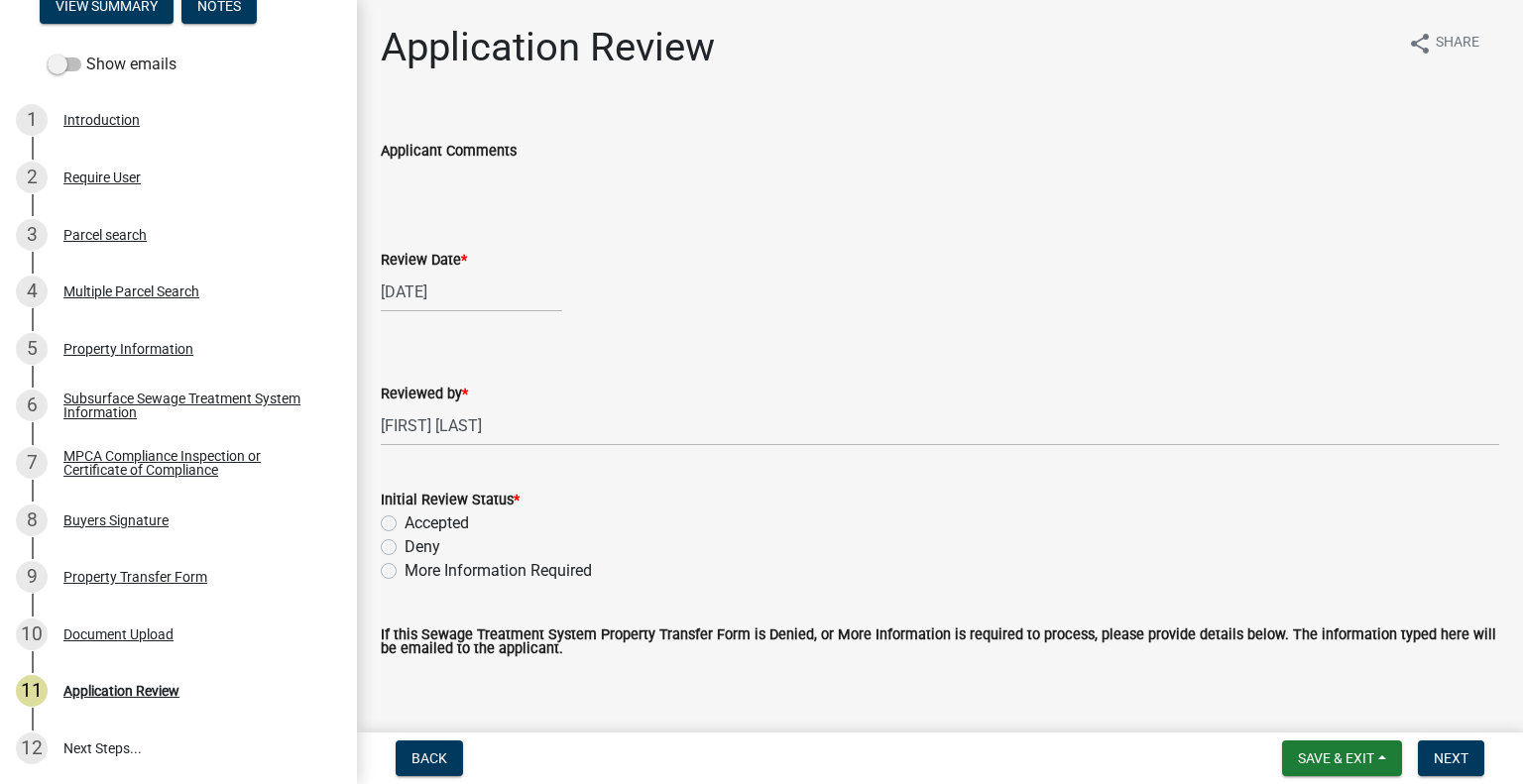 click on "Accepted" 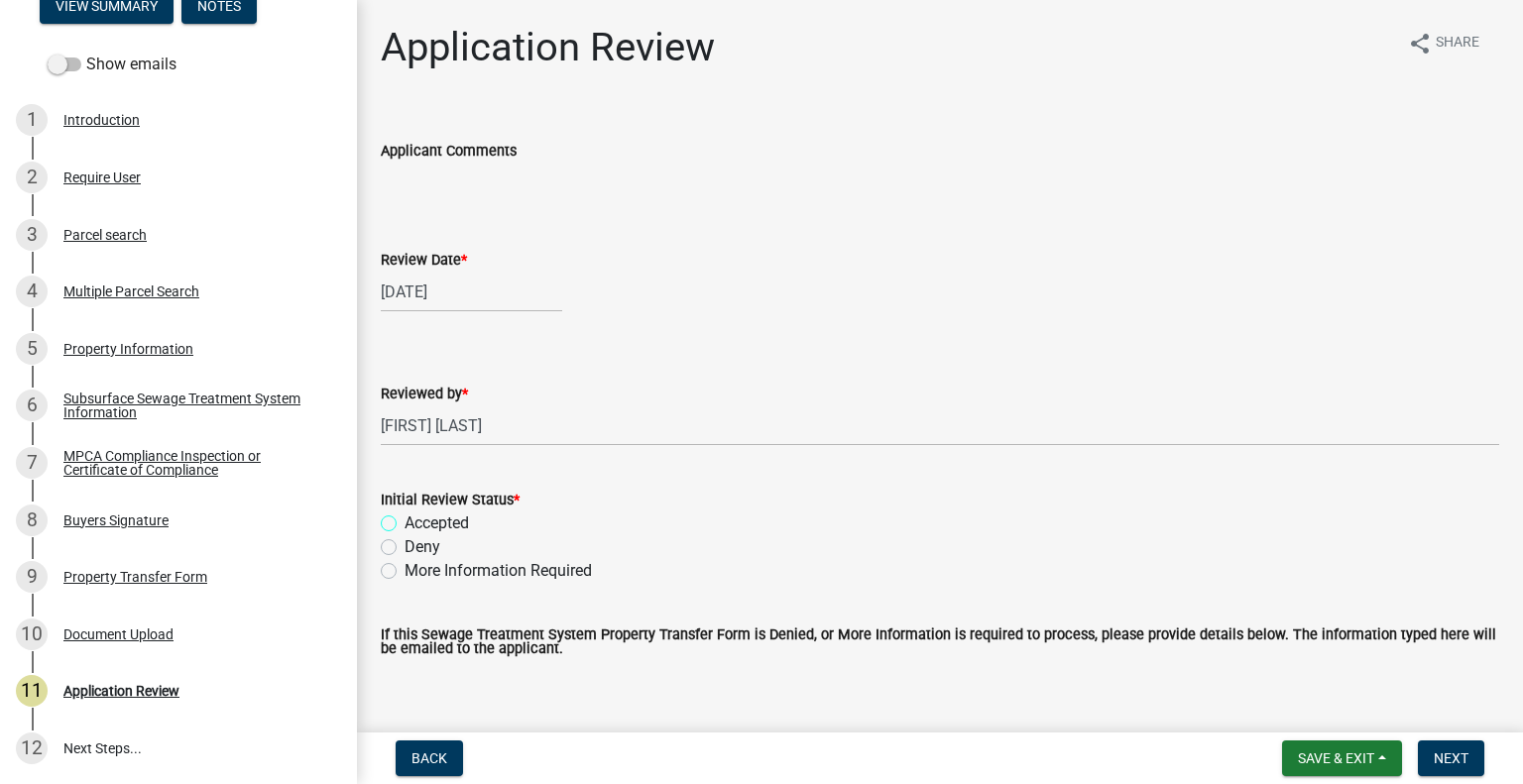click on "Accepted" at bounding box center [410, 517] 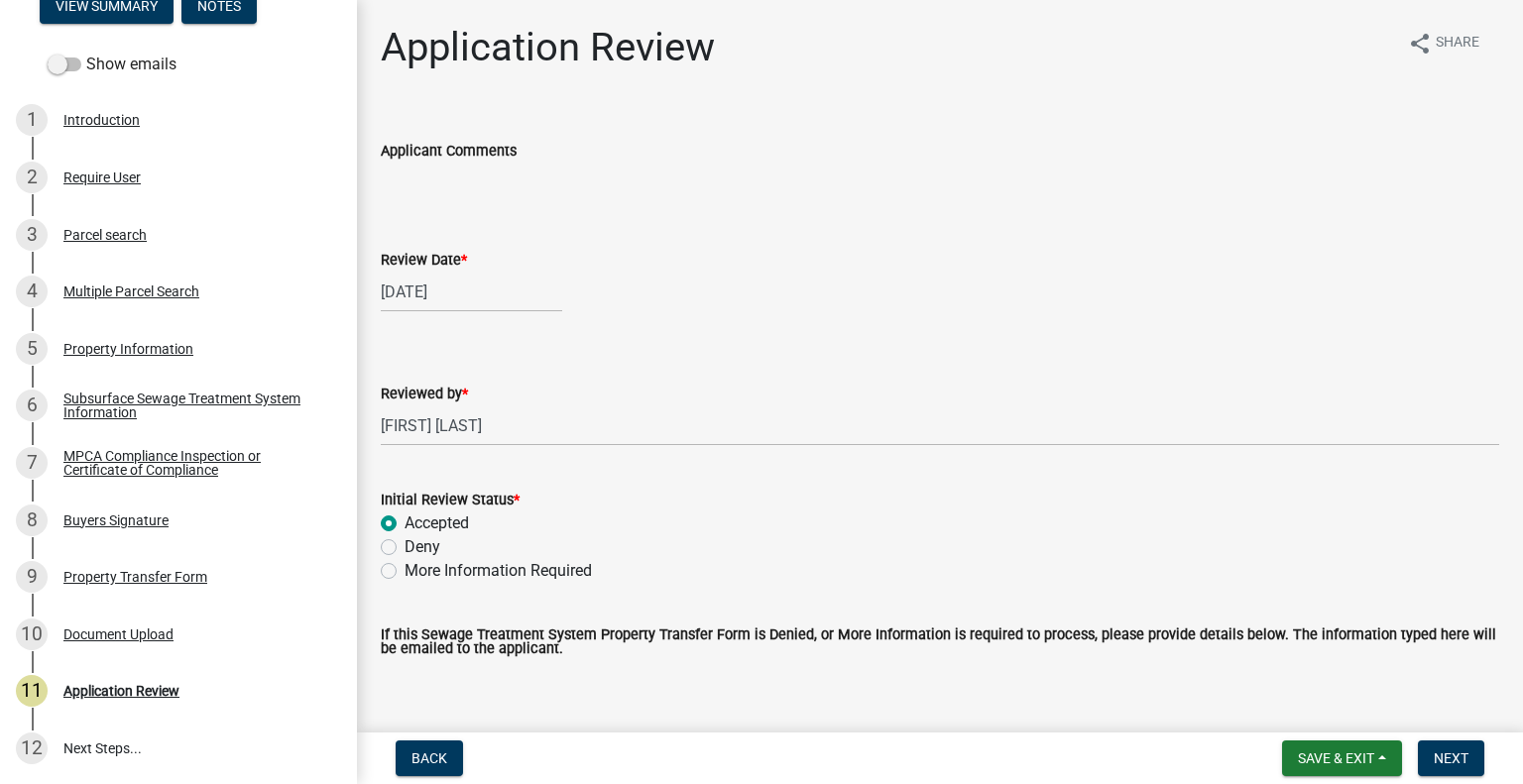radio on "true" 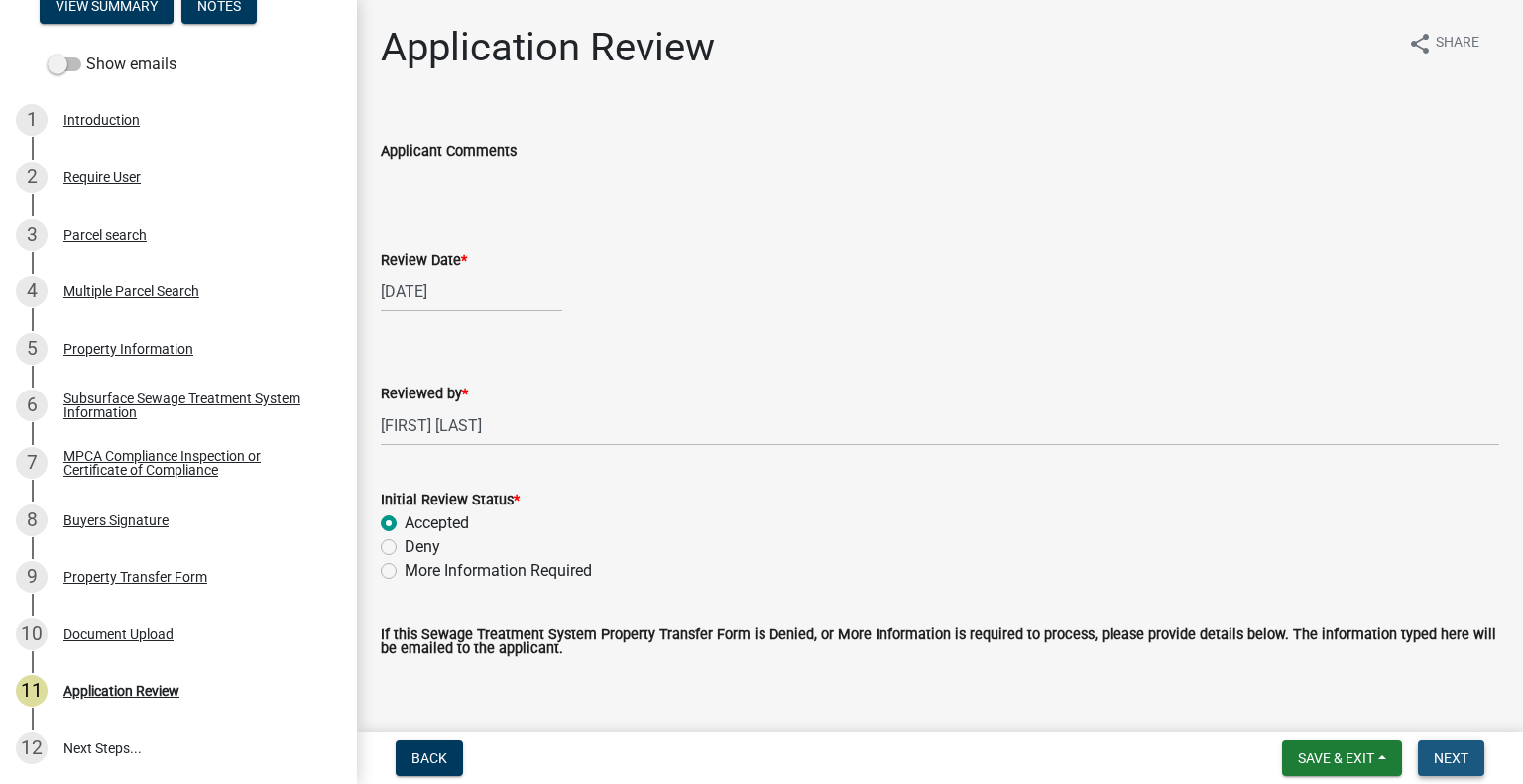click on "Next" at bounding box center (1451, 758) 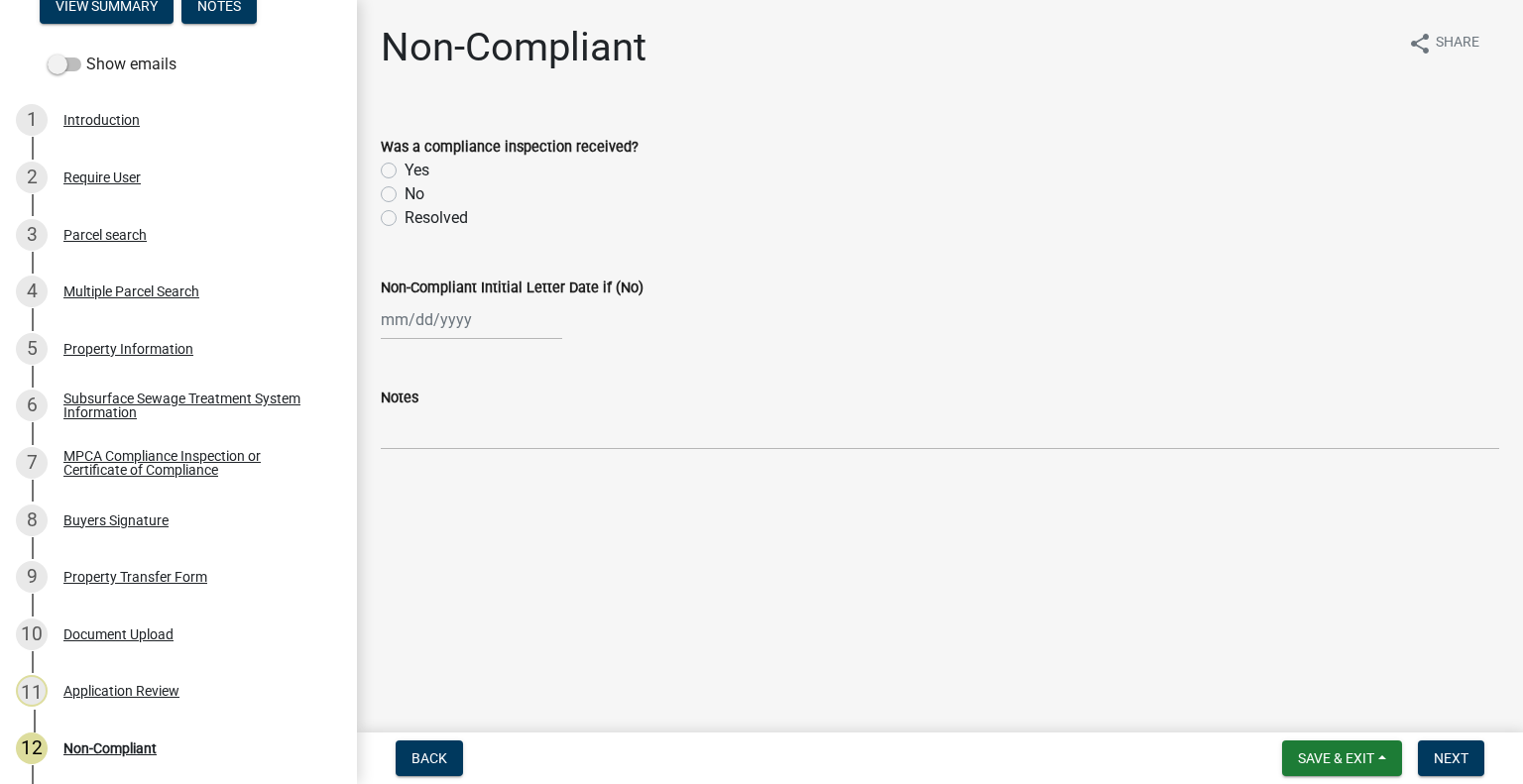click on "No" 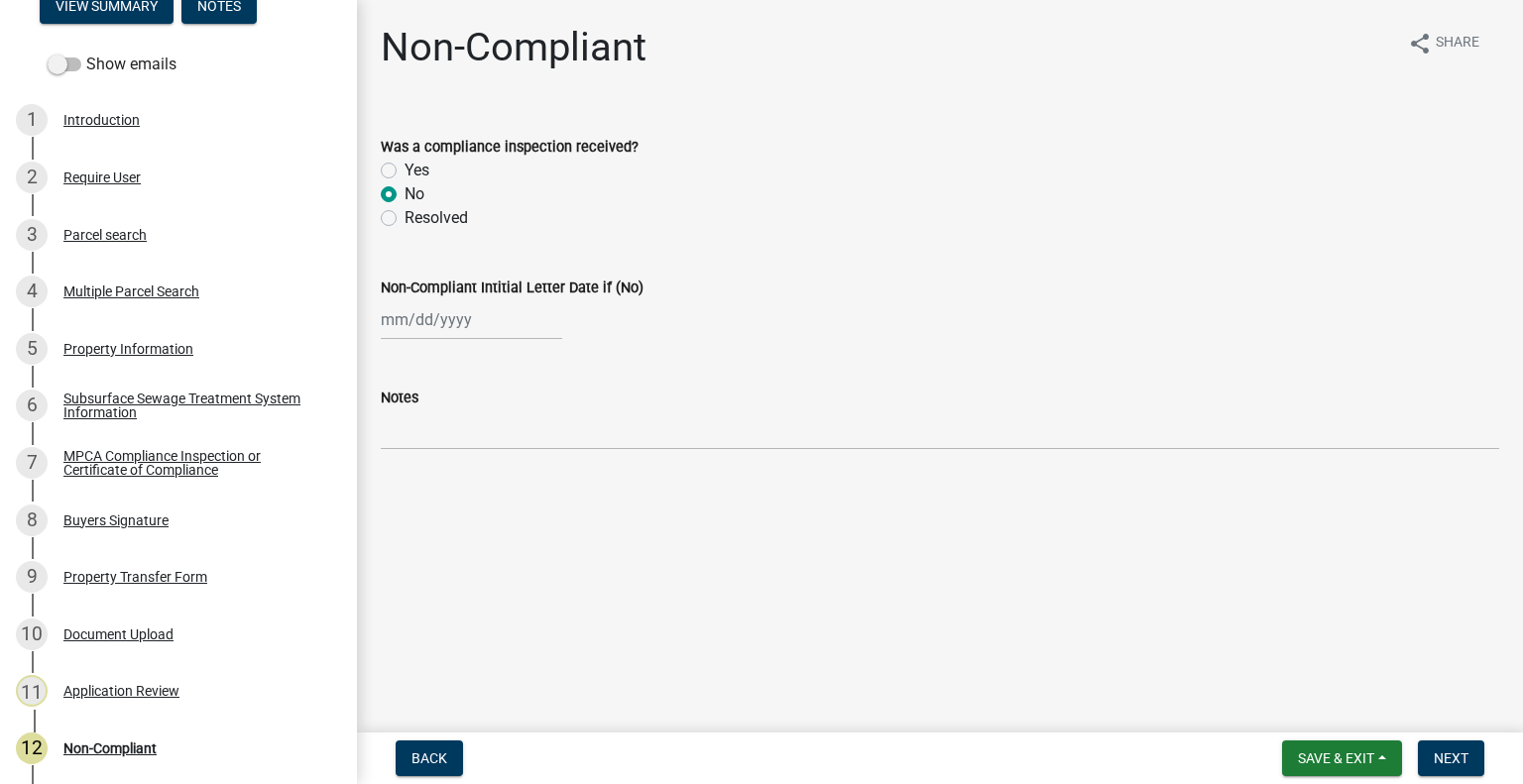 radio on "true" 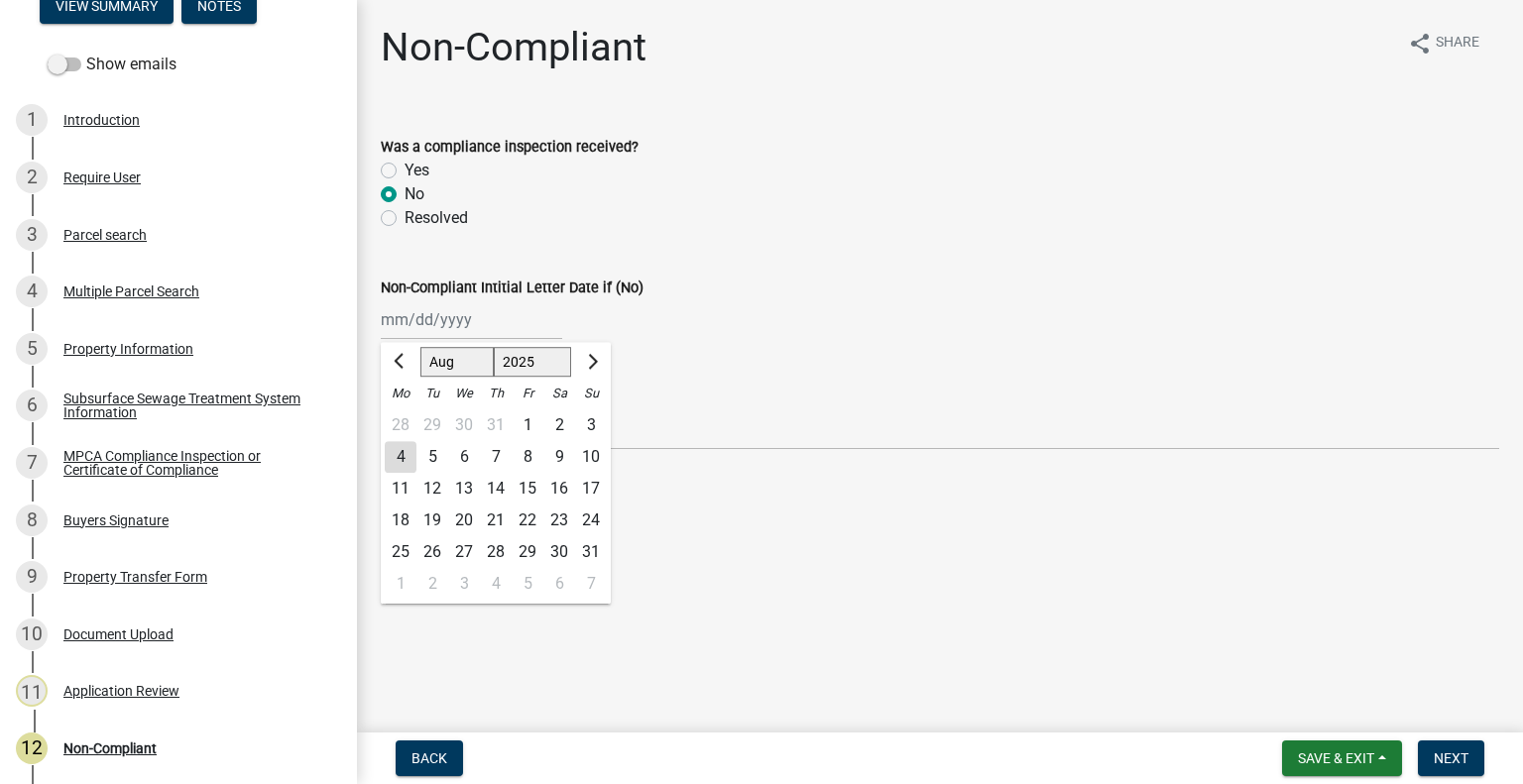 click on "Jan Feb Mar Apr May Jun Jul Aug Sep Oct Nov Dec 1525 1526 1527 1528 1529 1530 1531 1532 1533 1534 1535 1536 1537 1538 1539 1540 1541 1542 1543 1544 1545 1546 1547 1548 1549 1550 1551 1552 1553 1554 1555 1556 1557 1558 1559 1560 1561 1562 1563 1564 1565 1566 1567 1568 1569 1570 1571 1572 1573 1574 1575 1576 1577 1578 1579 1580 1581 1582 1583 1584 1585 1586 1587 1588 1589 1590 1591 1592 1593 1594 1595 1596 1597 1598 1599 1600 1601 1602 1603 1604 1605 1606 1607 1608 1609 1610 1611 1612 1613 1614 1615 1616 1617 1618 1619 1620 1621 1622 1623 1624 1625 1626 1627 1628 1629 1630 1631 1632 1633 1634 1635 1636 1637 1638 1639 1640 1641 1642 1643 1644 1645 1646 1647 1648 1649 1650 1651 1652 1653 1654 1655 1656 1657 1658 1659 1660 1661 1662 1663 1664 1665 1666 1667 1668 1669 1670 1671 1672 1673 1674 1675 1676 1677 1678 1679 1680 1681 1682 1683 1684 1685 1686 1687 1688 1689 1690 1691 1692 1693 1694 1695 1696 1697 1698 1699 1700 1701 1702 1703 1704 1705 1706 1707 1708 1709 1710 1711 1712 1713 1714 1715 1716 1717 1718 1719 1" 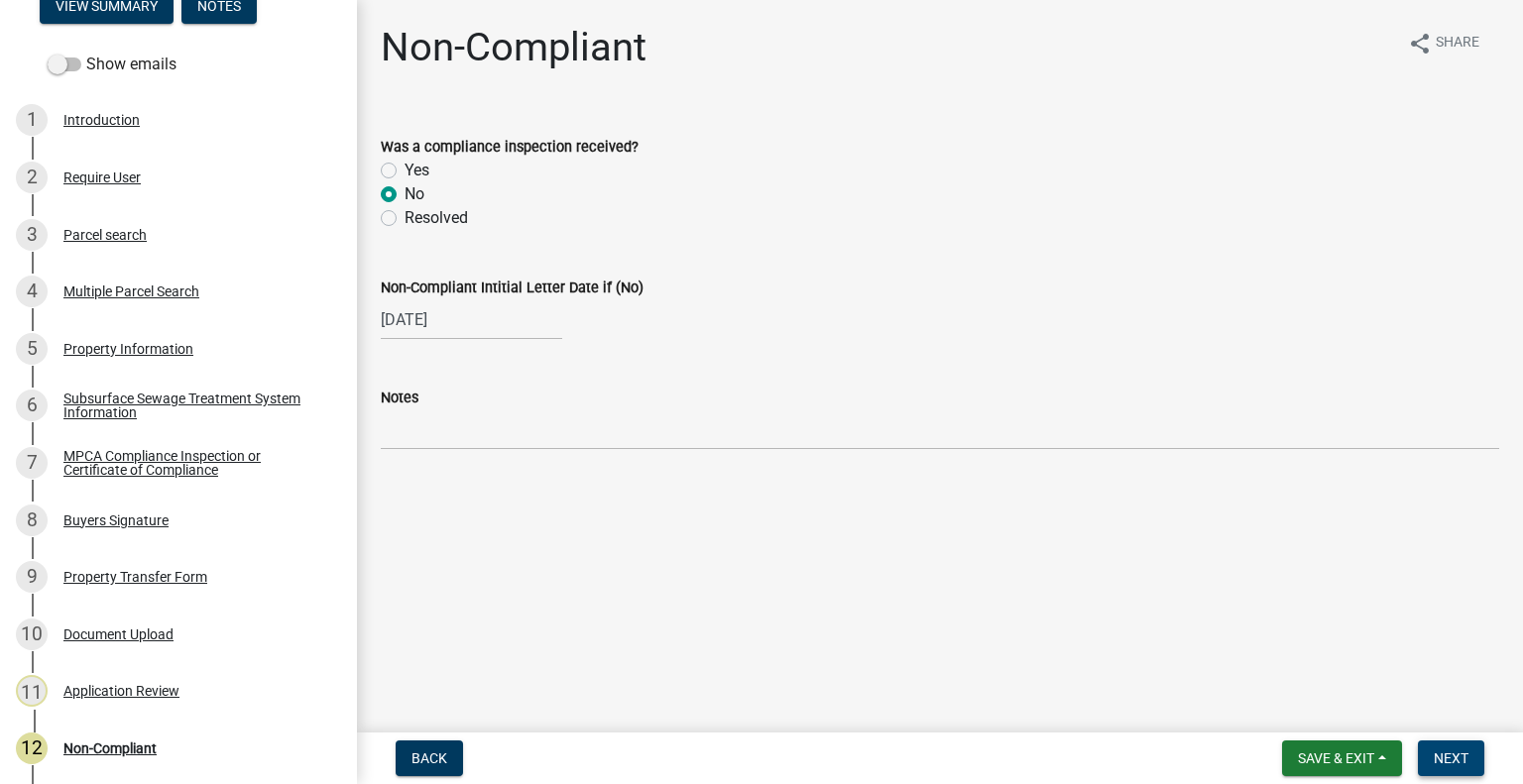 click on "Next" at bounding box center [1451, 758] 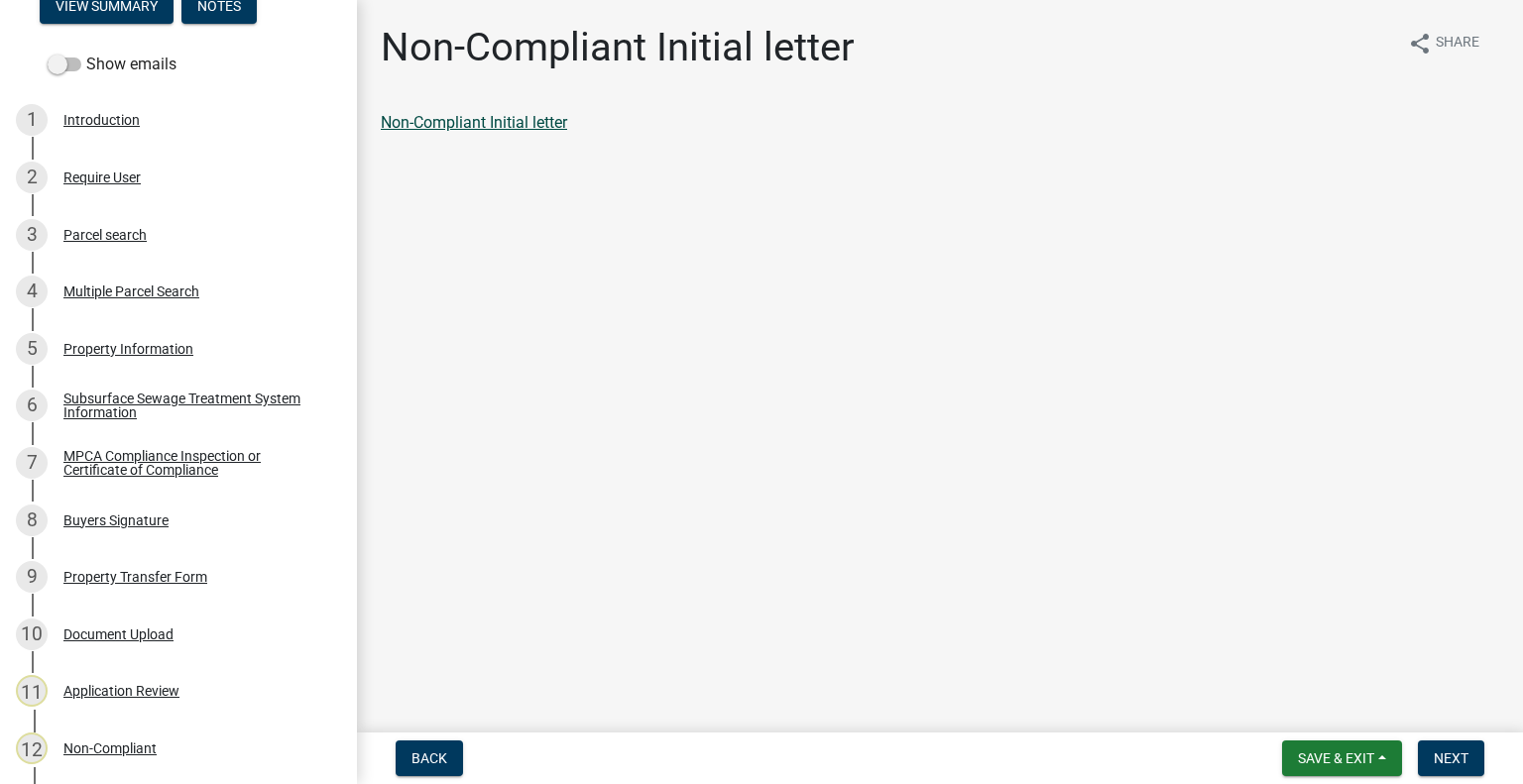 click on "Non-Compliant Initial letter" 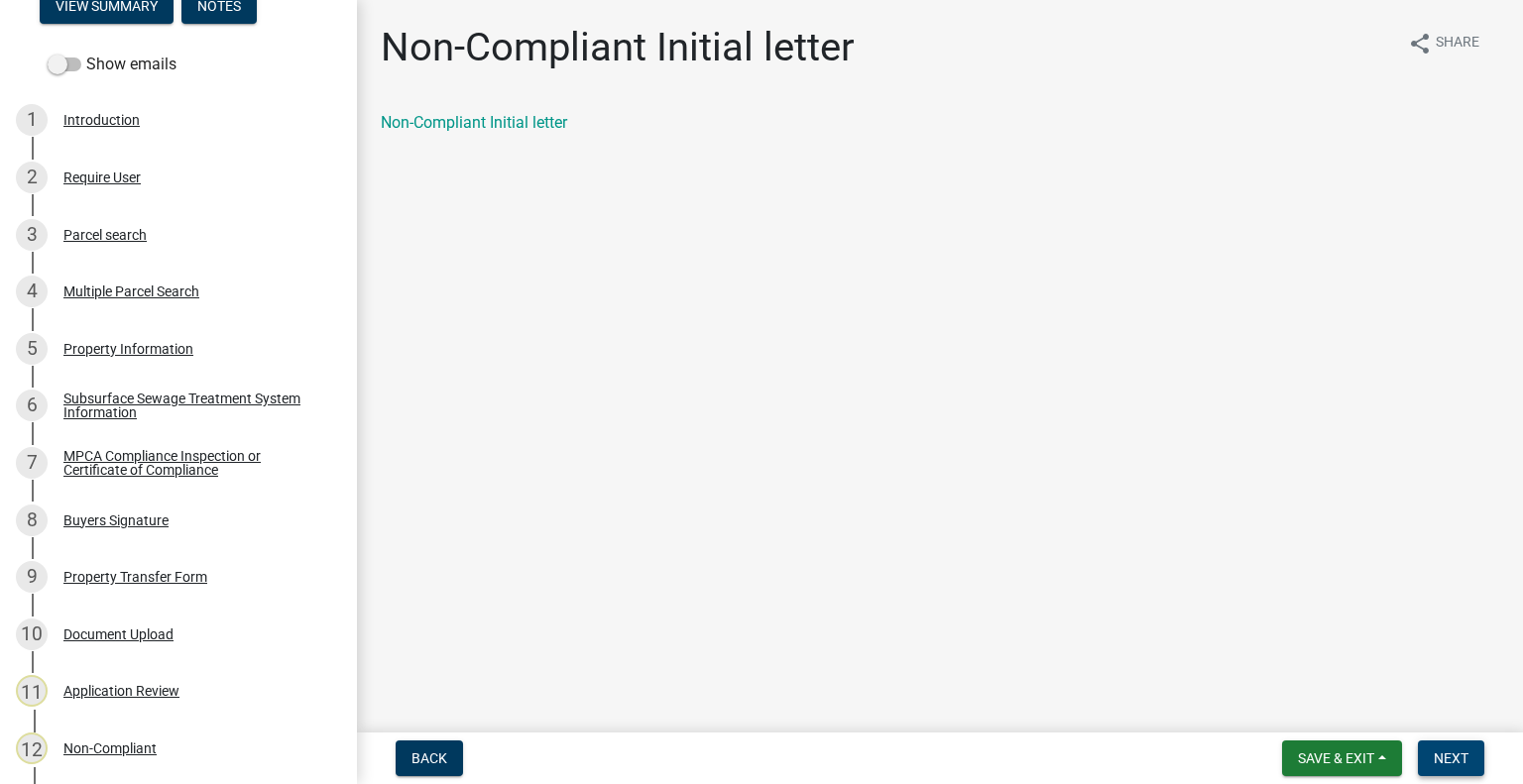 click on "Next" at bounding box center (1451, 758) 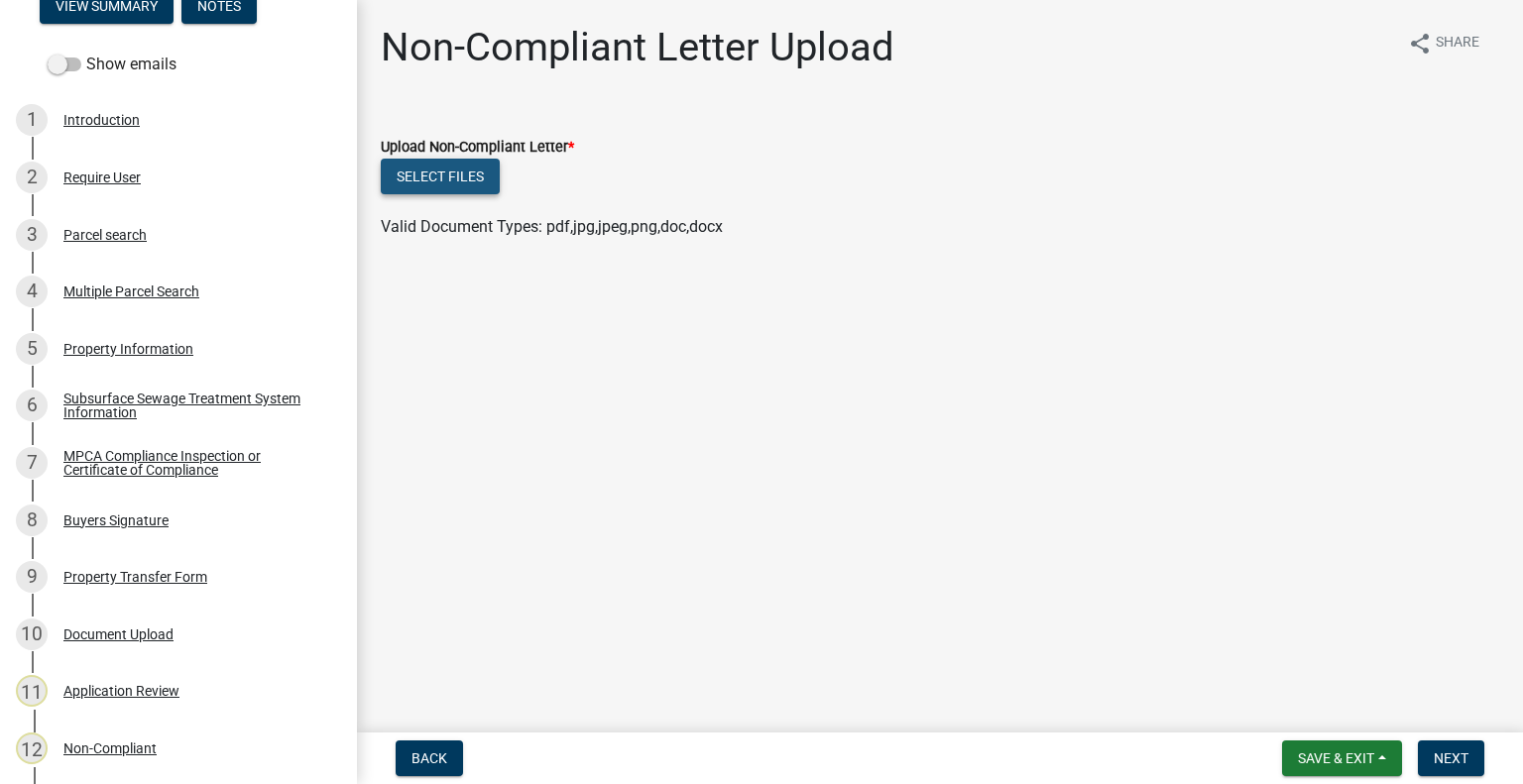 click on "Select files" 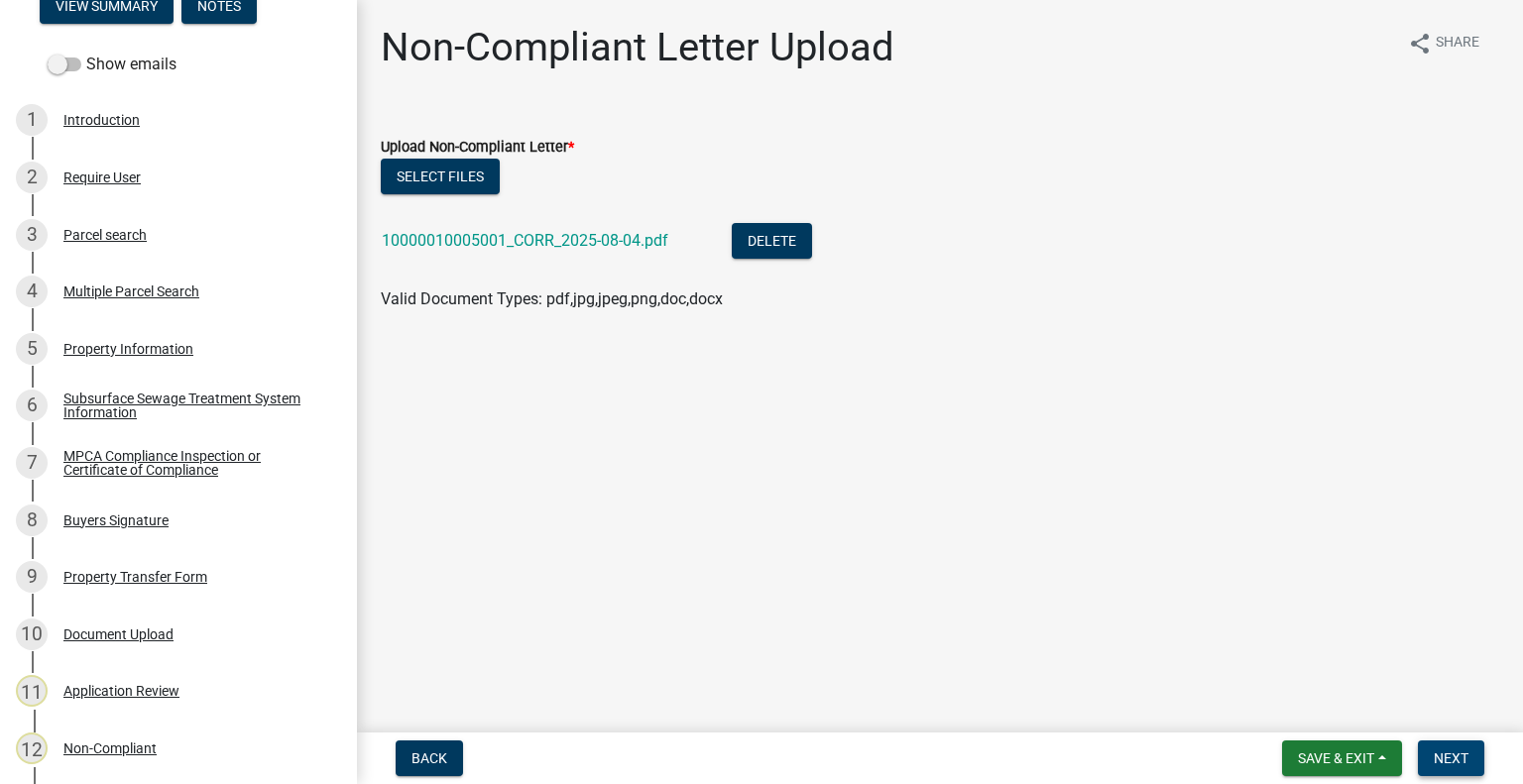 click on "Next" at bounding box center (1451, 758) 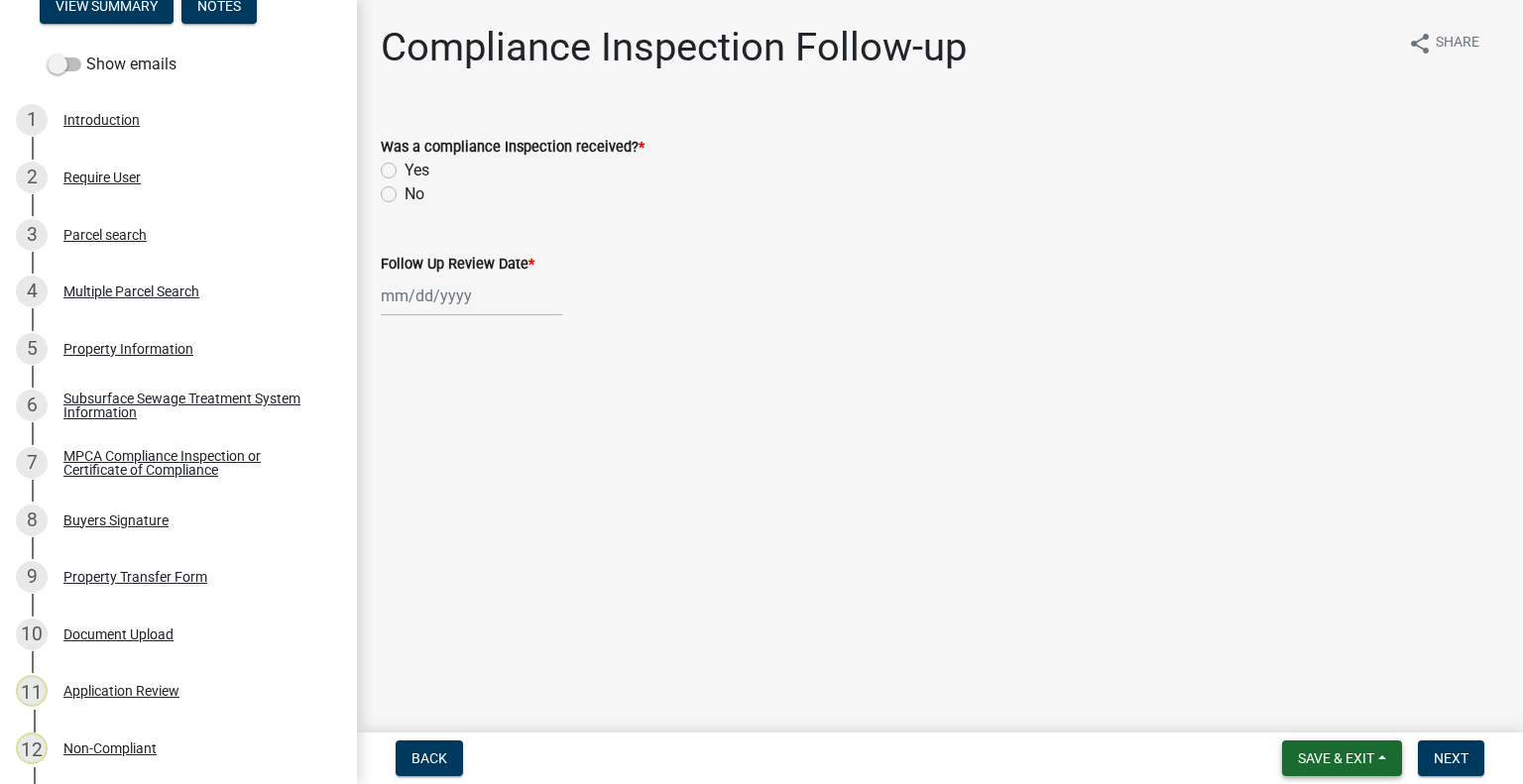 click on "Save & Exit" at bounding box center [1336, 758] 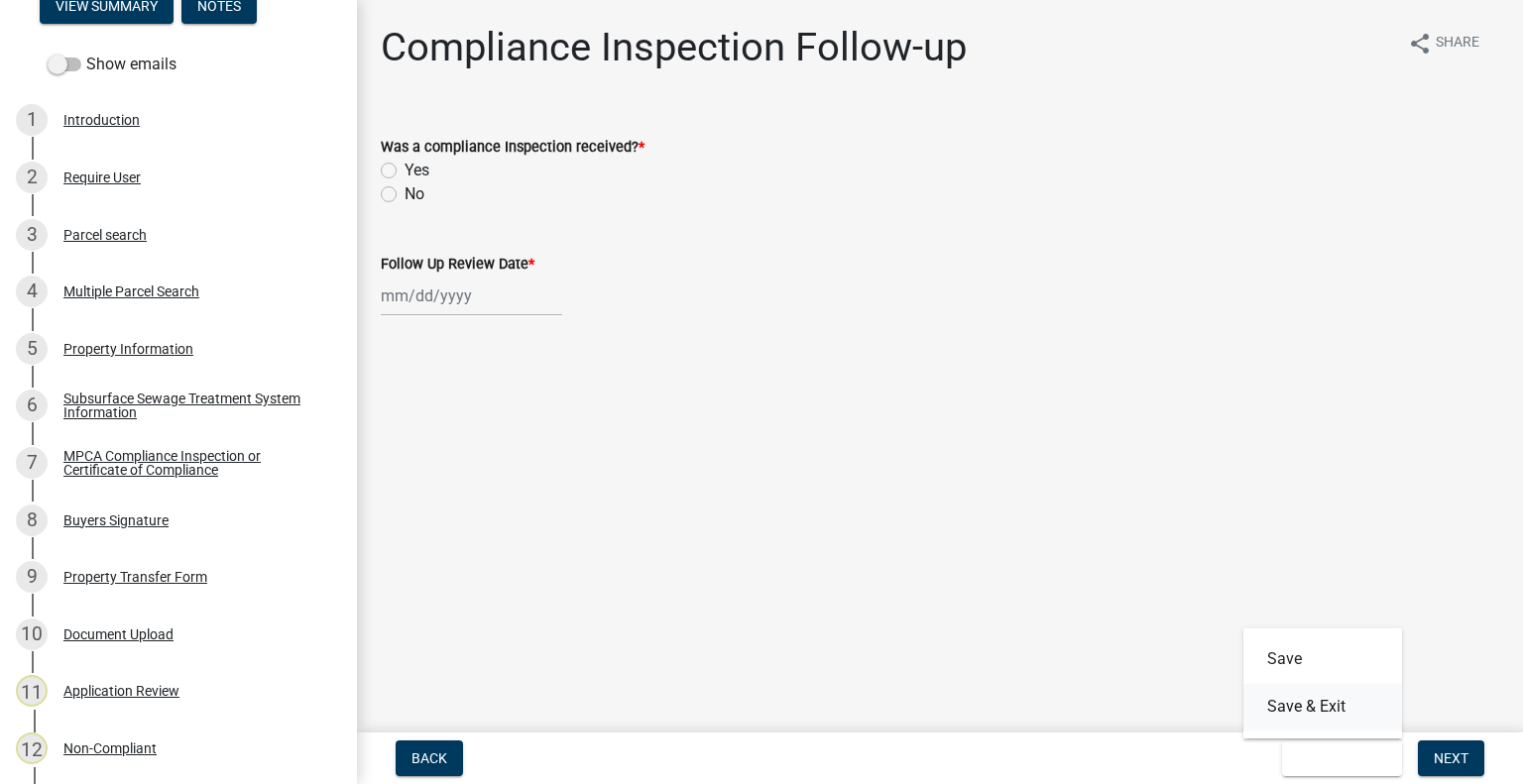 click on "Save & Exit" at bounding box center [1323, 707] 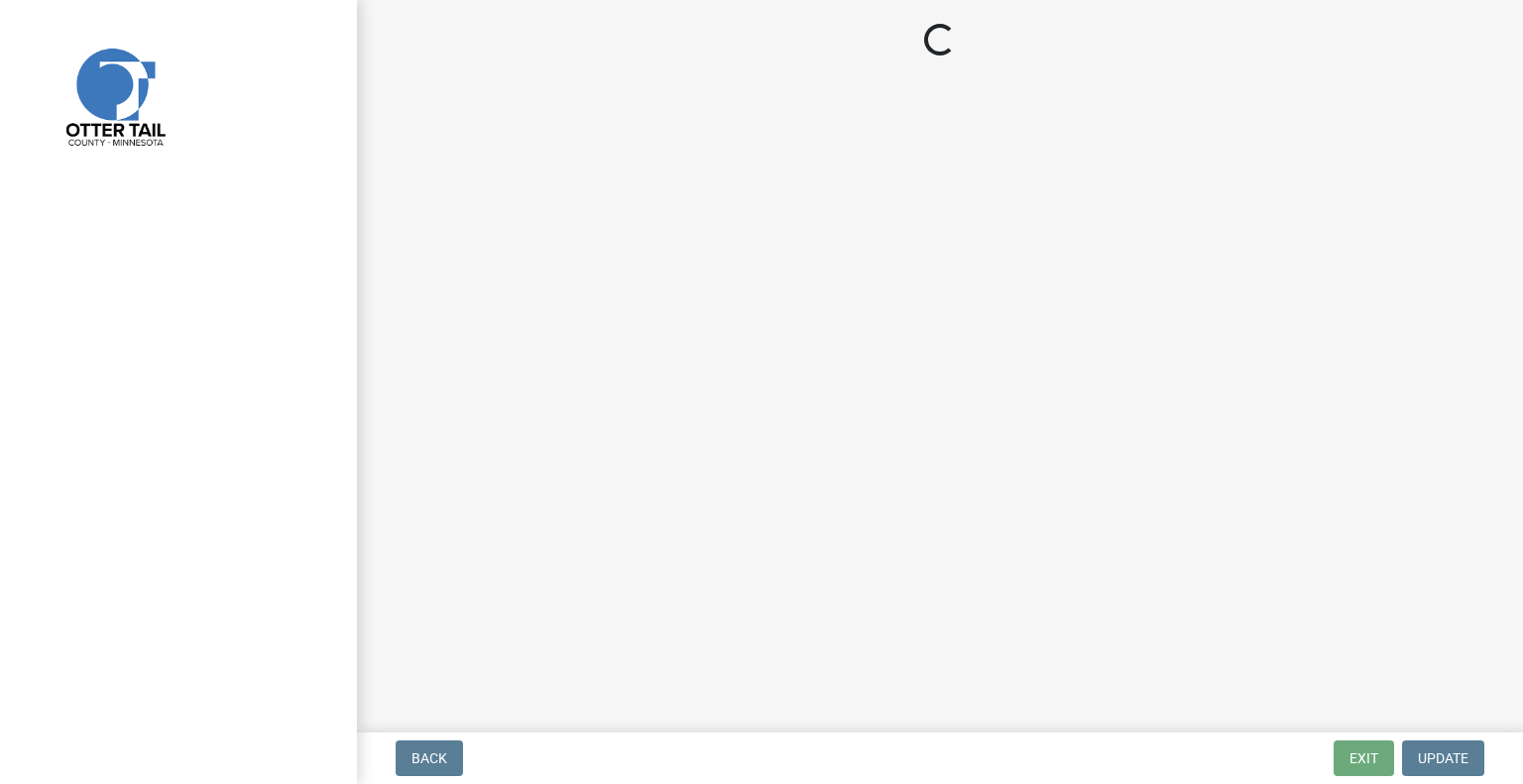 scroll, scrollTop: 0, scrollLeft: 0, axis: both 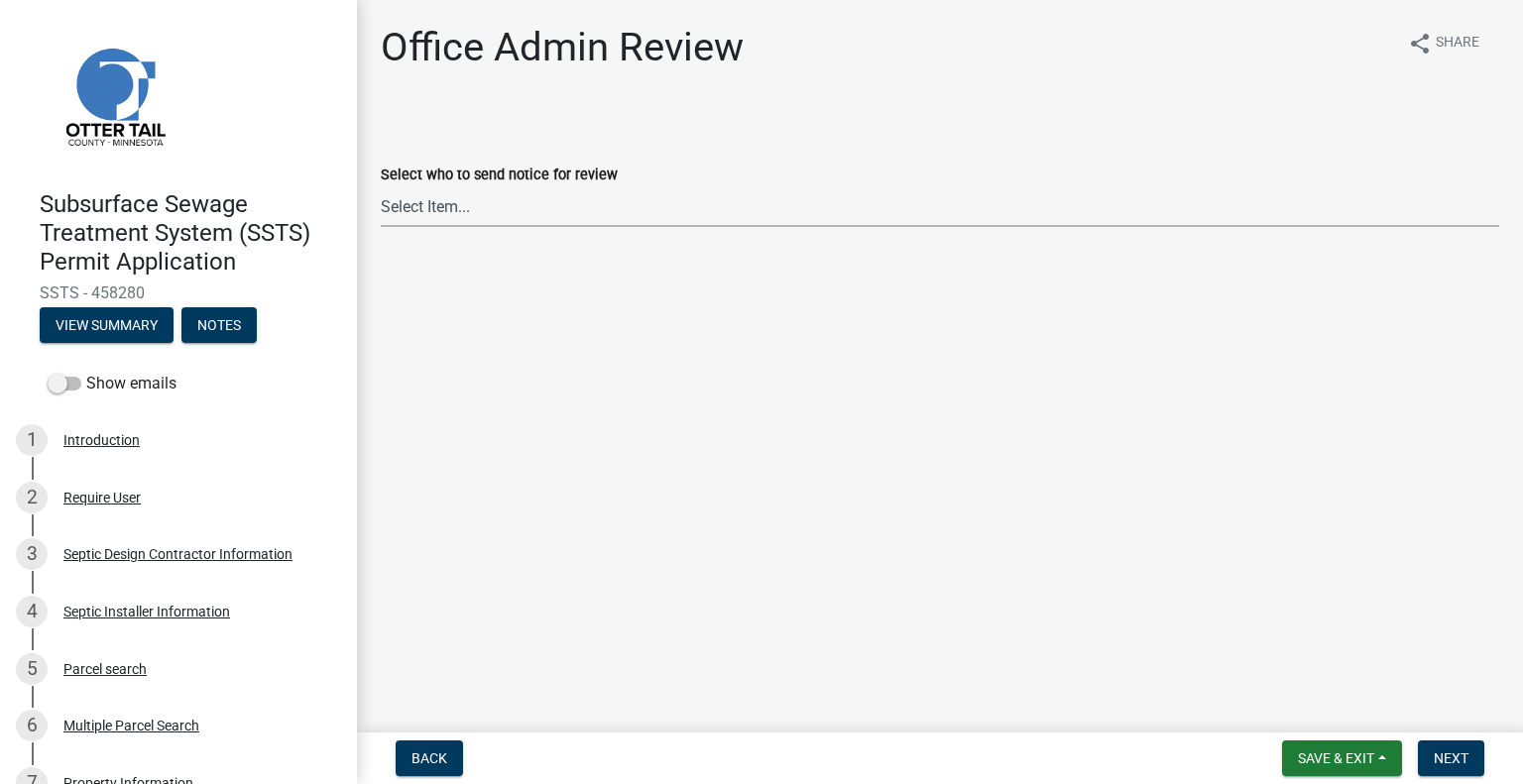 click on "Select Item...   [FIRST] [LAST] ([EMAIL])   [FIRST] [LAST] ([EMAIL])   [FIRST] [LAST] ([EMAIL])   [FIRST] [LAST] ([EMAIL])   [FIRST] [LAST] ([EMAIL])   [FIRST] [LAST] ([EMAIL])   [FIRST] [LAST] ([EMAIL])   [FIRST] [LAST] ([EMAIL])   [FIRST] [LAST] ([EMAIL])   [FIRST] [LAST] ([EMAIL])   [FIRST] [LAST] ([EMAIL])   [FIRST] [LAST] ([EMAIL])   [FIRST] [LAST] ([EMAIL])   [FIRST] [LAST] ([EMAIL])" at bounding box center [940, 206] 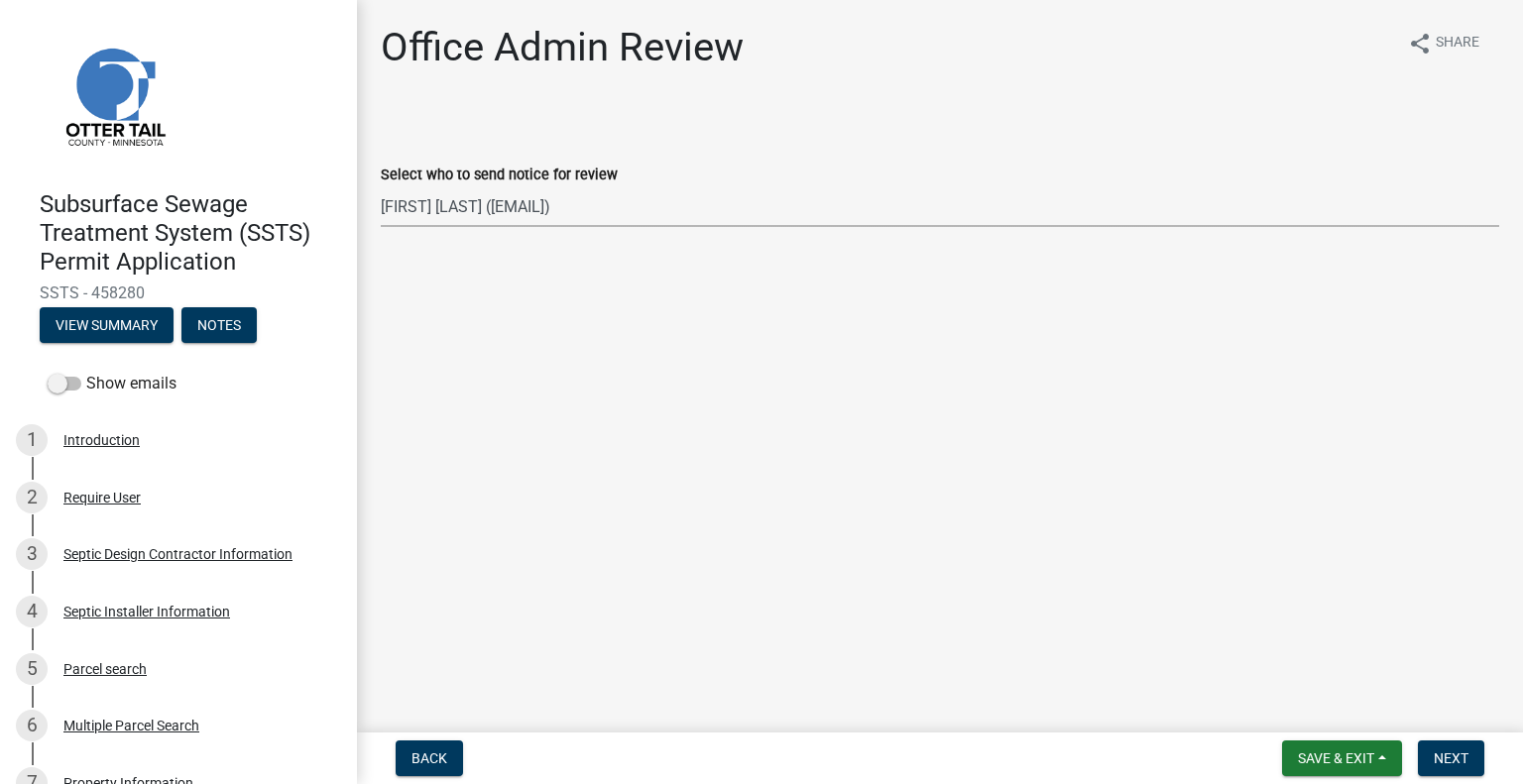 click on "Select Item...   [FIRST] [LAST] ([EMAIL])   [FIRST] [LAST] ([EMAIL])   [FIRST] [LAST] ([EMAIL])   [FIRST] [LAST] ([EMAIL])   [FIRST] [LAST] ([EMAIL])   [FIRST] [LAST] ([EMAIL])   [FIRST] [LAST] ([EMAIL])   [FIRST] [LAST] ([EMAIL])   [FIRST] [LAST] ([EMAIL])   [FIRST] [LAST] ([EMAIL])   [FIRST] [LAST] ([EMAIL])   [FIRST] [LAST] ([EMAIL])   [FIRST] [LAST] ([EMAIL])   [FIRST] [LAST] ([EMAIL])" at bounding box center [940, 206] 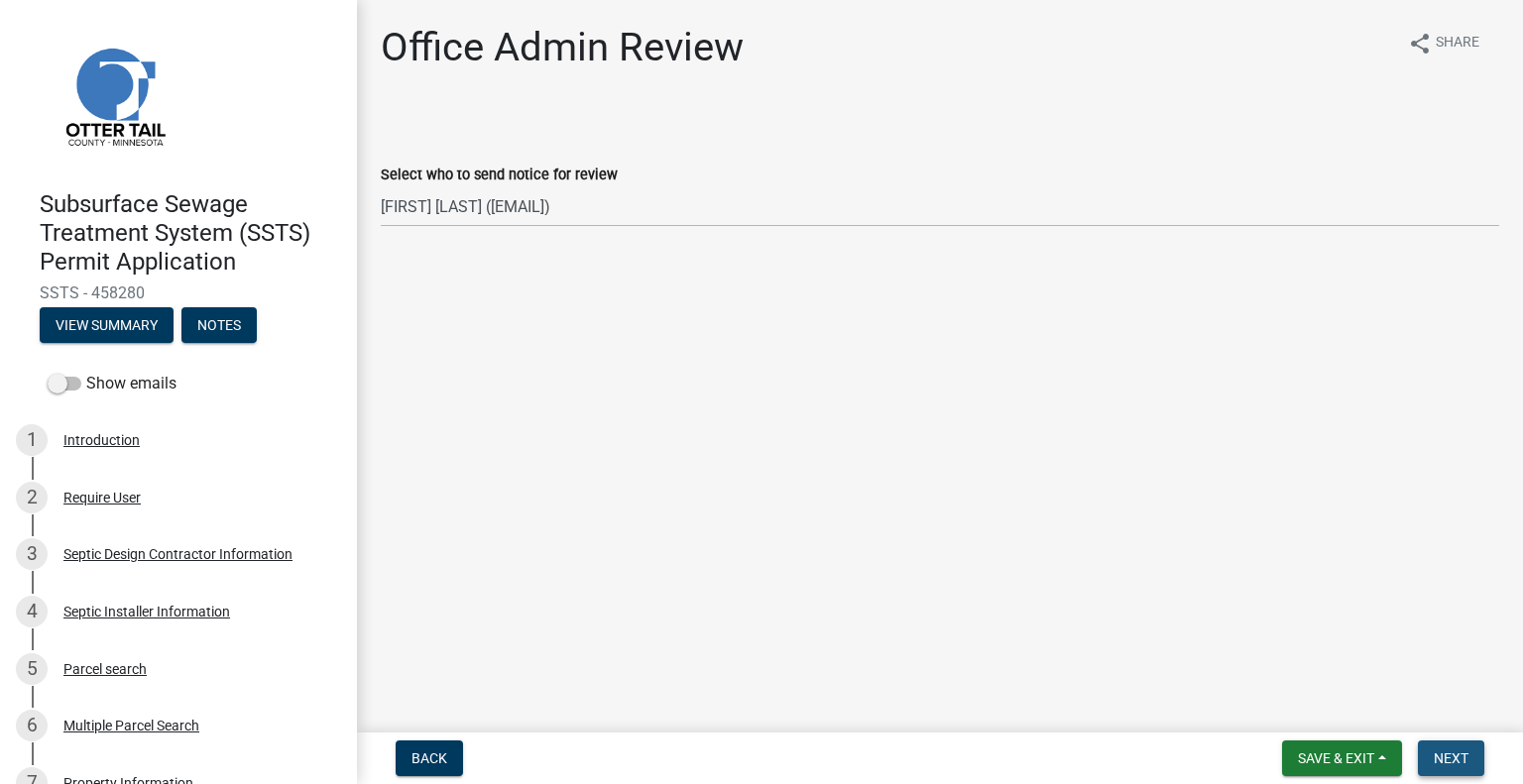 click on "Next" at bounding box center (1451, 758) 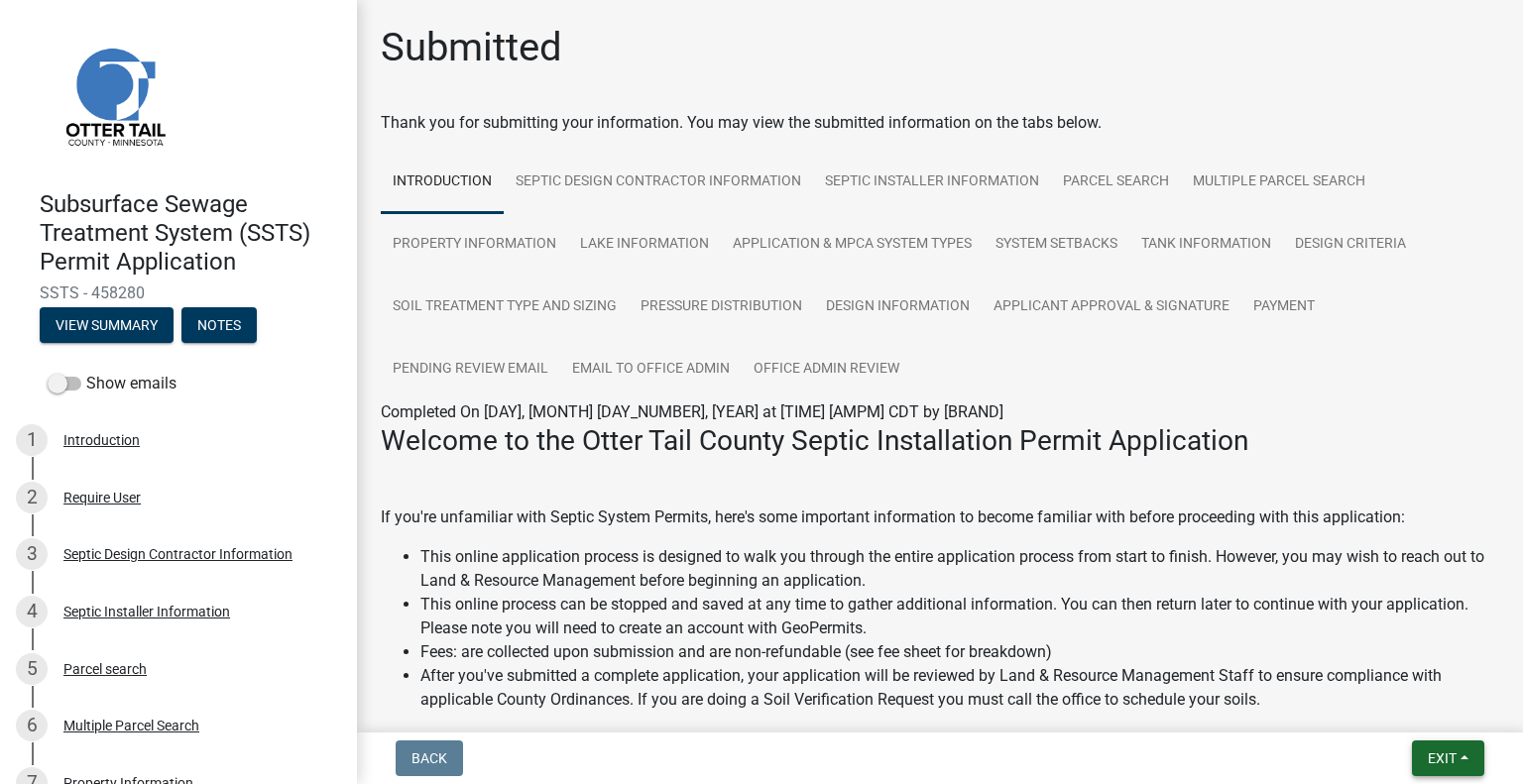 drag, startPoint x: 1431, startPoint y: 765, endPoint x: 1424, endPoint y: 756, distance: 11.401754 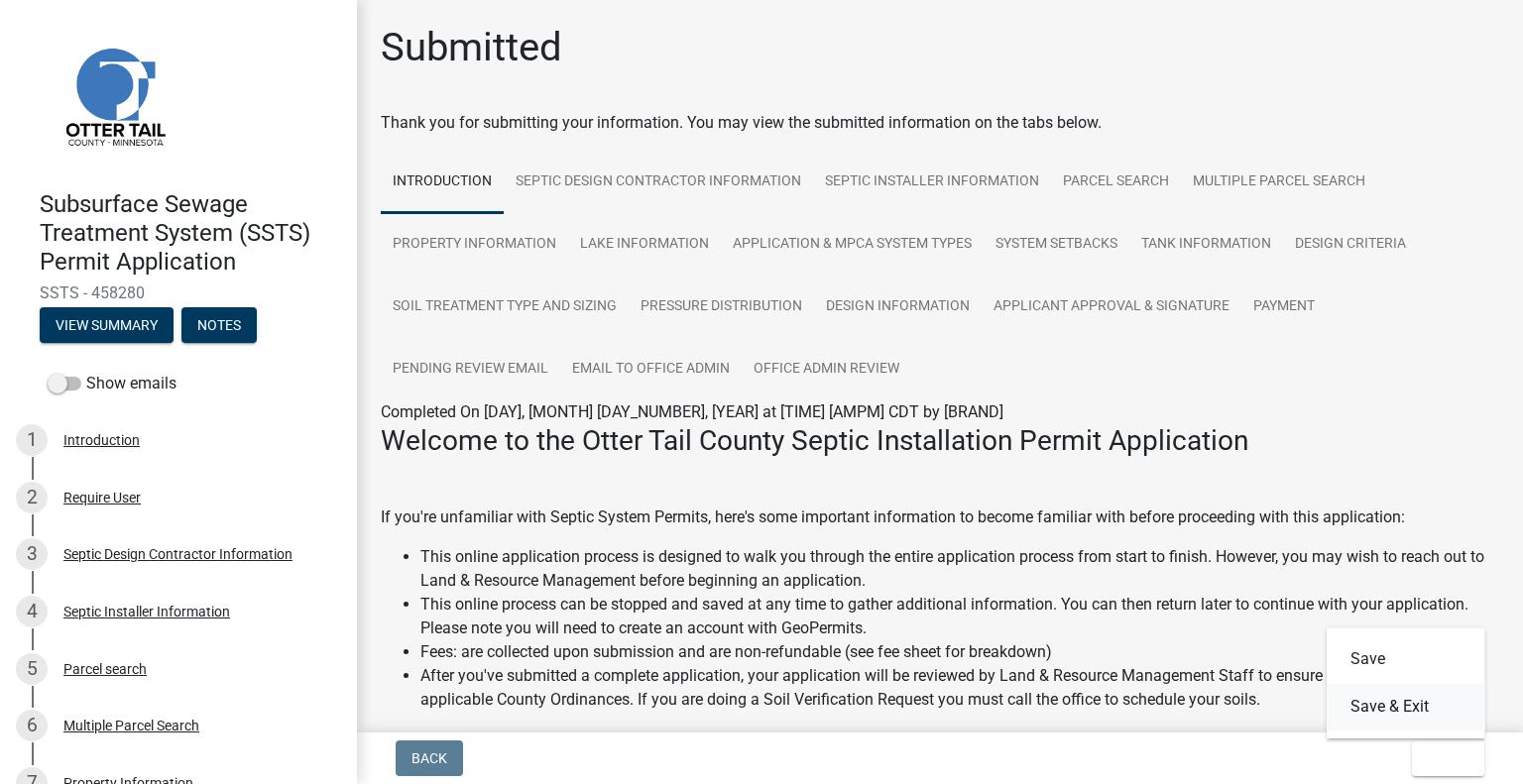 click on "Save & Exit" at bounding box center [1406, 707] 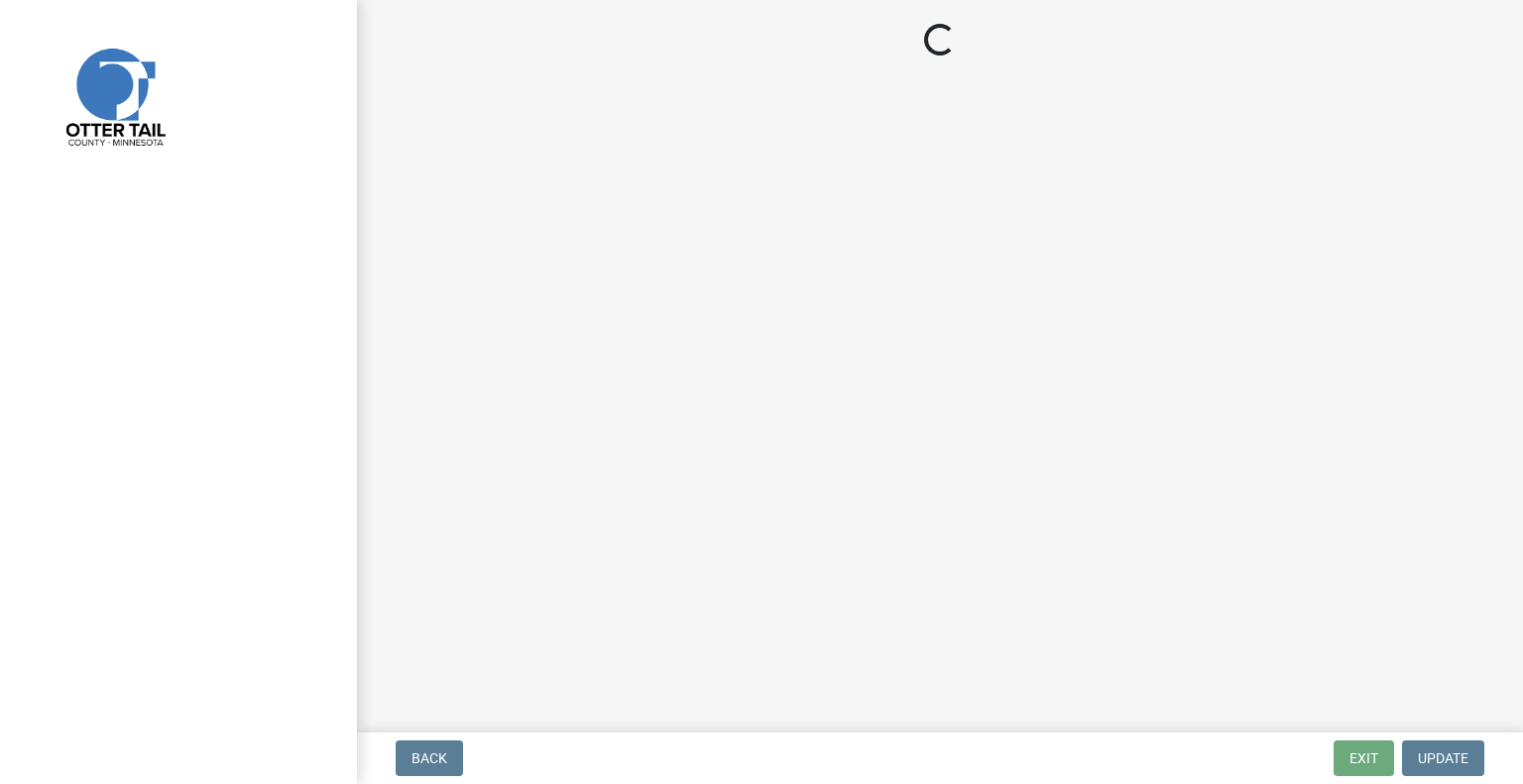 scroll, scrollTop: 0, scrollLeft: 0, axis: both 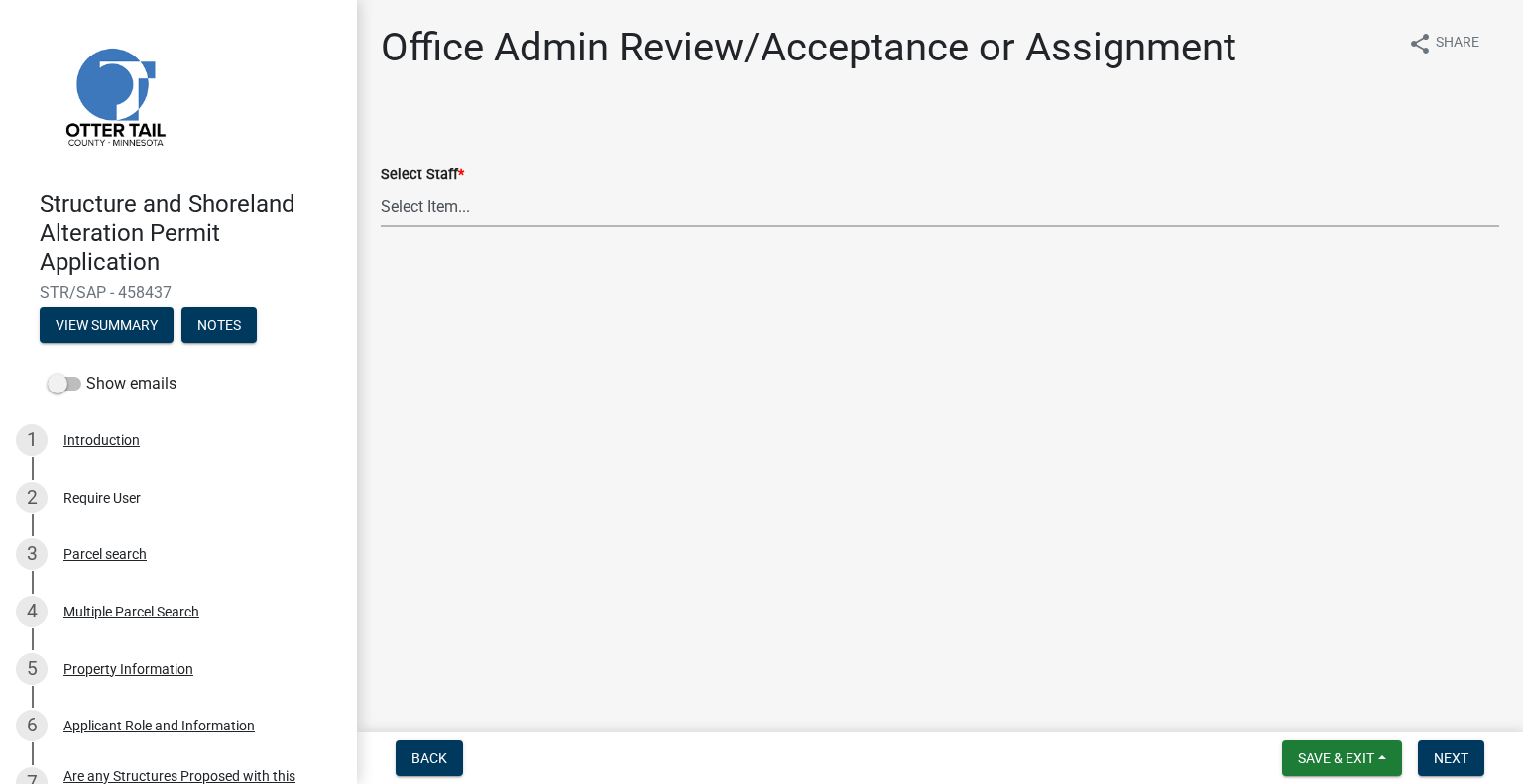 click on "Select Item...   [FIRST] [LAST] ([EMAIL])   [FIRST] [LAST] ([EMAIL])   [FIRST] [LAST] ([EMAIL])   [FIRST] [LAST] ([EMAIL])   [FIRST] [LAST] ([EMAIL])   [FIRST] [LAST] ([EMAIL])   [FIRST] [LAST] ([EMAIL])   [FIRST] [LAST] ([EMAIL])   [FIRST] [LAST] ([EMAIL])   [FIRST] [LAST] ([EMAIL])   [FIRST] [LAST] ([EMAIL])   [FIRST] [LAST] ([EMAIL])   [FIRST] [LAST] ([EMAIL])   [FIRST] [LAST] ([EMAIL])" at bounding box center [940, 206] 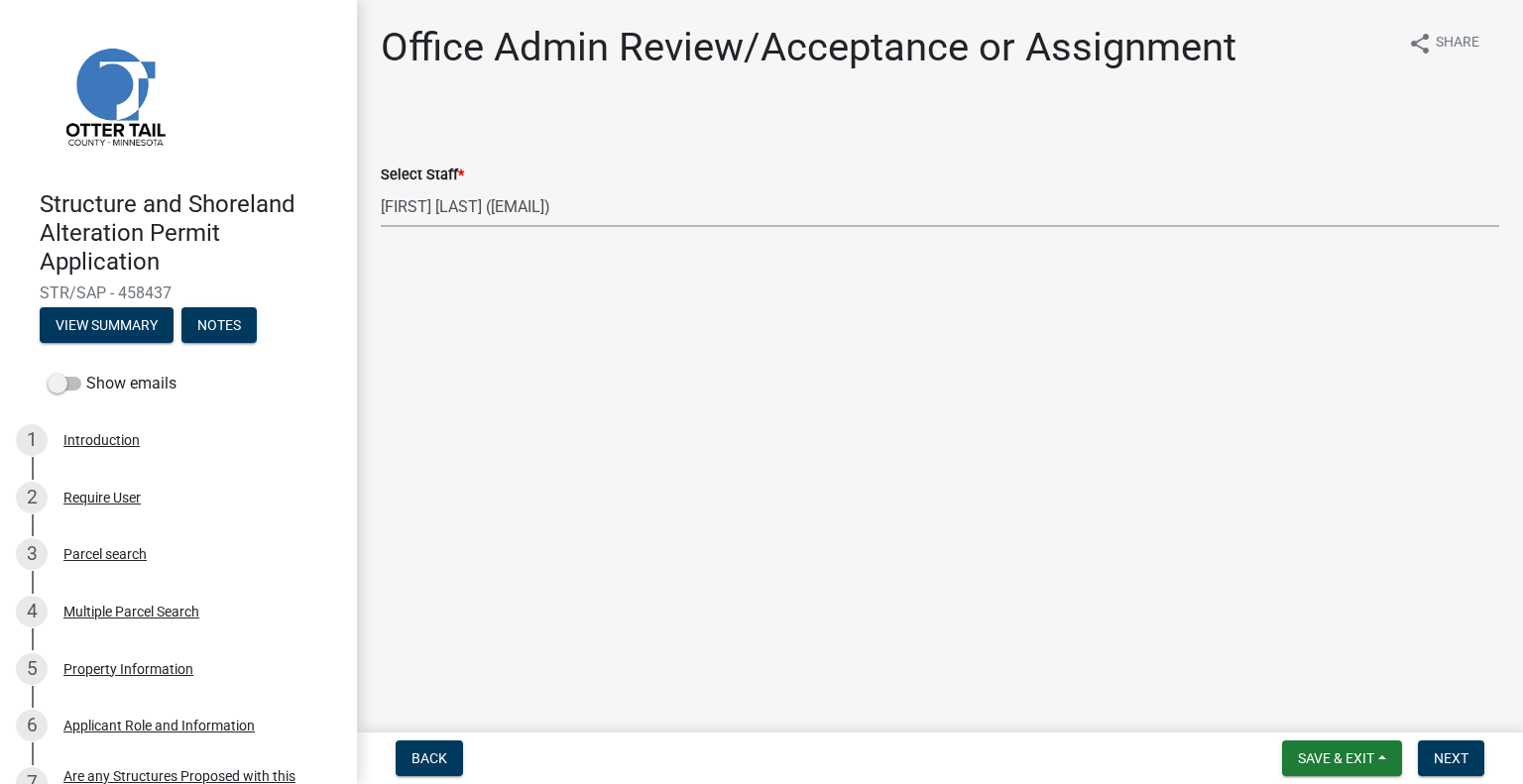 click on "Select Item...   [FIRST] [LAST] ([EMAIL])   [FIRST] [LAST] ([EMAIL])   [FIRST] [LAST] ([EMAIL])   [FIRST] [LAST] ([EMAIL])   [FIRST] [LAST] ([EMAIL])   [FIRST] [LAST] ([EMAIL])   [FIRST] [LAST] ([EMAIL])   [FIRST] [LAST] ([EMAIL])   [FIRST] [LAST] ([EMAIL])   [FIRST] [LAST] ([EMAIL])   [FIRST] [LAST] ([EMAIL])   [FIRST] [LAST] ([EMAIL])   [FIRST] [LAST] ([EMAIL])   [FIRST] [LAST] ([EMAIL])" at bounding box center (940, 206) 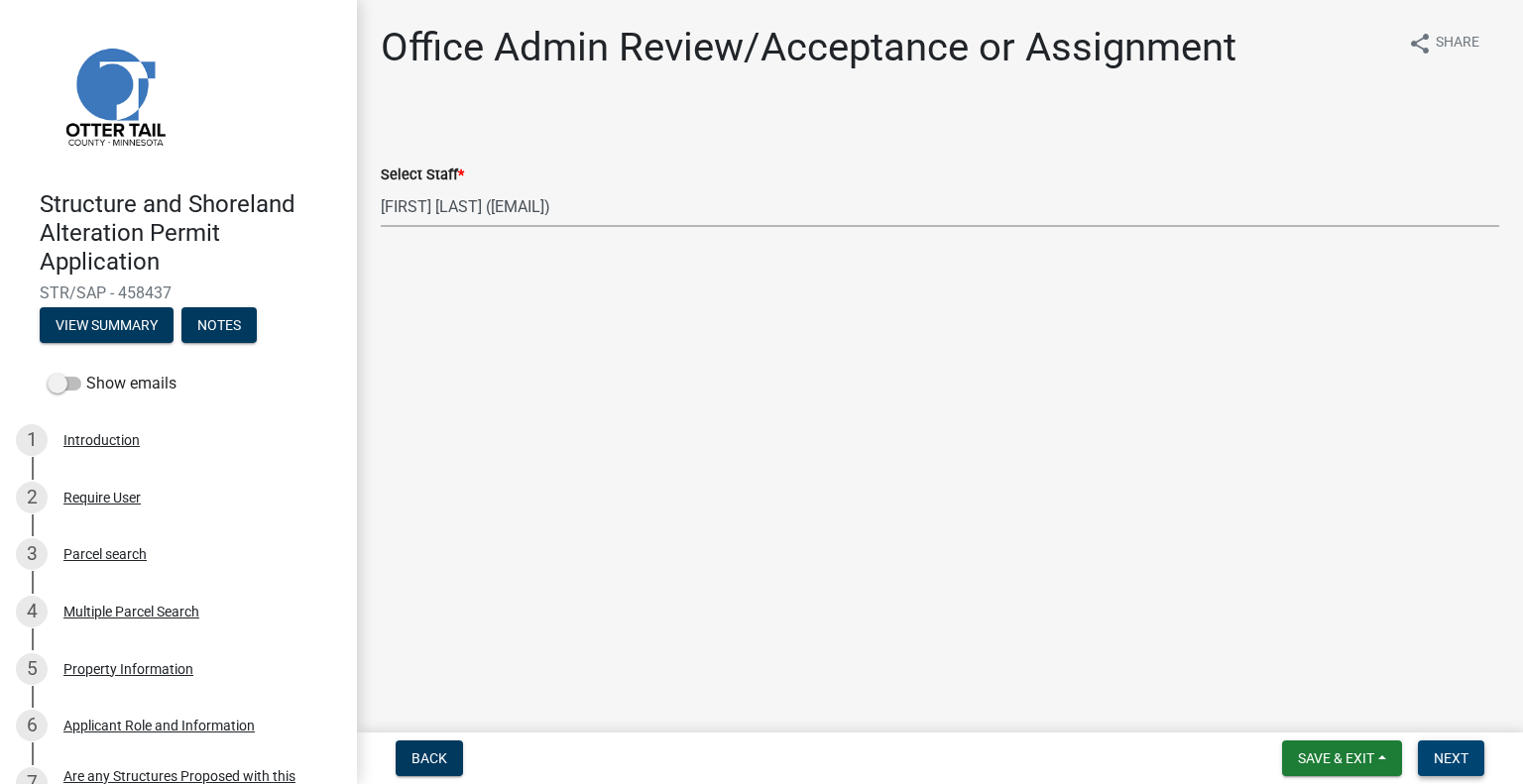 click on "Next" at bounding box center (1451, 758) 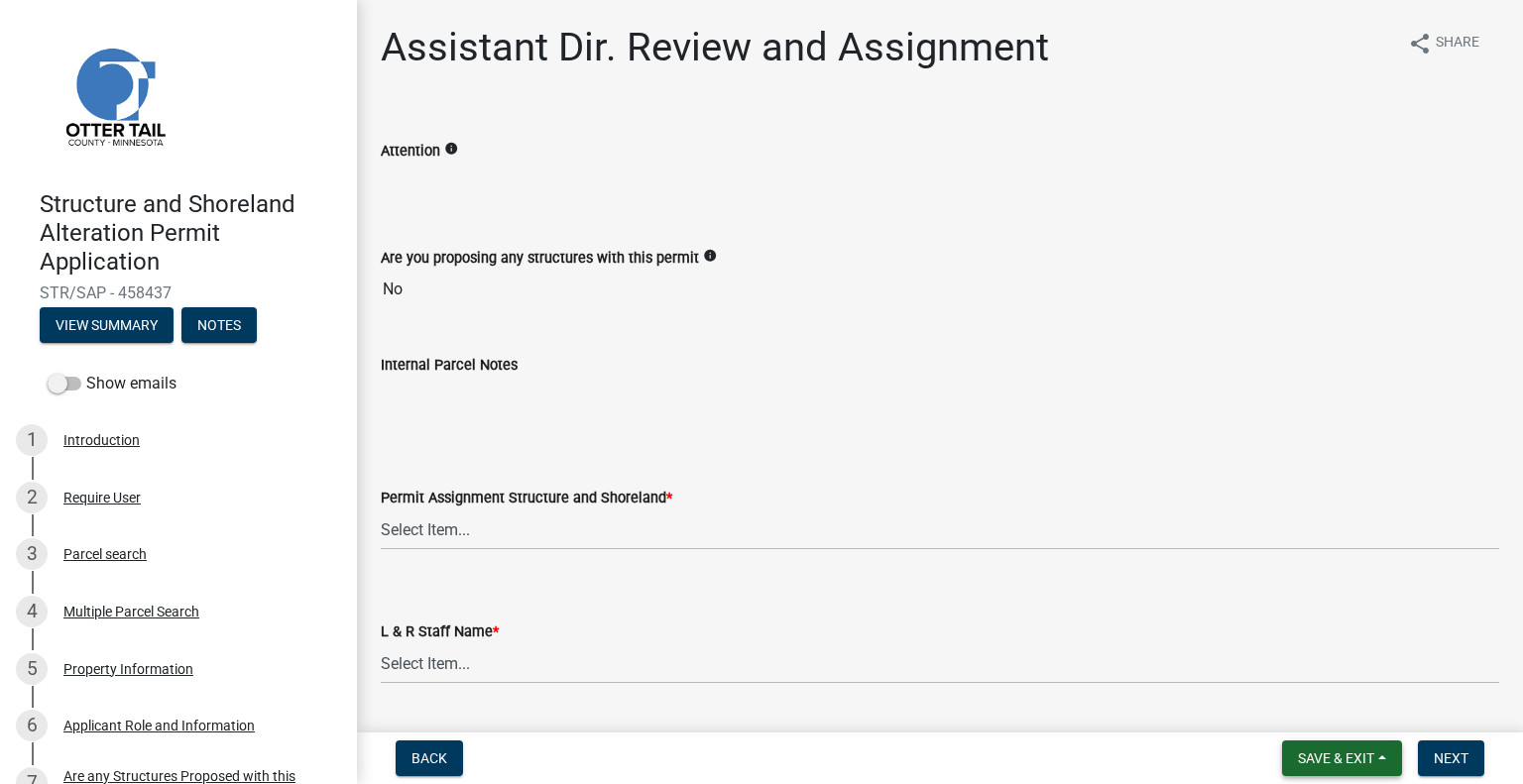 click on "Save & Exit" at bounding box center (1342, 758) 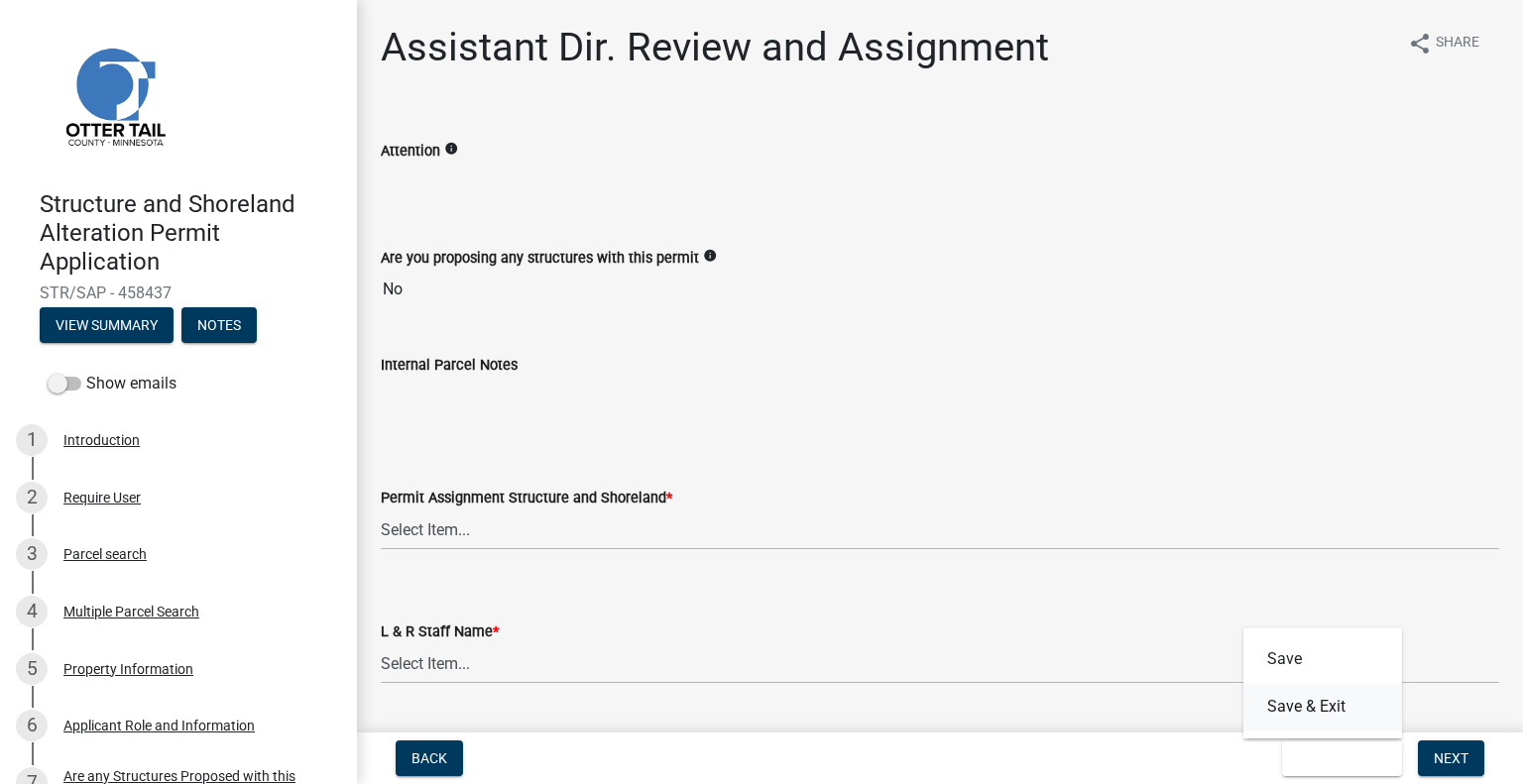 click on "Save & Exit" at bounding box center (1323, 707) 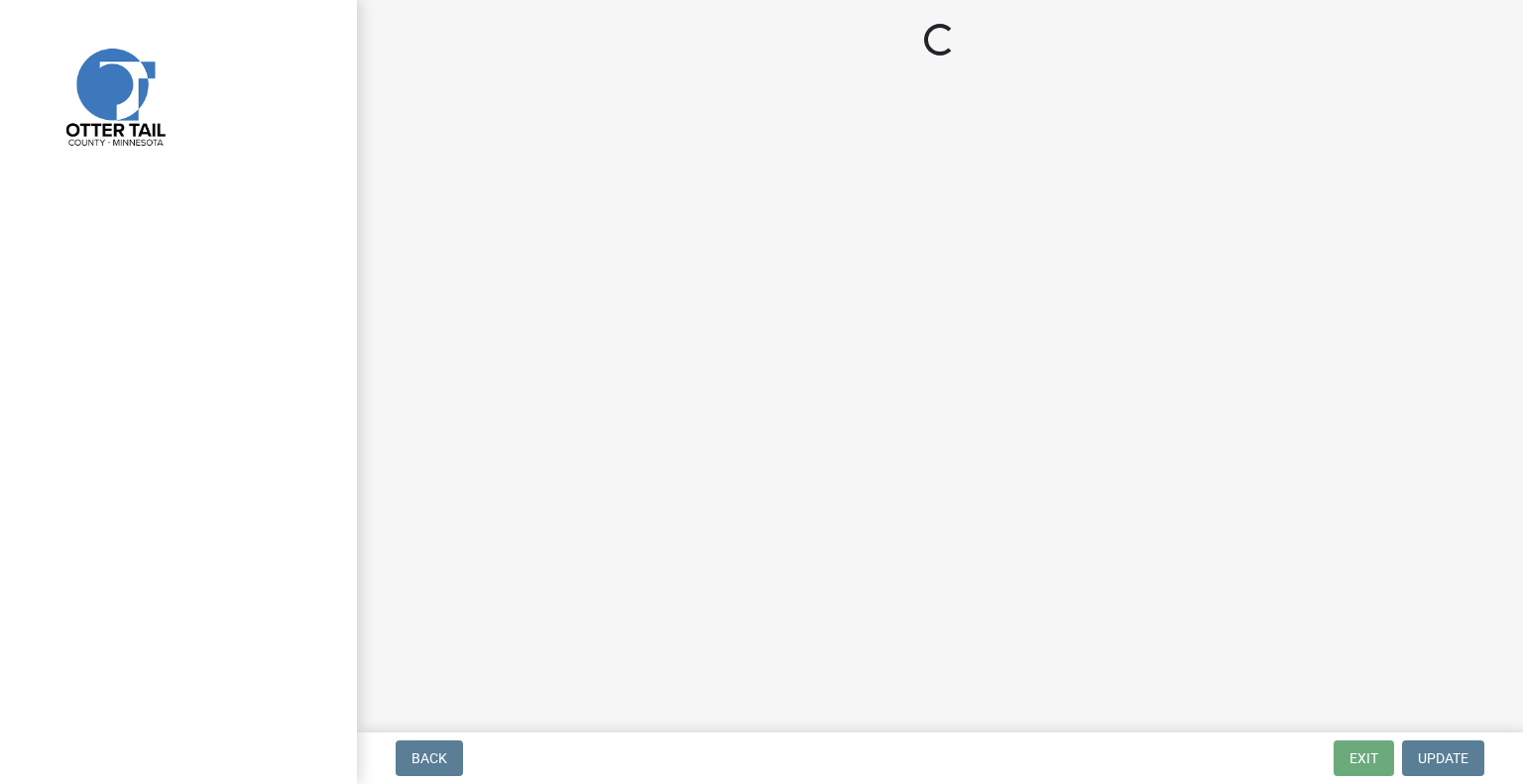 scroll, scrollTop: 0, scrollLeft: 0, axis: both 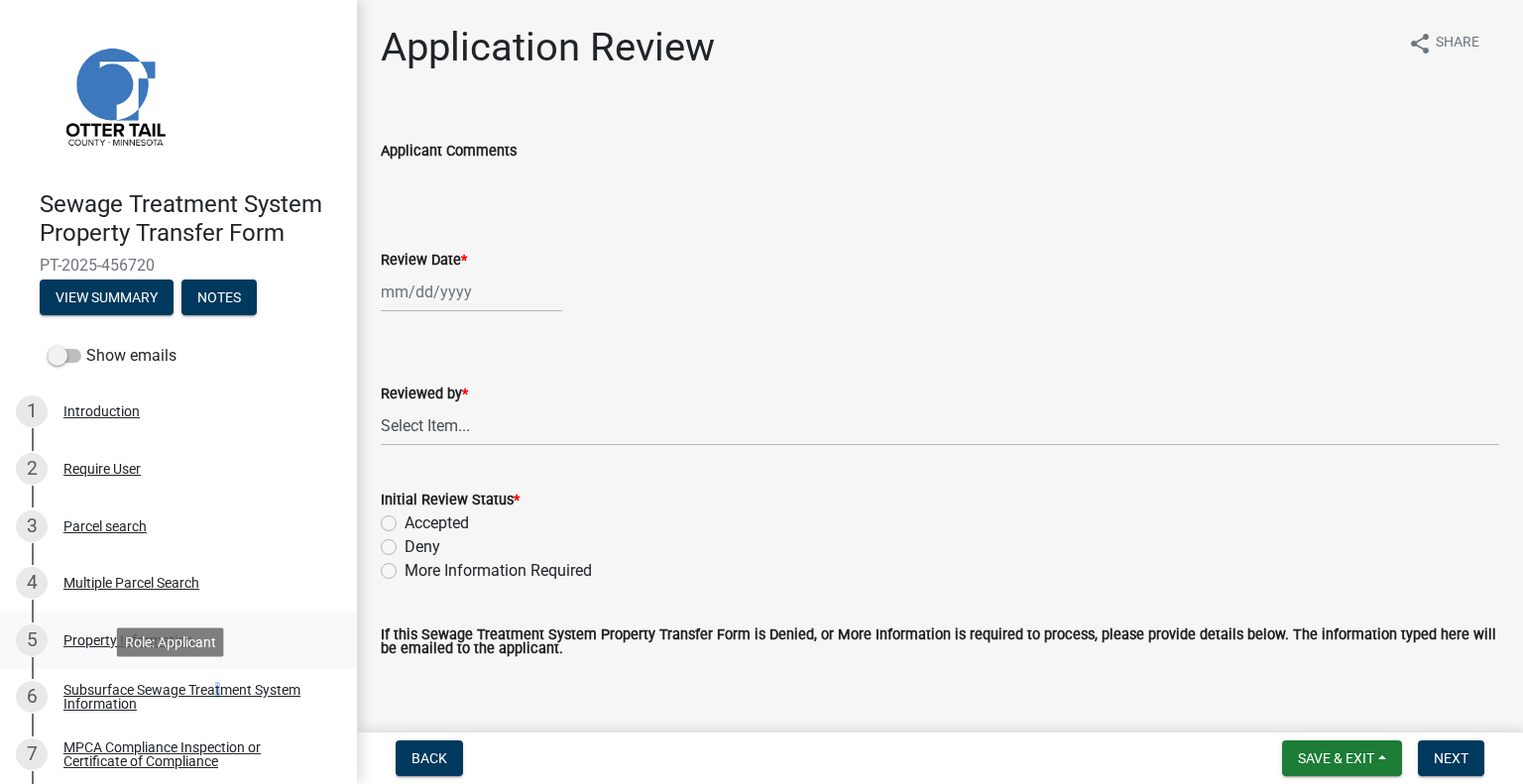 drag, startPoint x: 212, startPoint y: 683, endPoint x: 226, endPoint y: 653, distance: 33.105891 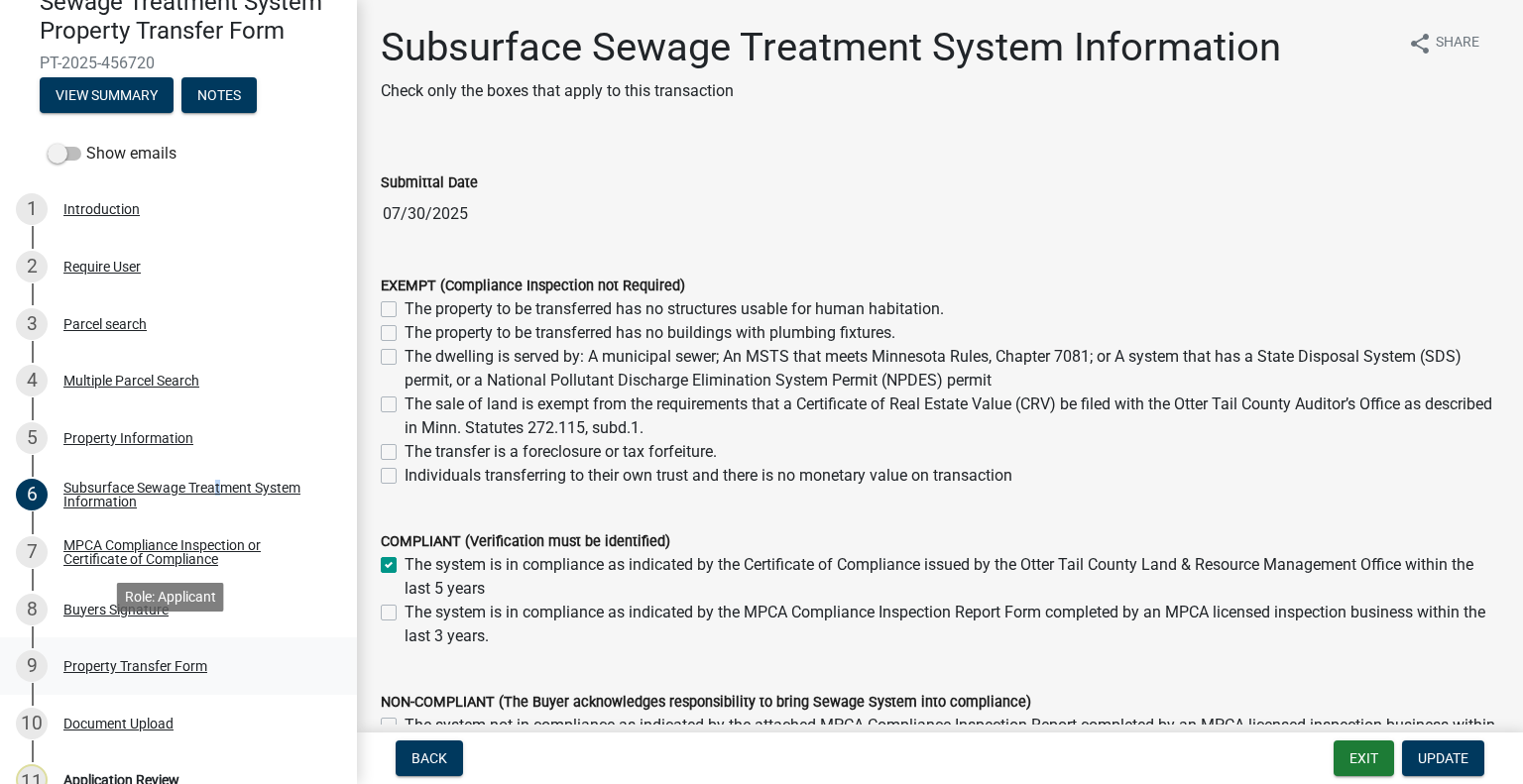 scroll, scrollTop: 216, scrollLeft: 0, axis: vertical 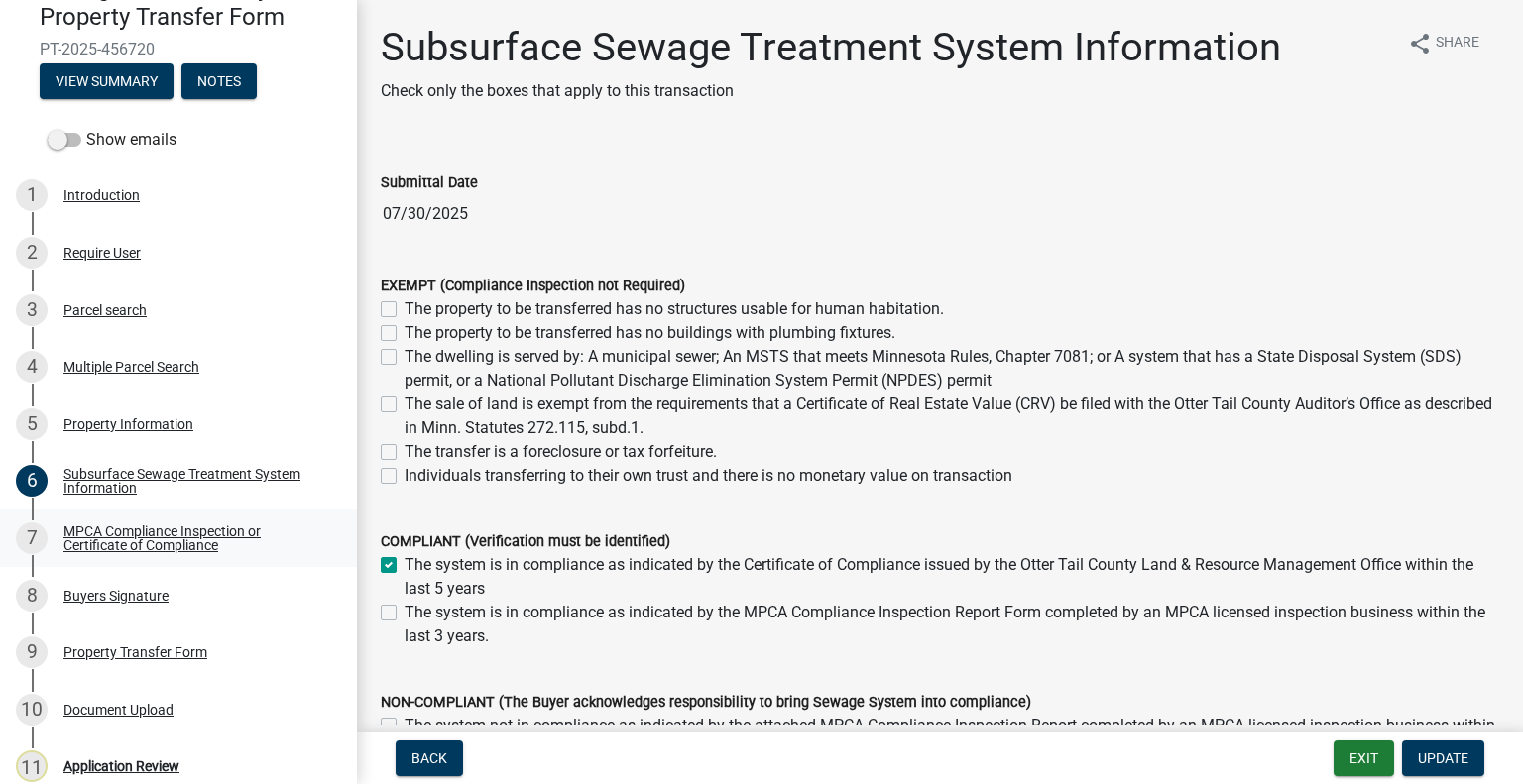 click on "MPCA Compliance Inspection  or Certificate of Compliance" at bounding box center (194, 538) 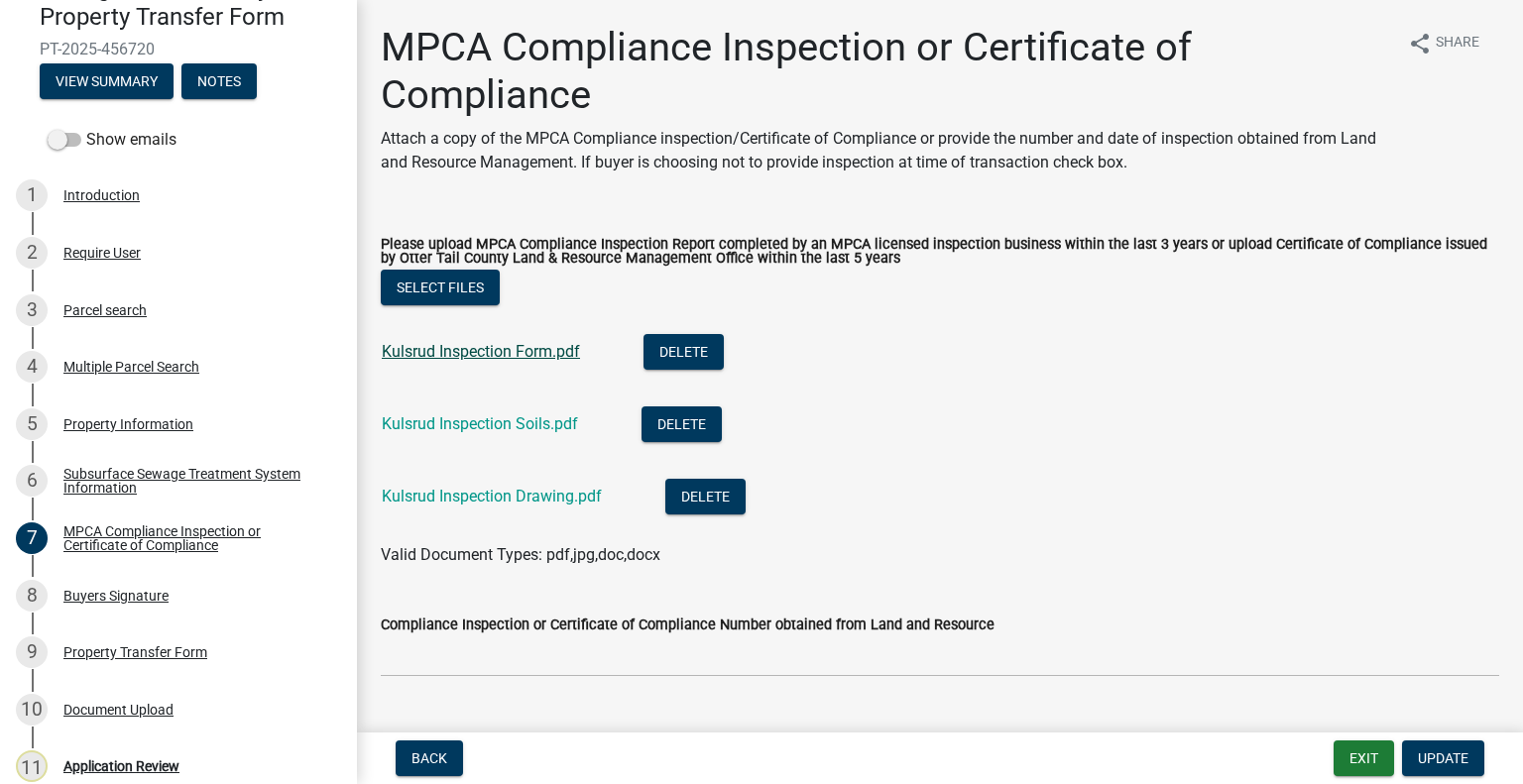 click on "Kulsrud Inspection Form.pdf" 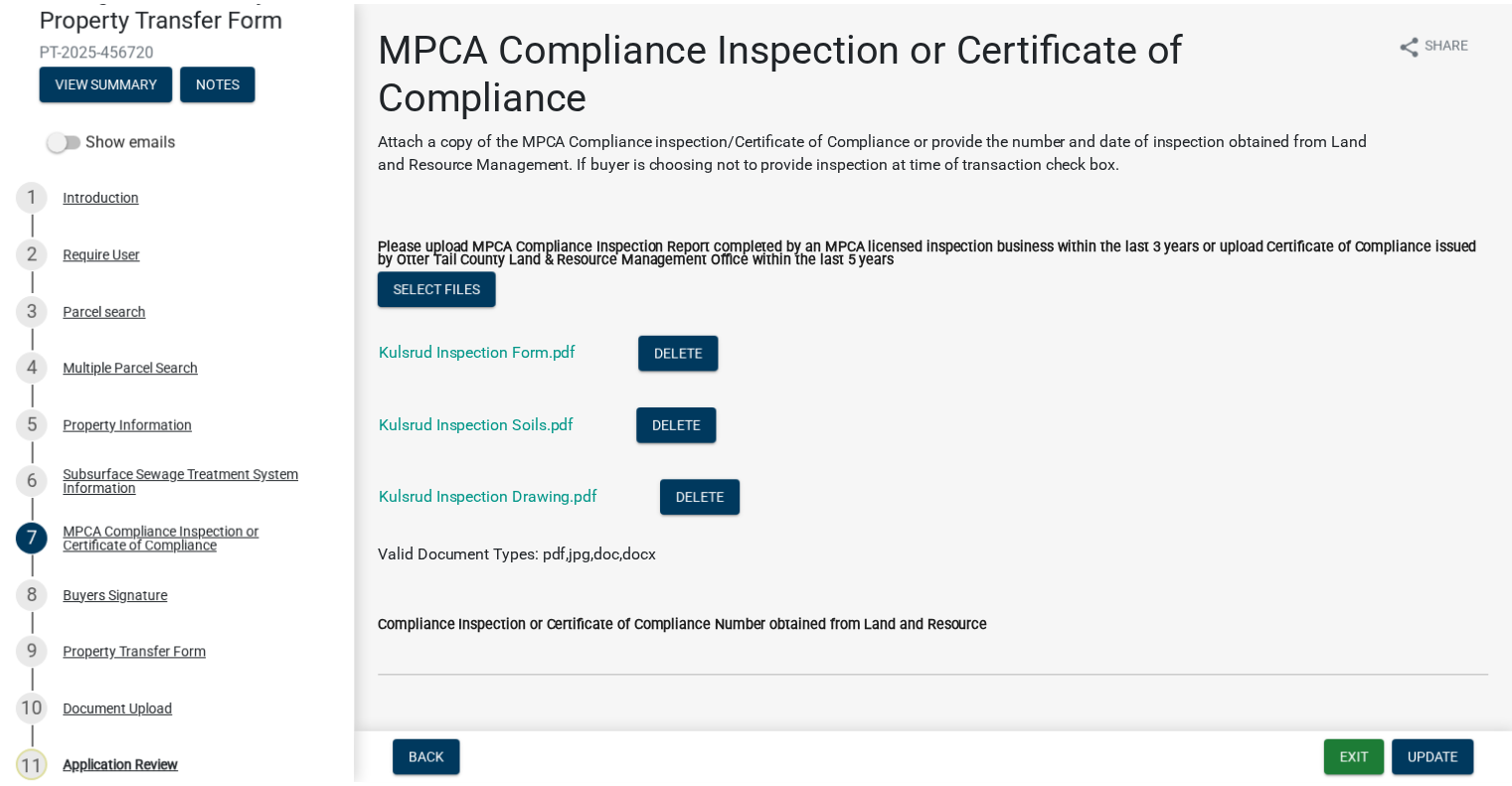 scroll, scrollTop: 292, scrollLeft: 0, axis: vertical 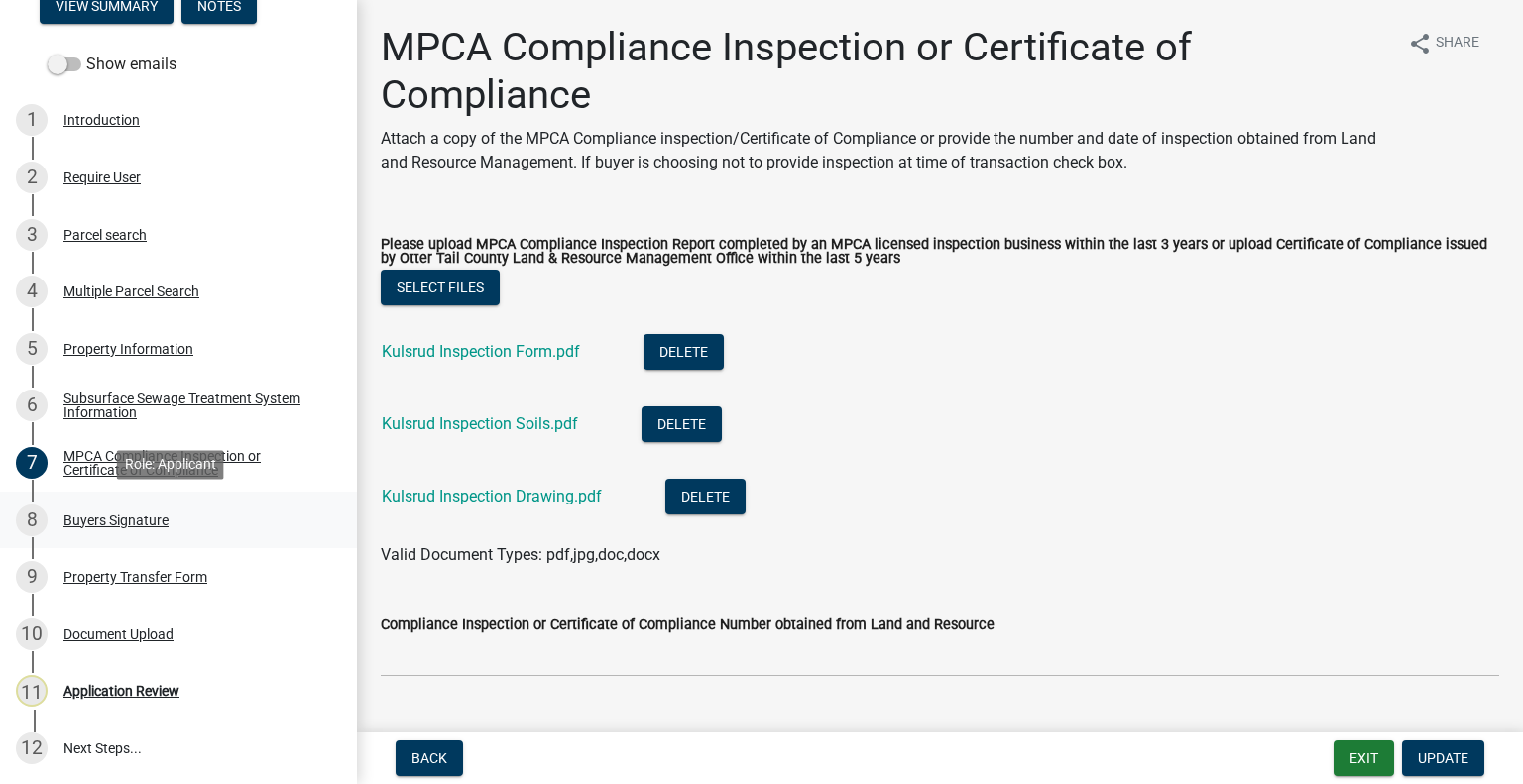 click on "8     Buyers Signature" at bounding box center (171, 520) 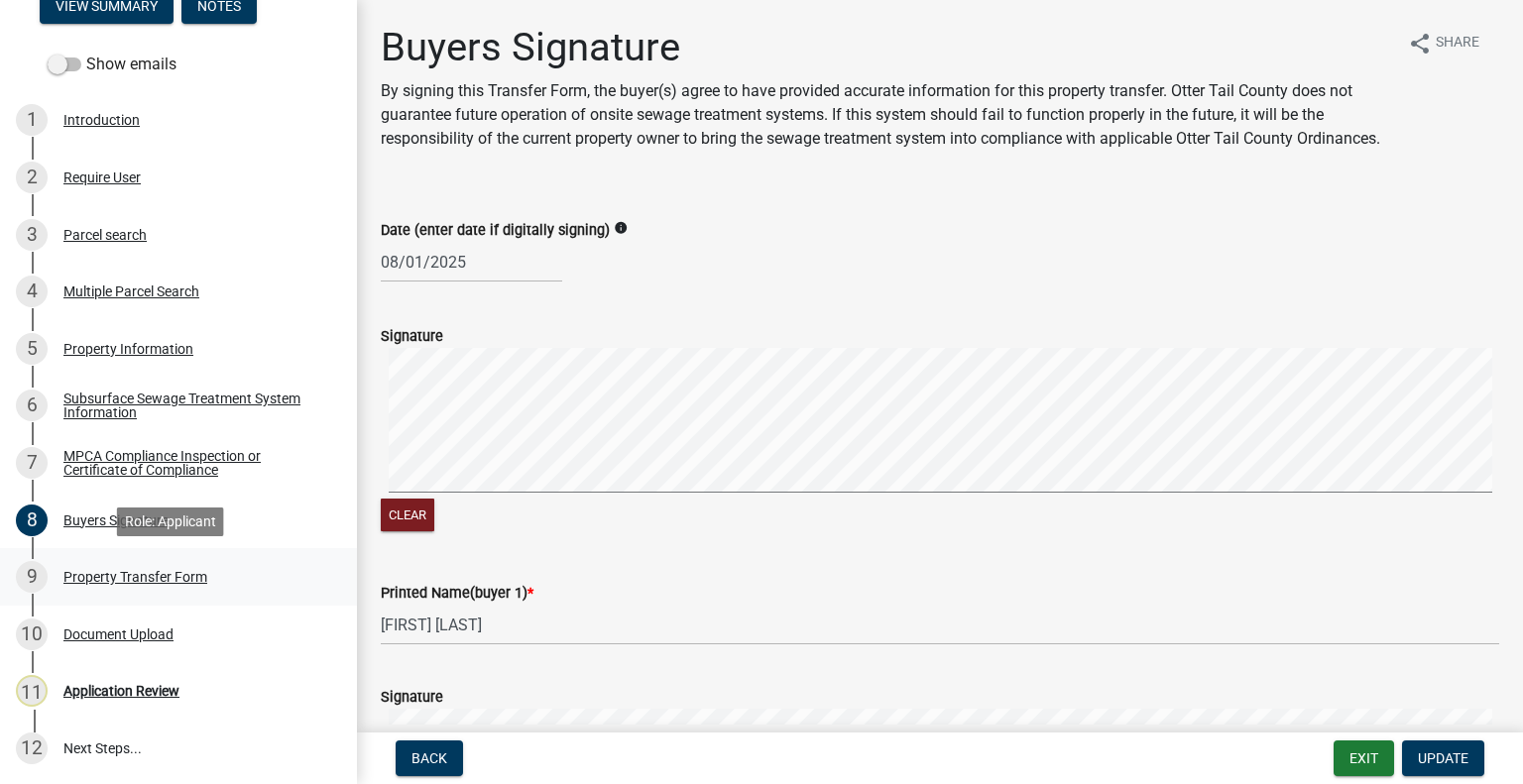 click on "9     Property Transfer Form" at bounding box center (171, 577) 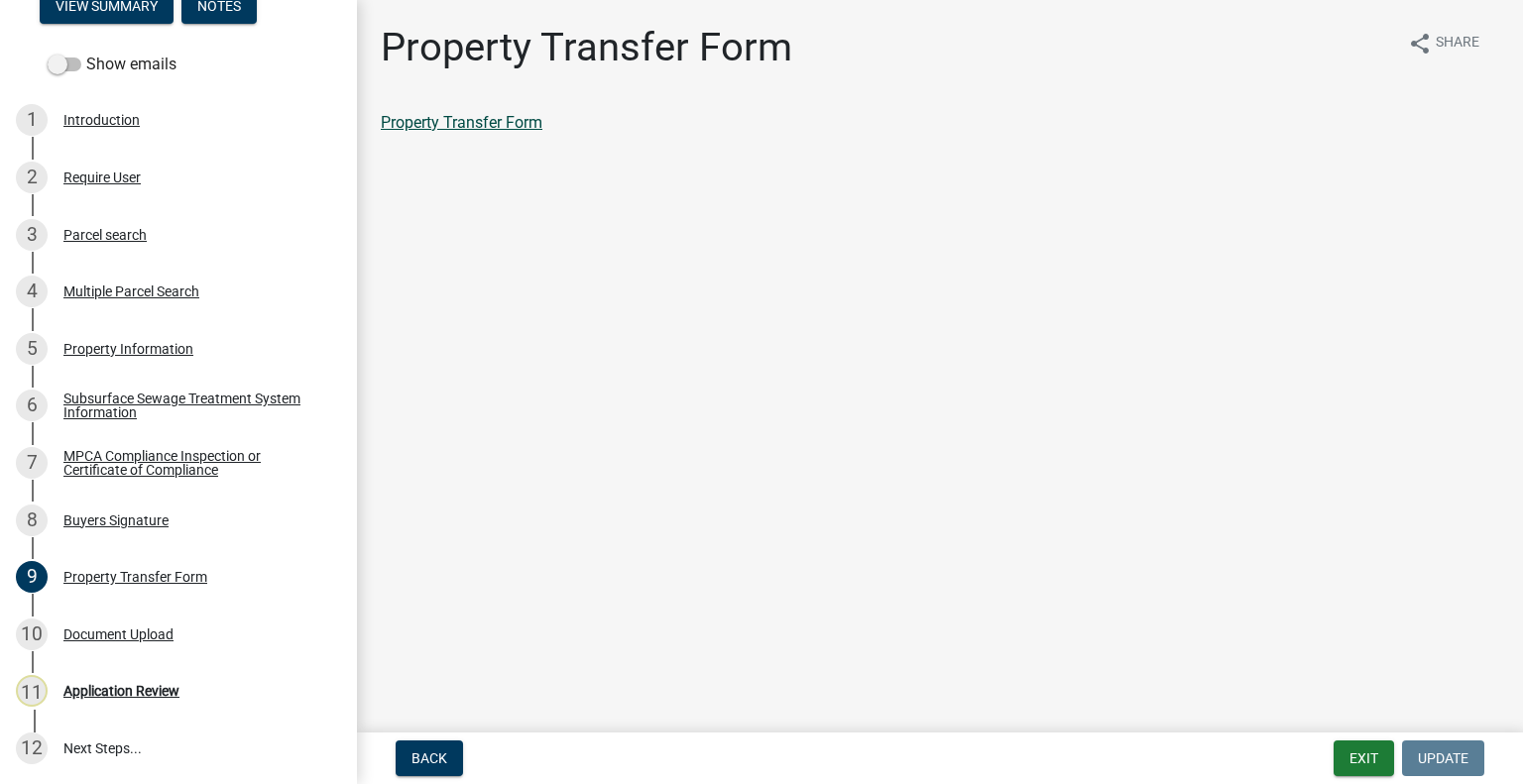 click on "Property Transfer Form" 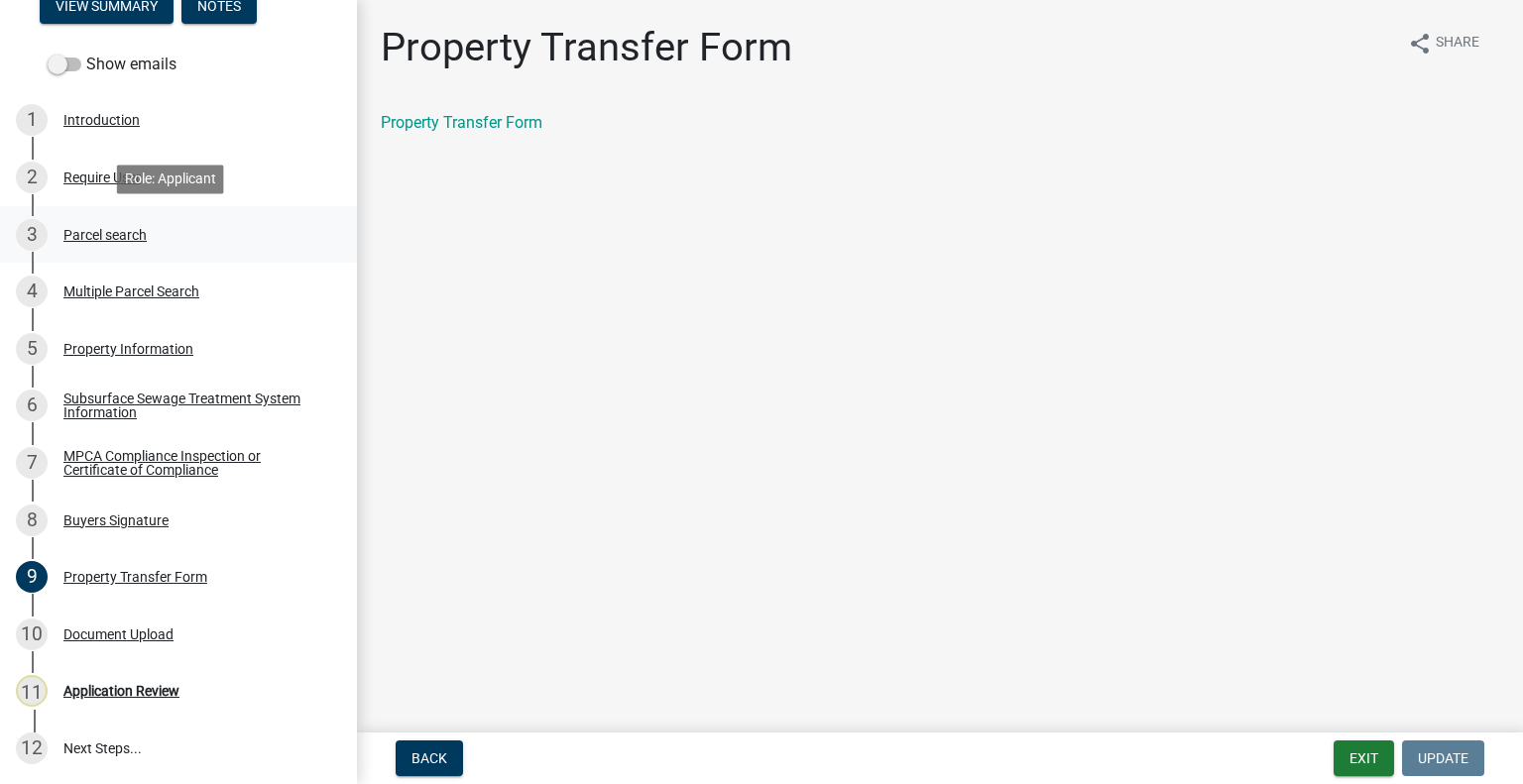 click on "Parcel search" at bounding box center [105, 235] 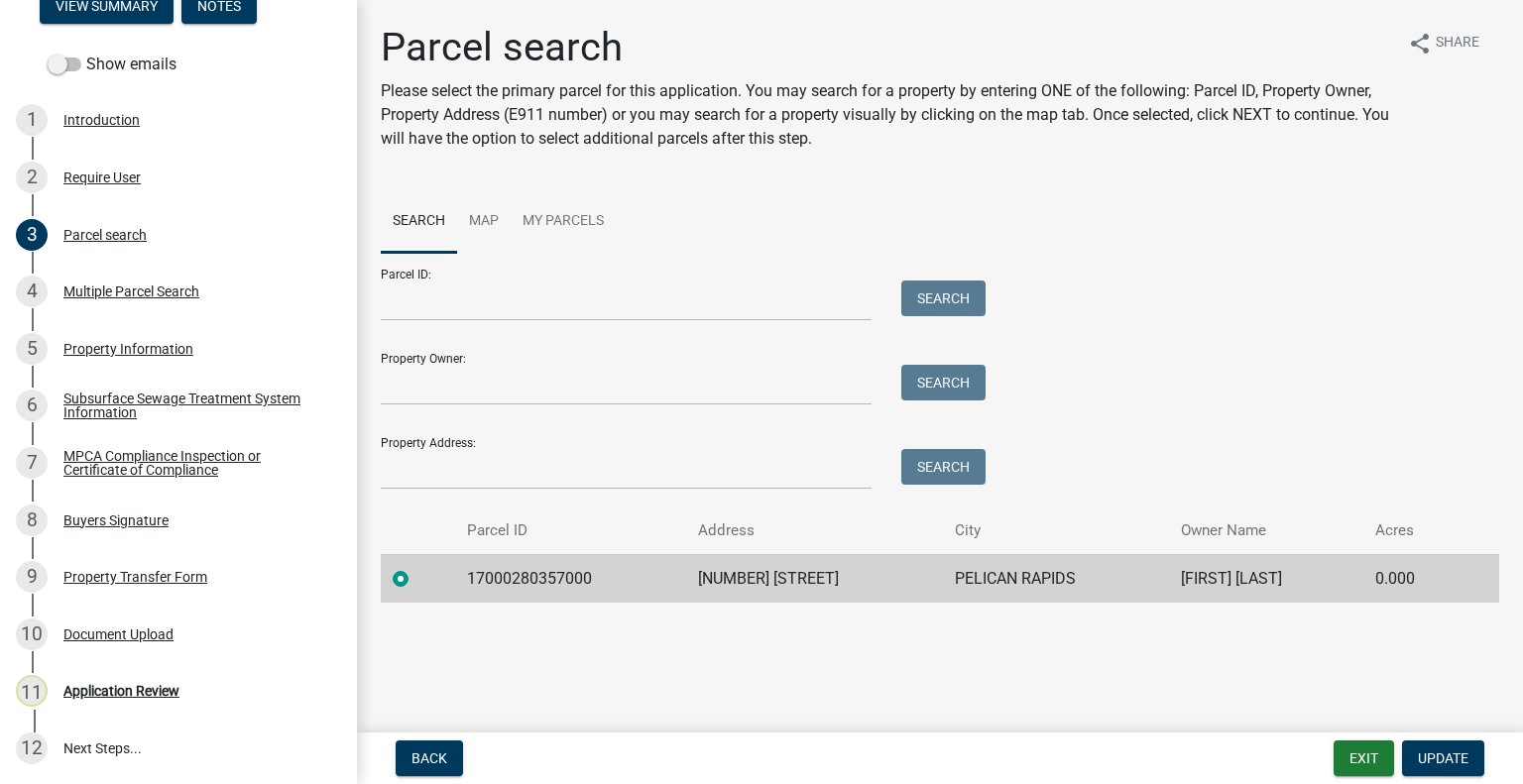 click on "17000280357000" 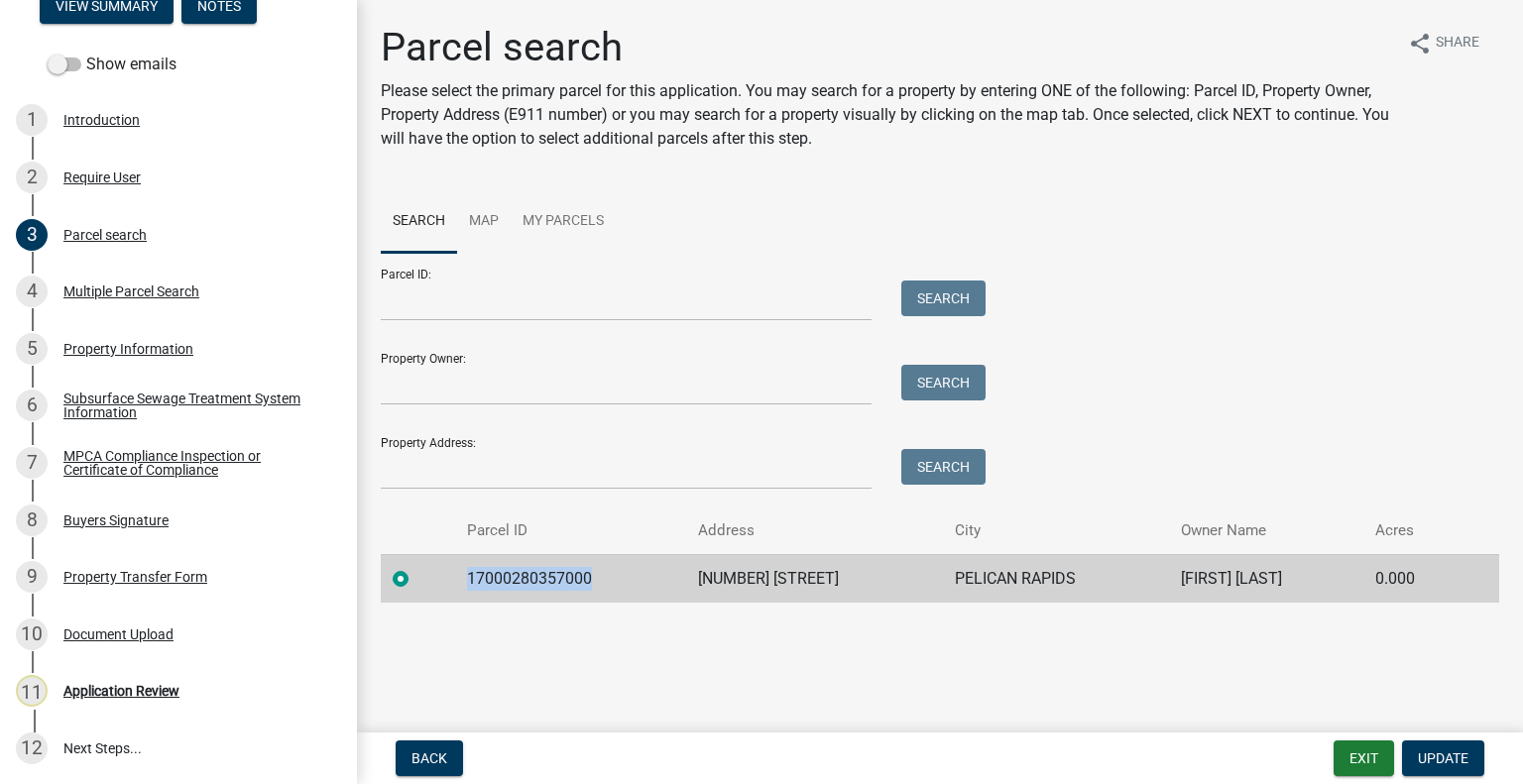 click on "17000280357000" 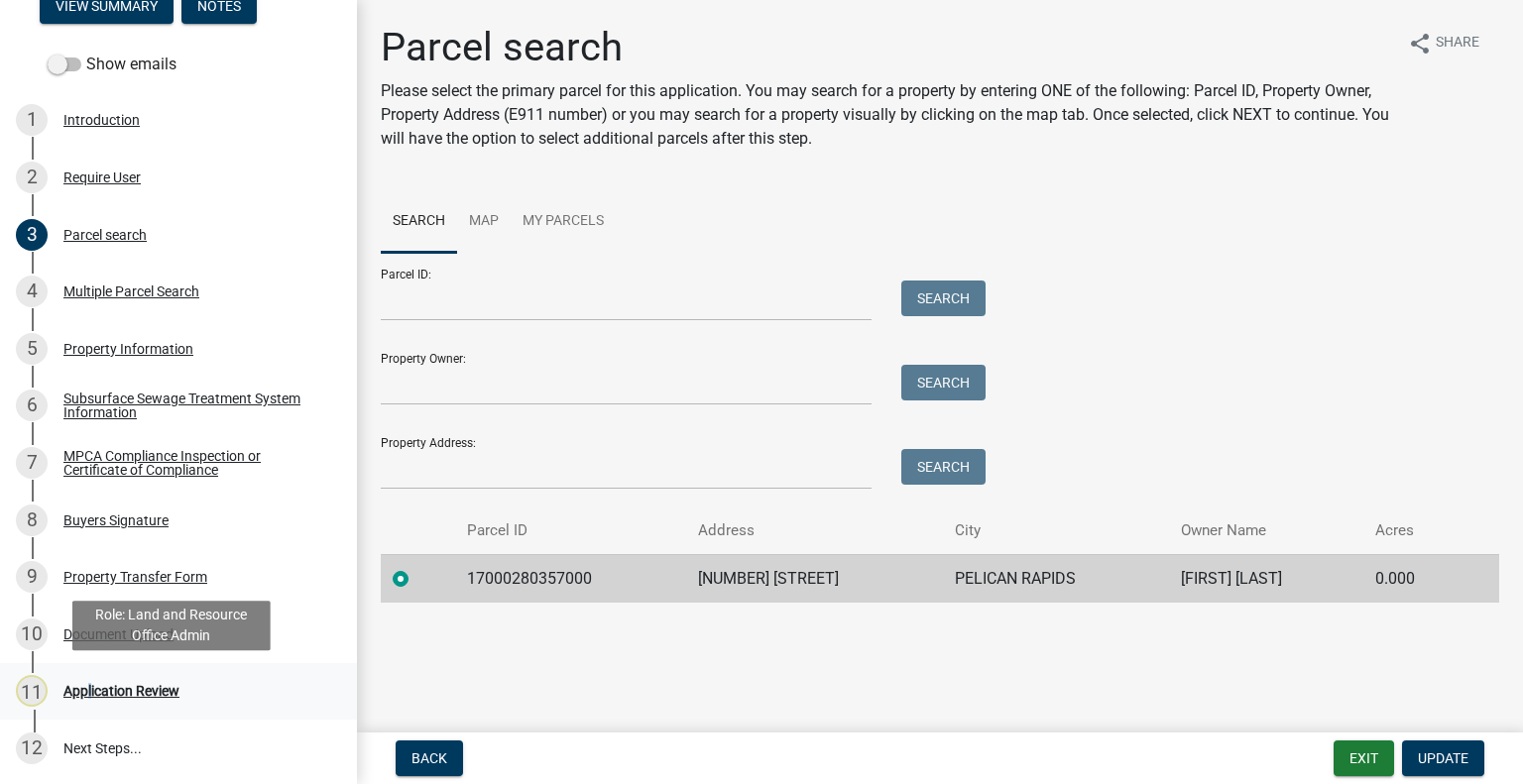 click on "Application Review" at bounding box center (121, 691) 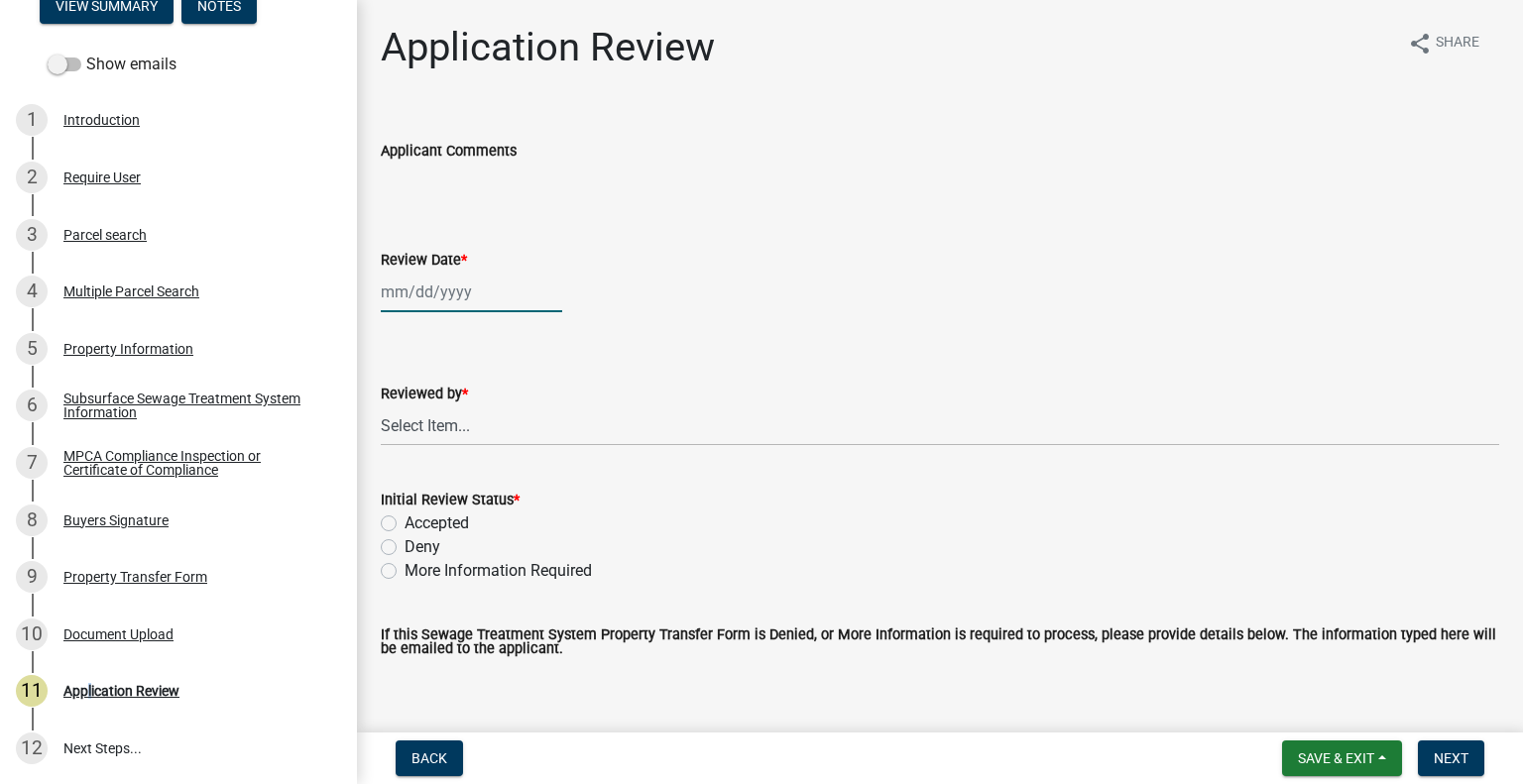 click 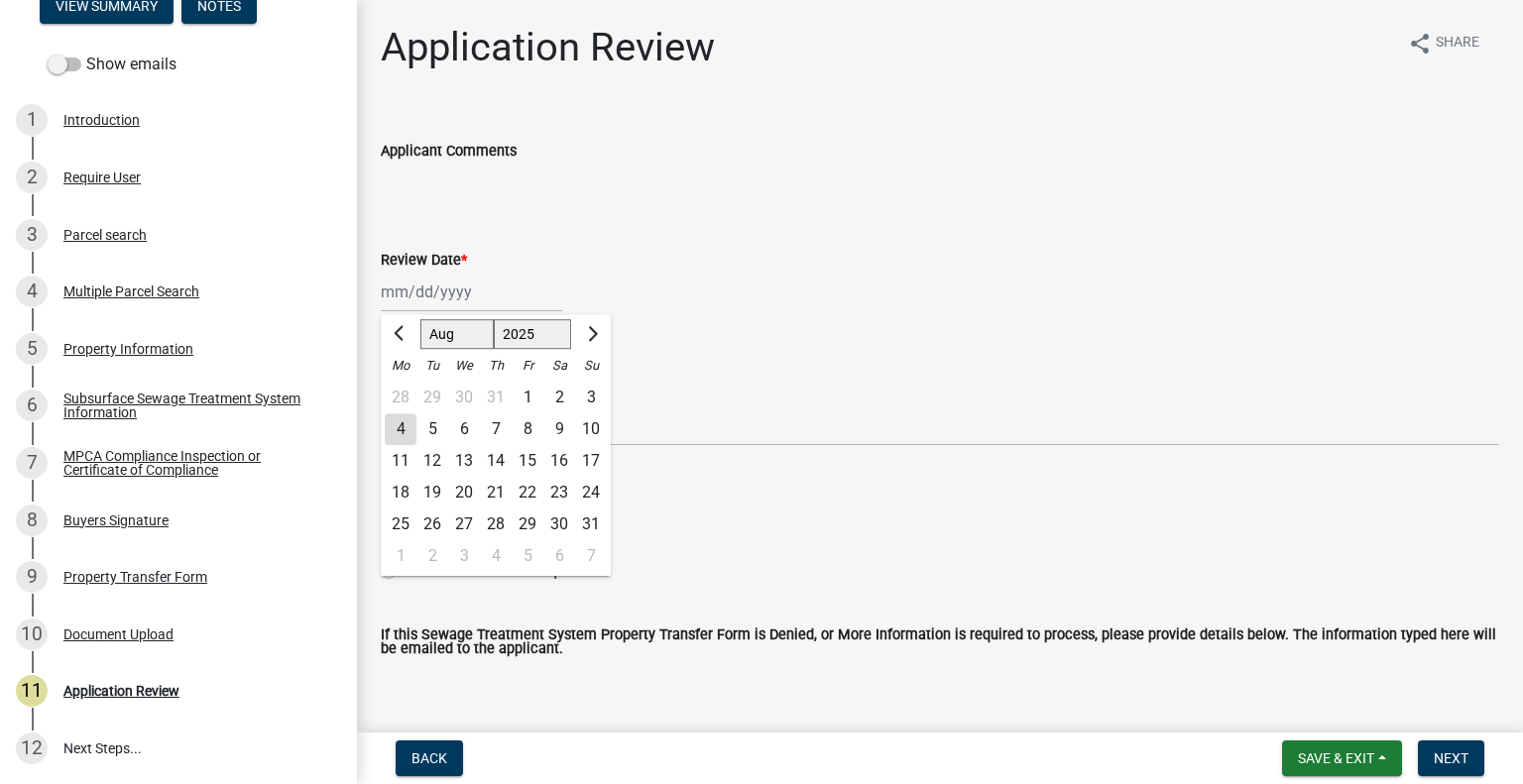 click on "4" 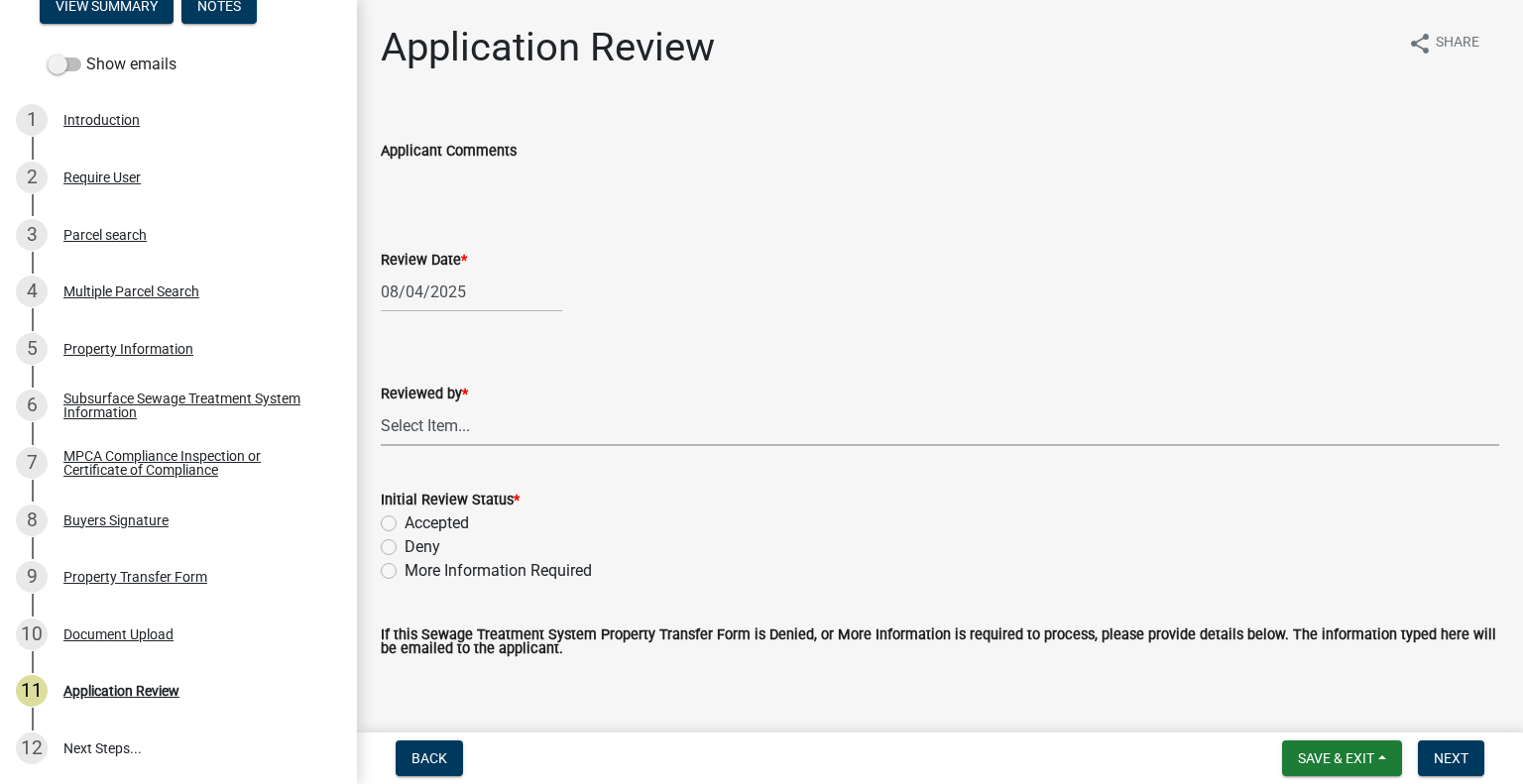 click on "Select Item...   Alexis Newark   Amy Busko   Andrea Perales   Brittany Tollefson   Christopher LeClair   Courtney Roth   Elizabeth Plaster   Emma Swenson   Eric Babolian   Kyle Westergard   Lindsey Hanson   Michelle Jevne   Noah Brenden   Sheila Dahl" at bounding box center [940, 425] 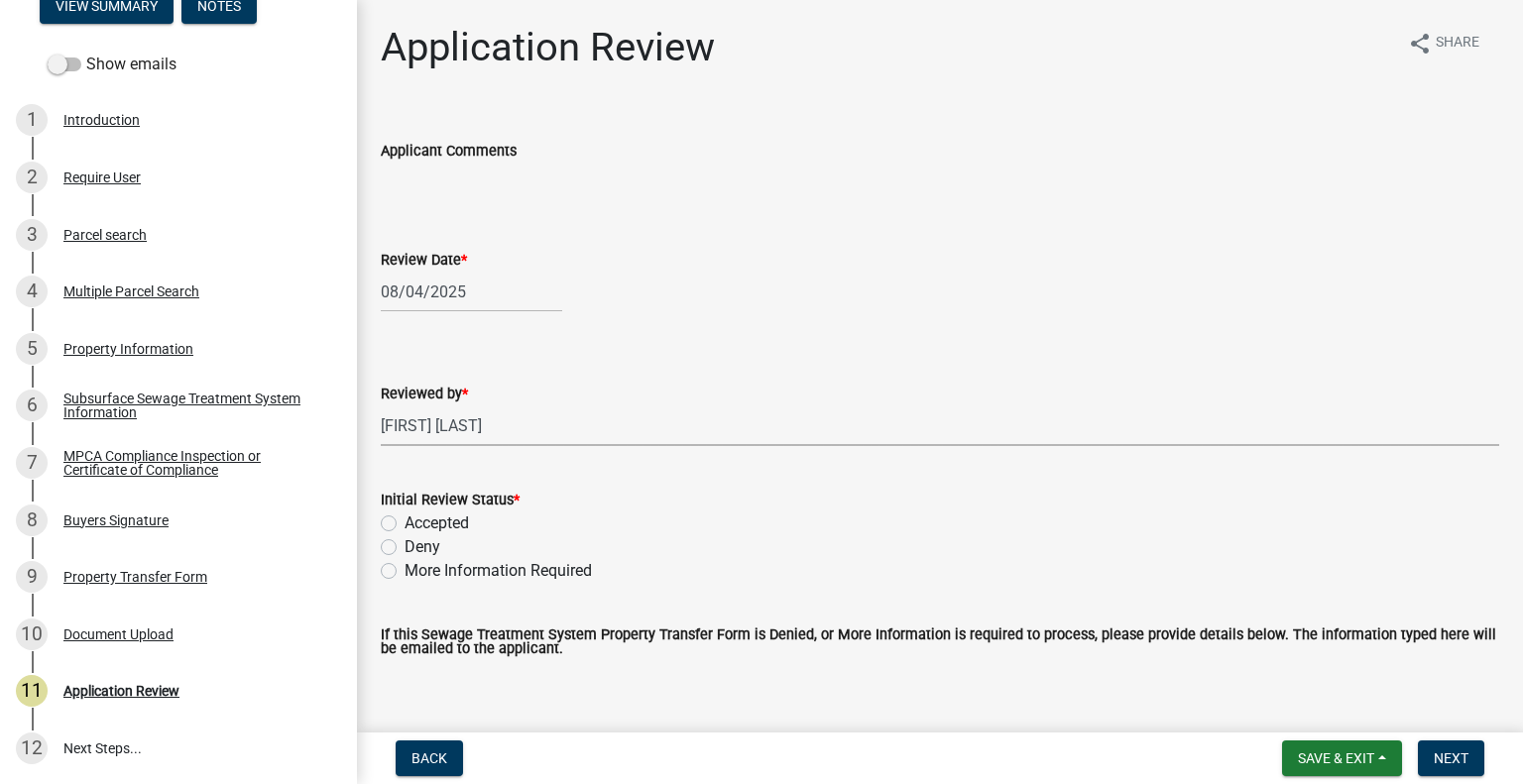 click on "Select Item...   Alexis Newark   Amy Busko   Andrea Perales   Brittany Tollefson   Christopher LeClair   Courtney Roth   Elizabeth Plaster   Emma Swenson   Eric Babolian   Kyle Westergard   Lindsey Hanson   Michelle Jevne   Noah Brenden   Sheila Dahl" at bounding box center [940, 425] 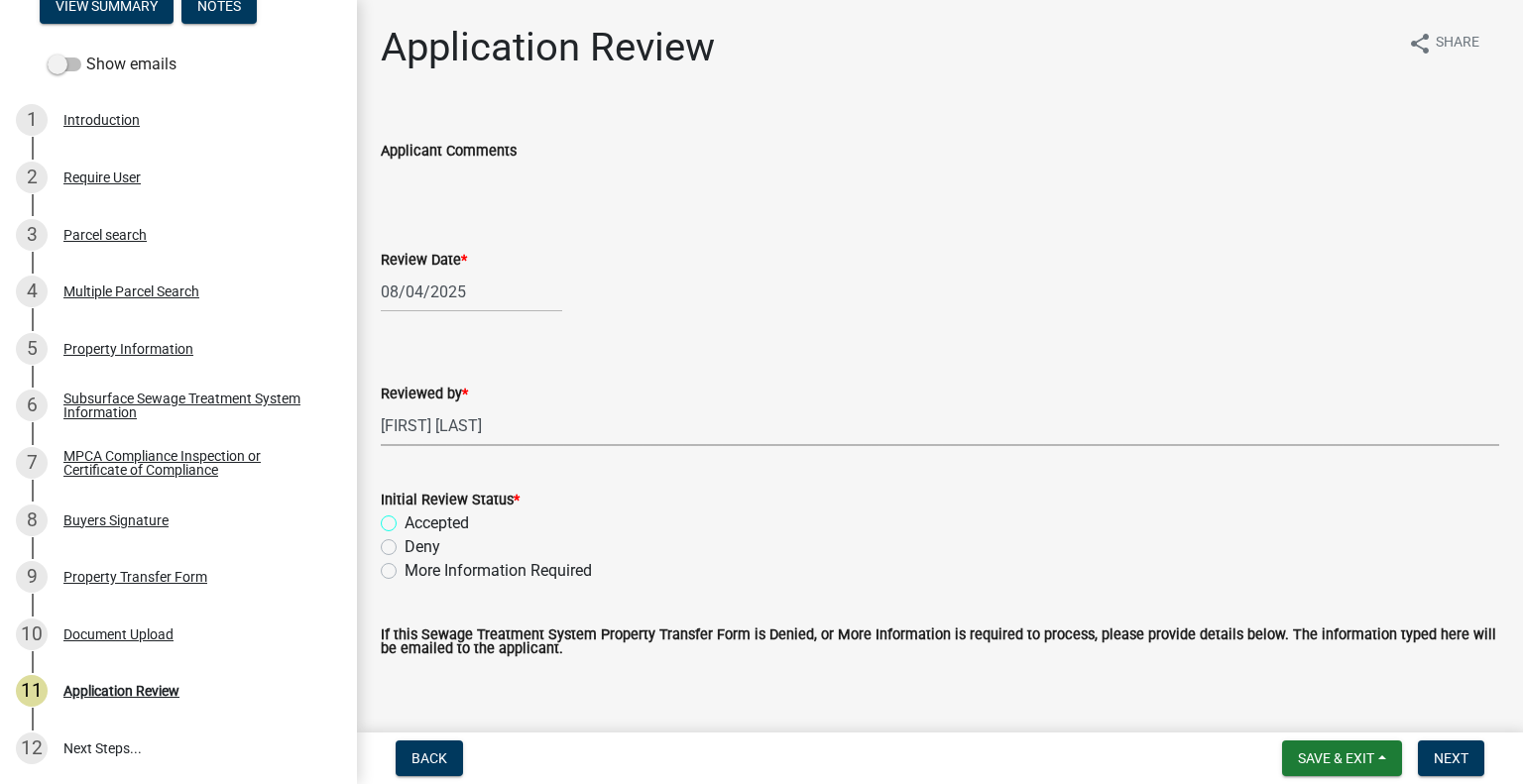 click on "Accepted" at bounding box center [410, 517] 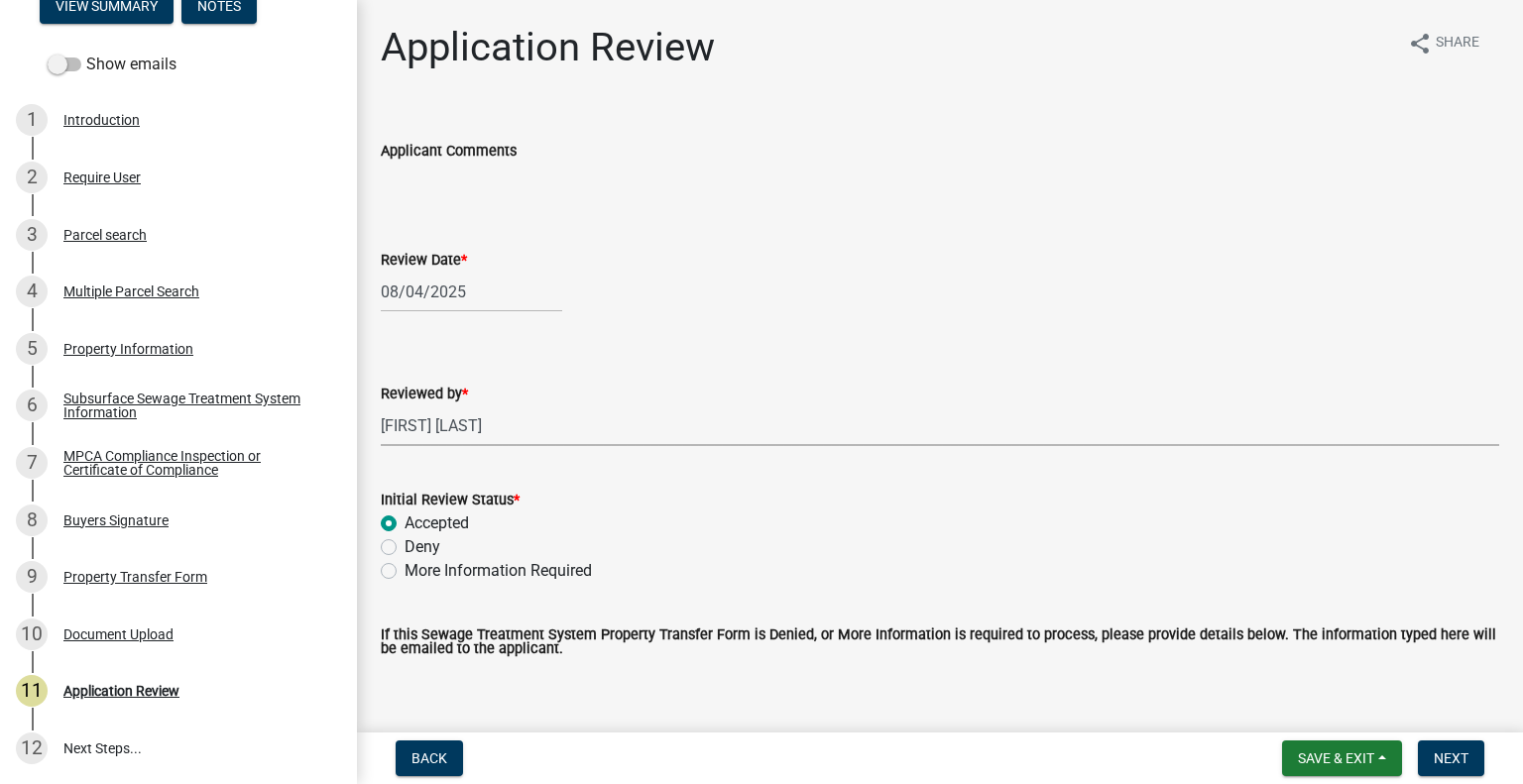 radio on "true" 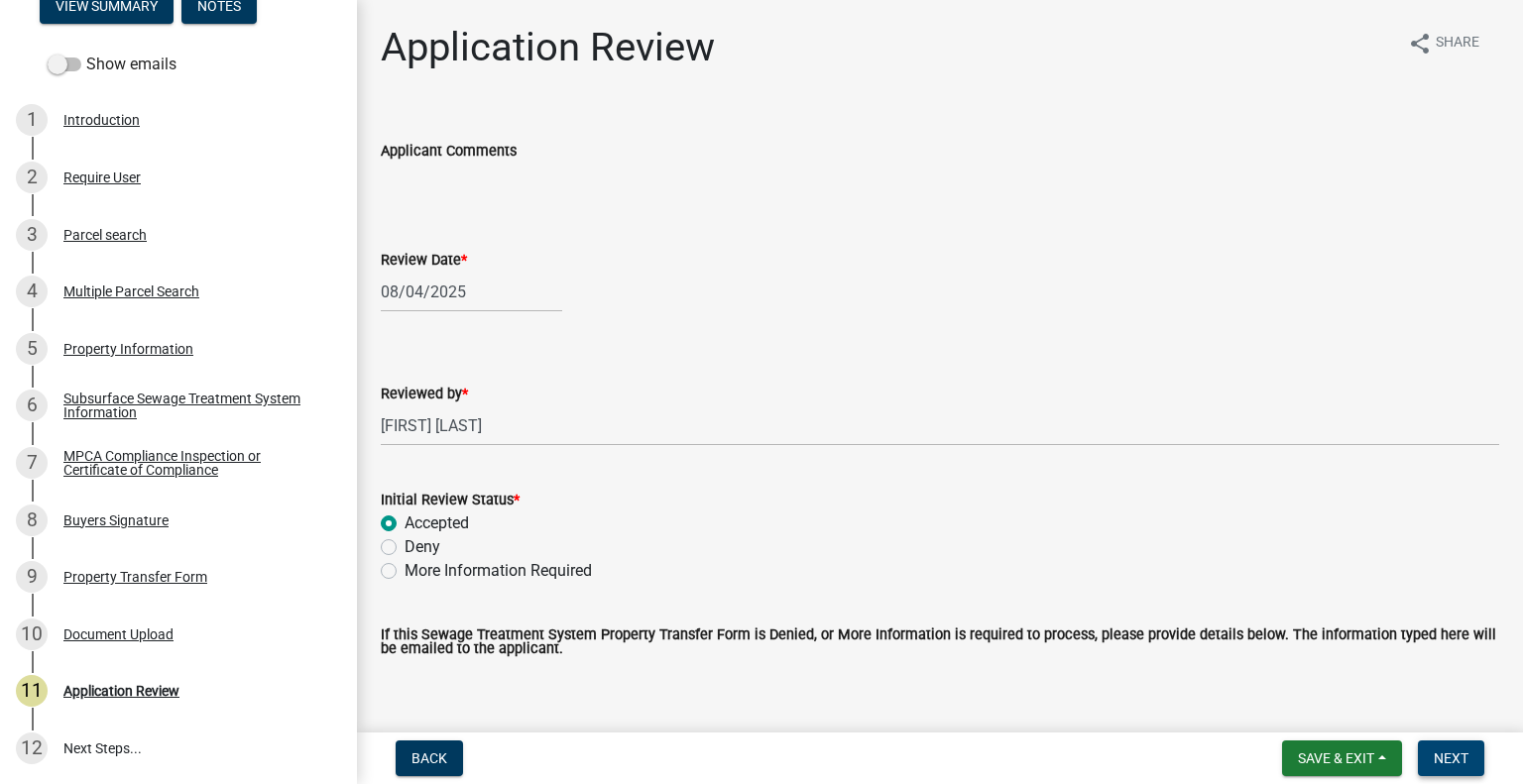 click on "Next" at bounding box center [1451, 758] 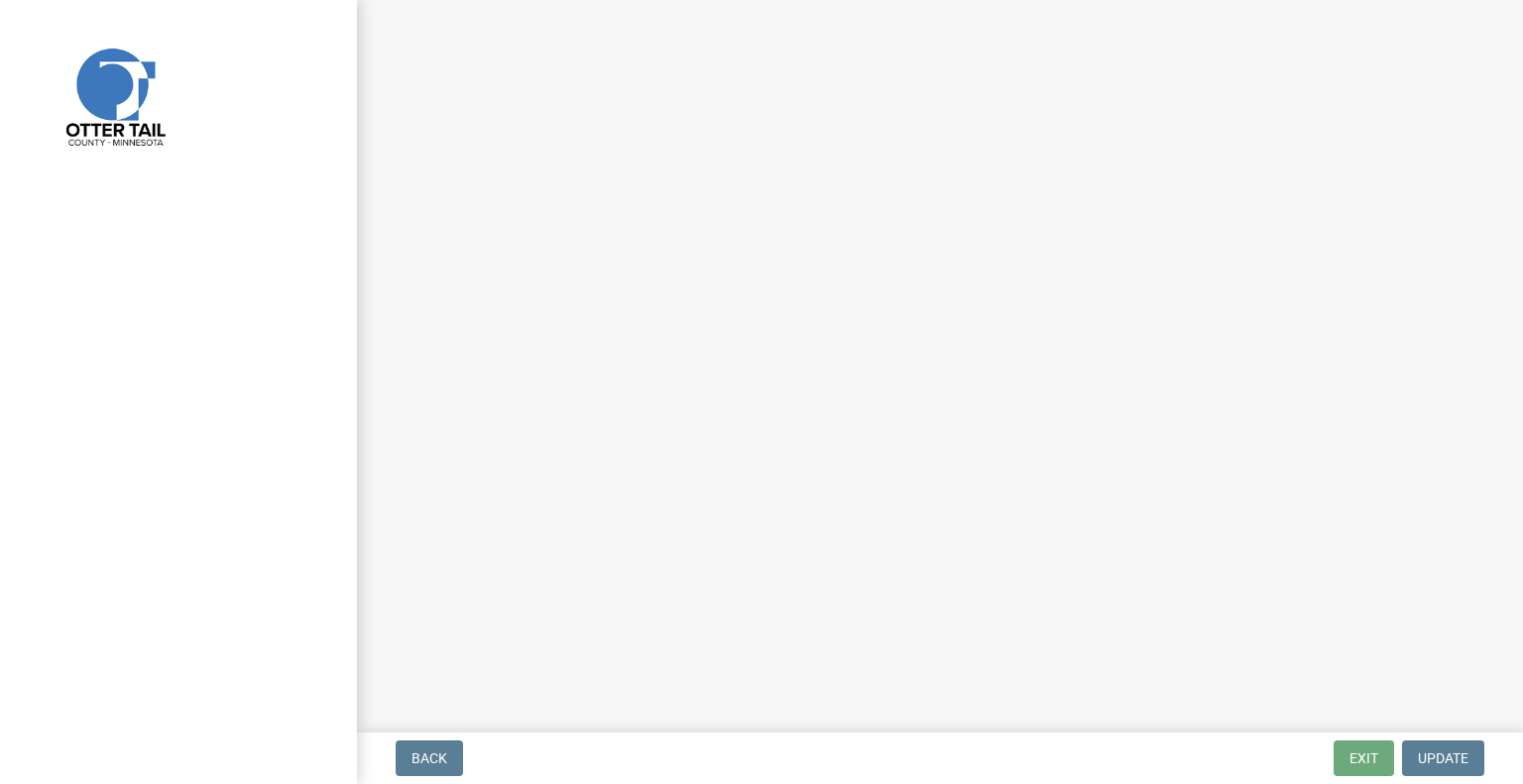 scroll, scrollTop: 0, scrollLeft: 0, axis: both 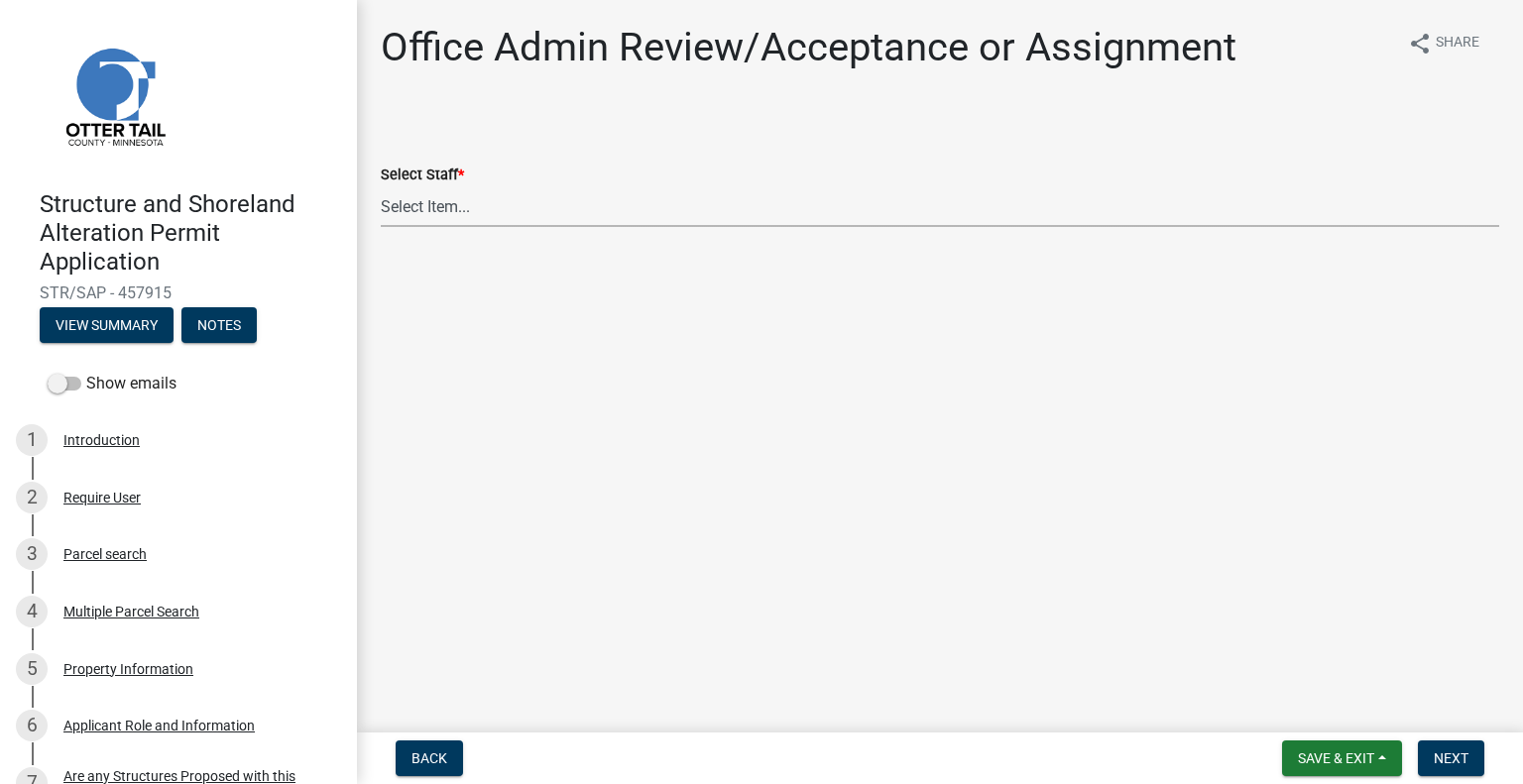 click on "Select Item...   [FIRST] [LAST] ([EMAIL])   [FIRST] [LAST] ([EMAIL])   [FIRST] [LAST] ([EMAIL])   [FIRST] [LAST] ([EMAIL])   [FIRST] [LAST] ([EMAIL])   [FIRST] [LAST] ([EMAIL])   [FIRST] [LAST] ([EMAIL])   [FIRST] [LAST] ([EMAIL])   [FIRST] [LAST] ([EMAIL])   [FIRST] [LAST] ([EMAIL])   [FIRST] [LAST] ([EMAIL])   [FIRST] [LAST] ([EMAIL])   [FIRST] [LAST] ([EMAIL])" at bounding box center [940, 206] 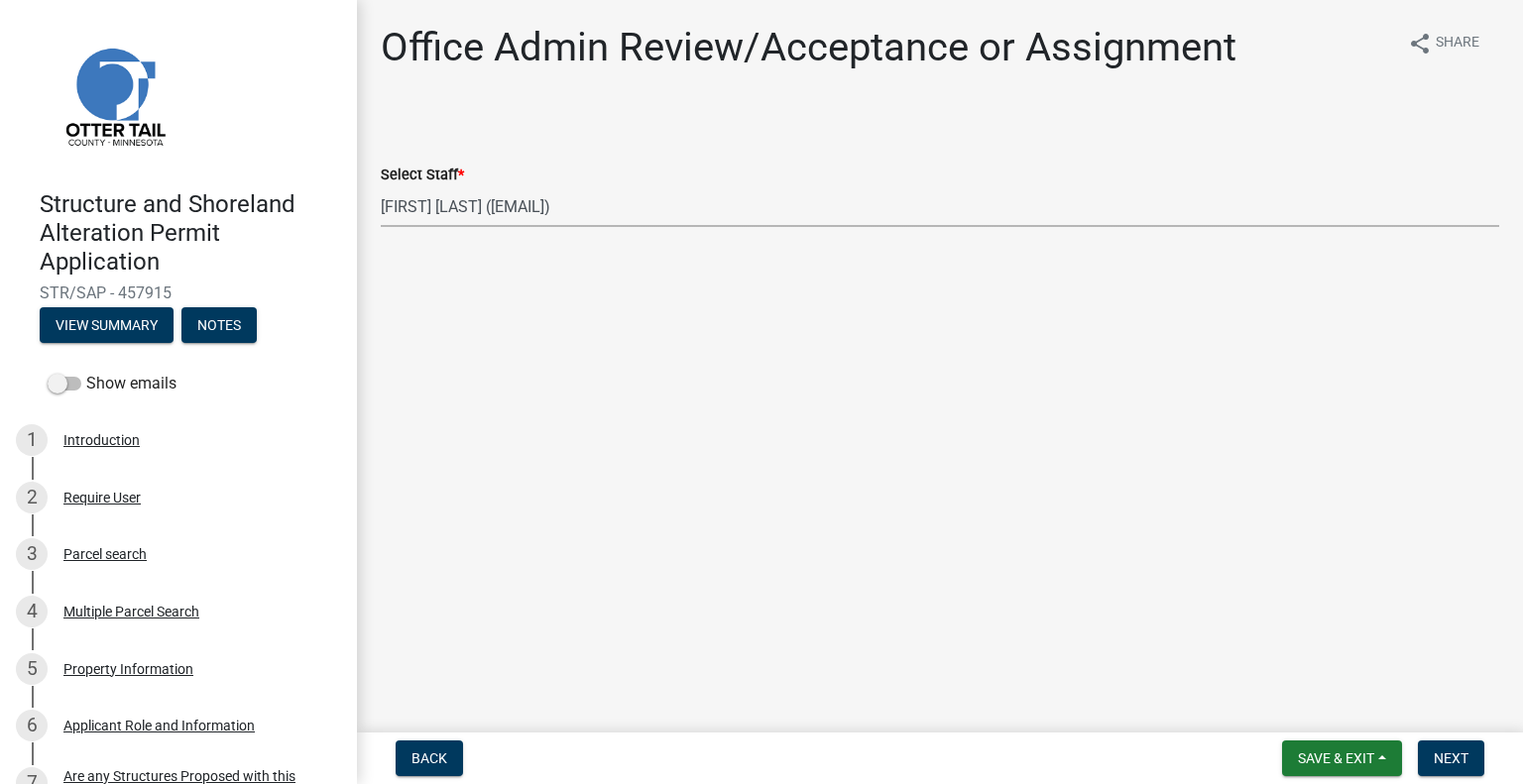 click on "Select Item...   [FIRST] [LAST] ([EMAIL])   [FIRST] [LAST] ([EMAIL])   [FIRST] [LAST] ([EMAIL])   [FIRST] [LAST] ([EMAIL])   [FIRST] [LAST] ([EMAIL])   [FIRST] [LAST] ([EMAIL])   [FIRST] [LAST] ([EMAIL])   [FIRST] [LAST] ([EMAIL])   [FIRST] [LAST] ([EMAIL])   [FIRST] [LAST] ([EMAIL])   [FIRST] [LAST] ([EMAIL])   [FIRST] [LAST] ([EMAIL])   [FIRST] [LAST] ([EMAIL])" at bounding box center [940, 206] 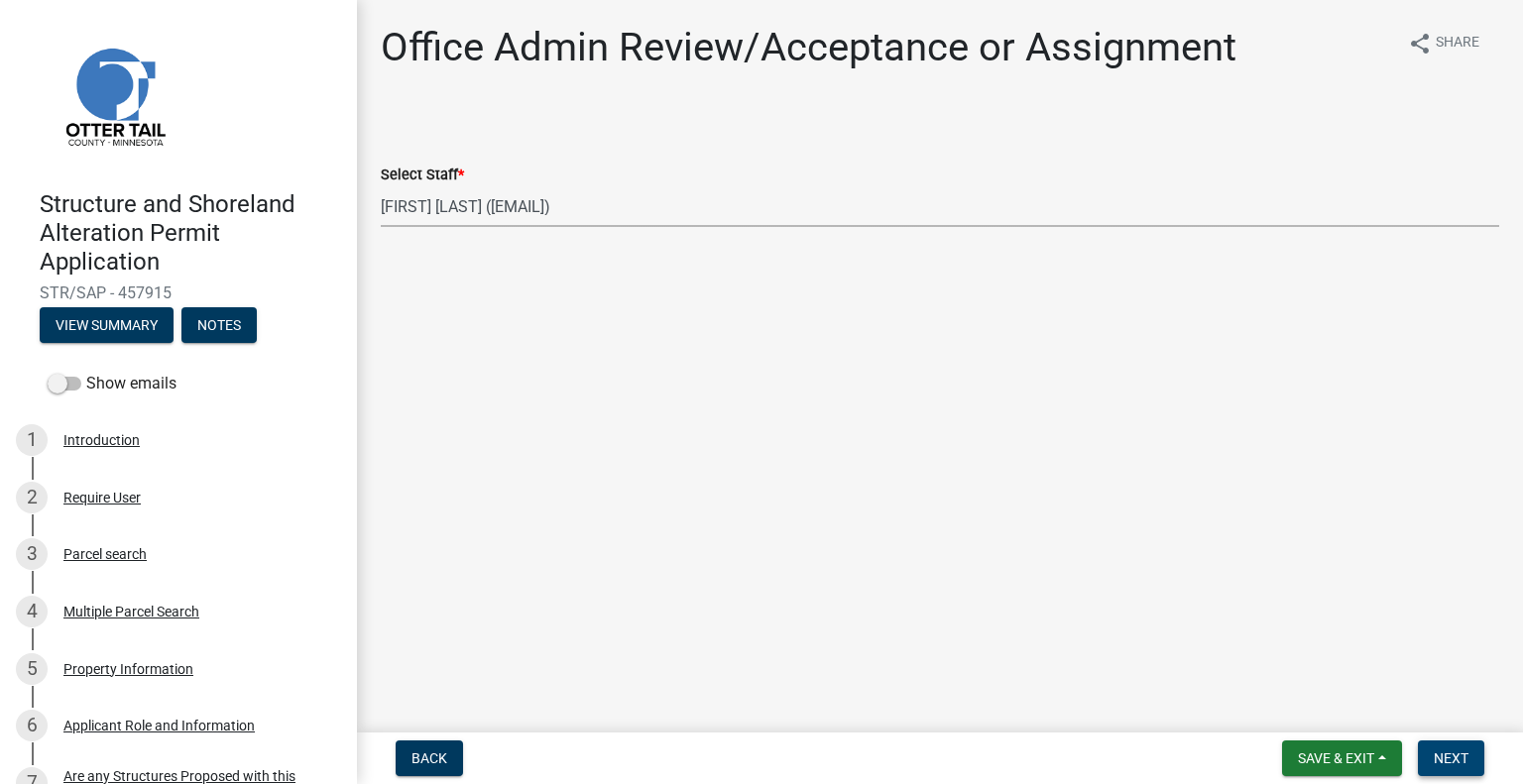 click on "Next" at bounding box center [1451, 758] 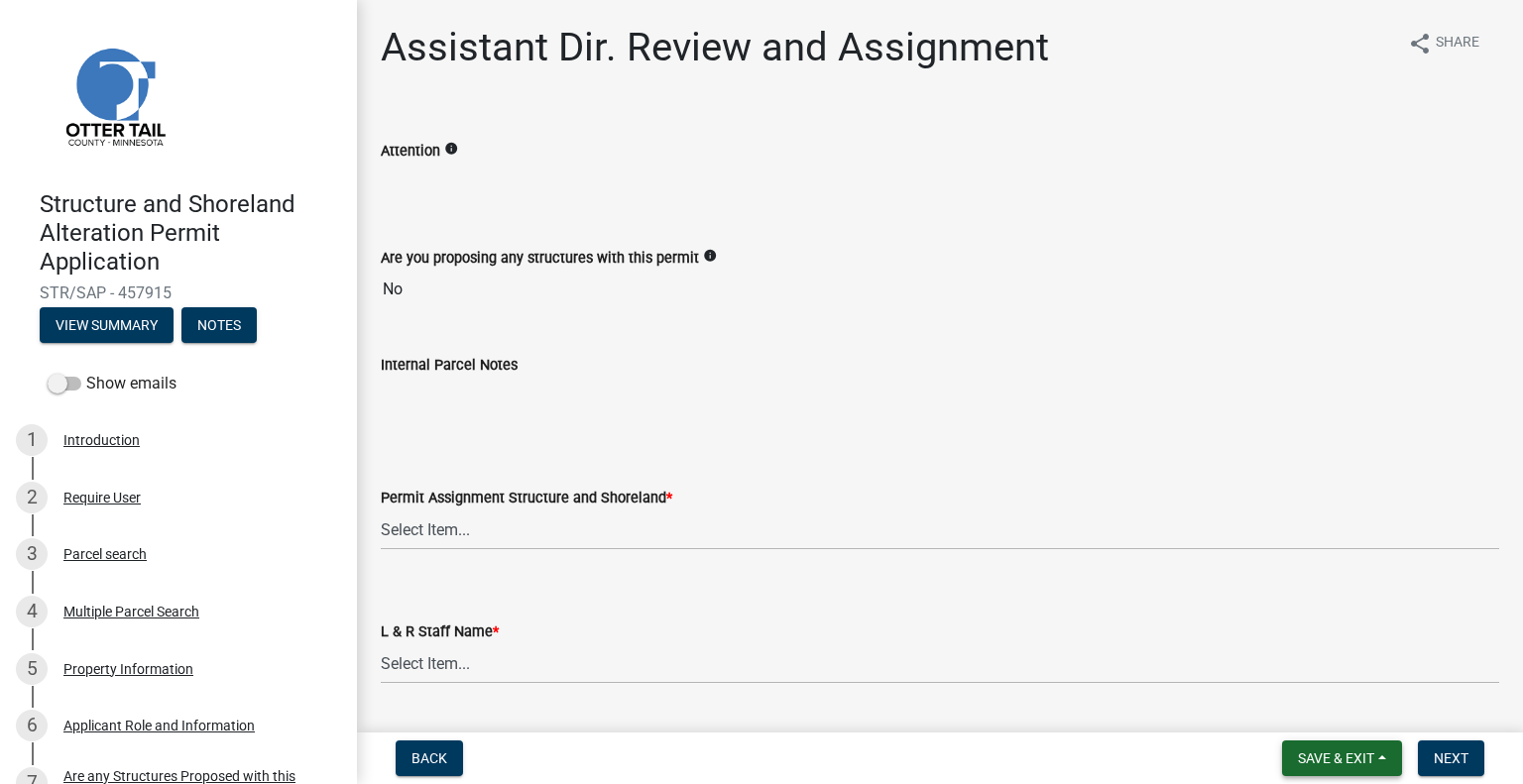 click on "Save & Exit" at bounding box center [1336, 758] 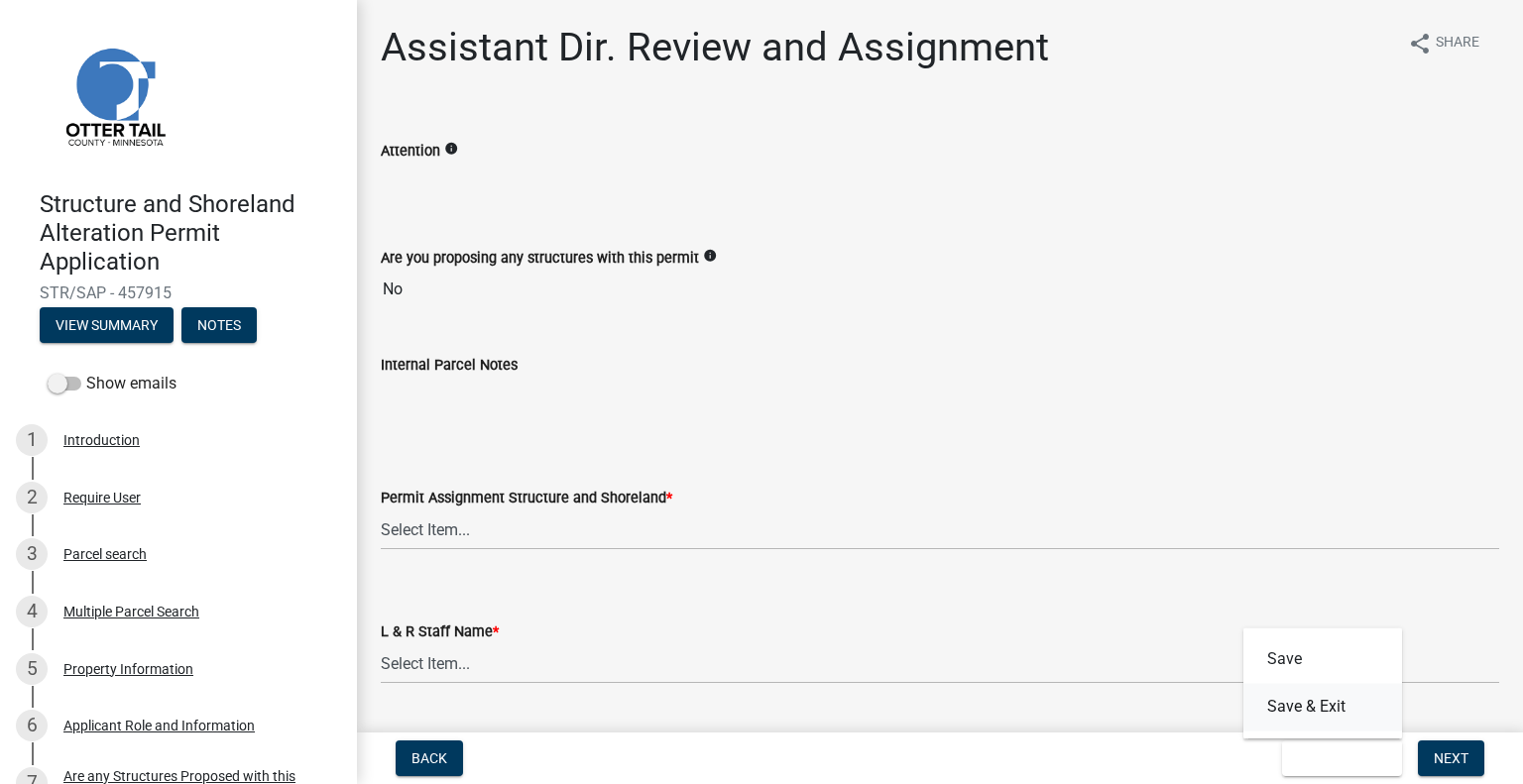 click on "Save & Exit" at bounding box center (1323, 707) 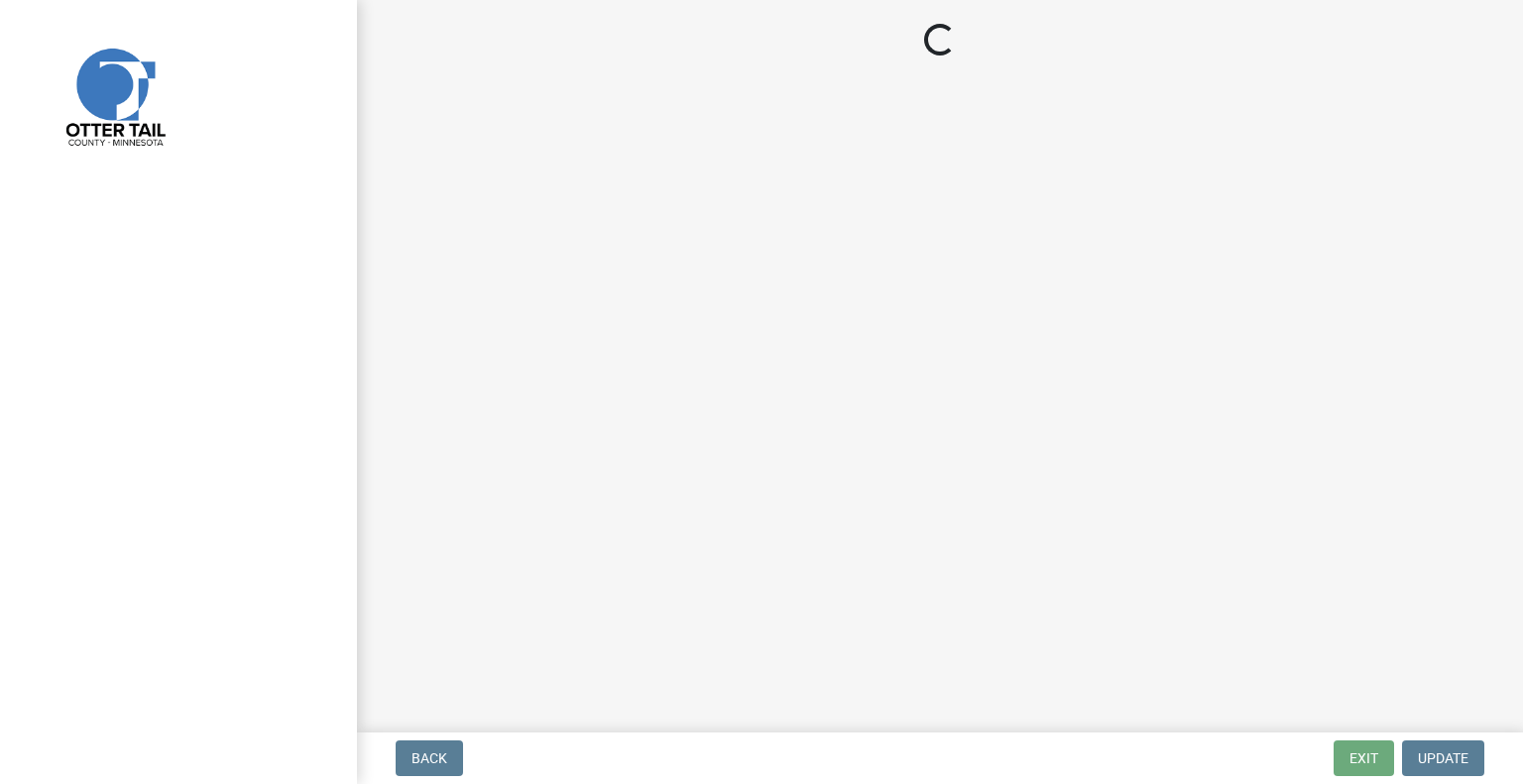 scroll, scrollTop: 0, scrollLeft: 0, axis: both 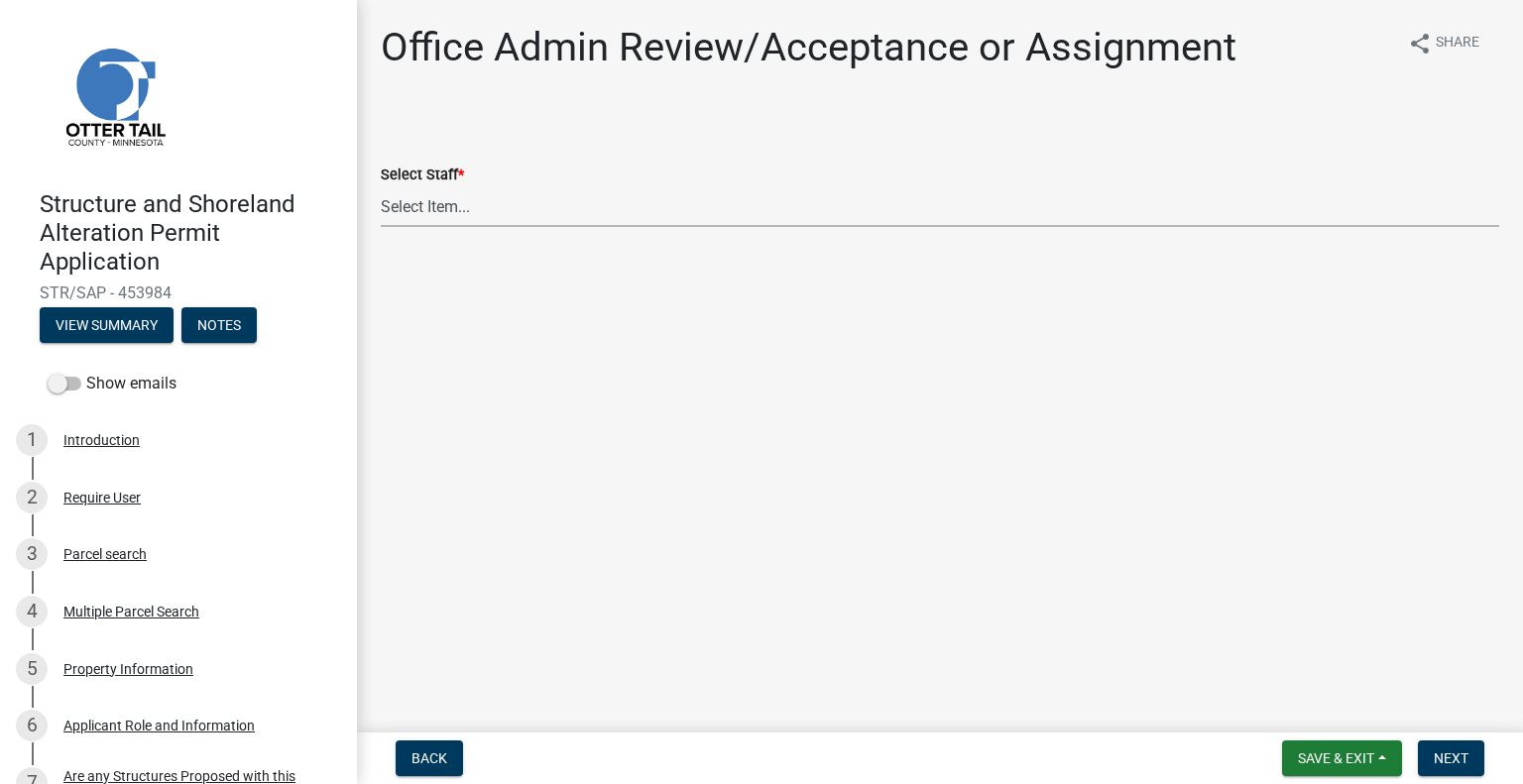 click on "Select Item...   [FIRST] [LAST] ([EMAIL])   [FIRST] [LAST] ([EMAIL])   [FIRST] [LAST] ([EMAIL])   [FIRST] [LAST] ([EMAIL])   [FIRST] [LAST] ([EMAIL])   [FIRST] [LAST] ([EMAIL])   [FIRST] [LAST] ([EMAIL])   [FIRST] [LAST] ([EMAIL])   [FIRST] [LAST] ([EMAIL])   [FIRST] [LAST] ([EMAIL])   [FIRST] [LAST] ([EMAIL])   [FIRST] [LAST] ([EMAIL])   [FIRST] [LAST] ([EMAIL])" at bounding box center [940, 206] 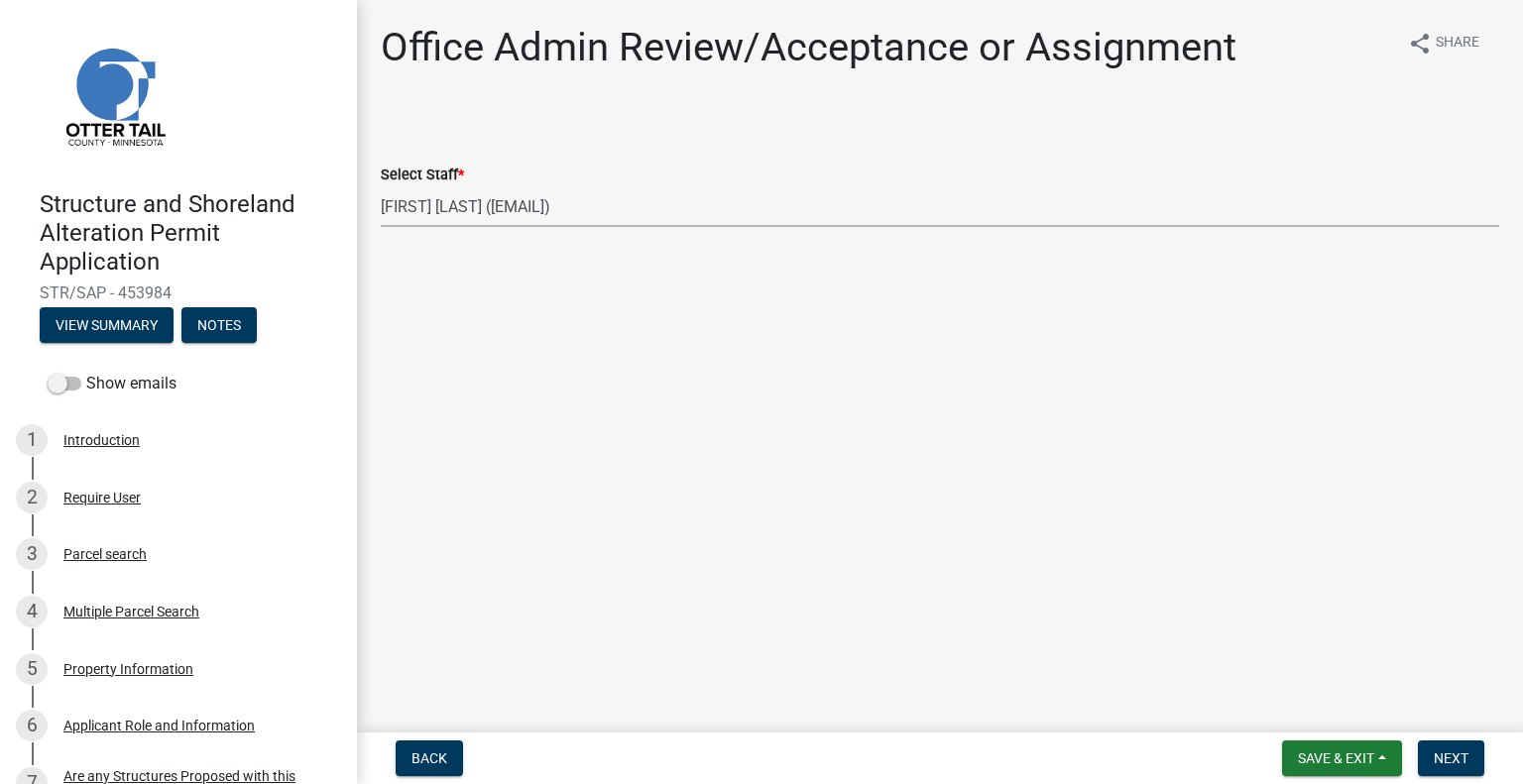 click on "Select Item...   [FIRST] [LAST] ([EMAIL])   [FIRST] [LAST] ([EMAIL])   [FIRST] [LAST] ([EMAIL])   [FIRST] [LAST] ([EMAIL])   [FIRST] [LAST] ([EMAIL])   [FIRST] [LAST] ([EMAIL])   [FIRST] [LAST] ([EMAIL])   [FIRST] [LAST] ([EMAIL])   [FIRST] [LAST] ([EMAIL])   [FIRST] [LAST] ([EMAIL])   [FIRST] [LAST] ([EMAIL])   [FIRST] [LAST] ([EMAIL])   [FIRST] [LAST] ([EMAIL])" at bounding box center [940, 206] 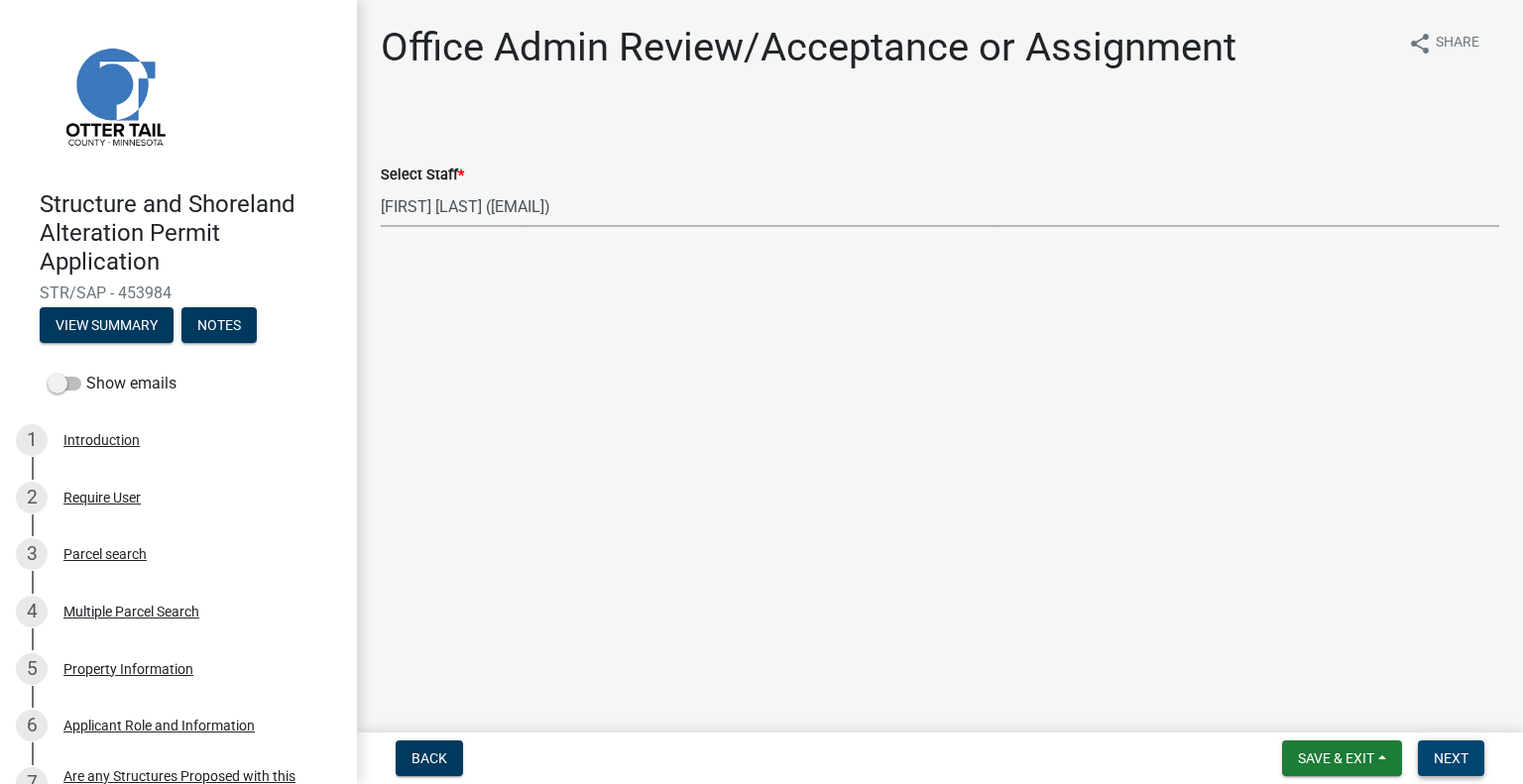 click on "Next" at bounding box center [1451, 758] 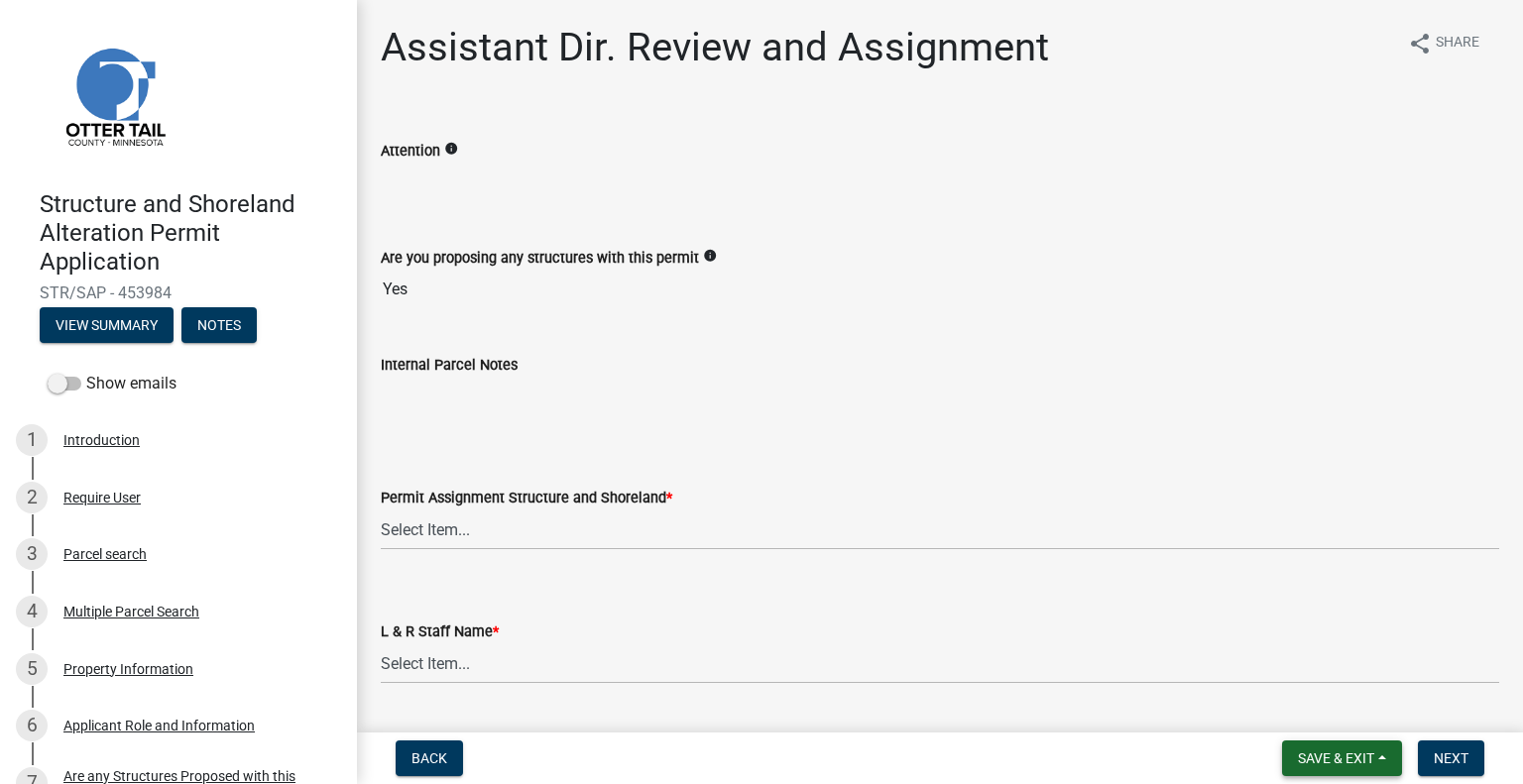 click on "Save & Exit" at bounding box center [1336, 758] 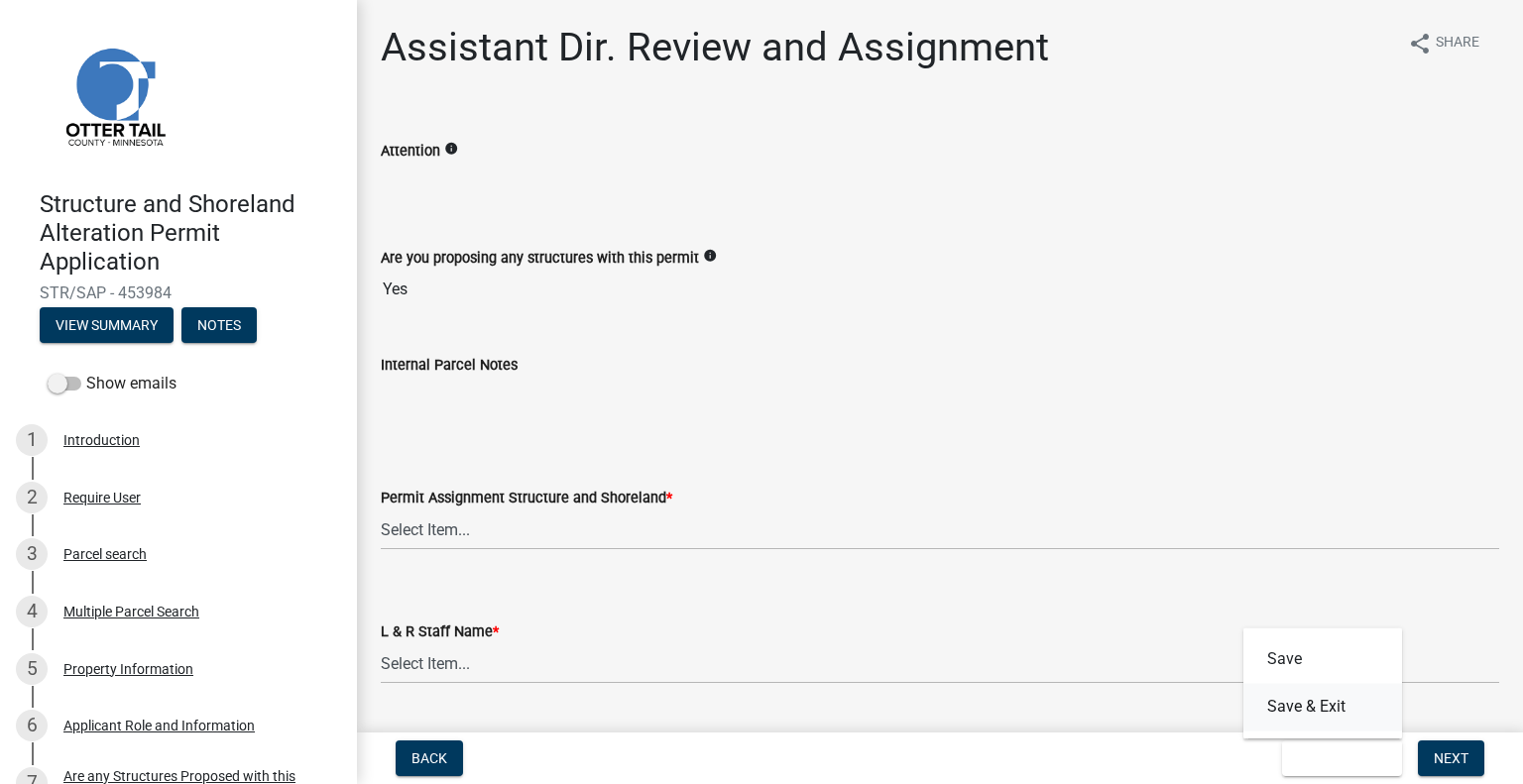 click on "Save & Exit" at bounding box center (1323, 707) 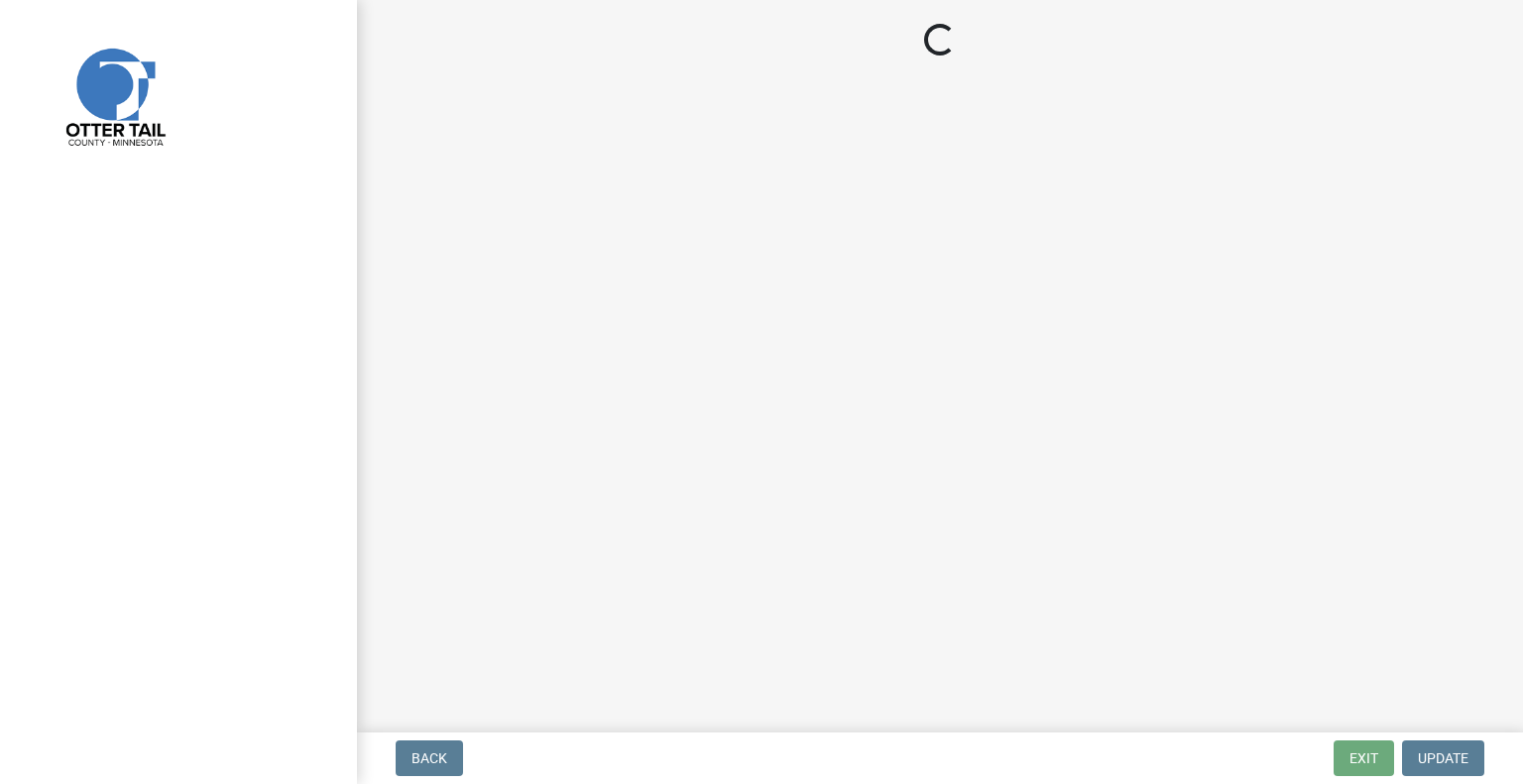 scroll, scrollTop: 0, scrollLeft: 0, axis: both 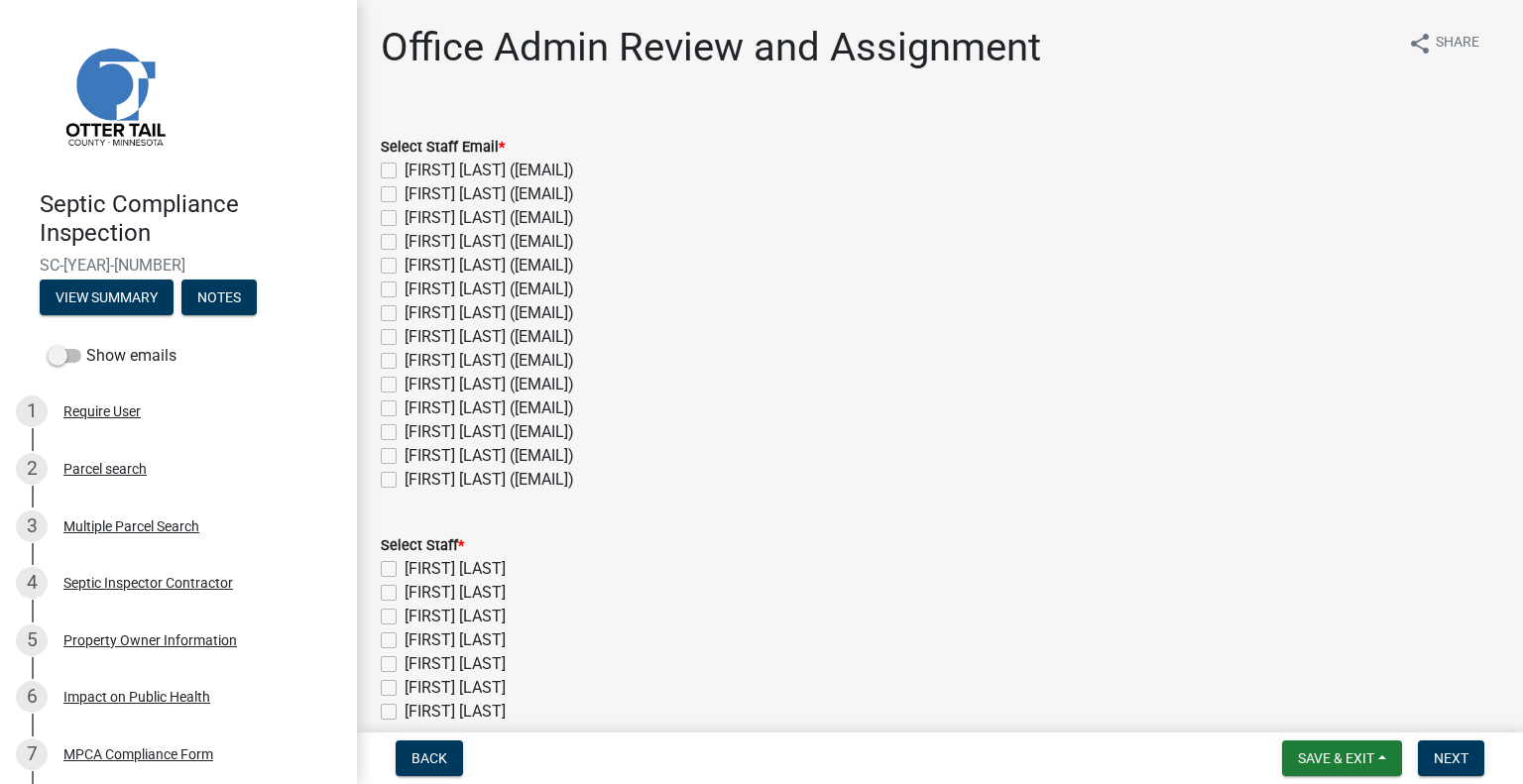 click on "[FIRST] [LAST] ([EMAIL])" 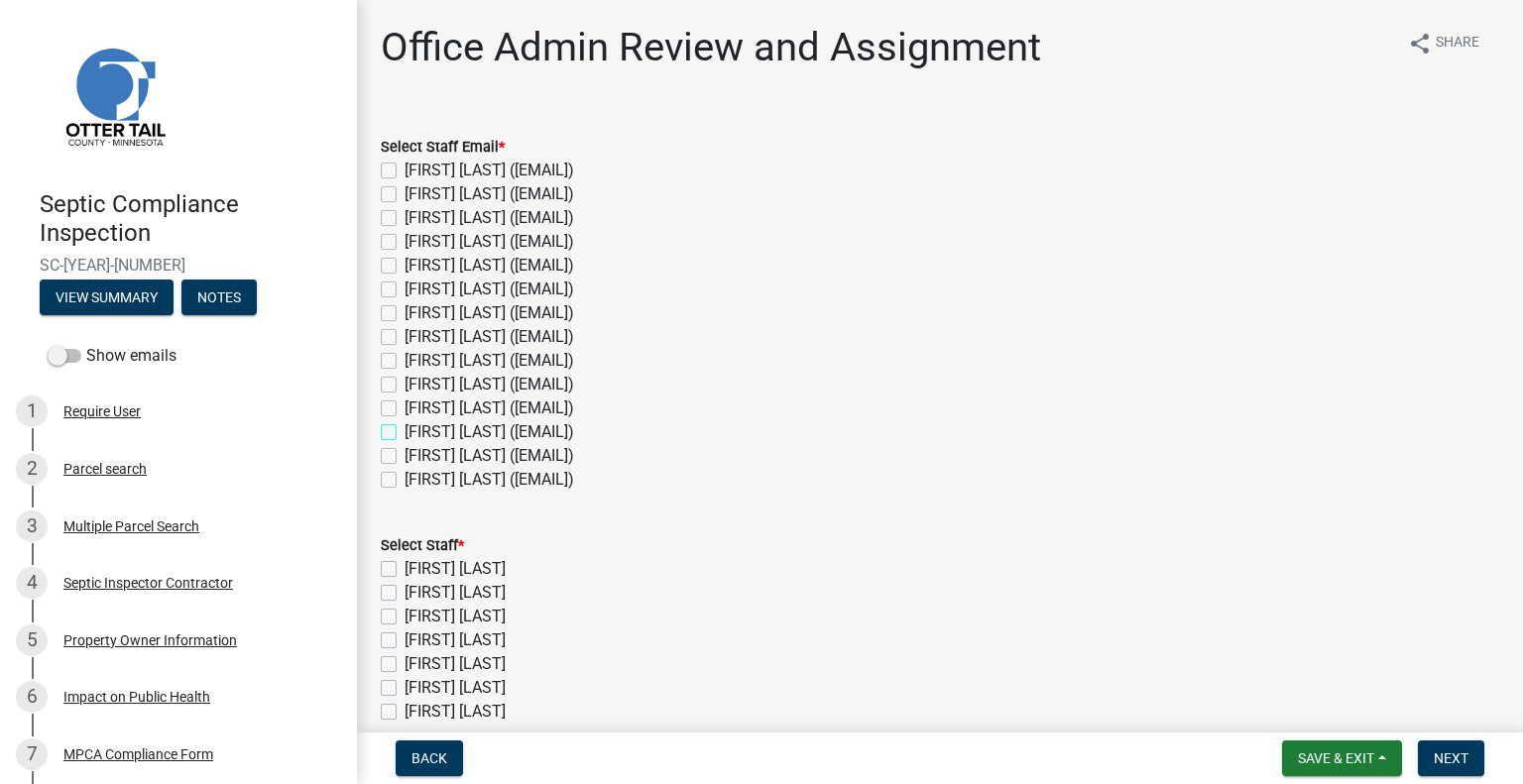 click on "[FIRST] [LAST] ([EMAIL])" at bounding box center [410, 426] 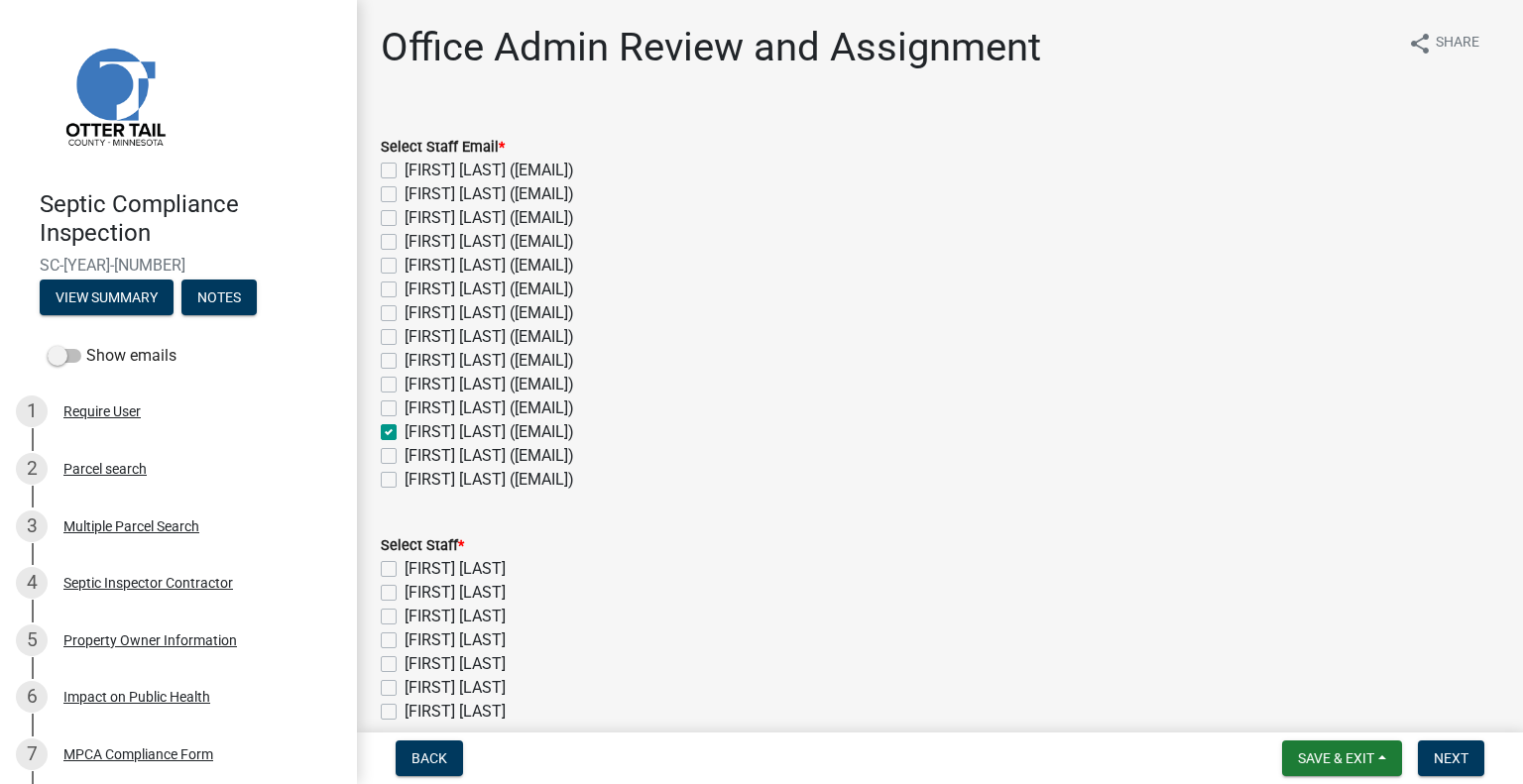 checkbox on "false" 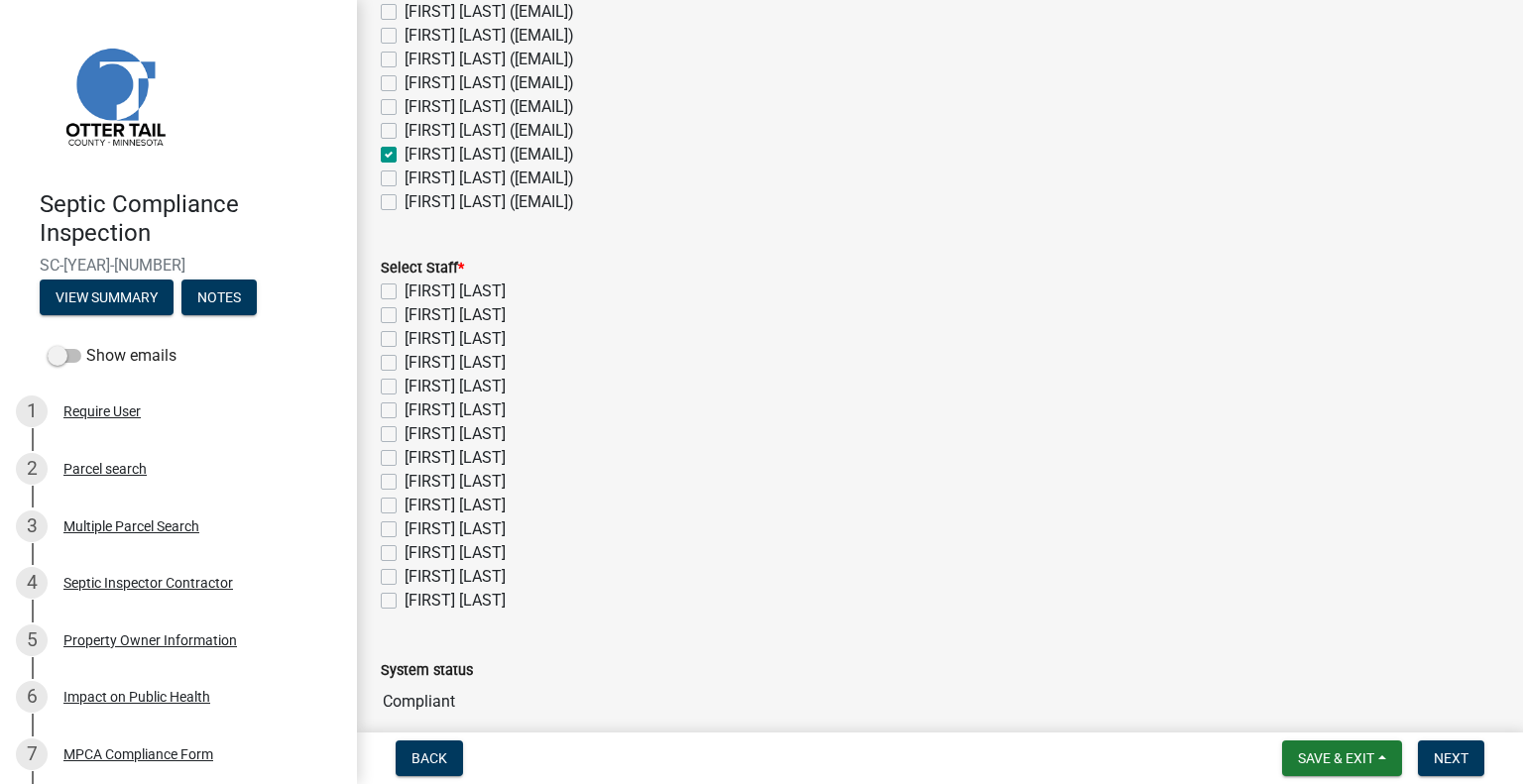 scroll, scrollTop: 268, scrollLeft: 0, axis: vertical 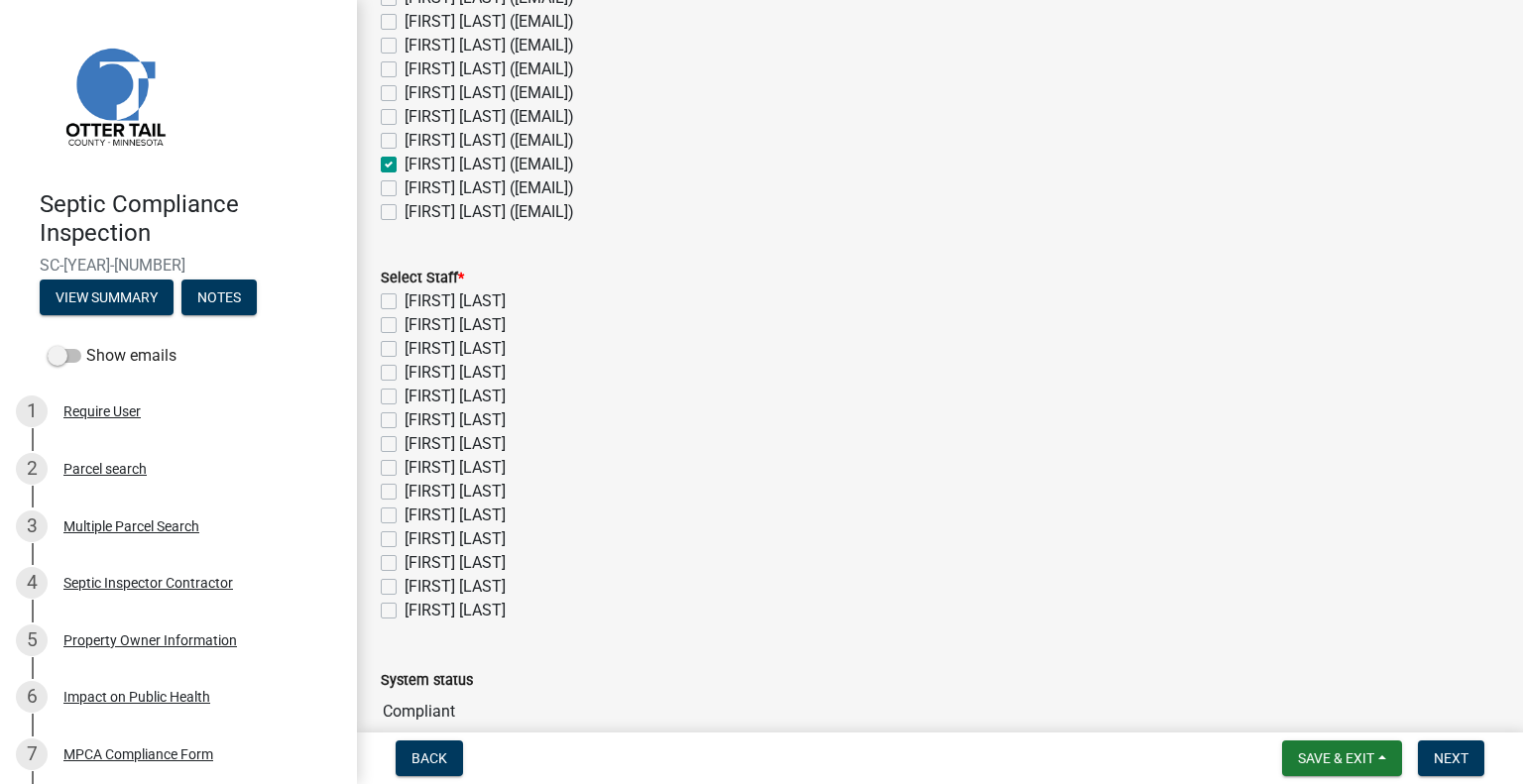 click on "[FIRST] [LAST]" 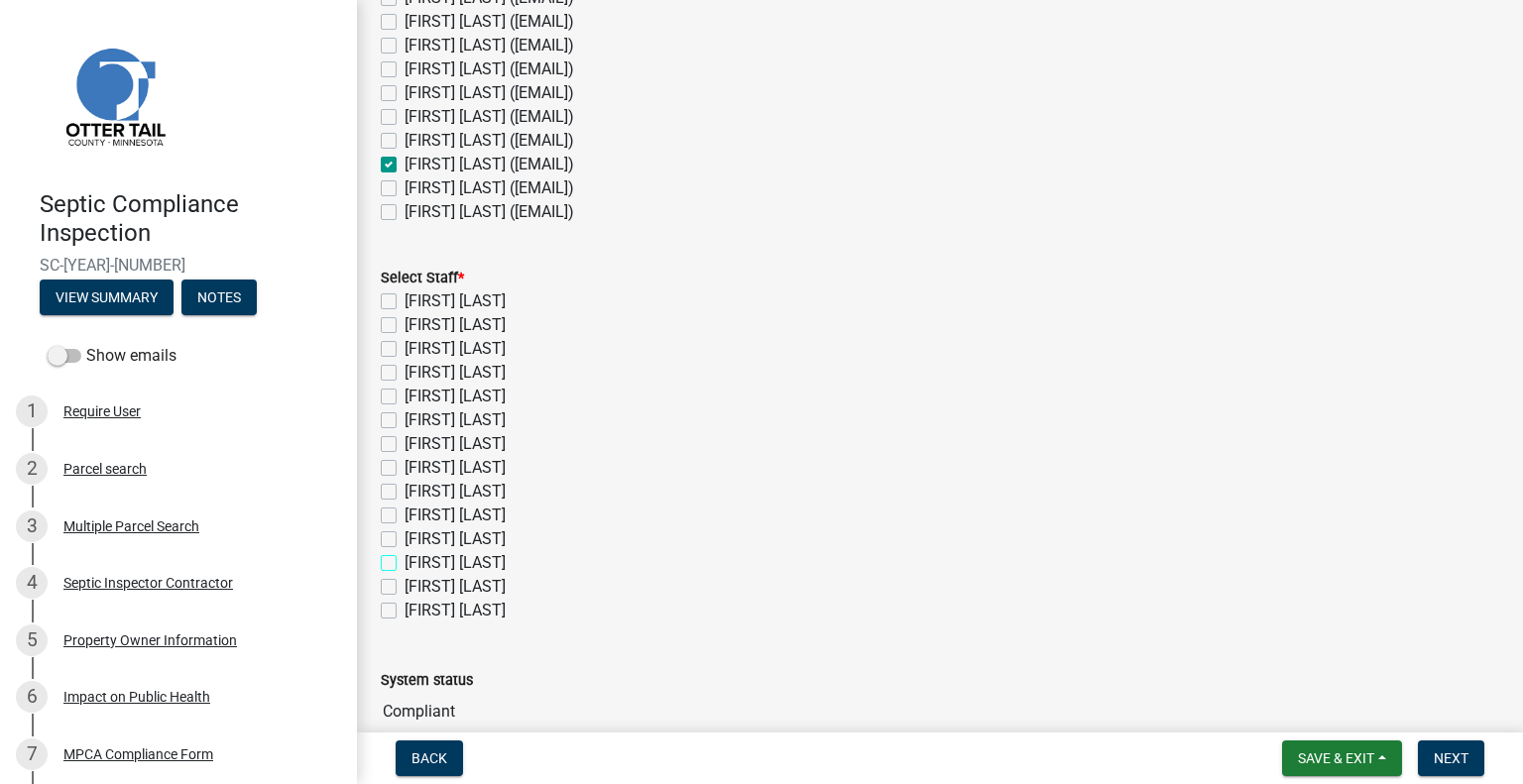 click on "[FIRST] [LAST]" at bounding box center (410, 557) 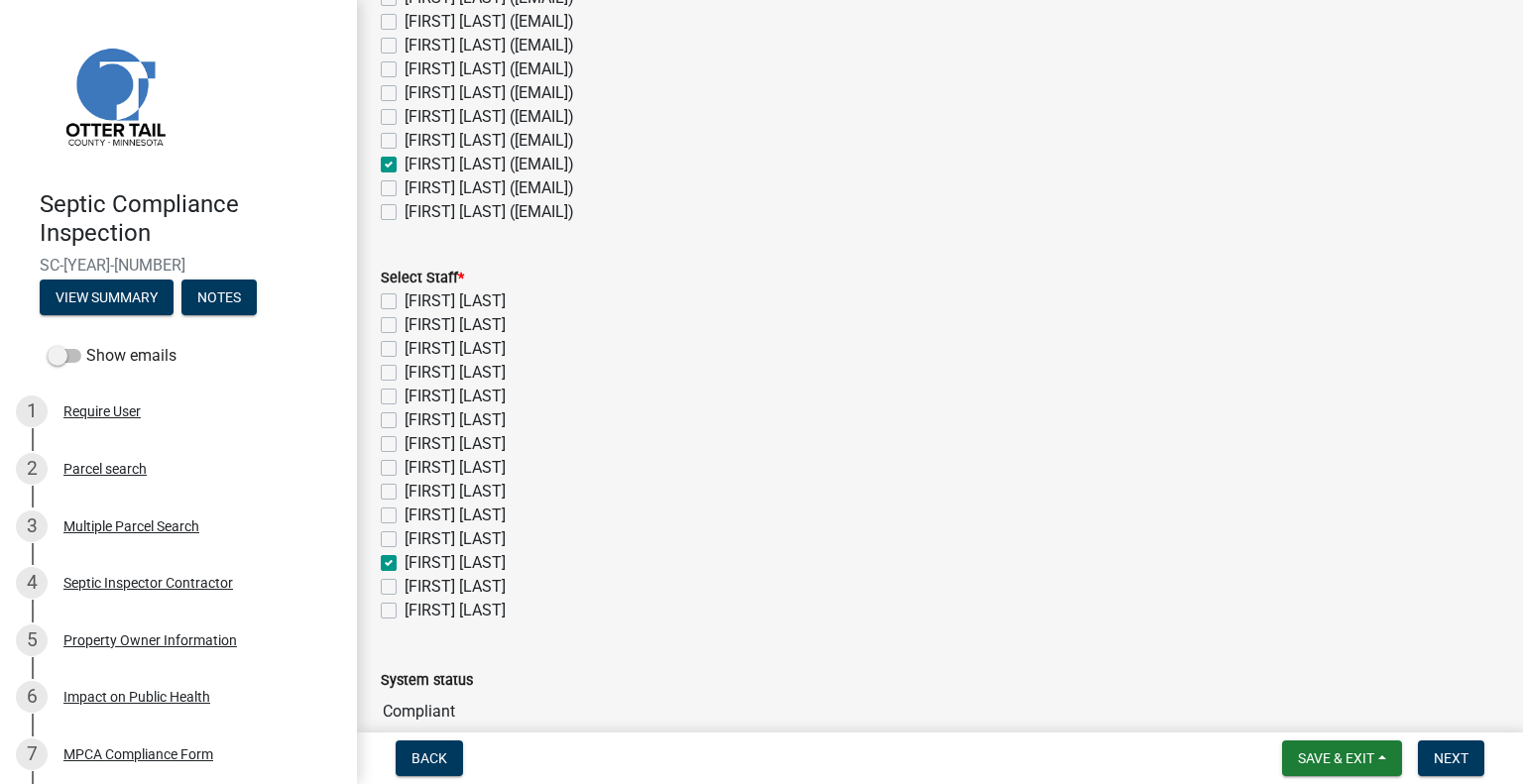 checkbox on "false" 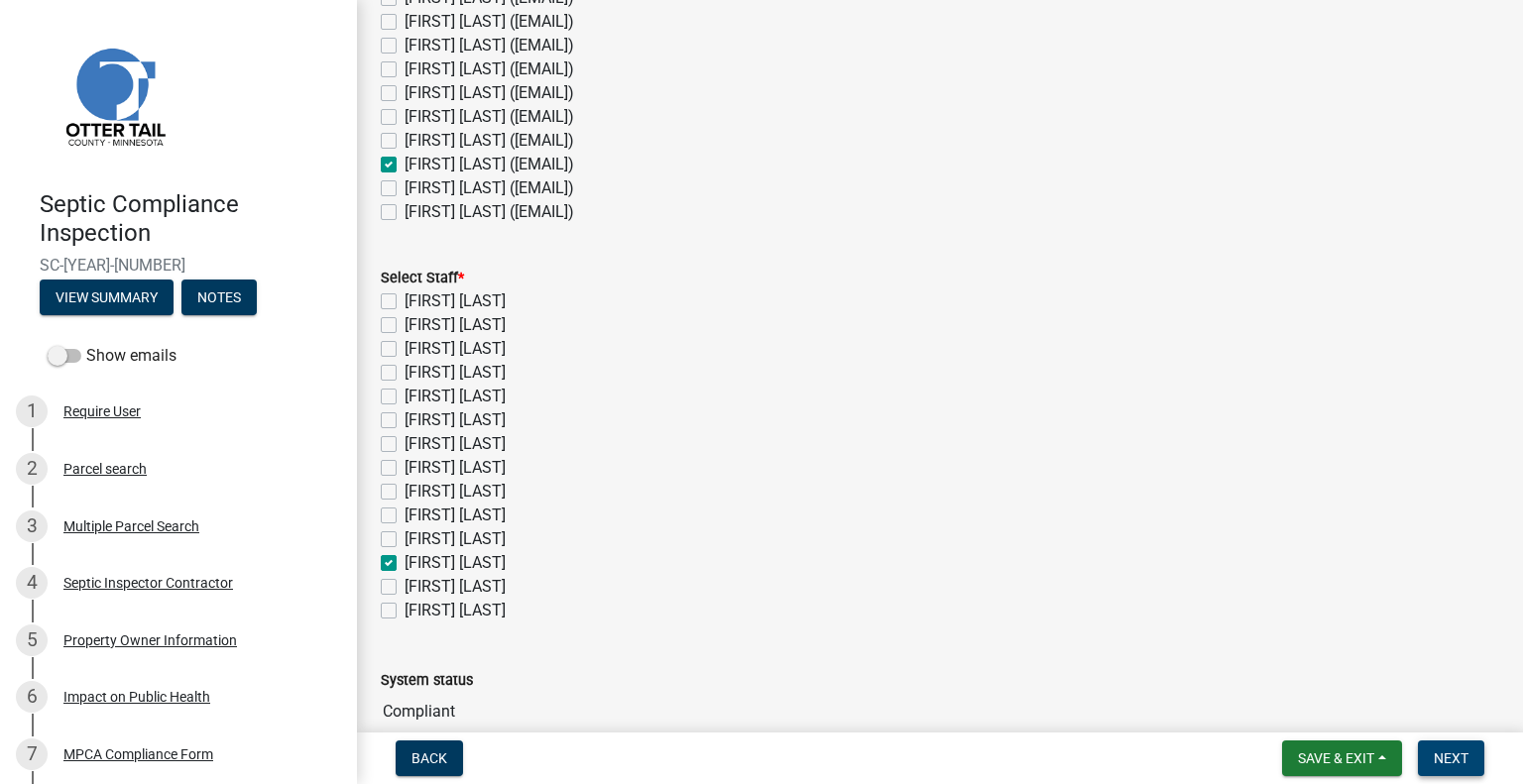 click on "Next" at bounding box center [1451, 758] 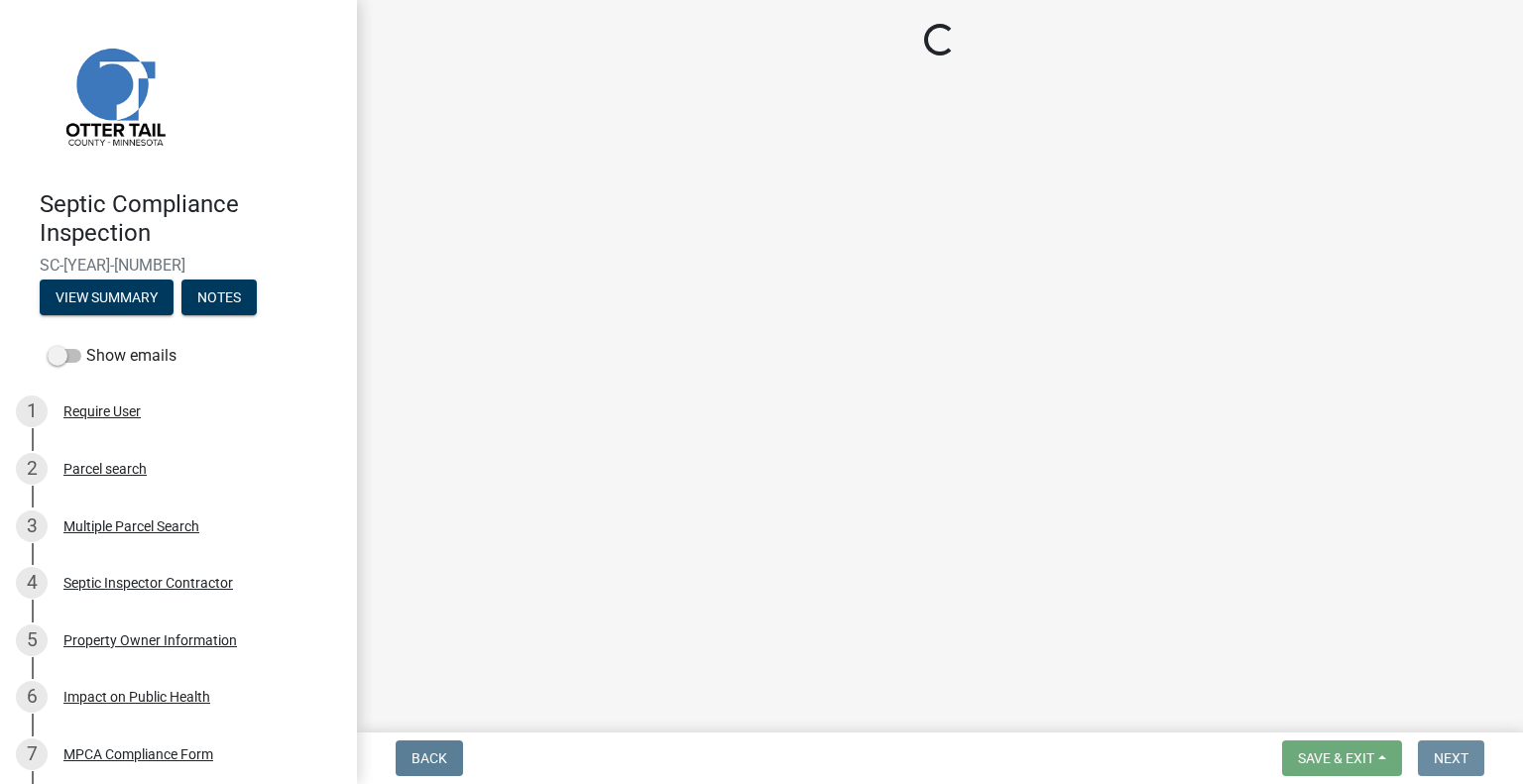 scroll, scrollTop: 0, scrollLeft: 0, axis: both 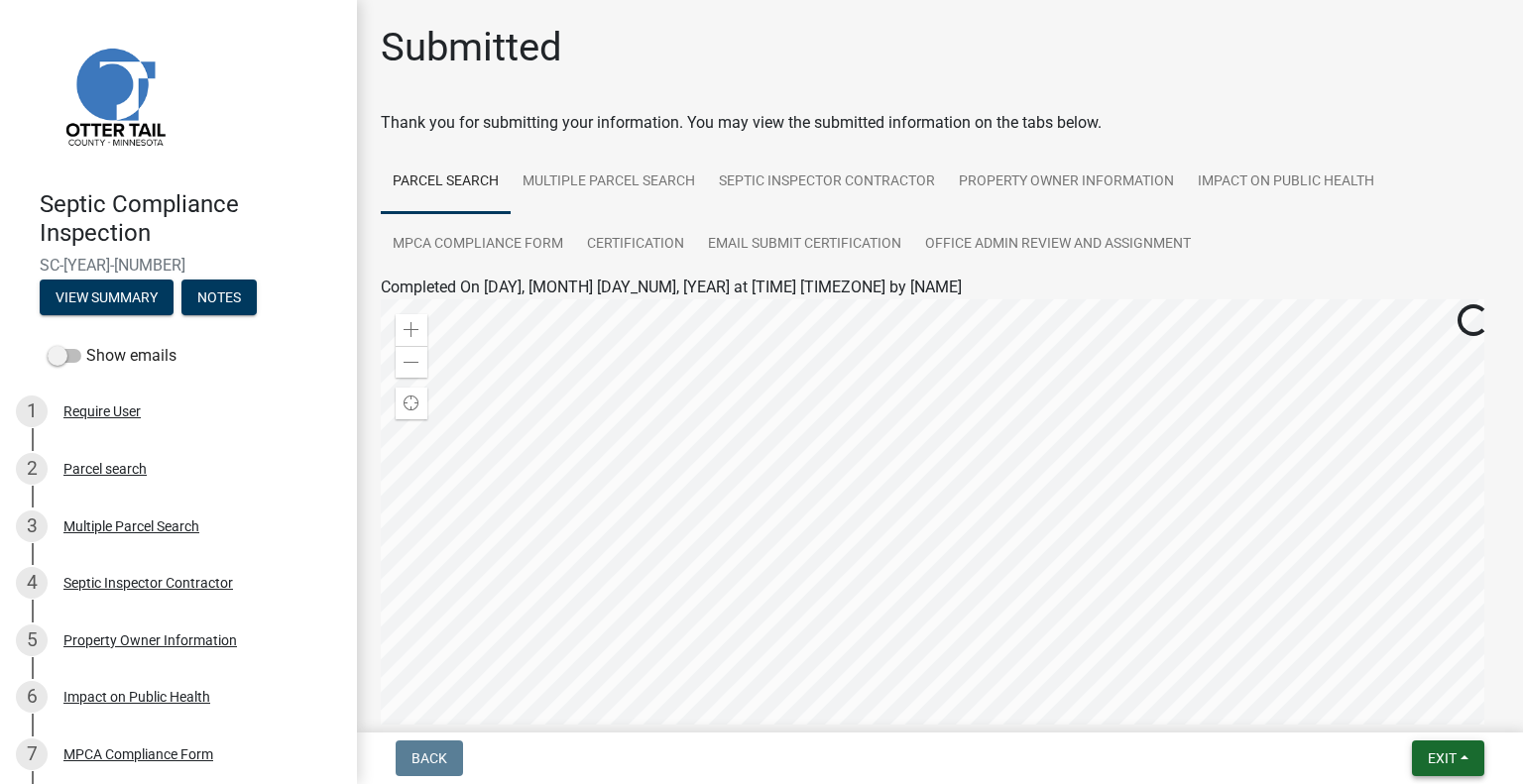 click on "Exit" at bounding box center (1442, 758) 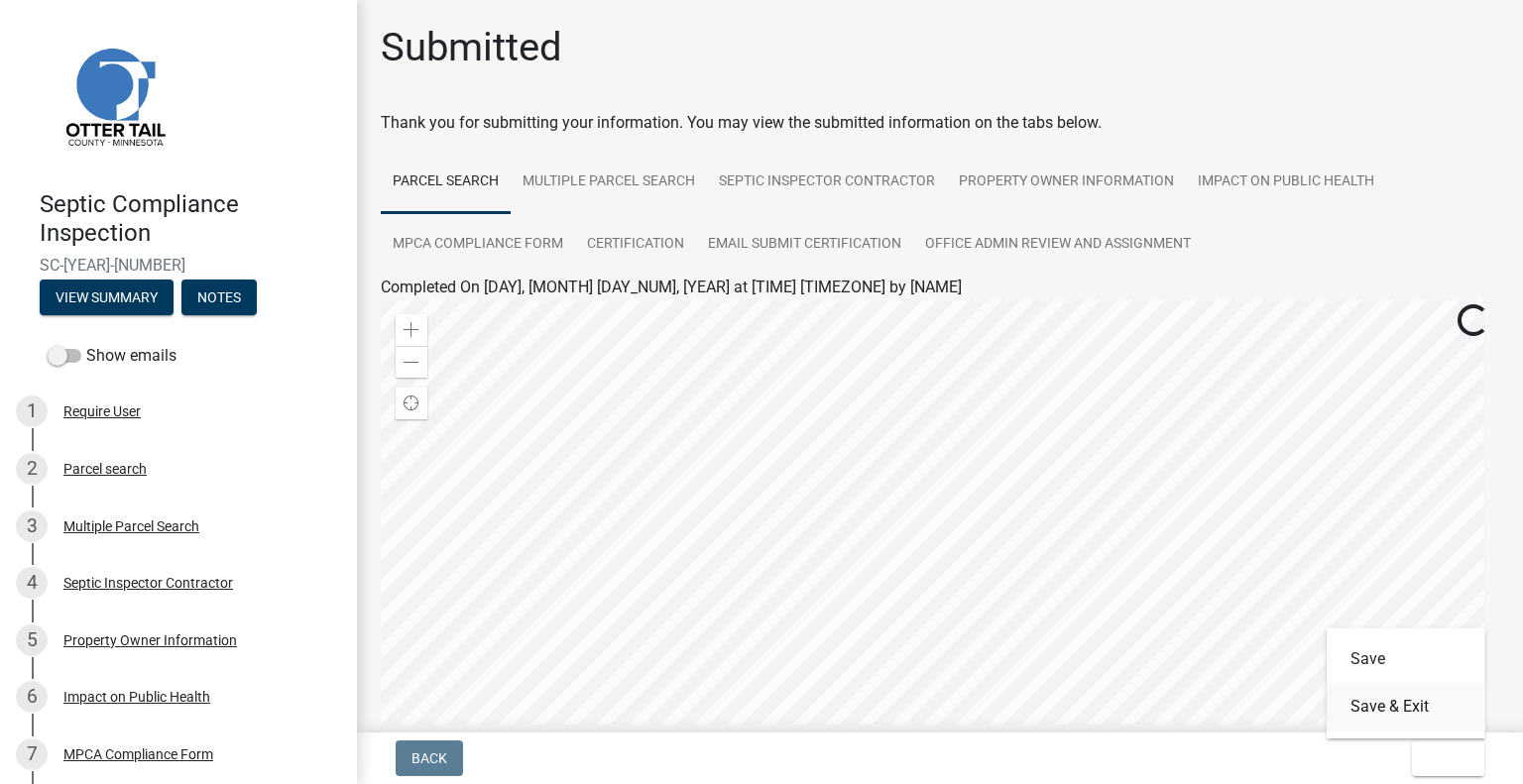 click on "Save & Exit" at bounding box center [1406, 707] 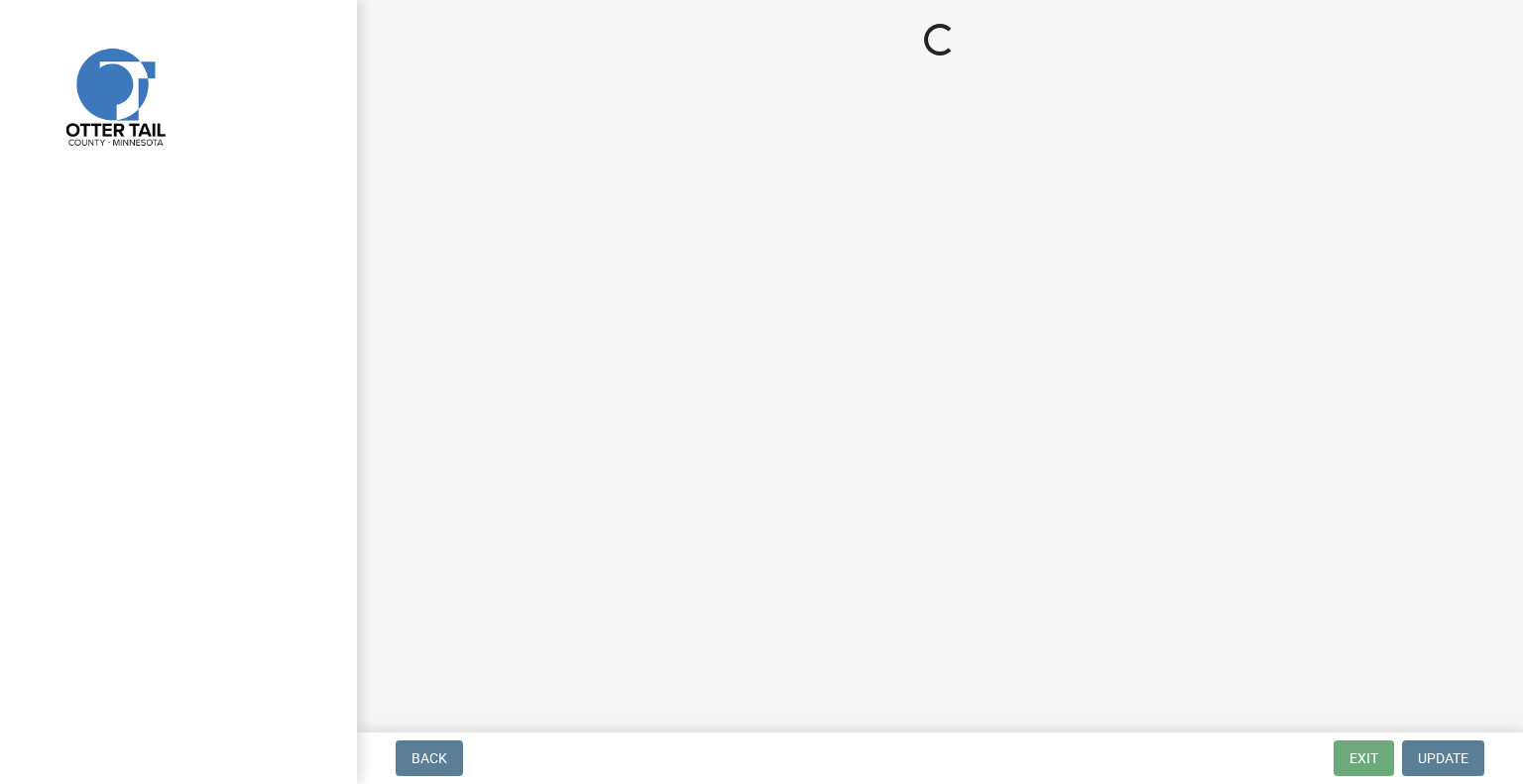 scroll, scrollTop: 0, scrollLeft: 0, axis: both 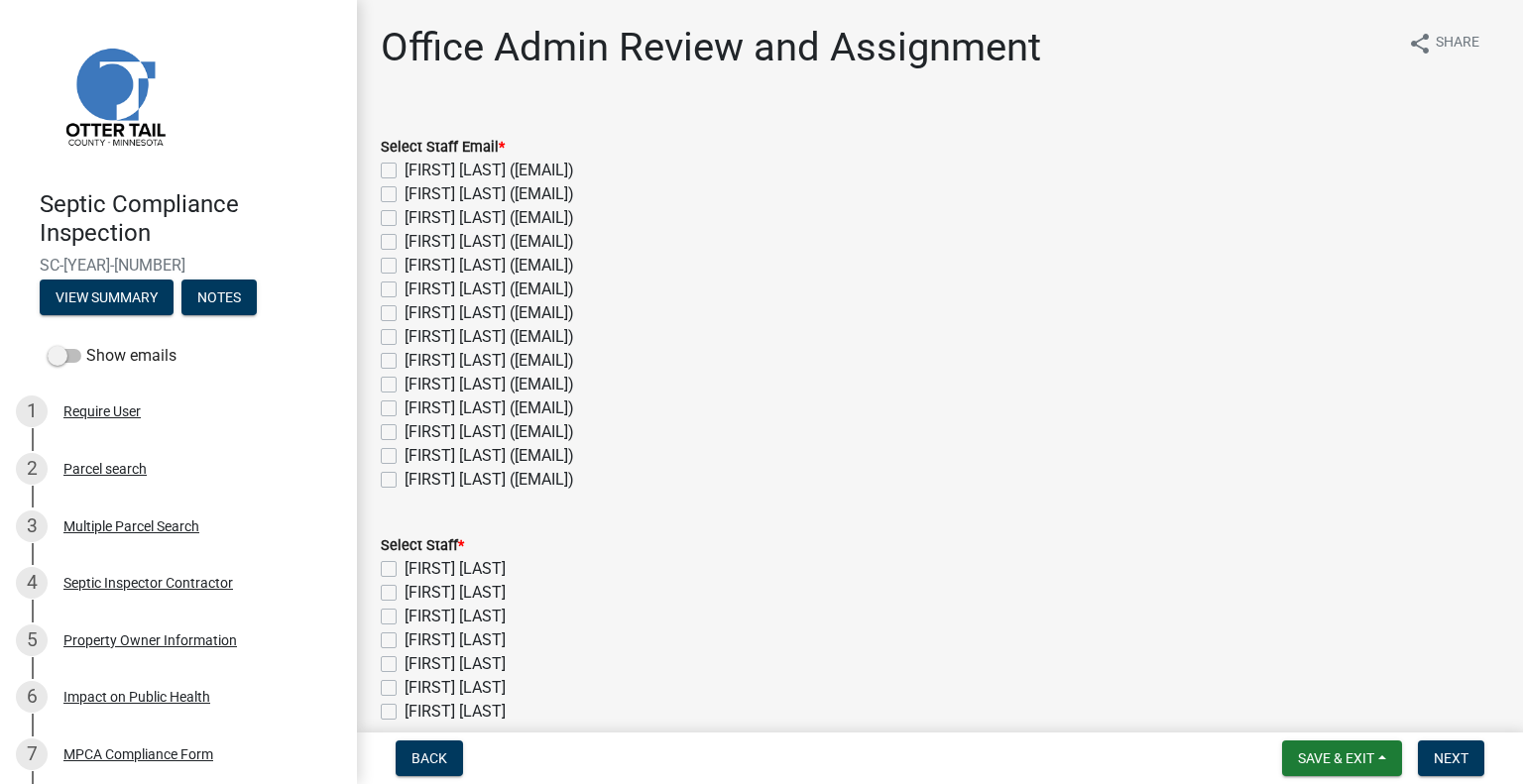 click on "[FIRST] [LAST] ([EMAIL])" 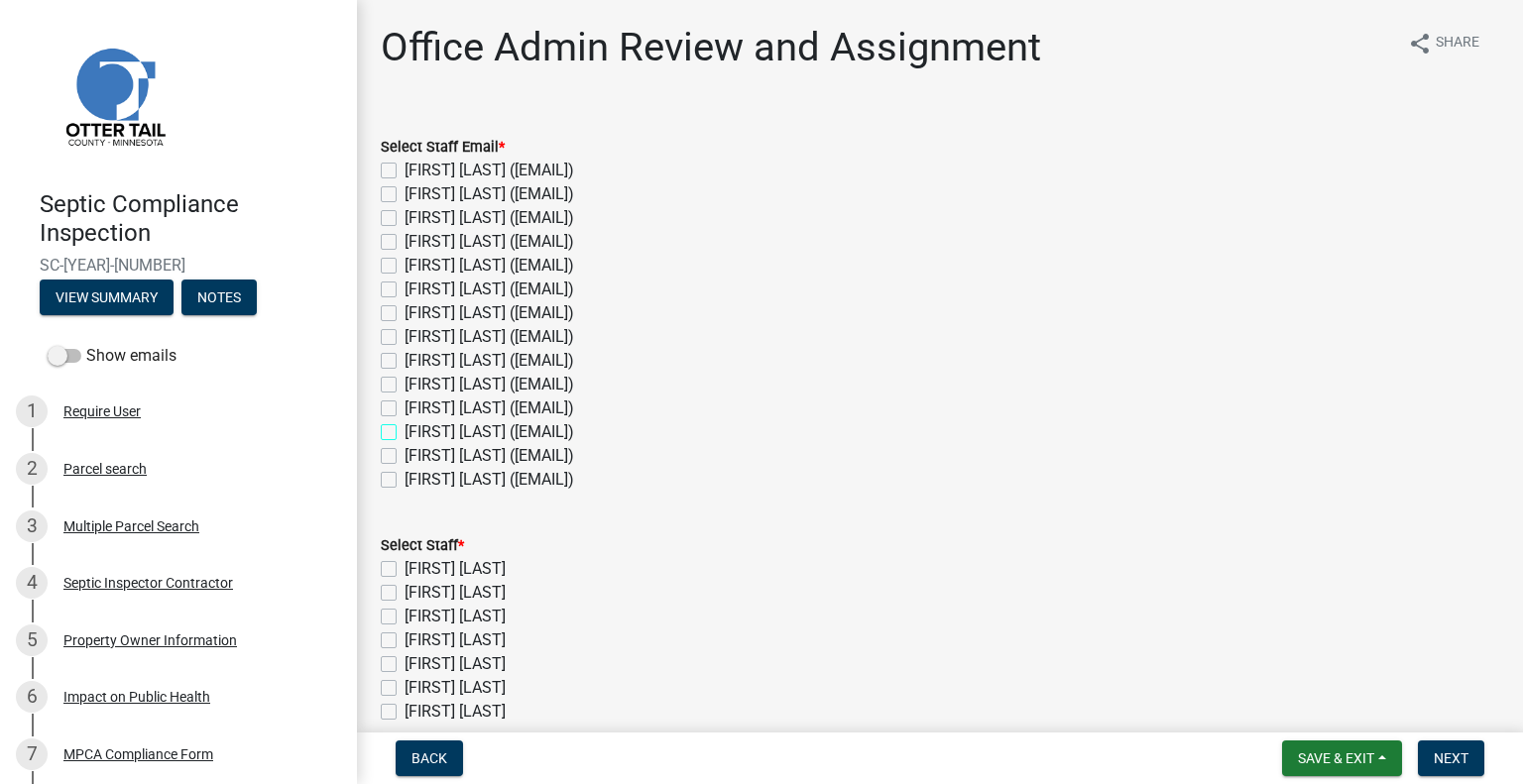 click on "[FIRST] [LAST] ([EMAIL])" at bounding box center (410, 426) 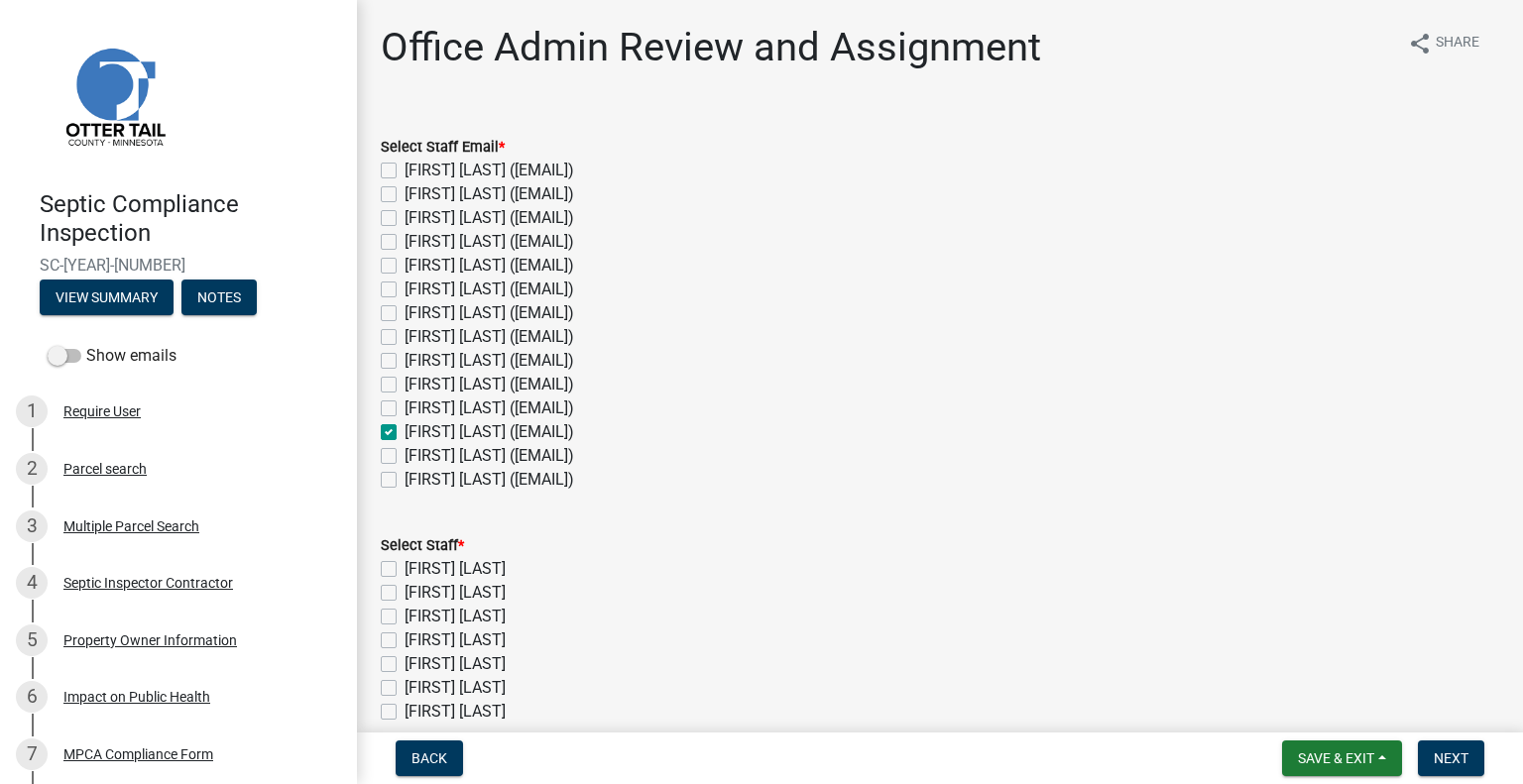 checkbox on "false" 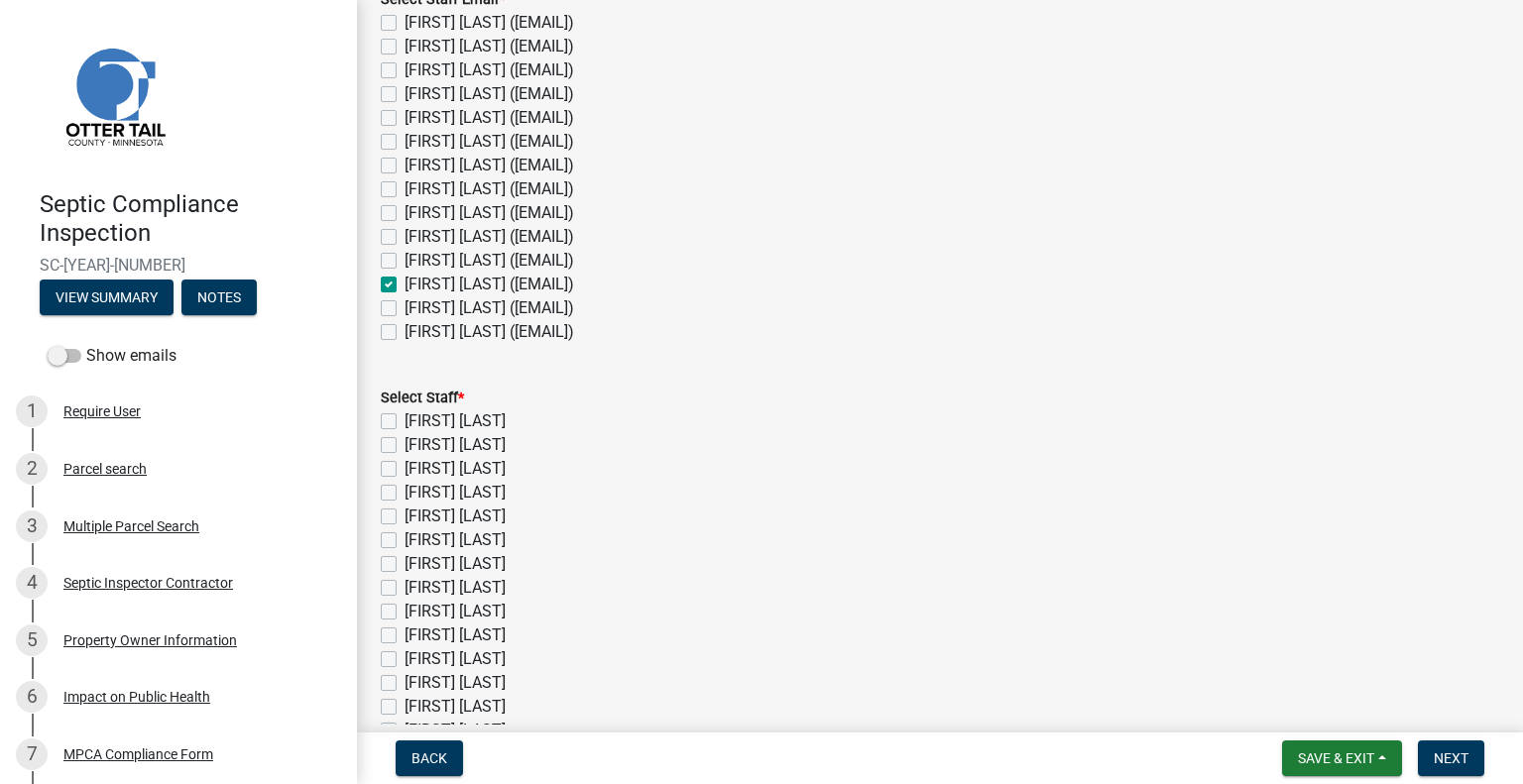 scroll, scrollTop: 367, scrollLeft: 0, axis: vertical 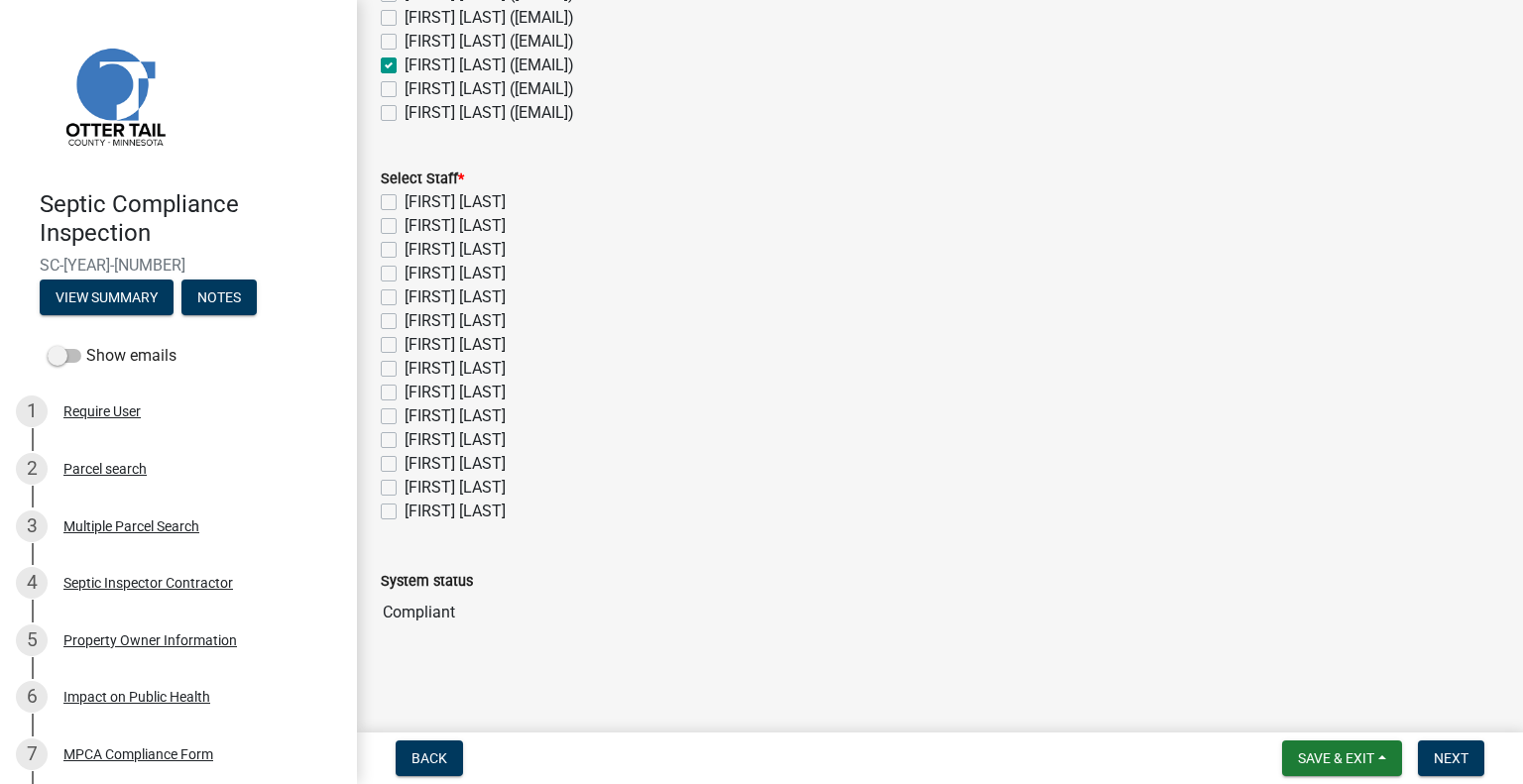 click on "[FIRST] [LAST]" 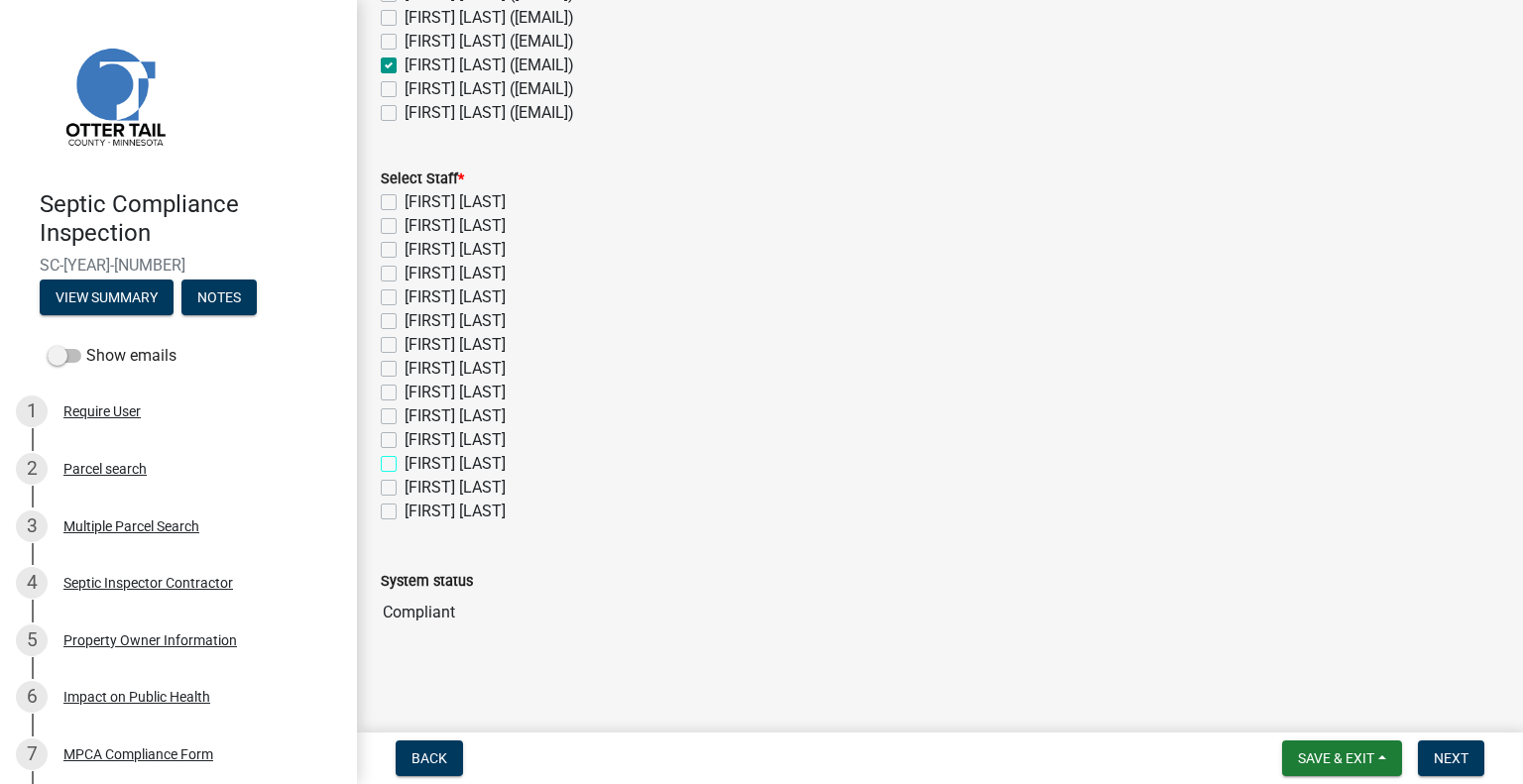 click on "[FIRST] [LAST]" at bounding box center [410, 458] 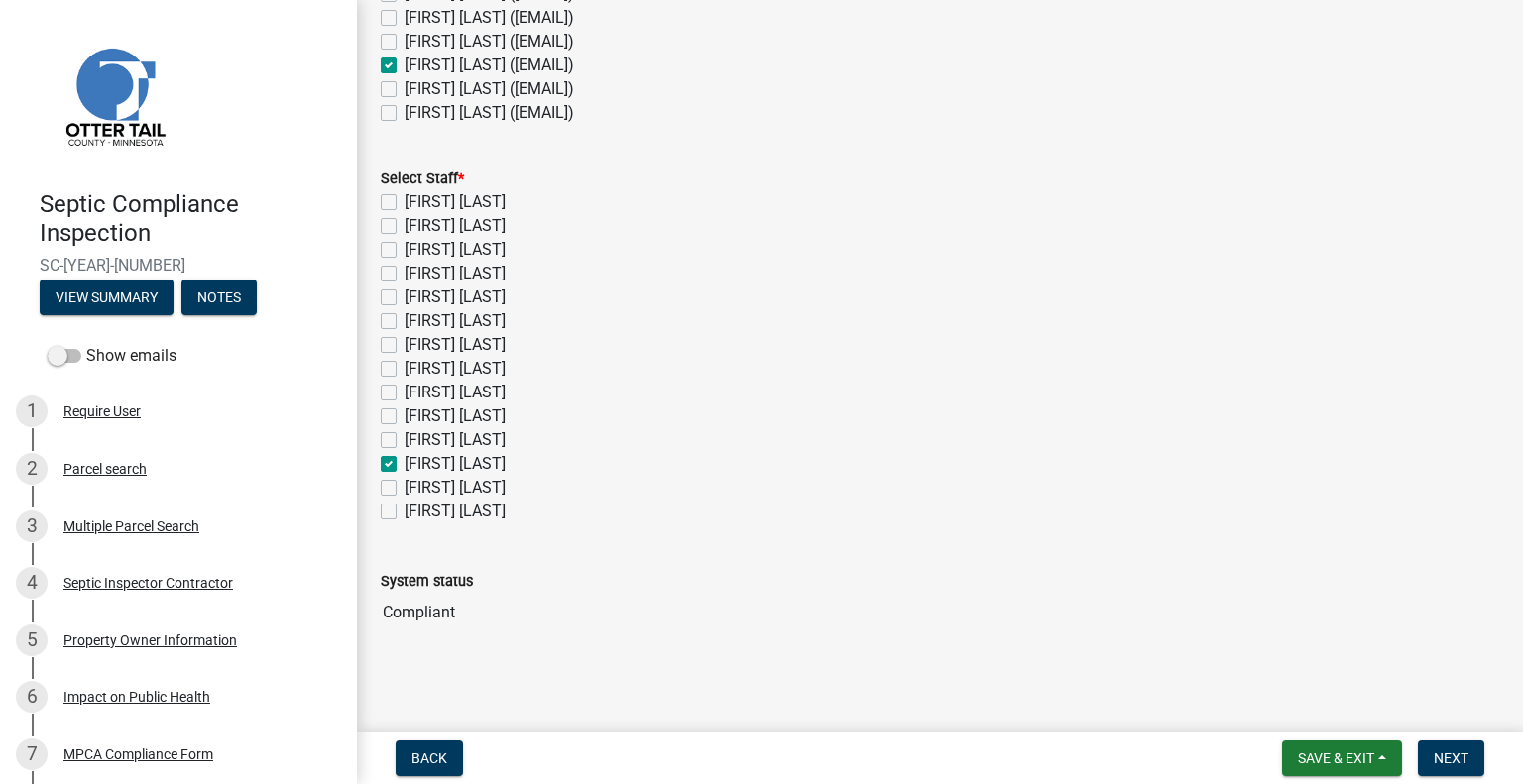 checkbox on "false" 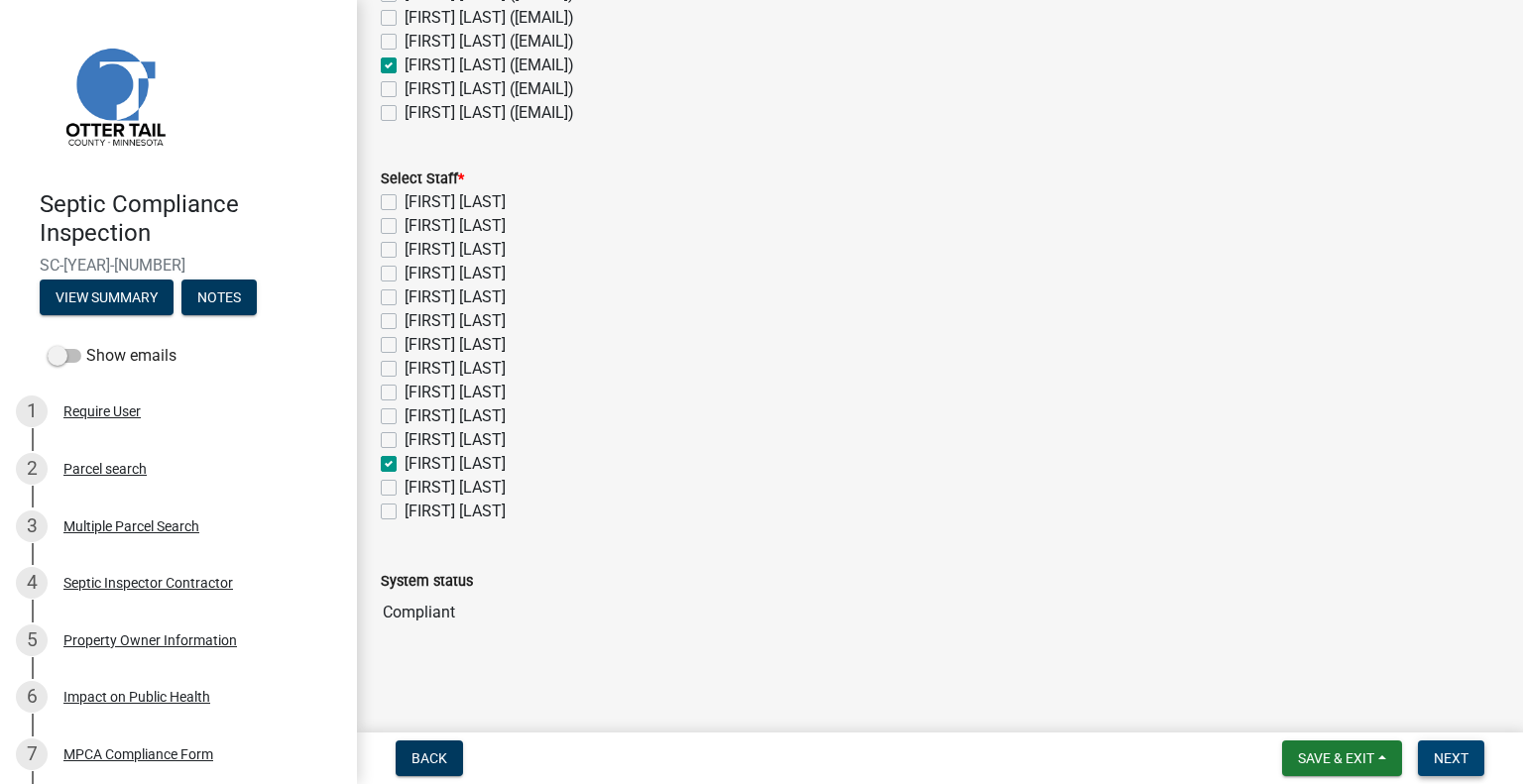 click on "Next" at bounding box center [1451, 758] 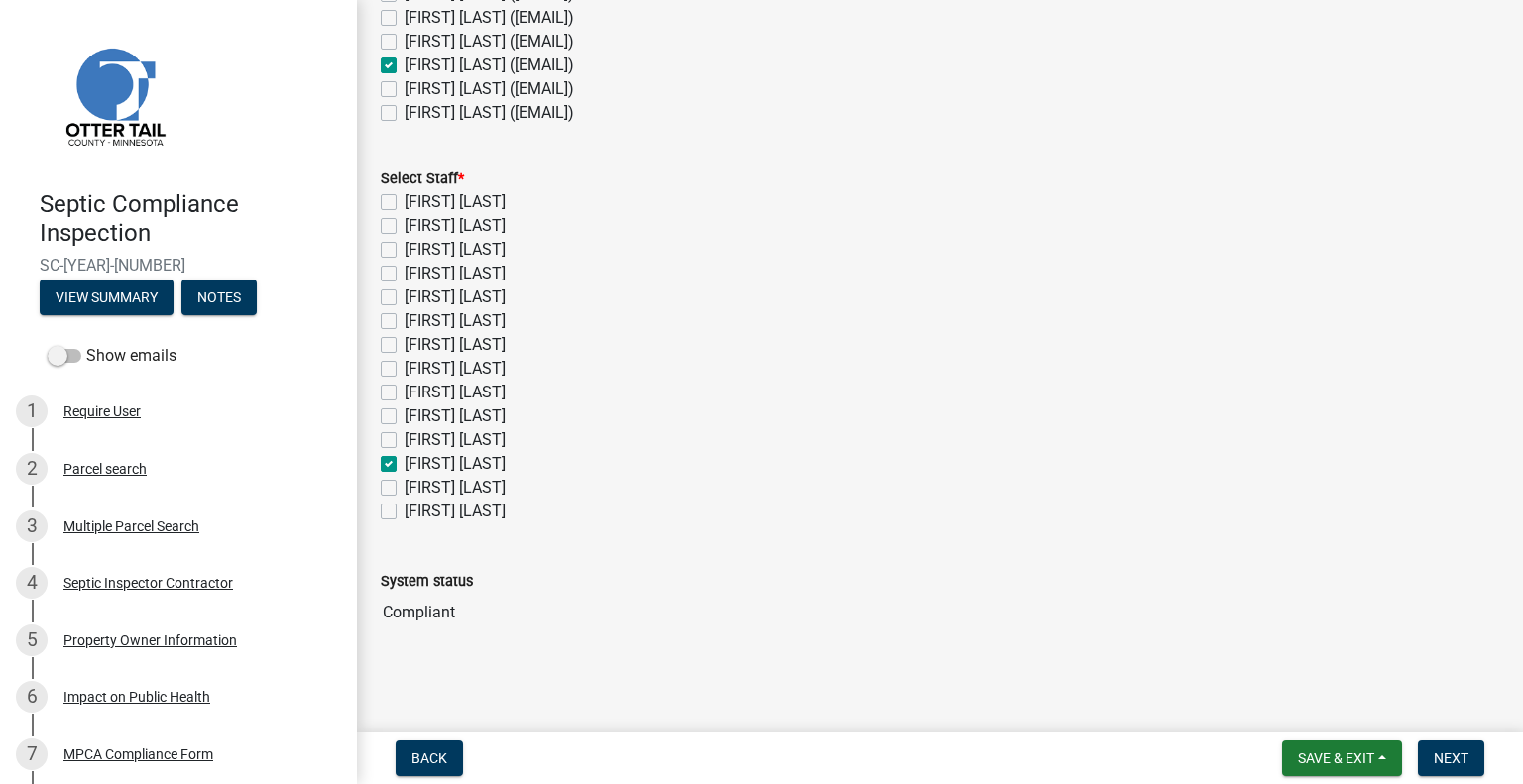 scroll, scrollTop: 0, scrollLeft: 0, axis: both 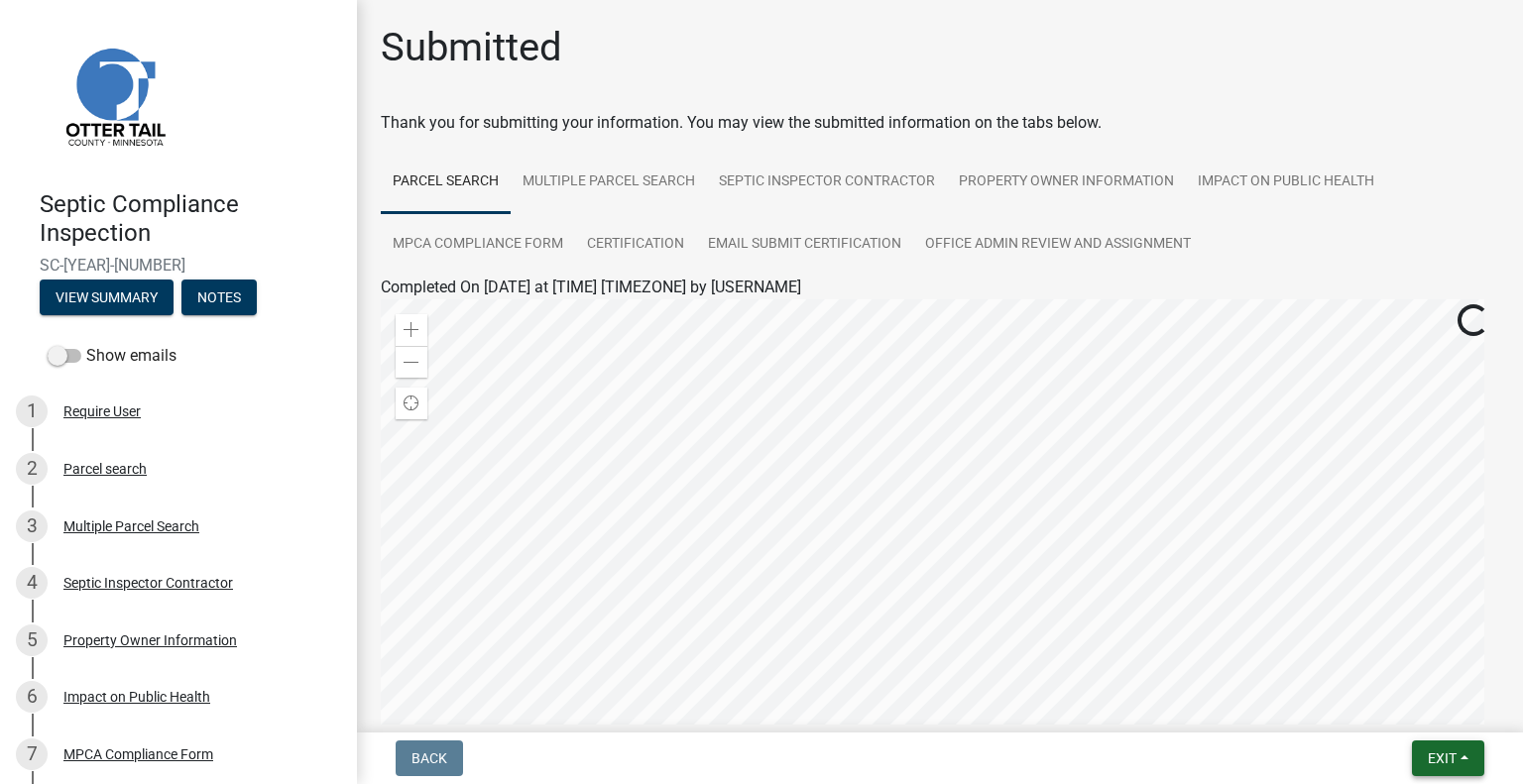 click on "Exit" at bounding box center [1442, 758] 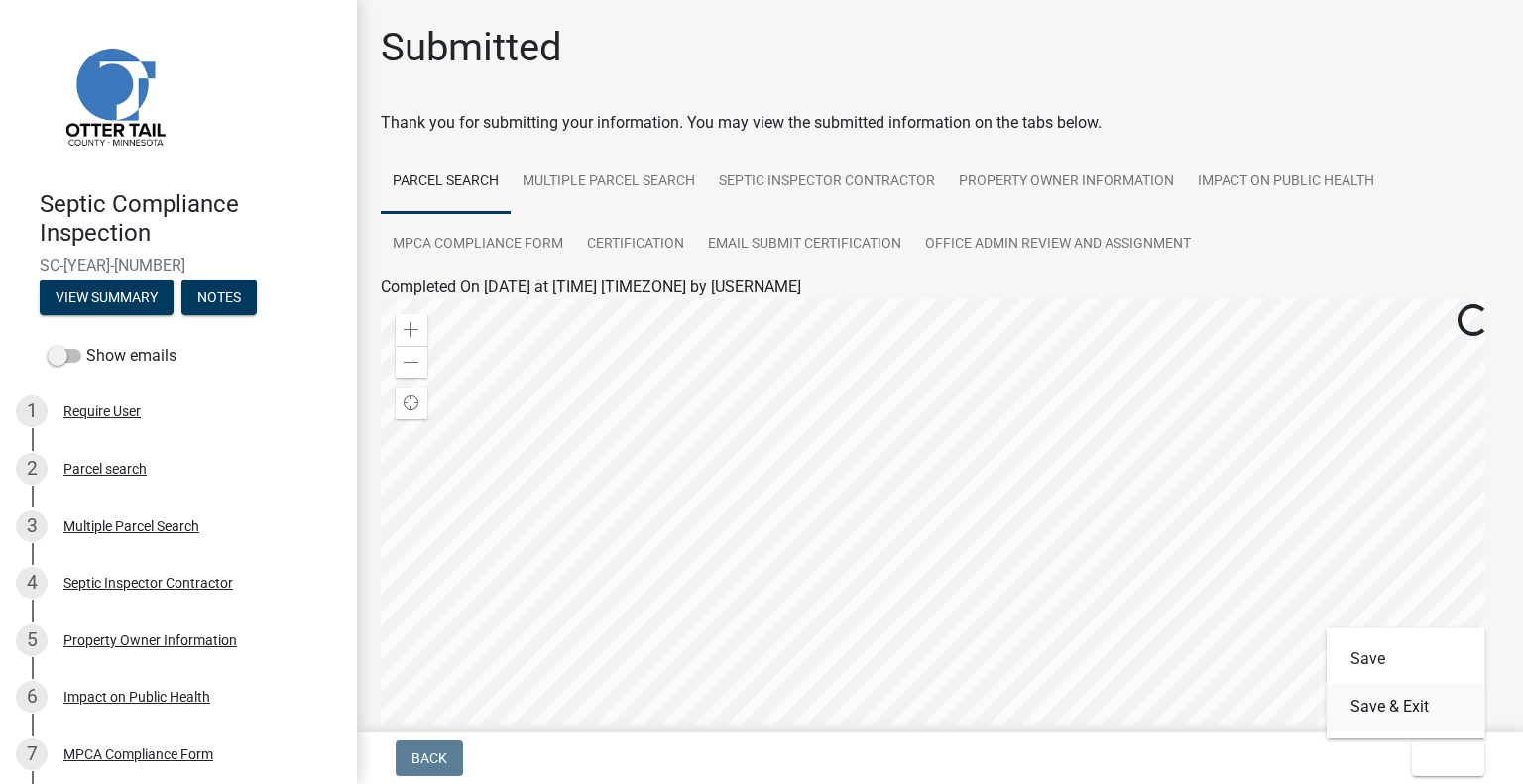 click on "Save & Exit" at bounding box center (1406, 707) 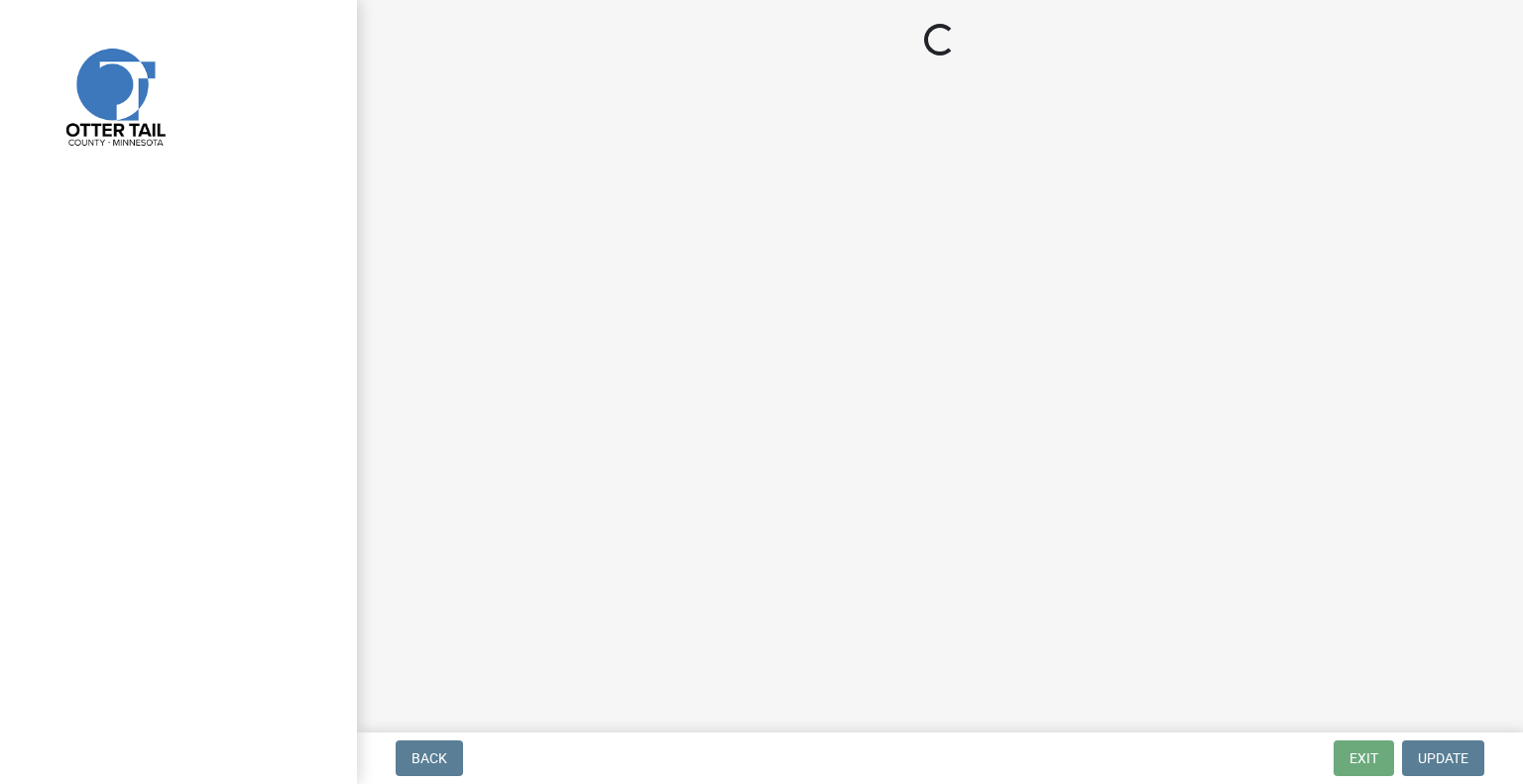 scroll, scrollTop: 0, scrollLeft: 0, axis: both 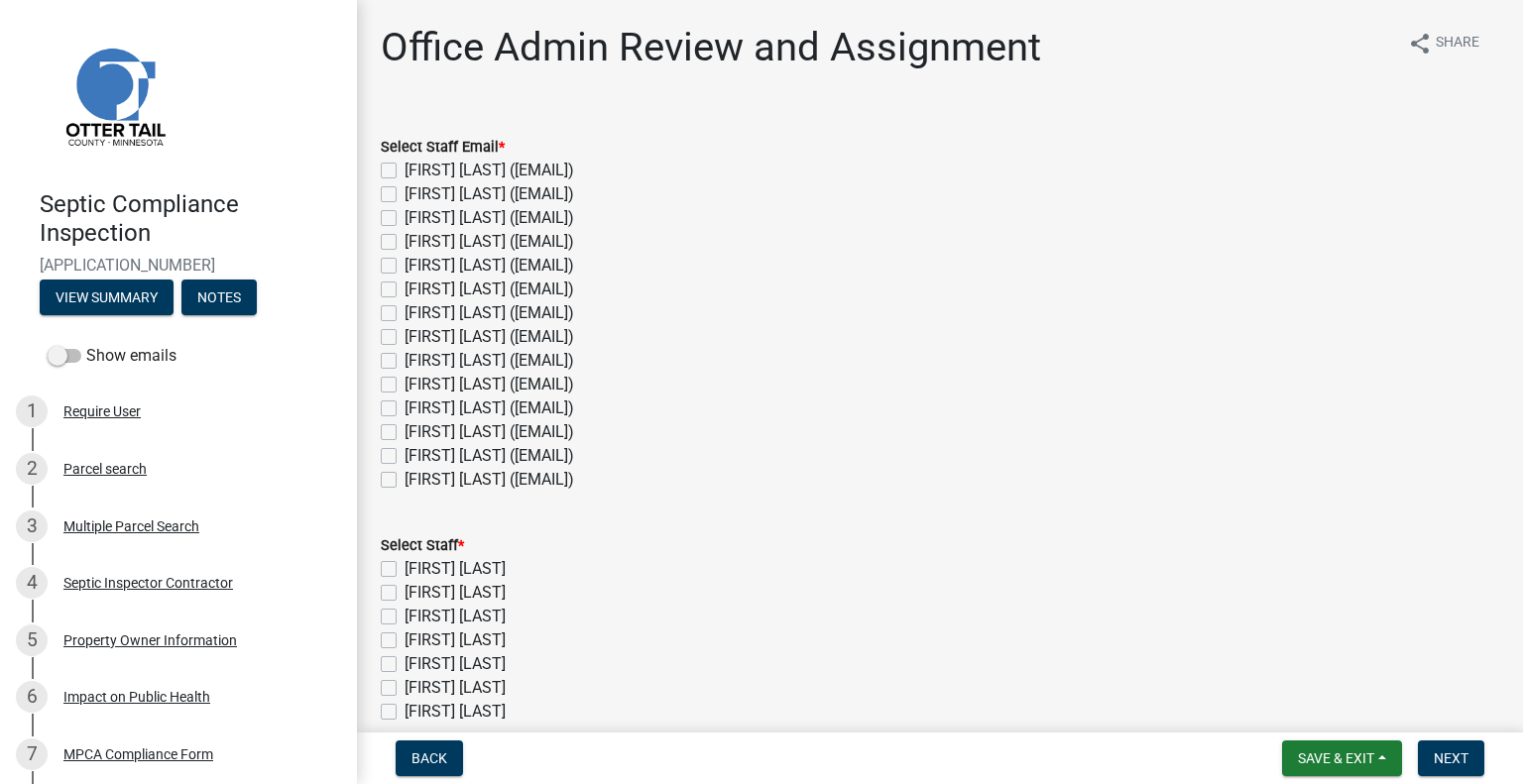 click on "[FIRST] [LAST] ([EMAIL])" 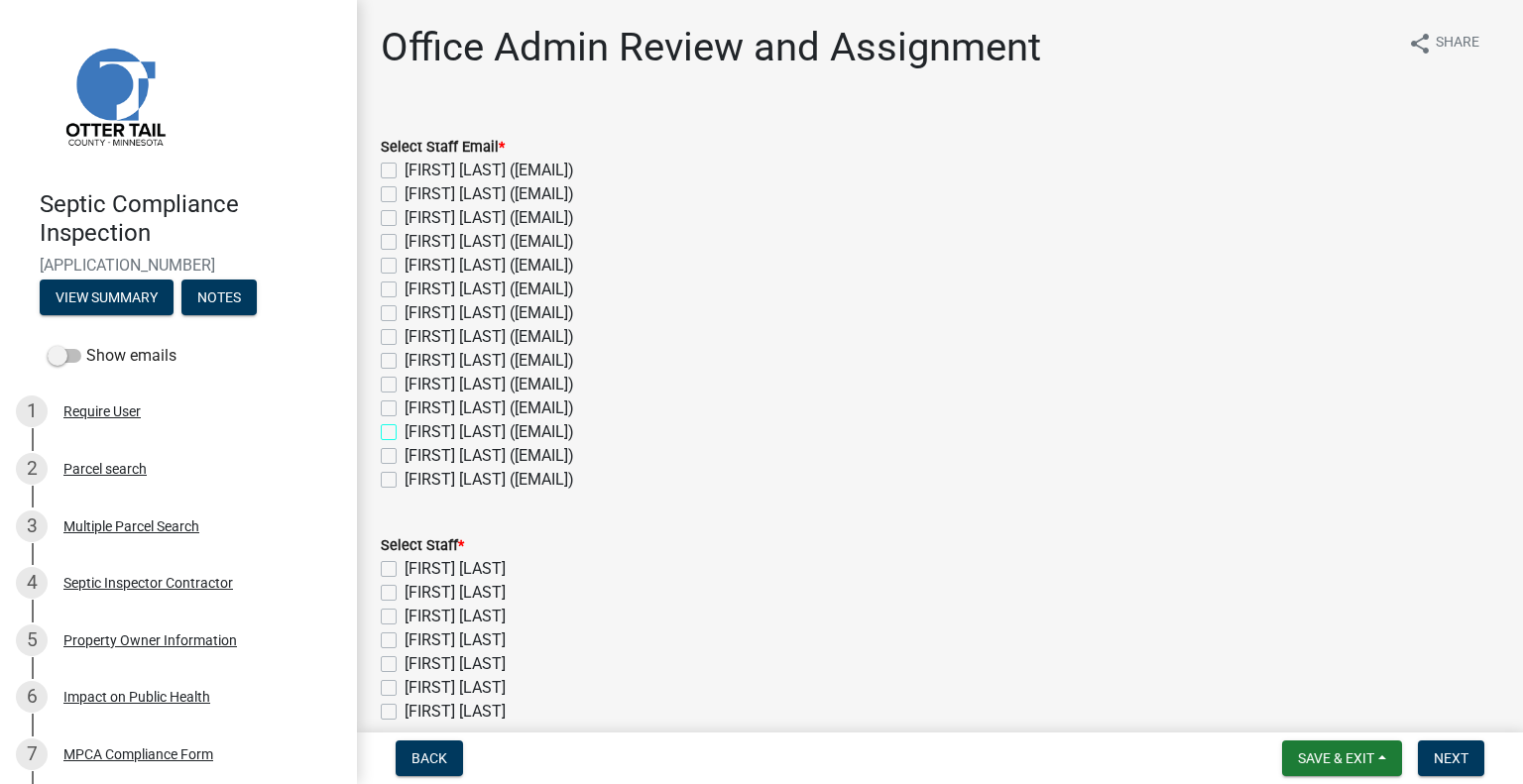 click on "[FIRST] [LAST] ([EMAIL])" at bounding box center (410, 426) 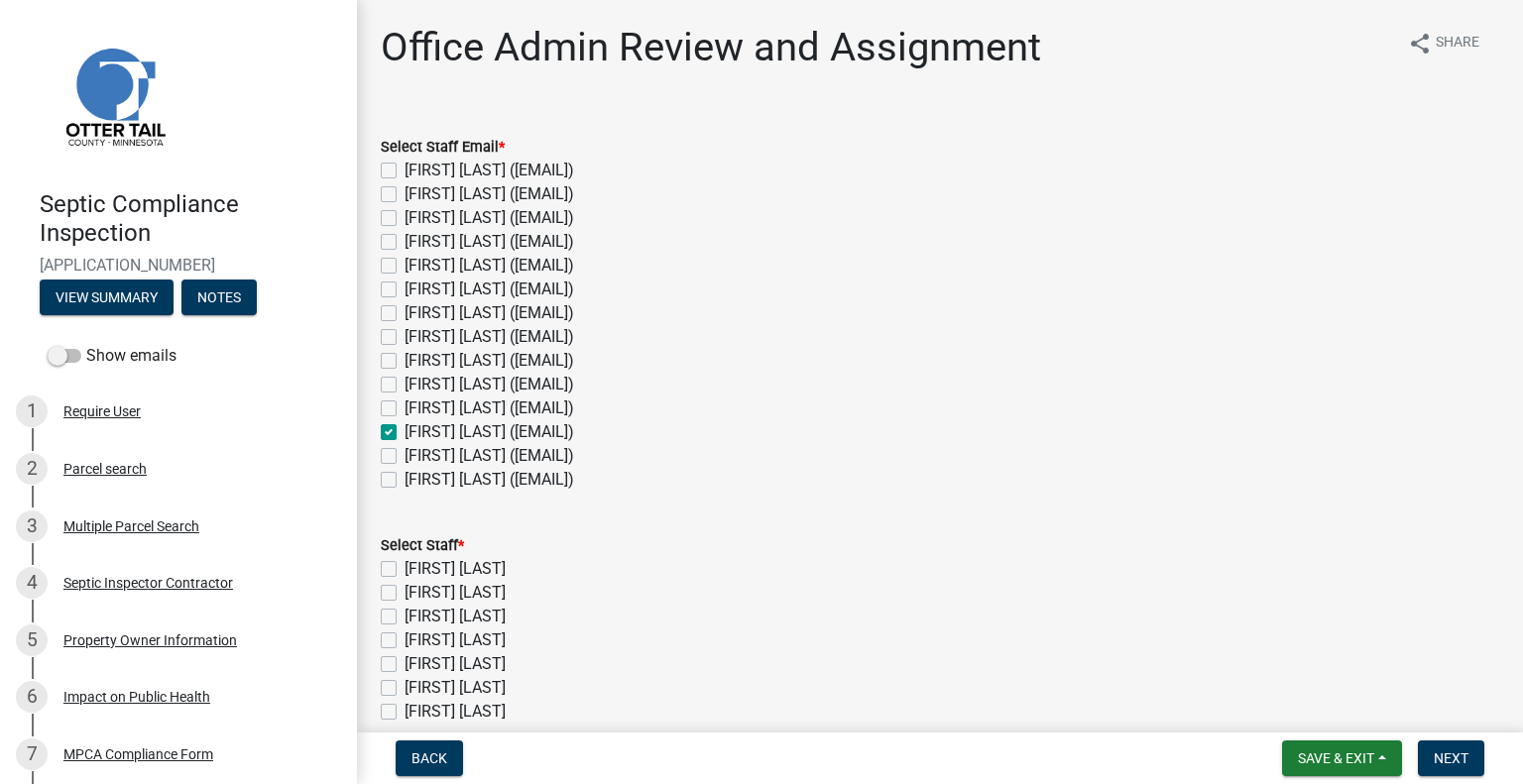 checkbox on "false" 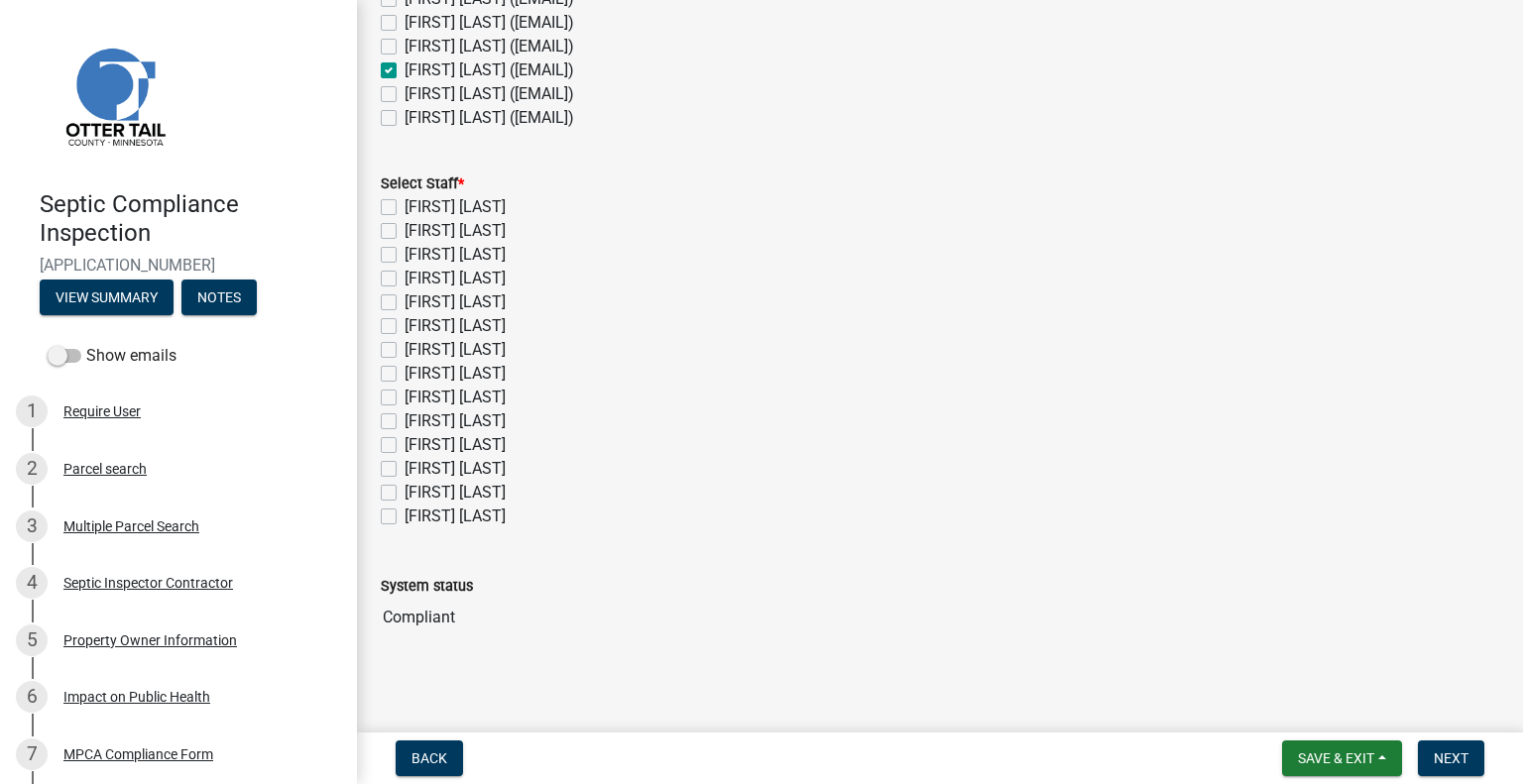 scroll, scrollTop: 367, scrollLeft: 0, axis: vertical 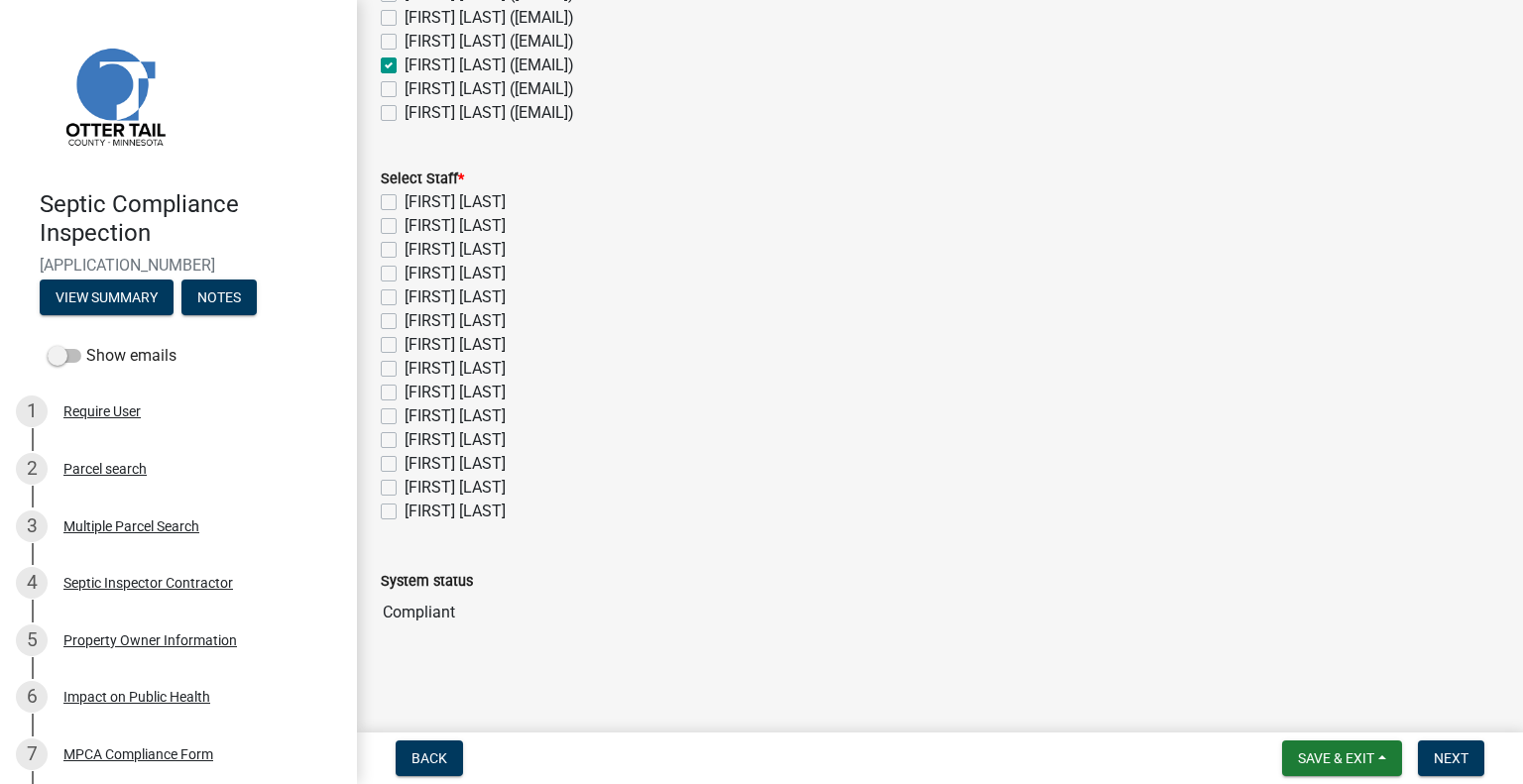 click on "[FIRST] [LAST]" 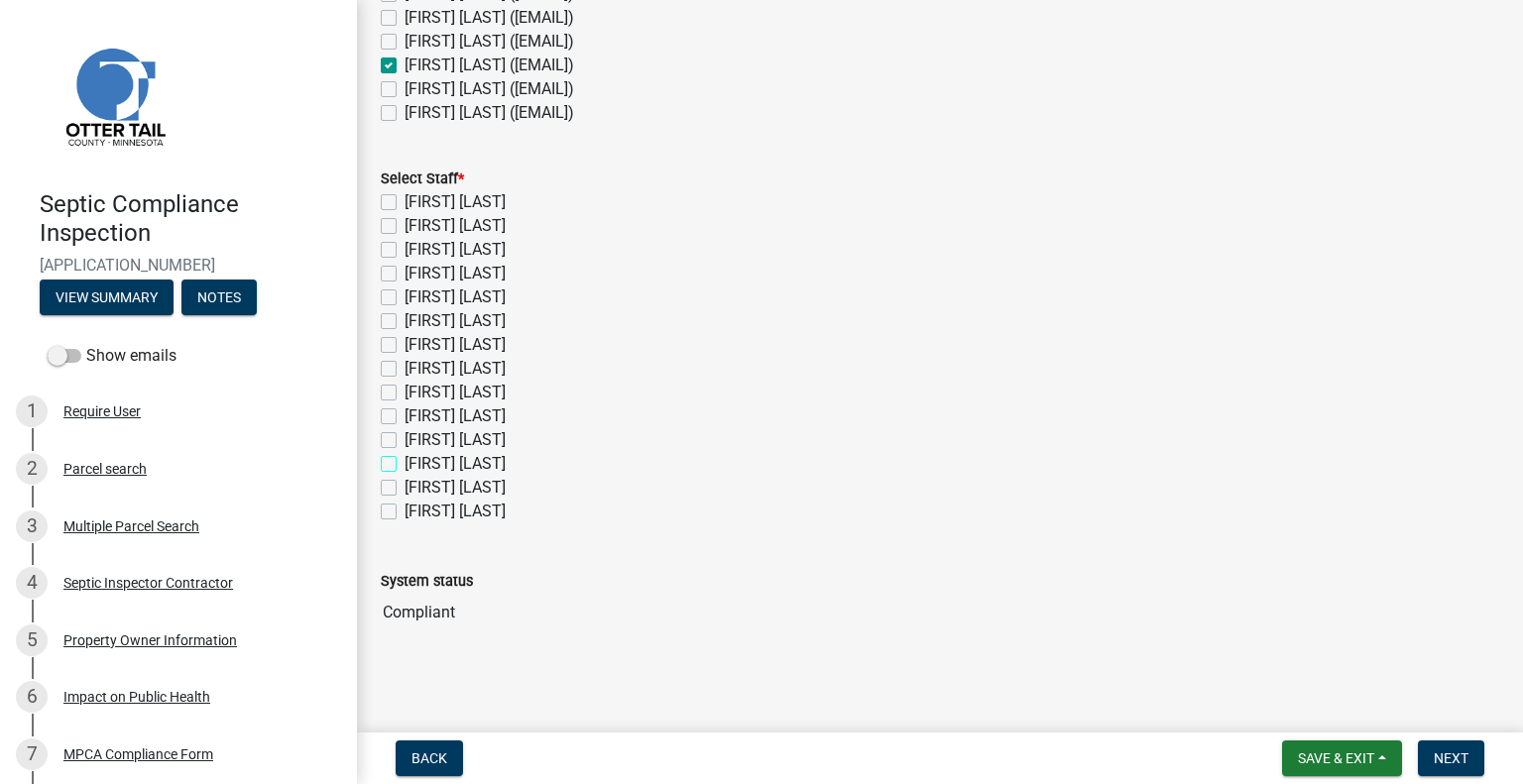 checkbox on "true" 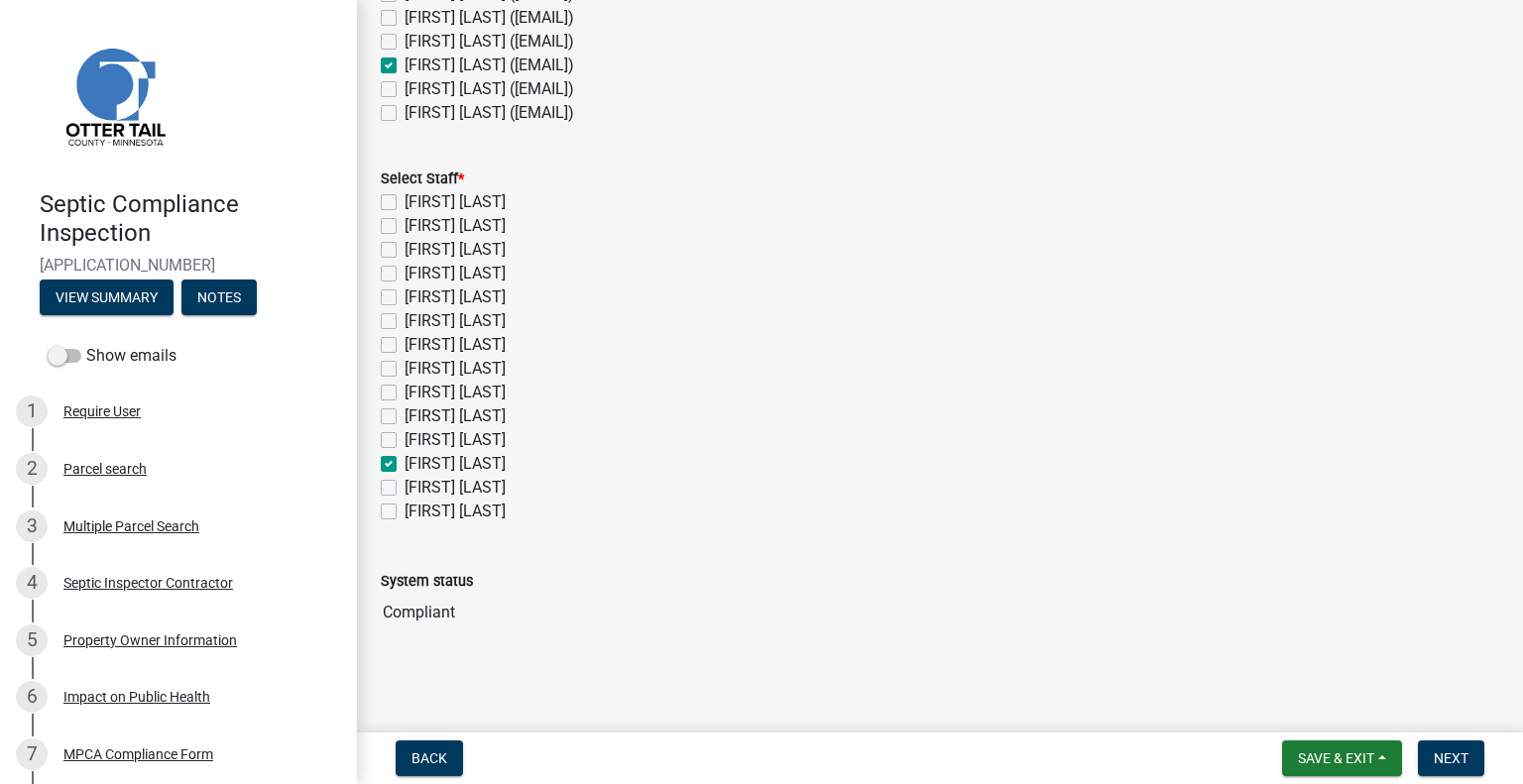 checkbox on "false" 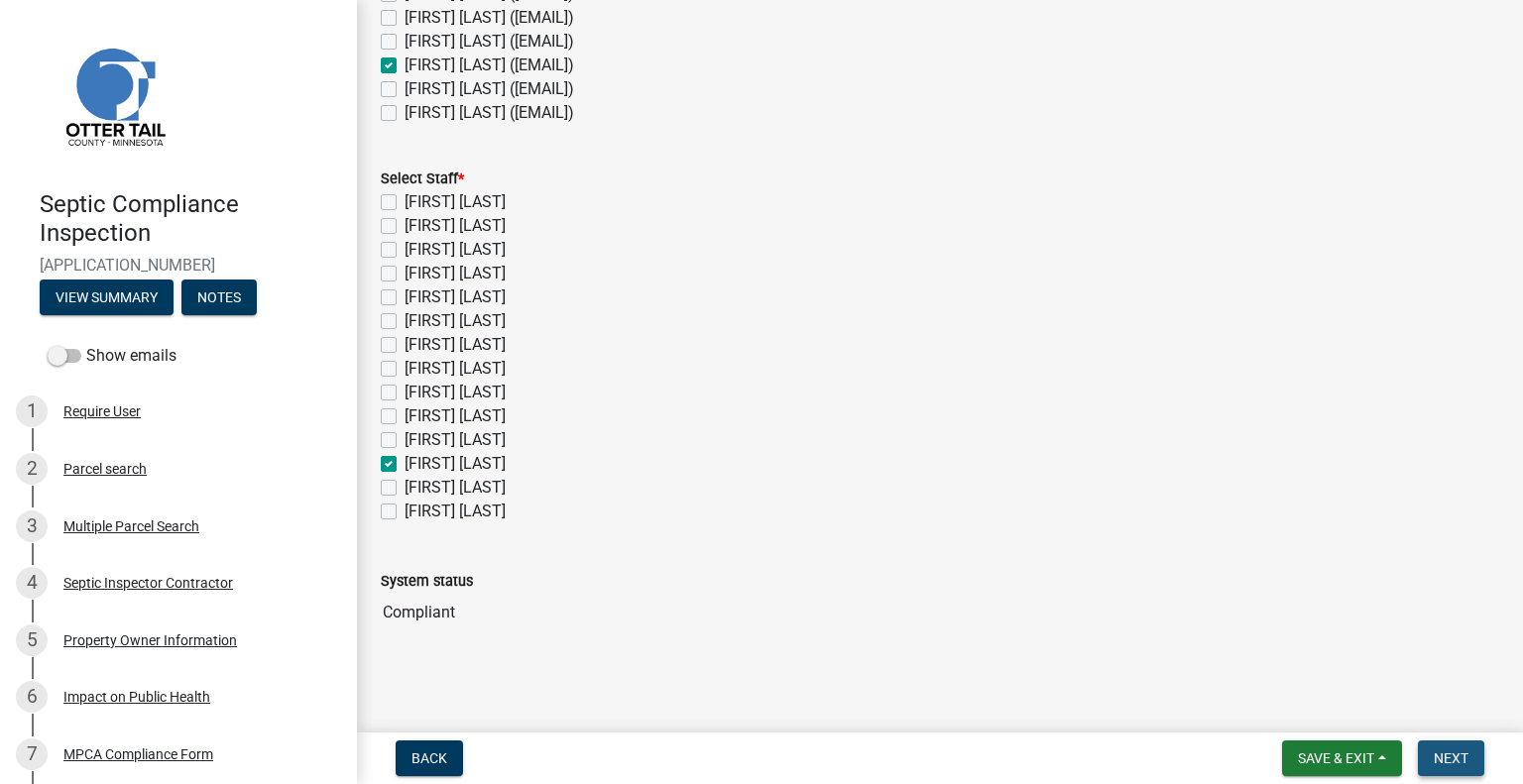 click on "Next" at bounding box center [1451, 758] 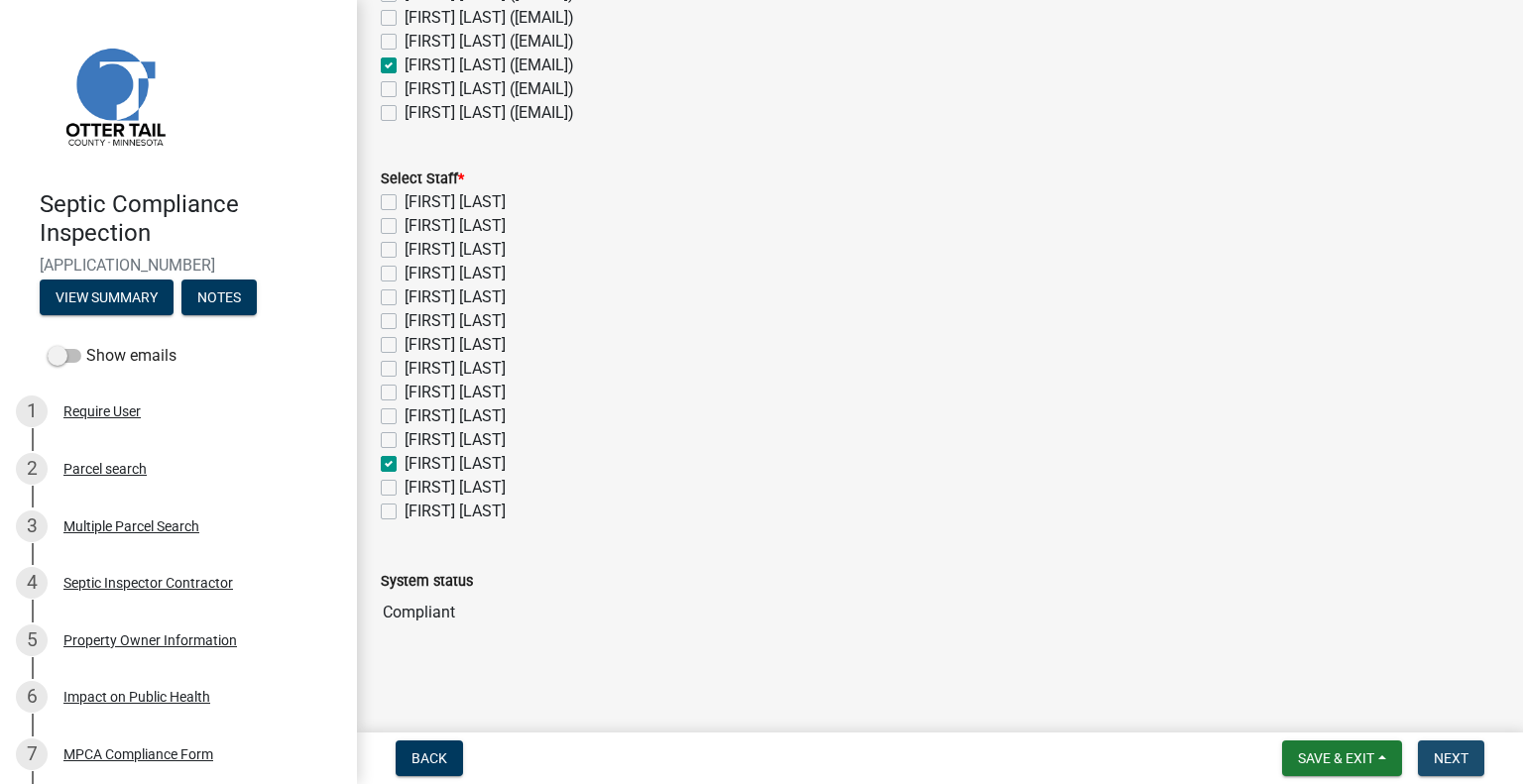 scroll, scrollTop: 0, scrollLeft: 0, axis: both 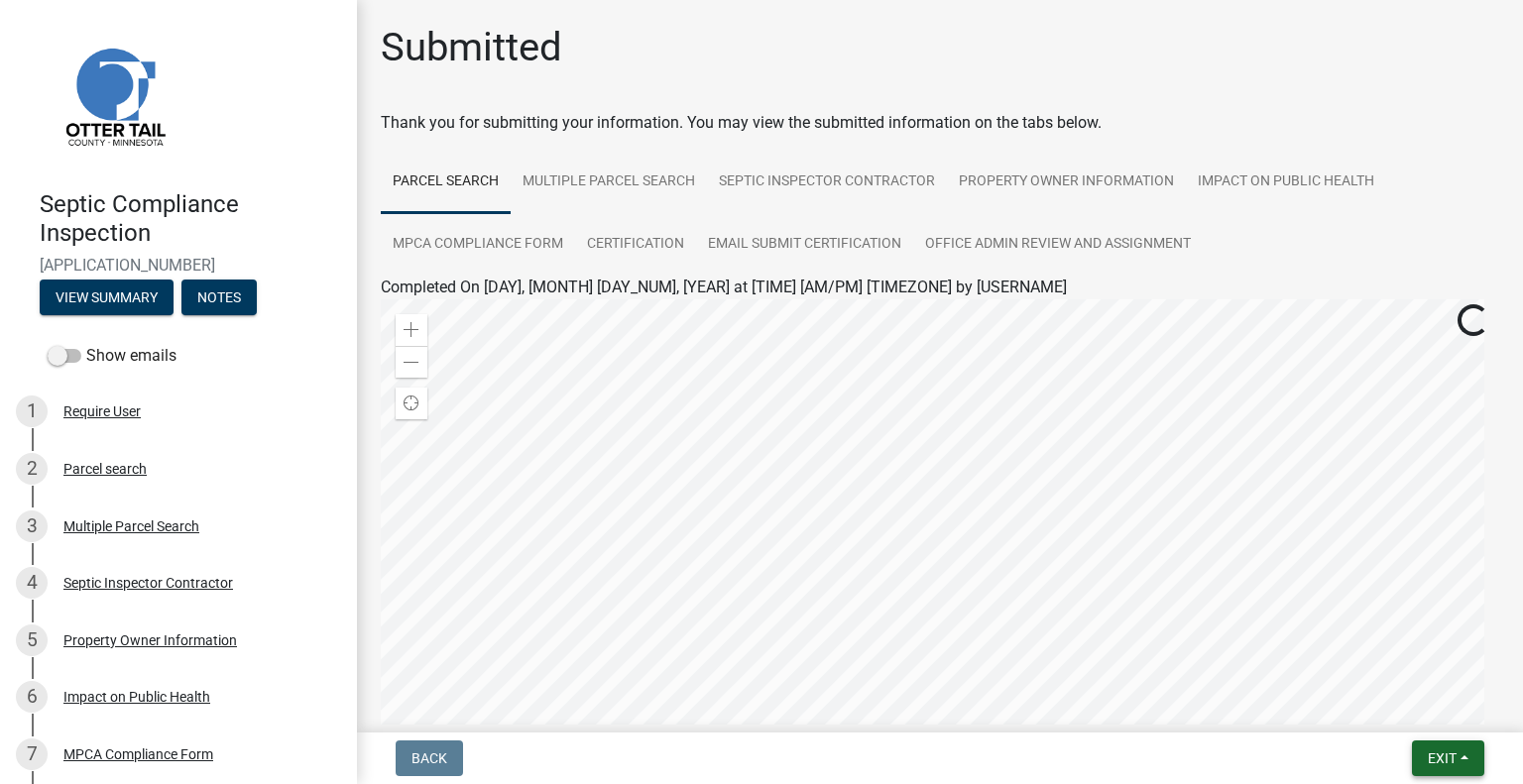 click on "Exit" at bounding box center [1442, 758] 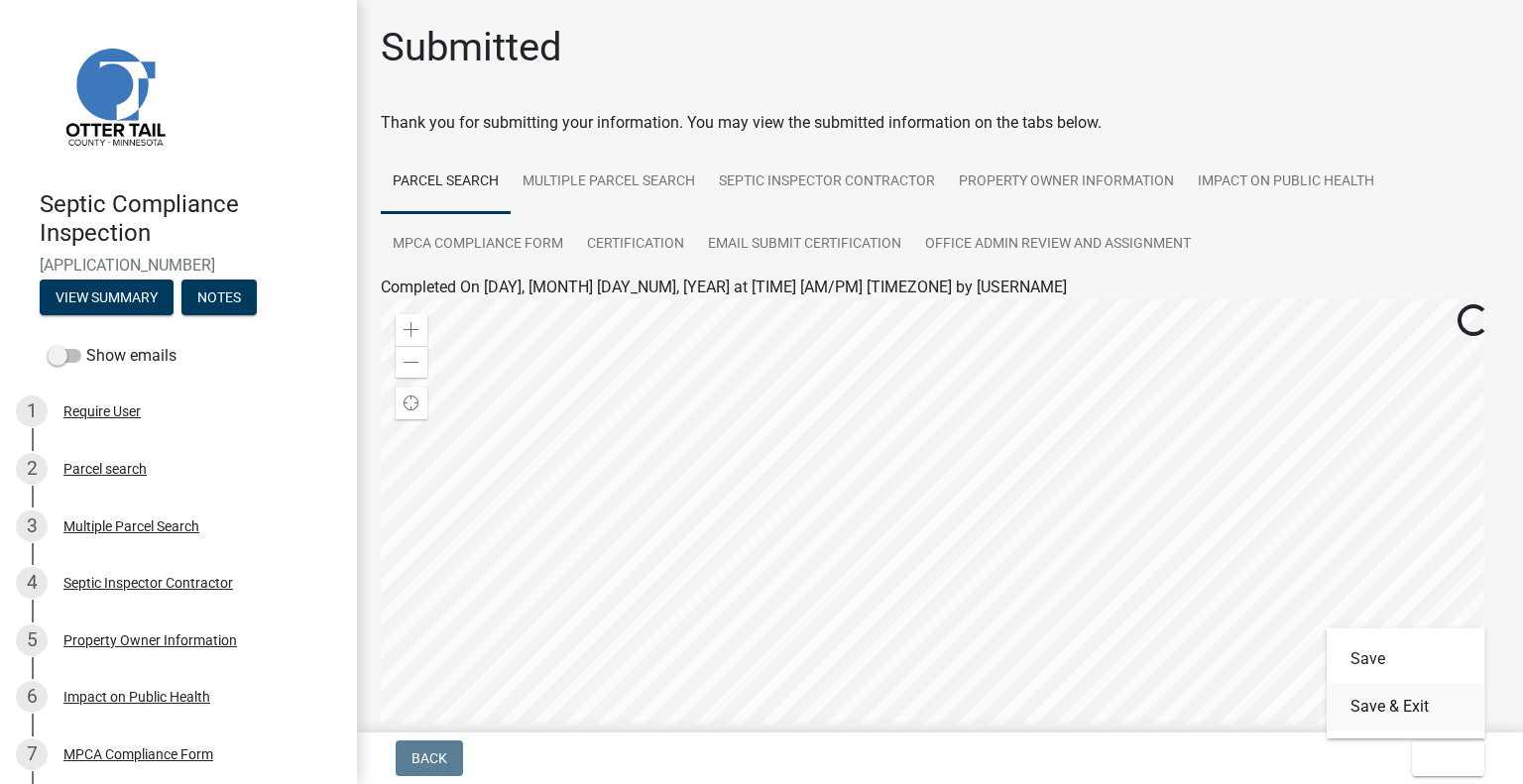 click on "Save & Exit" at bounding box center (1406, 707) 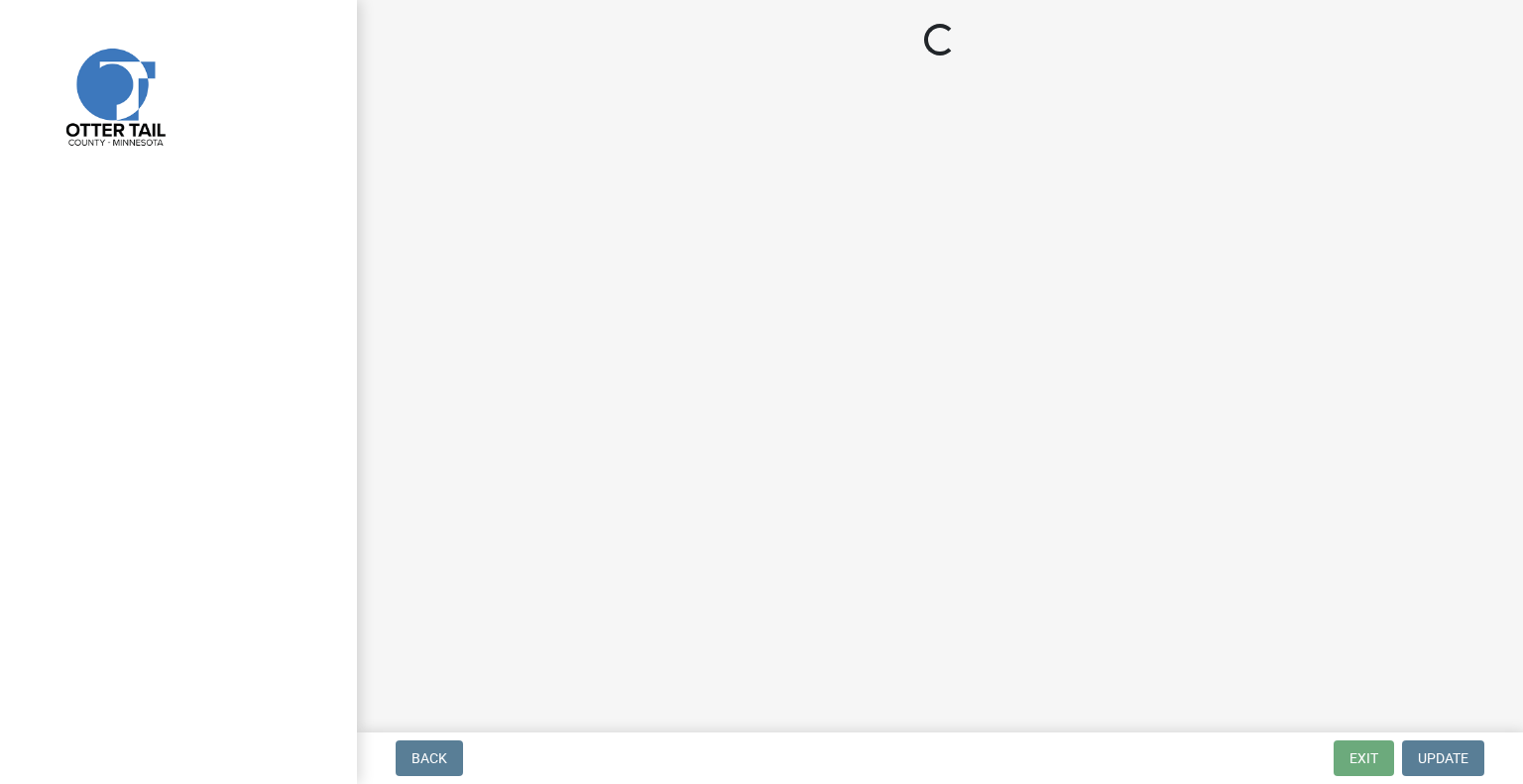 scroll, scrollTop: 0, scrollLeft: 0, axis: both 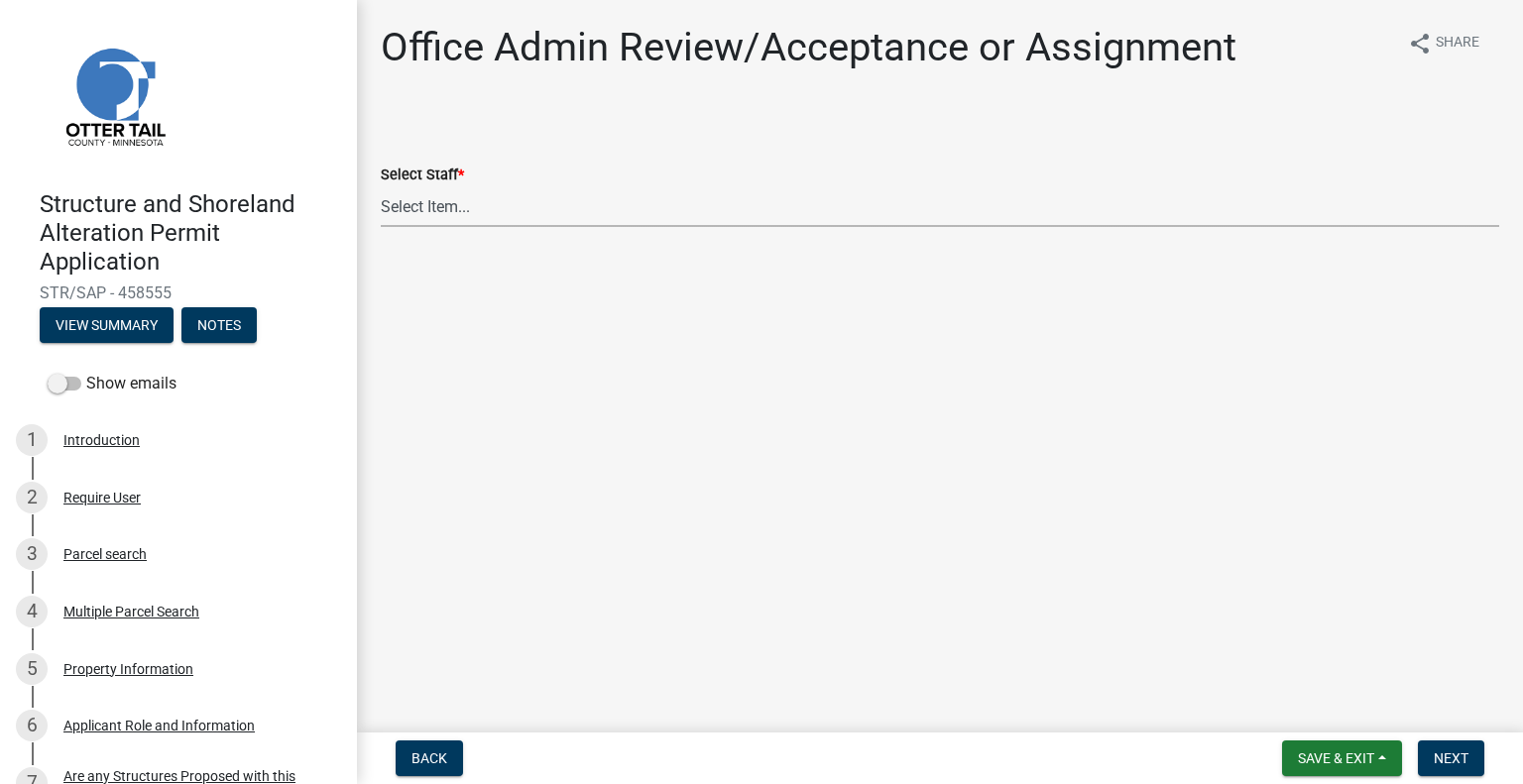 click on "Select Item...   [FIRST] [LAST] ([EMAIL])   [FIRST] [LAST] ([EMAIL])   [FIRST] [LAST] ([EMAIL])   [FIRST] [LAST] ([EMAIL])   [FIRST] [LAST] ([EMAIL])   [FIRST] [LAST] ([EMAIL])   [FIRST] [LAST] ([EMAIL])   [FIRST] [LAST] ([EMAIL])   [FIRST] [LAST] ([EMAIL])   [FIRST] [LAST] ([EMAIL])   [FIRST] [LAST] ([EMAIL])   [FIRST] [LAST] ([EMAIL])   [FIRST] [LAST] ([EMAIL])   [FIRST] [LAST] ([EMAIL])" at bounding box center [940, 206] 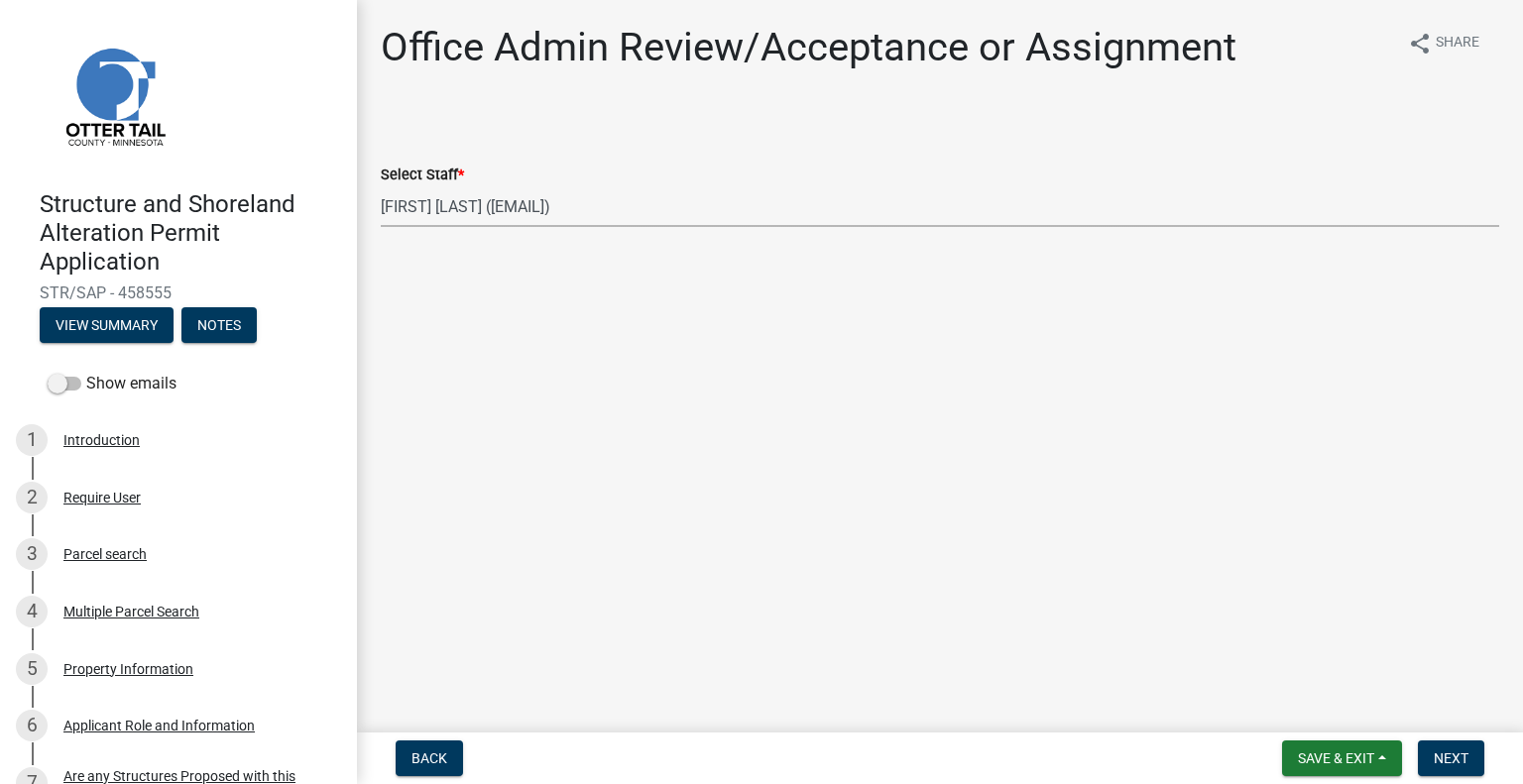 click on "Select Item...   [FIRST] [LAST] ([EMAIL])   [FIRST] [LAST] ([EMAIL])   [FIRST] [LAST] ([EMAIL])   [FIRST] [LAST] ([EMAIL])   [FIRST] [LAST] ([EMAIL])   [FIRST] [LAST] ([EMAIL])   [FIRST] [LAST] ([EMAIL])   [FIRST] [LAST] ([EMAIL])   [FIRST] [LAST] ([EMAIL])   [FIRST] [LAST] ([EMAIL])   [FIRST] [LAST] ([EMAIL])   [FIRST] [LAST] ([EMAIL])   [FIRST] [LAST] ([EMAIL])   [FIRST] [LAST] ([EMAIL])" at bounding box center (940, 206) 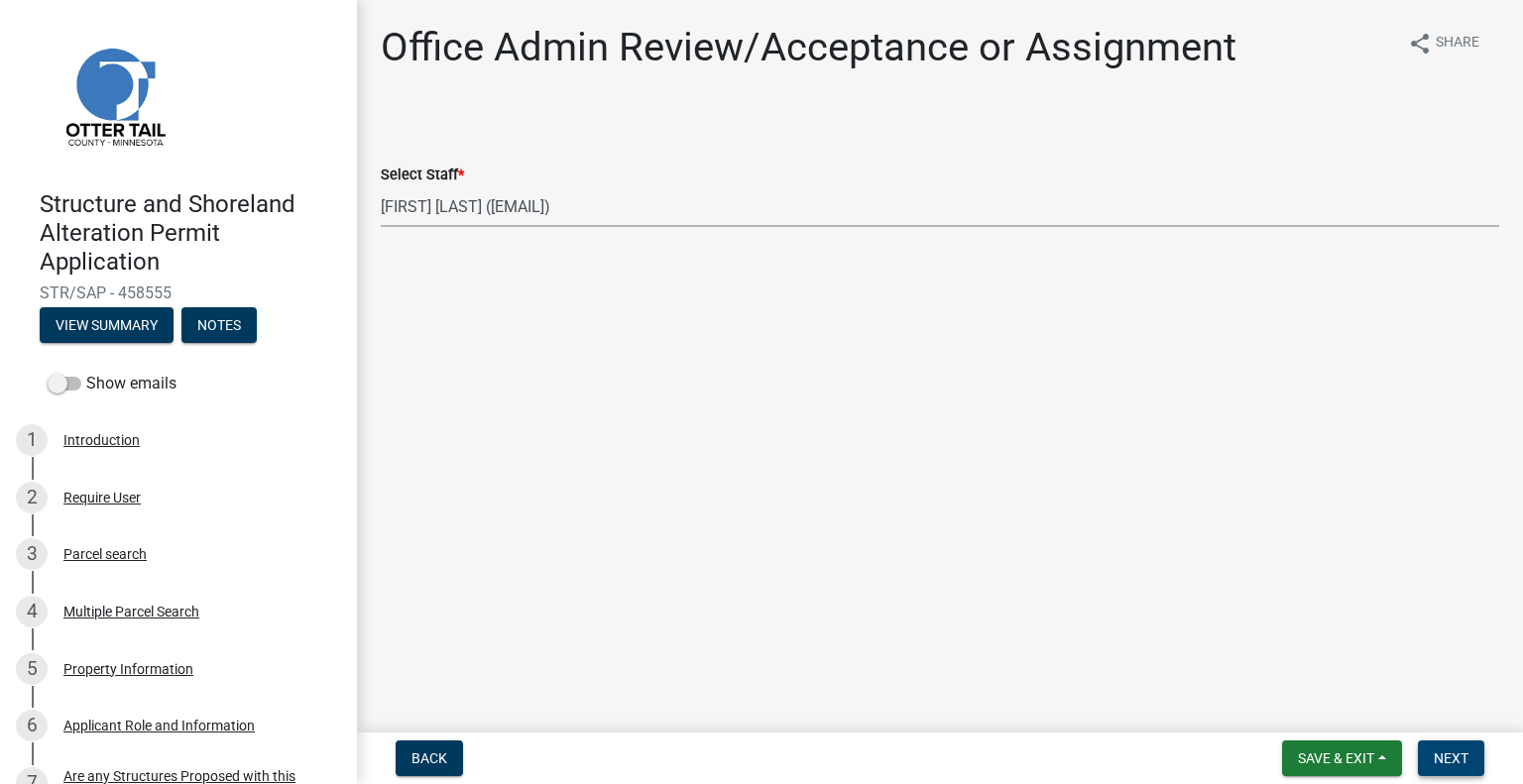 click on "Next" at bounding box center (1451, 758) 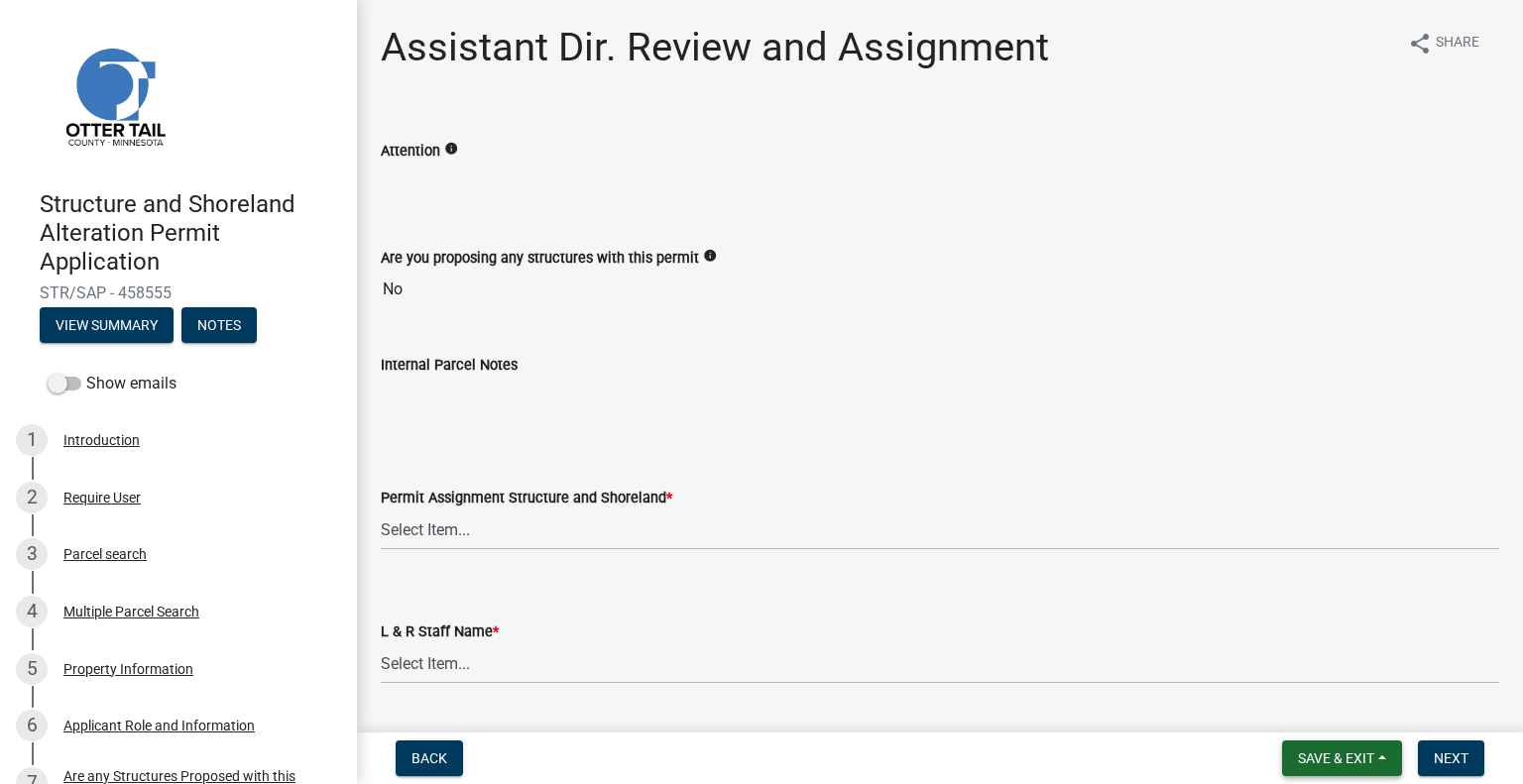 drag, startPoint x: 1352, startPoint y: 756, endPoint x: 1360, endPoint y: 744, distance: 14.422205 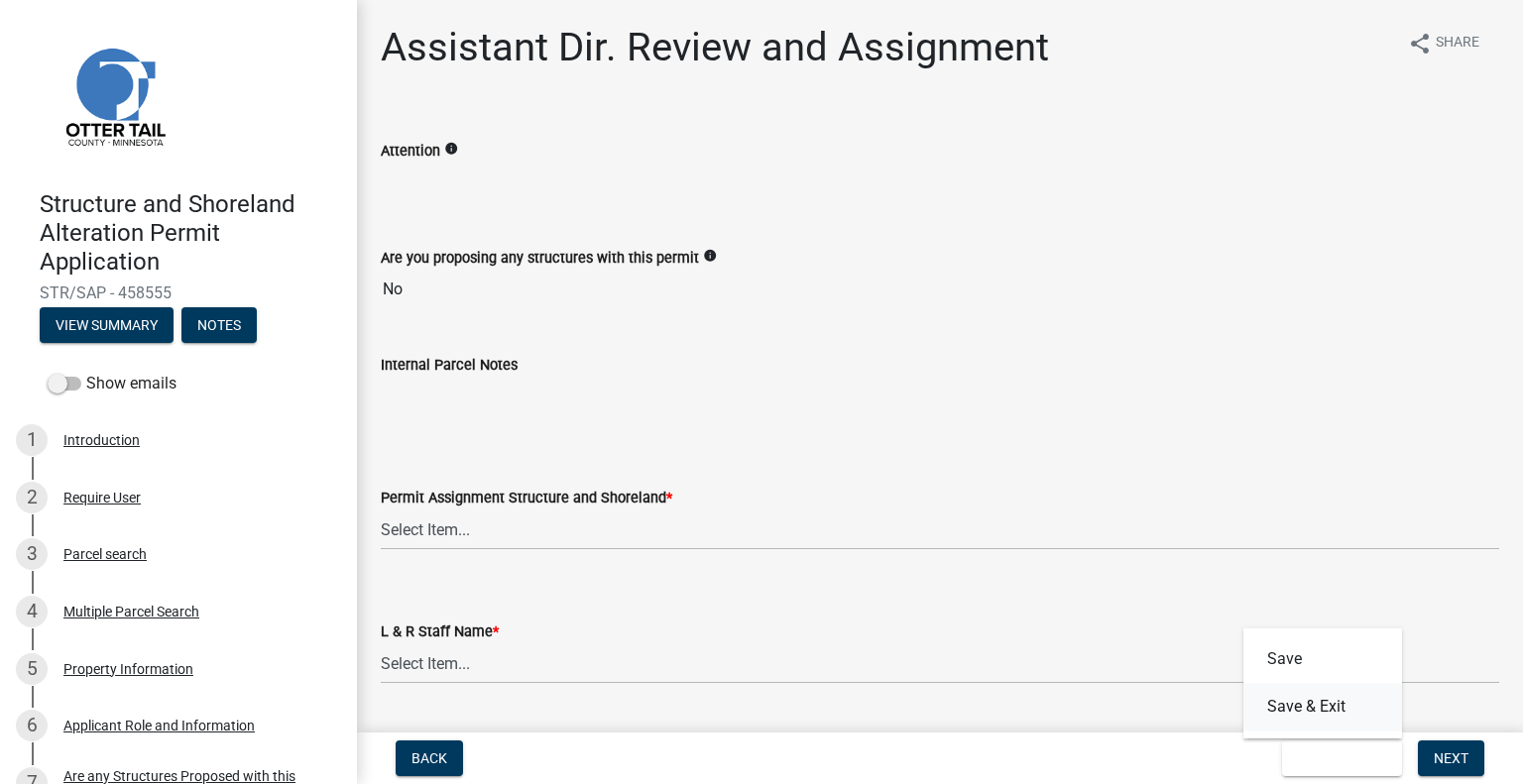 click on "Save & Exit" at bounding box center (1323, 707) 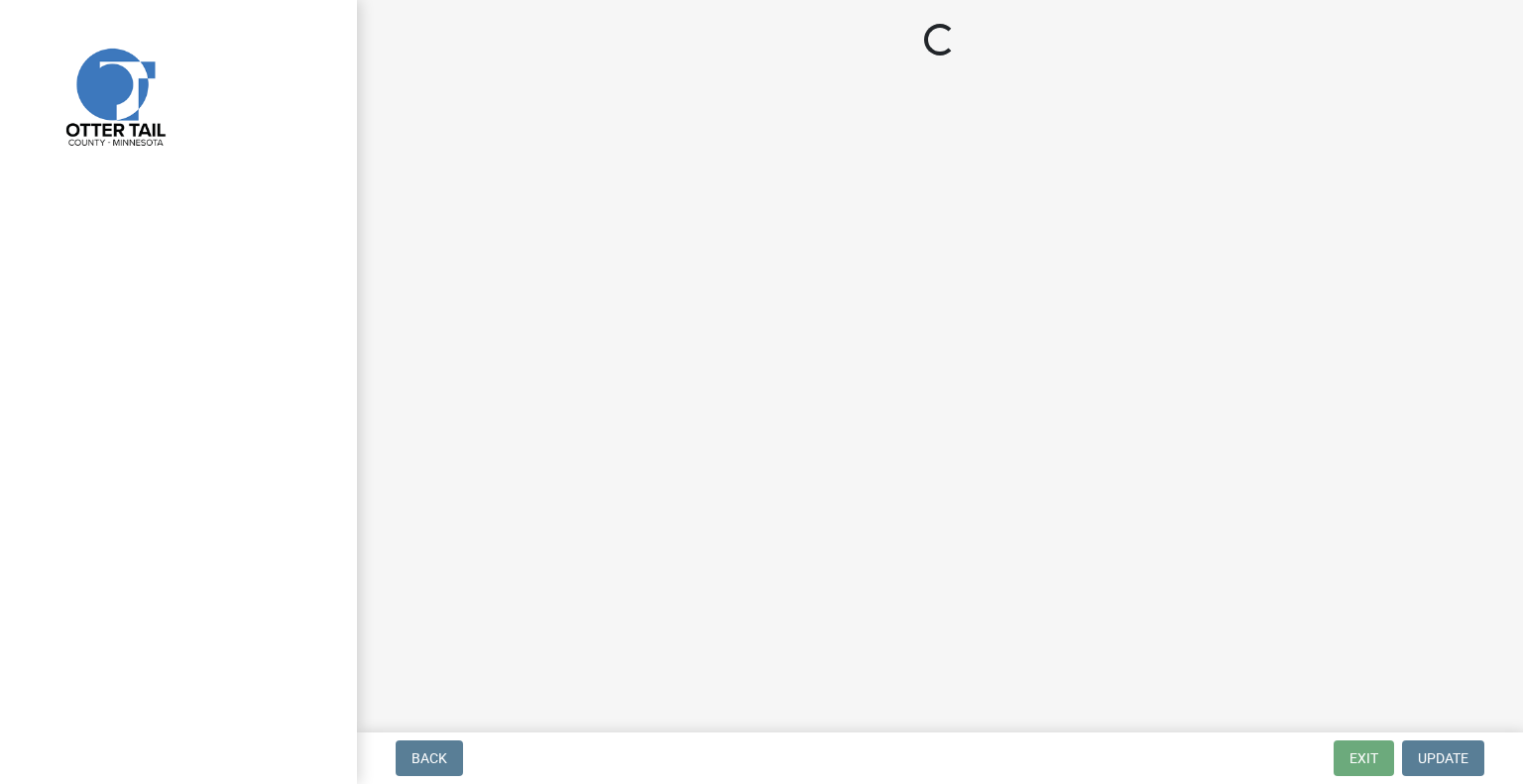 scroll, scrollTop: 0, scrollLeft: 0, axis: both 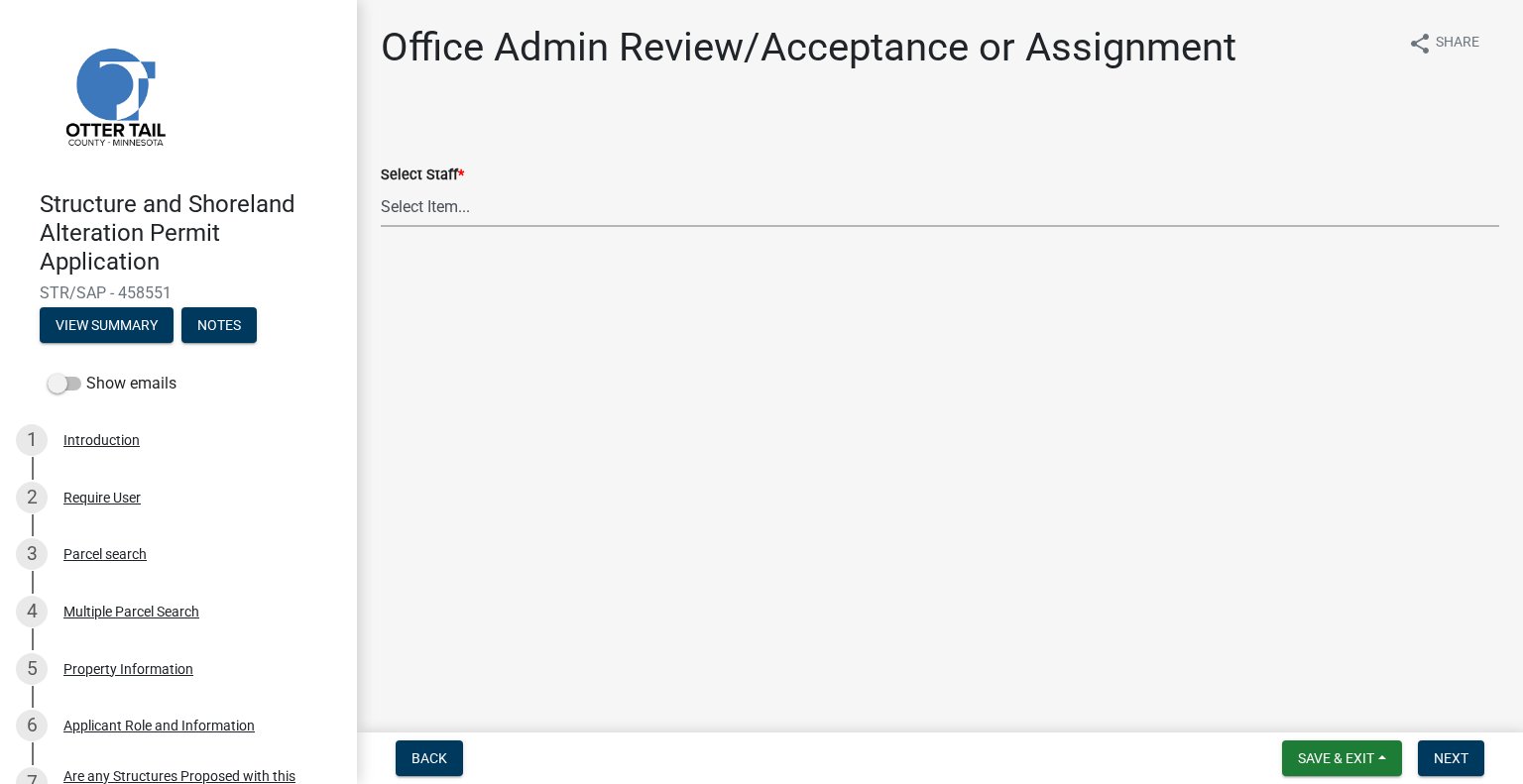 click on "Select Item...   [FIRST] [LAST] ([EMAIL])   [FIRST] [LAST] ([EMAIL])   [FIRST] [LAST] ([EMAIL])   [FIRST] [LAST] ([EMAIL])   [FIRST] [LAST] ([EMAIL])   [FIRST] [LAST] ([EMAIL])   [FIRST] [LAST] ([EMAIL])   [FIRST] [LAST] ([EMAIL])   [FIRST] [LAST] ([EMAIL])   [FIRST] [LAST] ([EMAIL])   [FIRST] [LAST] ([EMAIL])   [FIRST] [LAST] ([EMAIL])   [FIRST] [LAST] ([EMAIL])   [FIRST] [LAST] ([EMAIL])" at bounding box center (940, 206) 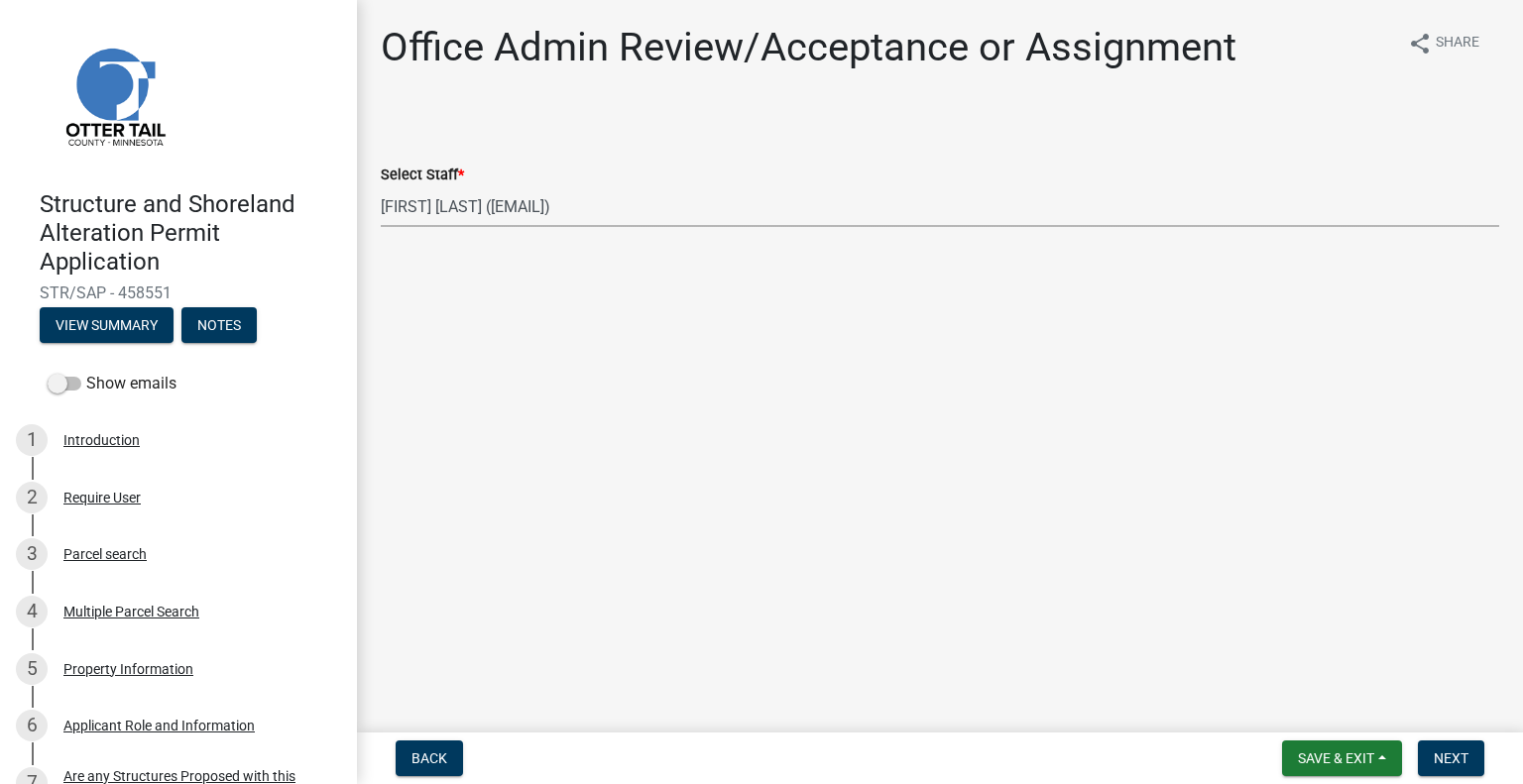 click on "Select Item...   [FIRST] [LAST] ([EMAIL])   [FIRST] [LAST] ([EMAIL])   [FIRST] [LAST] ([EMAIL])   [FIRST] [LAST] ([EMAIL])   [FIRST] [LAST] ([EMAIL])   [FIRST] [LAST] ([EMAIL])   [FIRST] [LAST] ([EMAIL])   [FIRST] [LAST] ([EMAIL])   [FIRST] [LAST] ([EMAIL])   [FIRST] [LAST] ([EMAIL])   [FIRST] [LAST] ([EMAIL])   [FIRST] [LAST] ([EMAIL])   [FIRST] [LAST] ([EMAIL])   [FIRST] [LAST] ([EMAIL])" at bounding box center [940, 206] 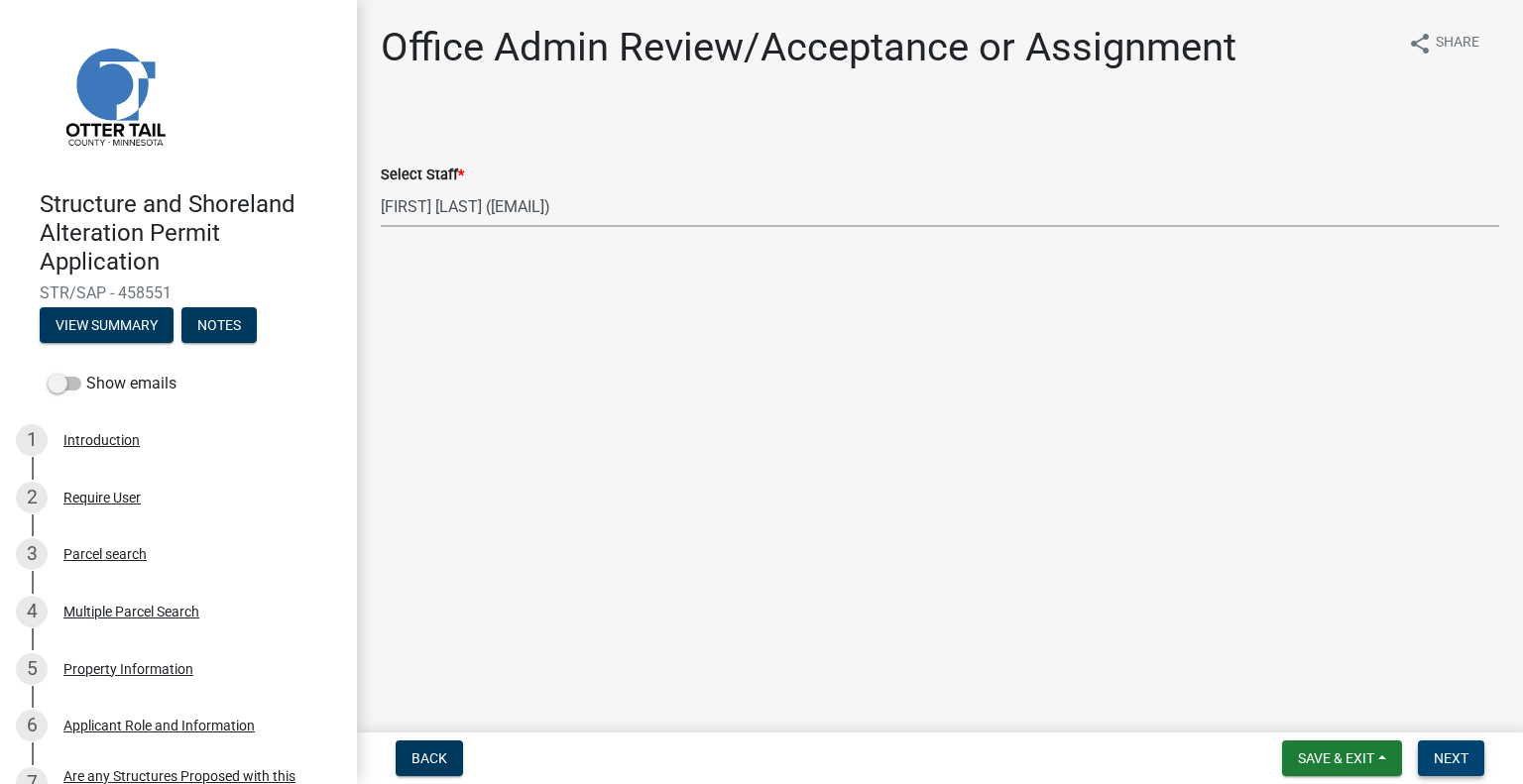 click on "Next" at bounding box center [1451, 758] 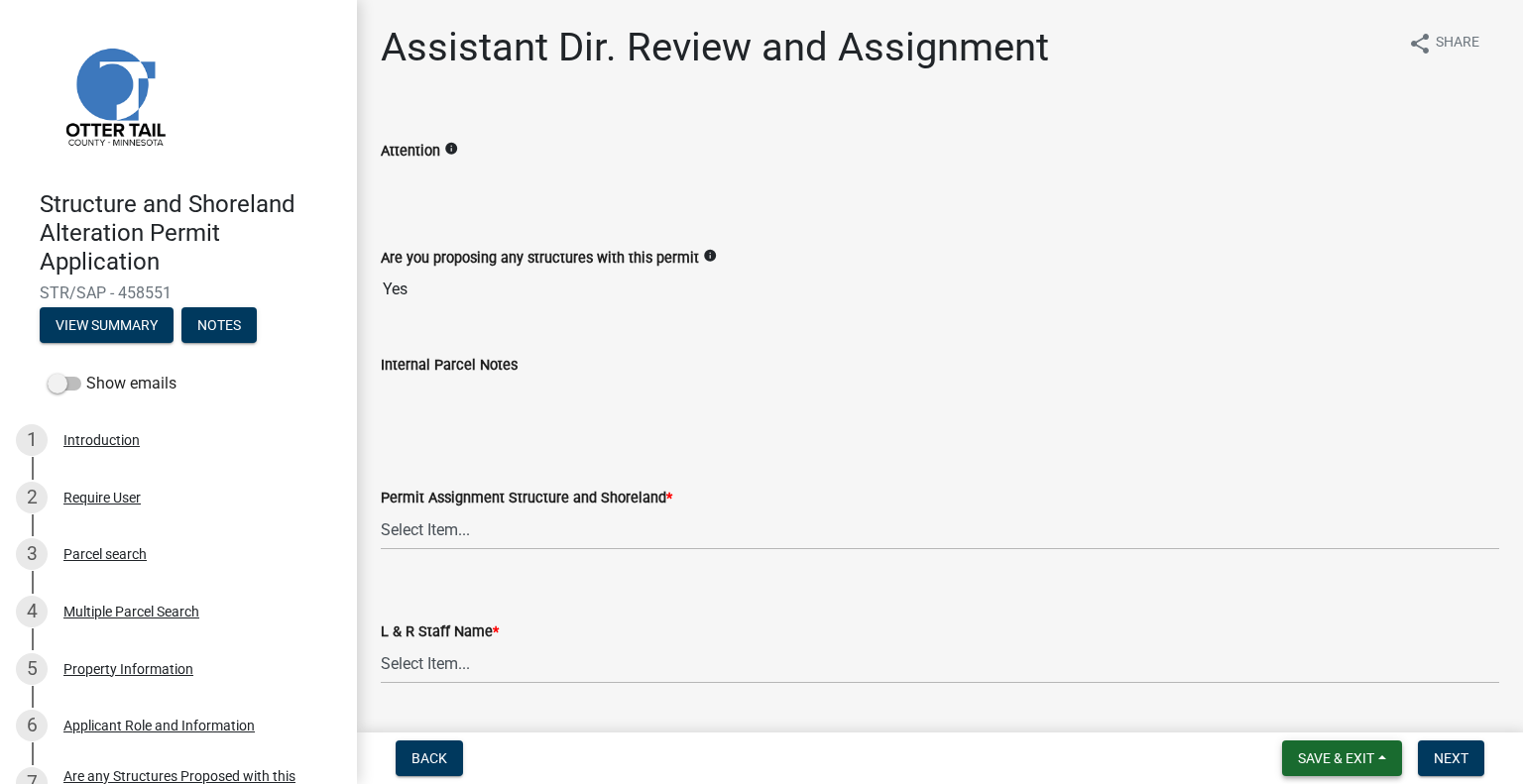 drag, startPoint x: 1350, startPoint y: 752, endPoint x: 1339, endPoint y: 742, distance: 14.8661 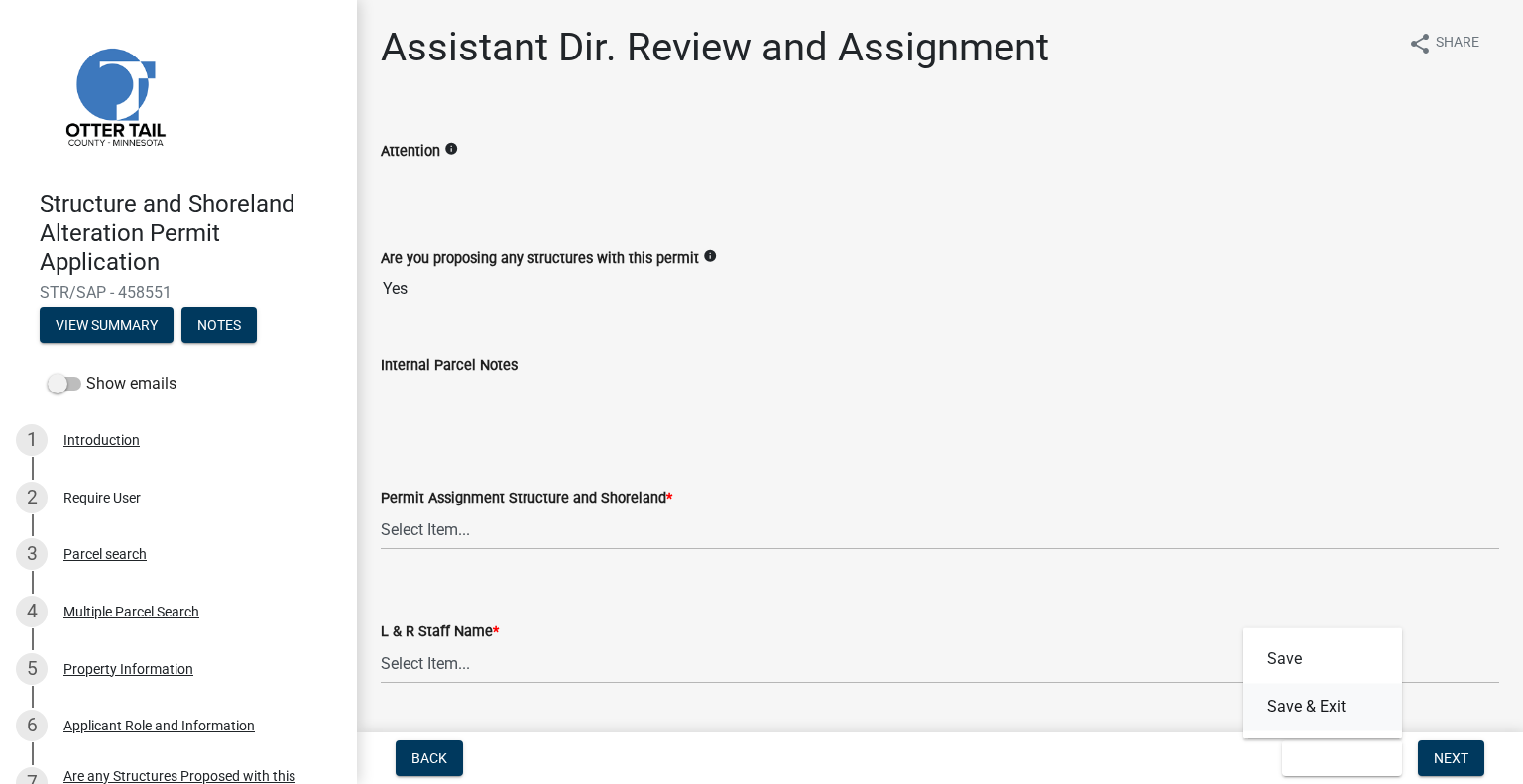click on "Save & Exit" at bounding box center (1323, 707) 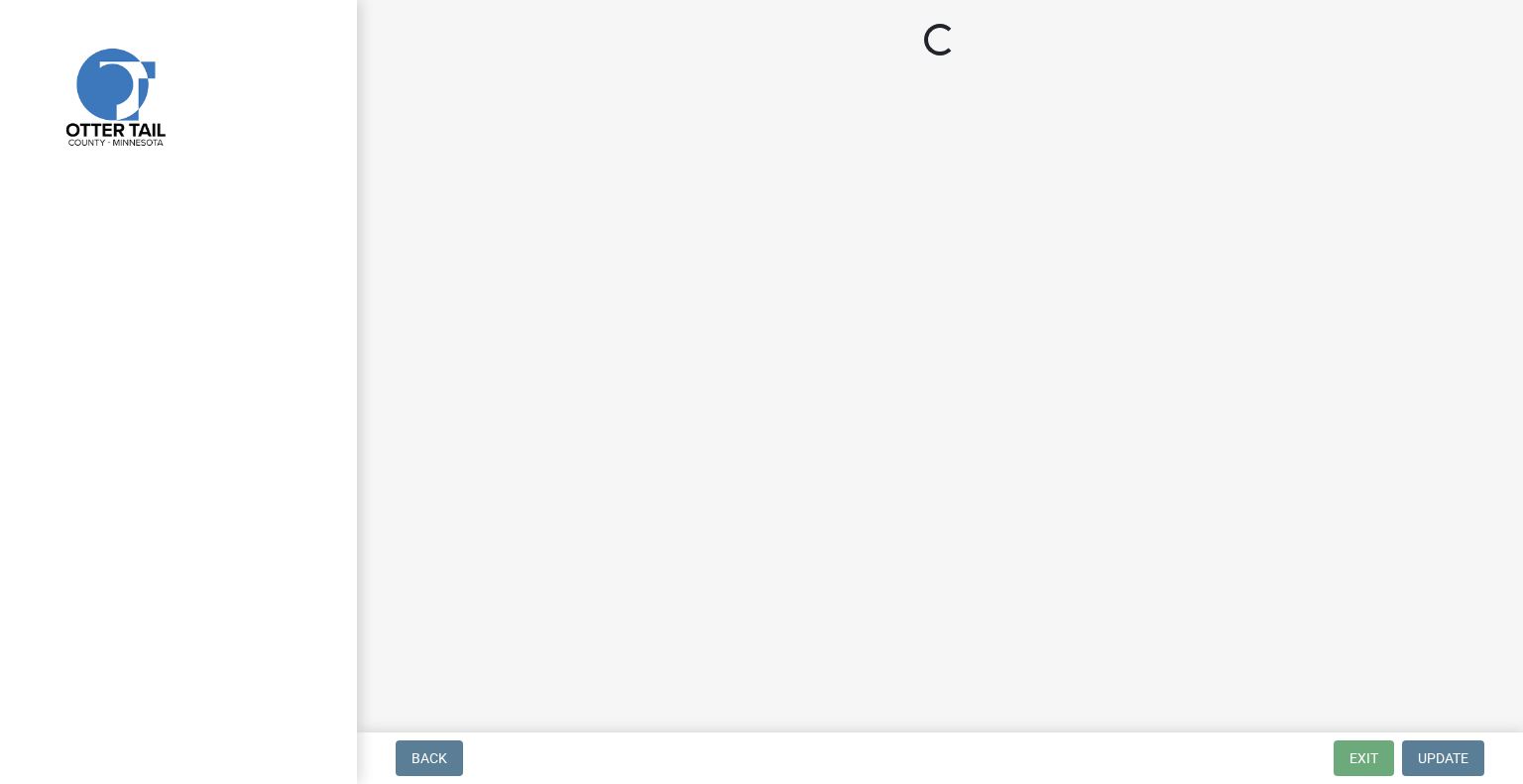 scroll, scrollTop: 0, scrollLeft: 0, axis: both 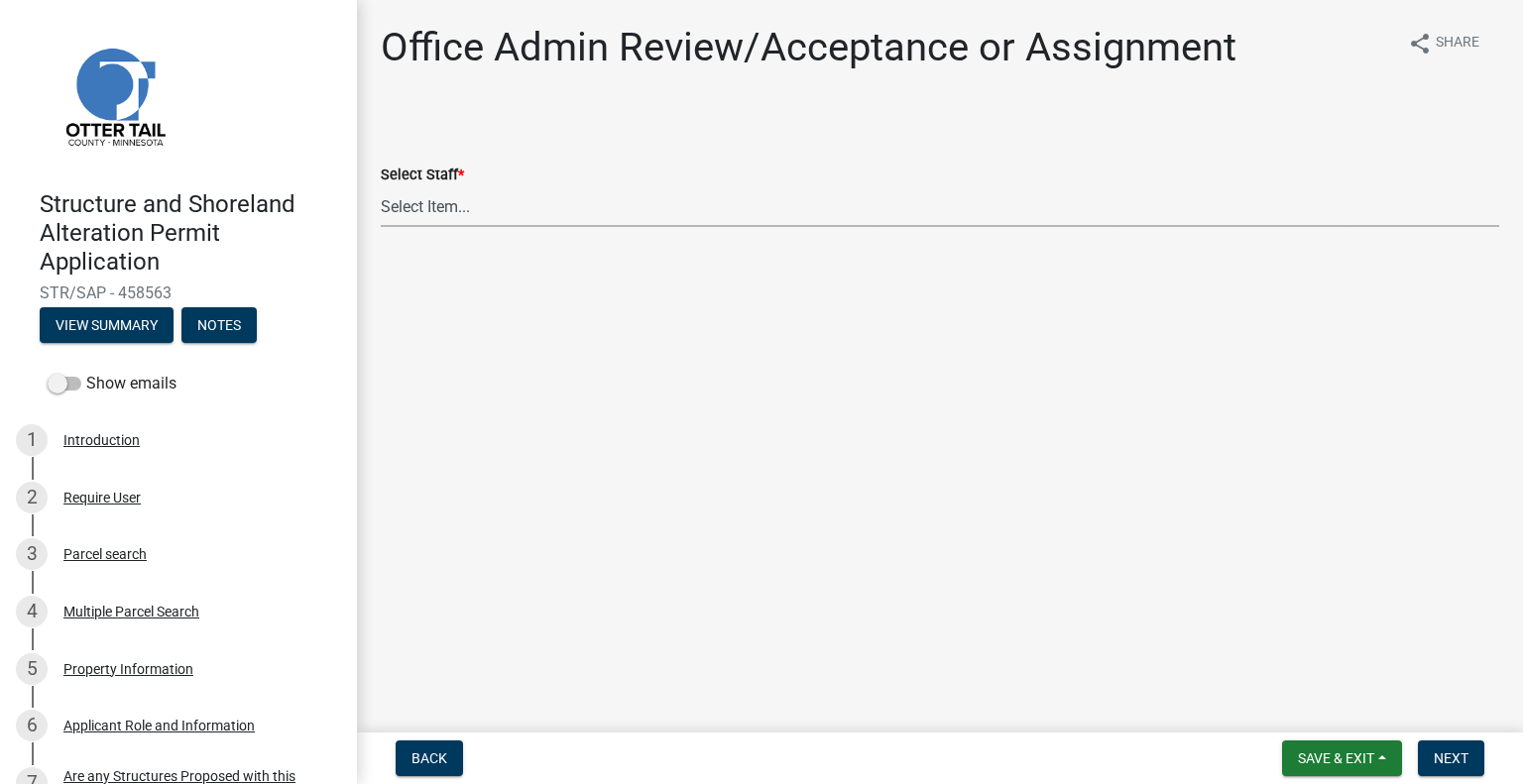 click on "Select Item...   [FIRST] [LAST] ([EMAIL])   [FIRST] [LAST] ([EMAIL])   [FIRST] [LAST] ([EMAIL])   [FIRST] [LAST] ([EMAIL])   [FIRST] [LAST] ([EMAIL])   [FIRST] [LAST] ([EMAIL])   [FIRST] [LAST] ([EMAIL])   [FIRST] [LAST] ([EMAIL])   [FIRST] [LAST] ([EMAIL])   [FIRST] [LAST] ([EMAIL])   [FIRST] [LAST] ([EMAIL])   [FIRST] [LAST] ([EMAIL])   [FIRST] [LAST] ([EMAIL])   [FIRST] [LAST] ([EMAIL])" at bounding box center [940, 206] 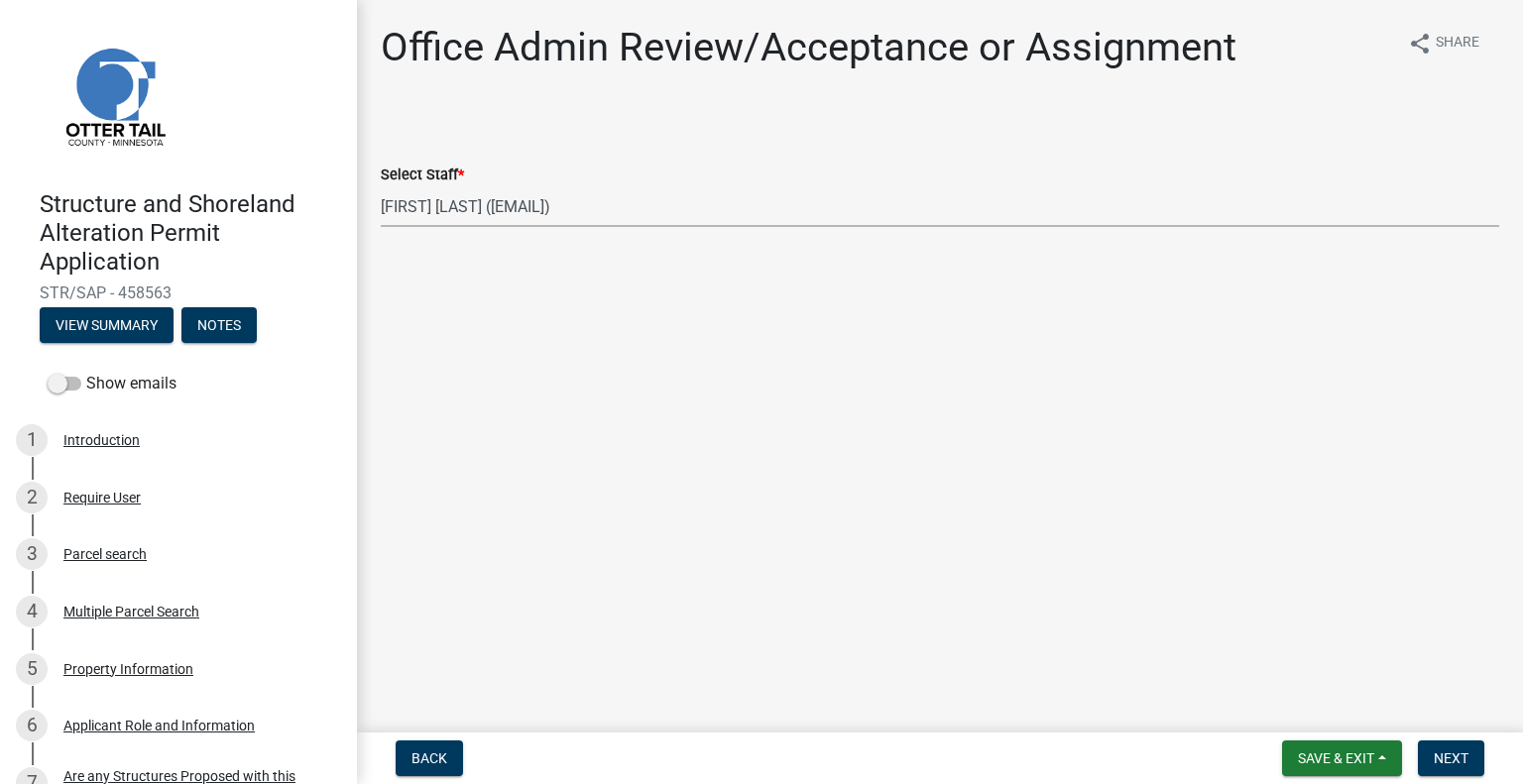 click on "Select Item...   [FIRST] [LAST] ([EMAIL])   [FIRST] [LAST] ([EMAIL])   [FIRST] [LAST] ([EMAIL])   [FIRST] [LAST] ([EMAIL])   [FIRST] [LAST] ([EMAIL])   [FIRST] [LAST] ([EMAIL])   [FIRST] [LAST] ([EMAIL])   [FIRST] [LAST] ([EMAIL])   [FIRST] [LAST] ([EMAIL])   [FIRST] [LAST] ([EMAIL])   [FIRST] [LAST] ([EMAIL])   [FIRST] [LAST] ([EMAIL])   [FIRST] [LAST] ([EMAIL])   [FIRST] [LAST] ([EMAIL])" at bounding box center [940, 206] 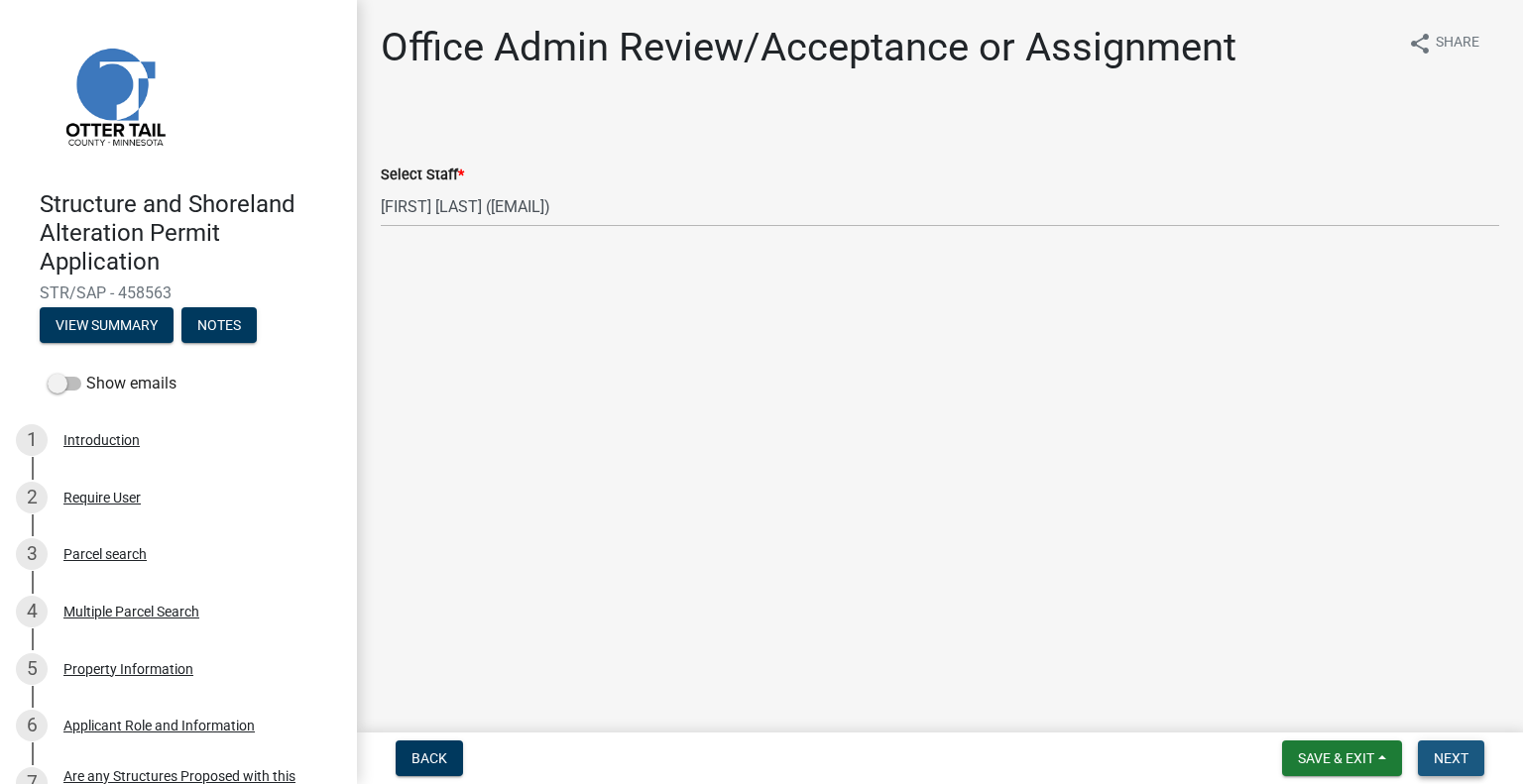 click on "Next" at bounding box center [1451, 758] 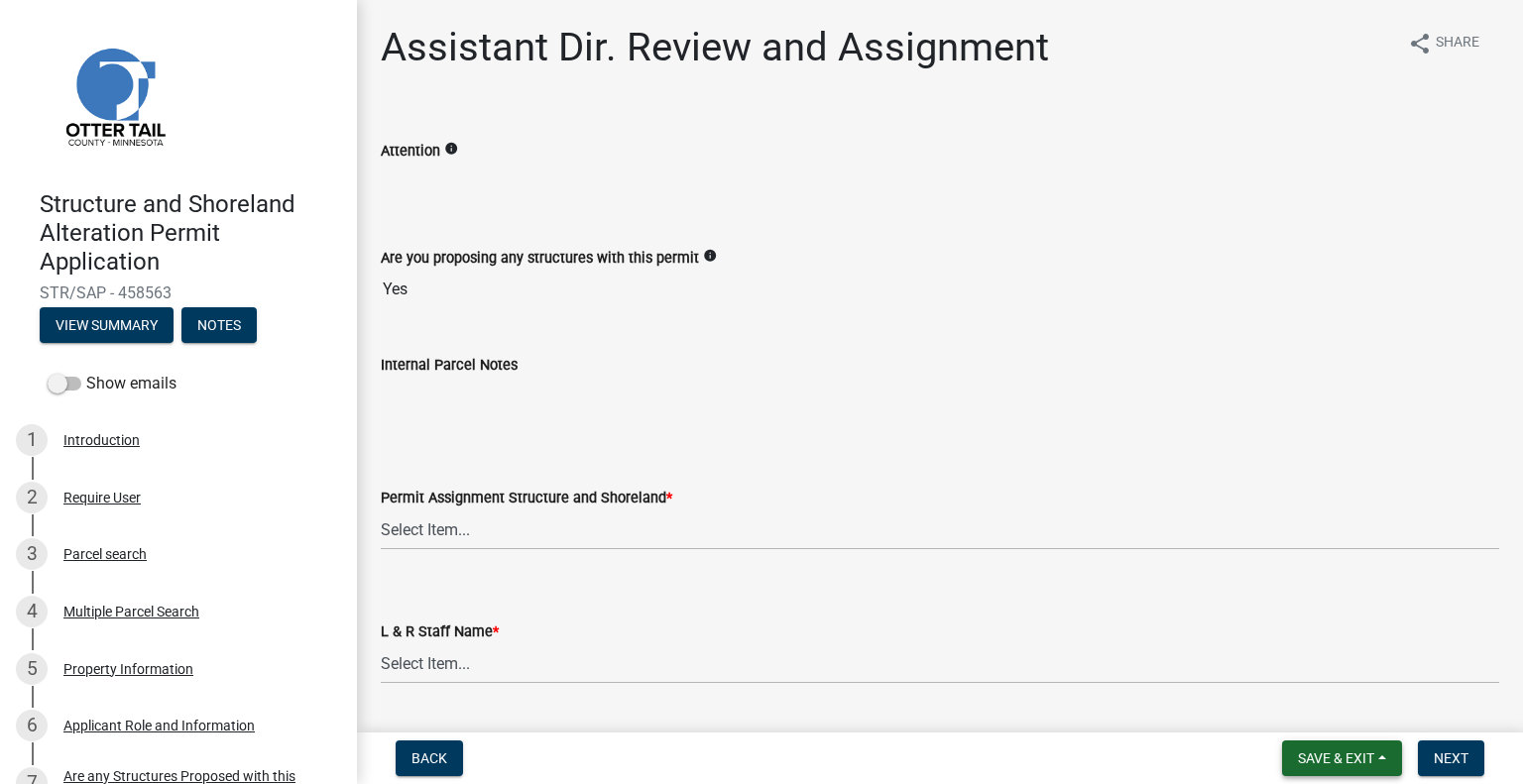 click on "Save & Exit" at bounding box center (1342, 758) 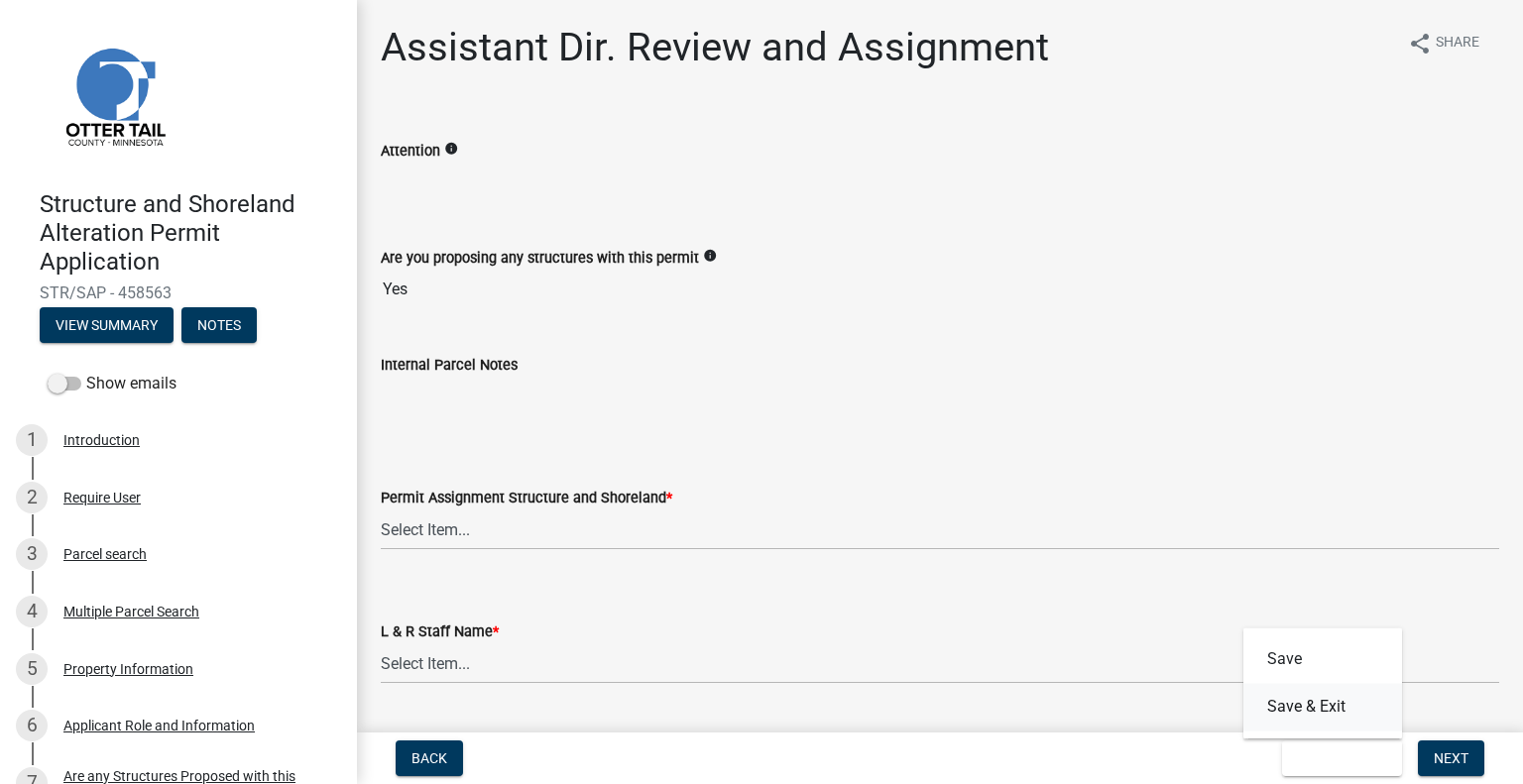click on "Save & Exit" at bounding box center [1323, 707] 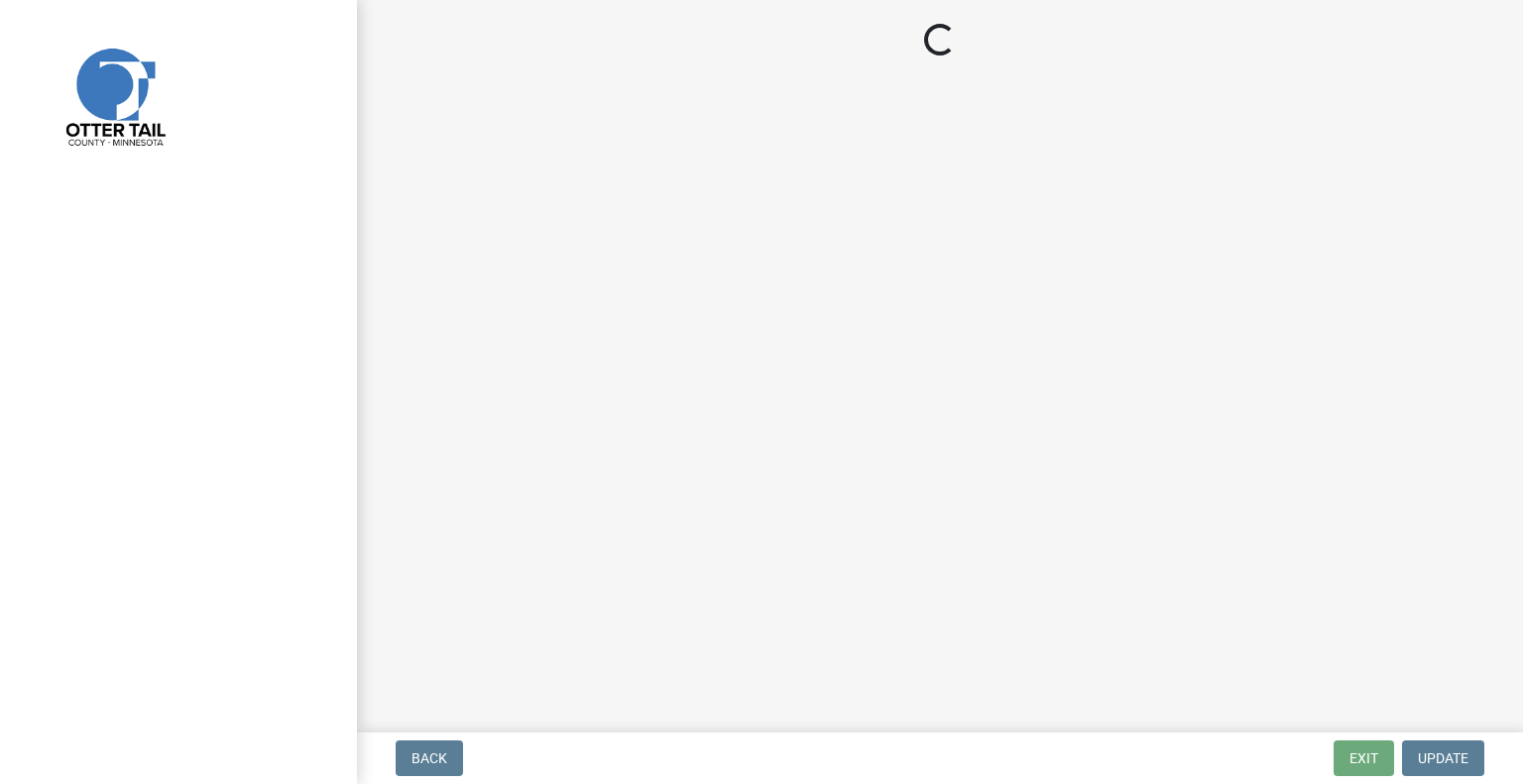 scroll, scrollTop: 0, scrollLeft: 0, axis: both 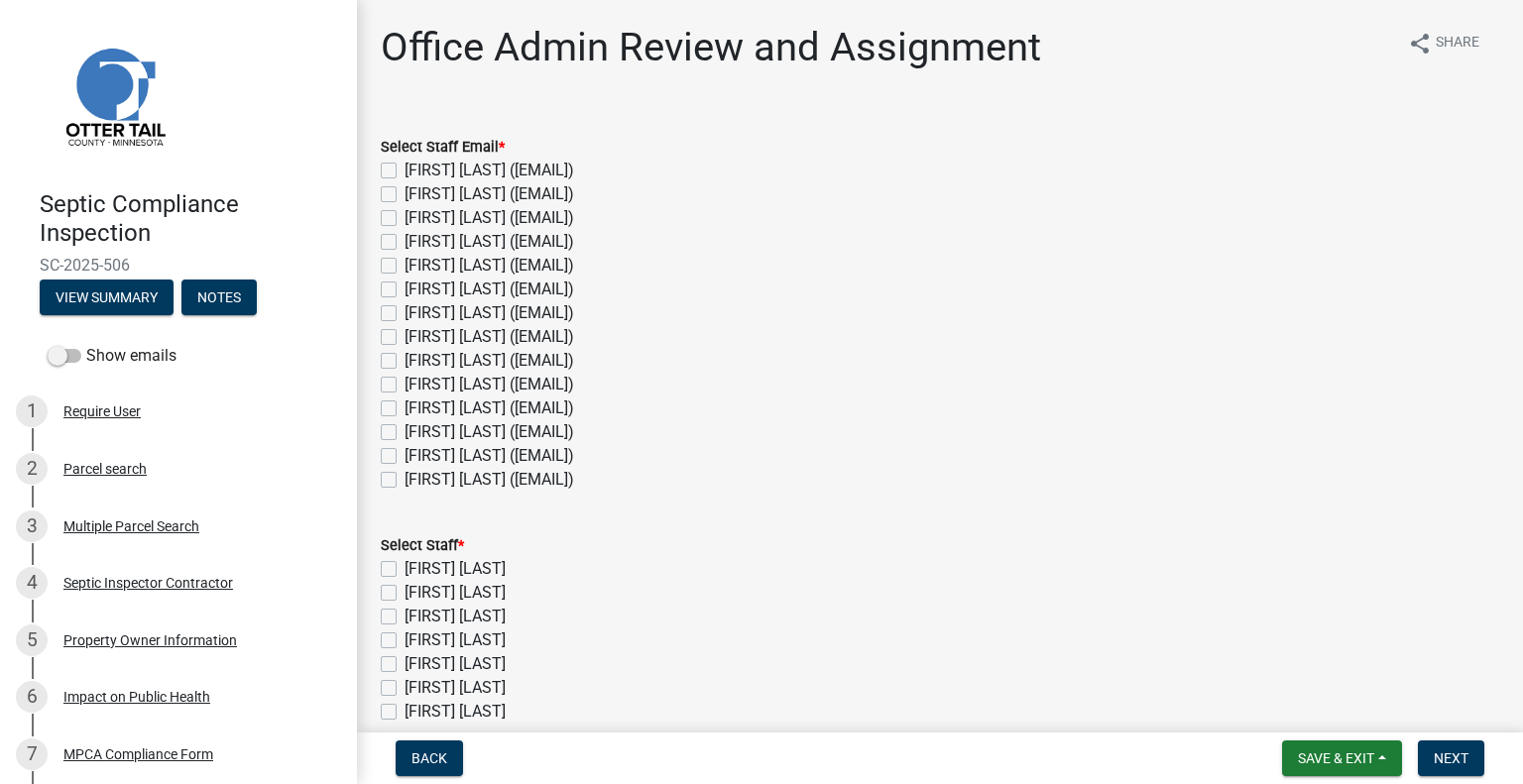 click on "[FIRST] [LAST] ([EMAIL])" 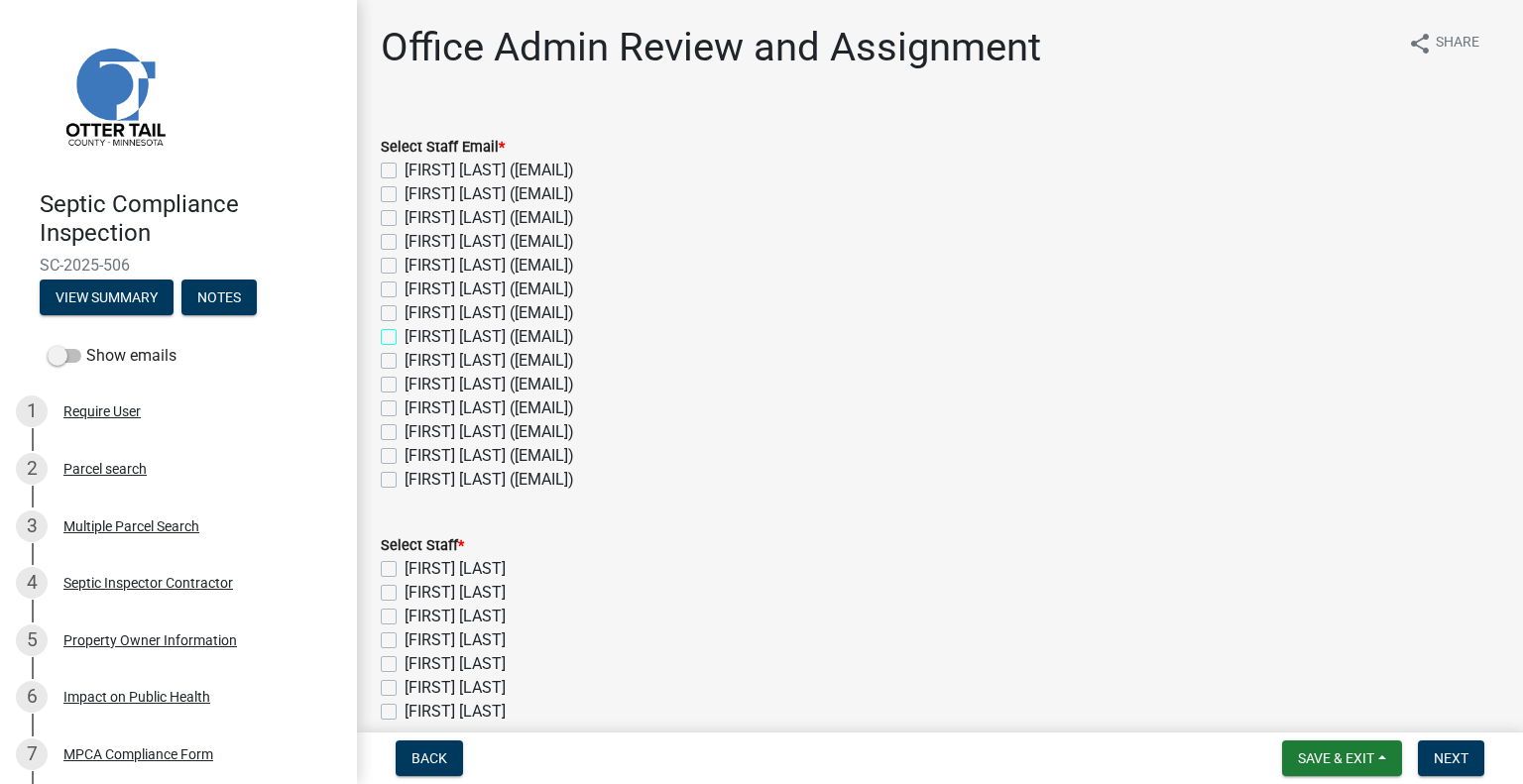 click on "[FIRST] [LAST] ([EMAIL])" at bounding box center (410, 331) 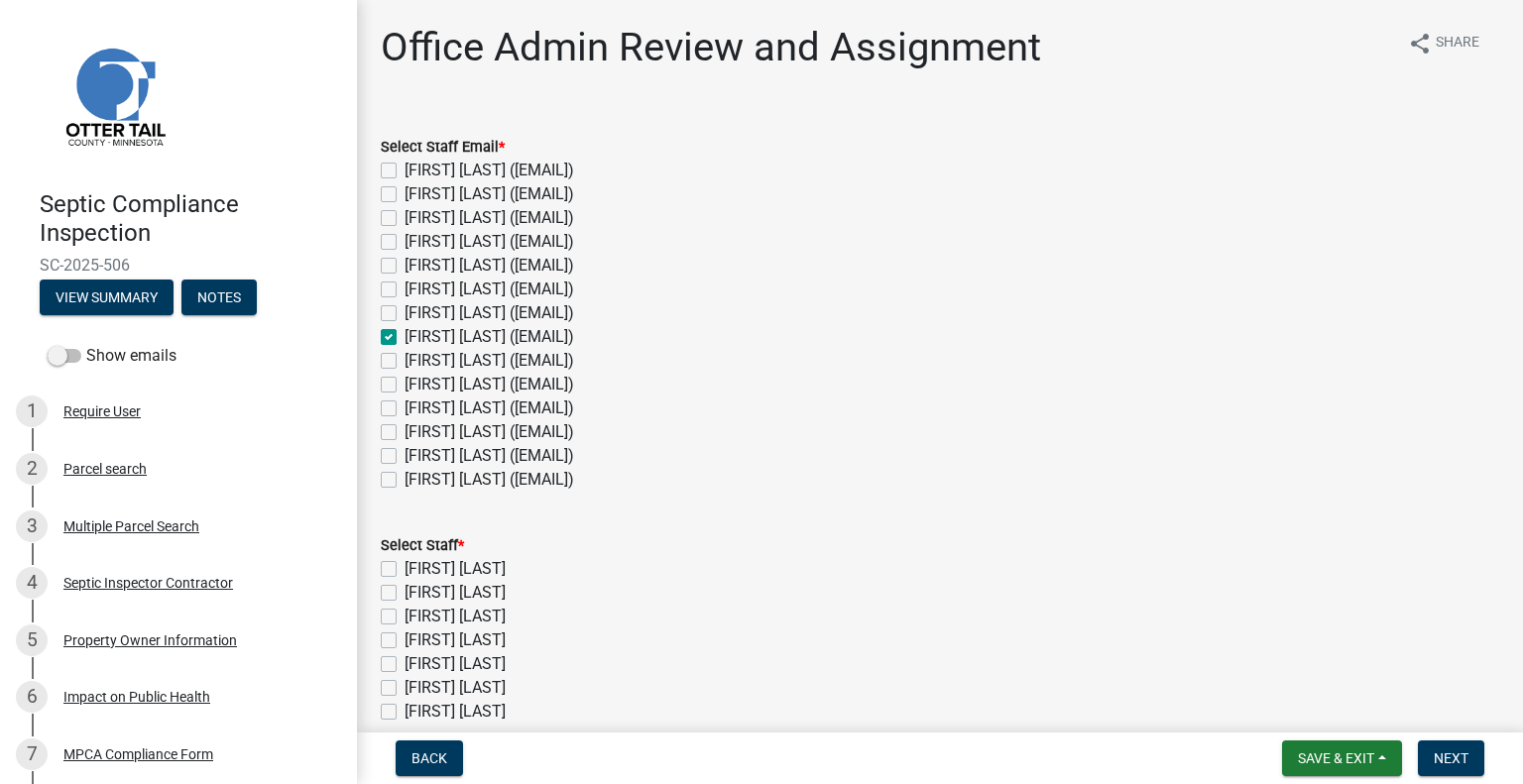 checkbox on "false" 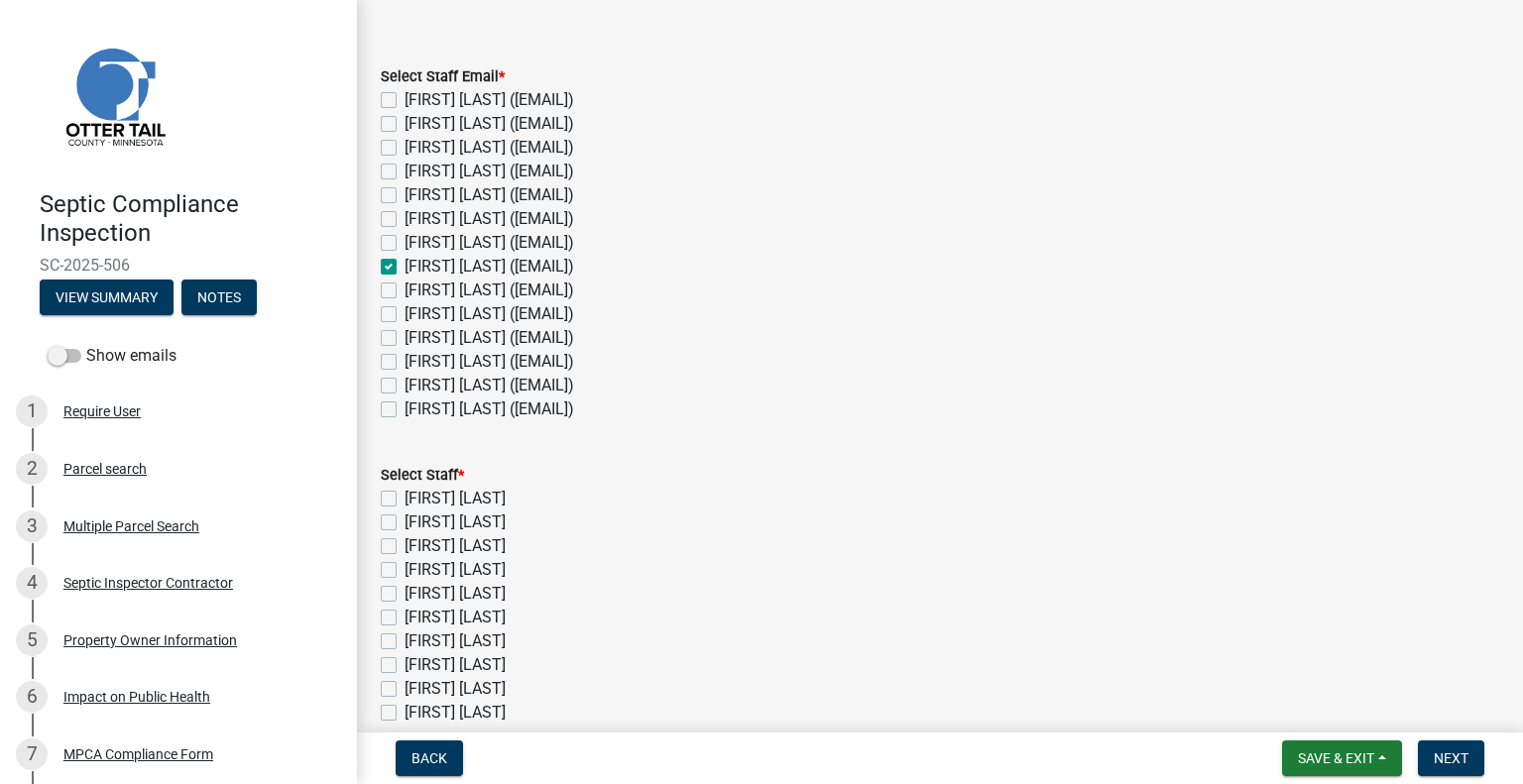 scroll, scrollTop: 99, scrollLeft: 0, axis: vertical 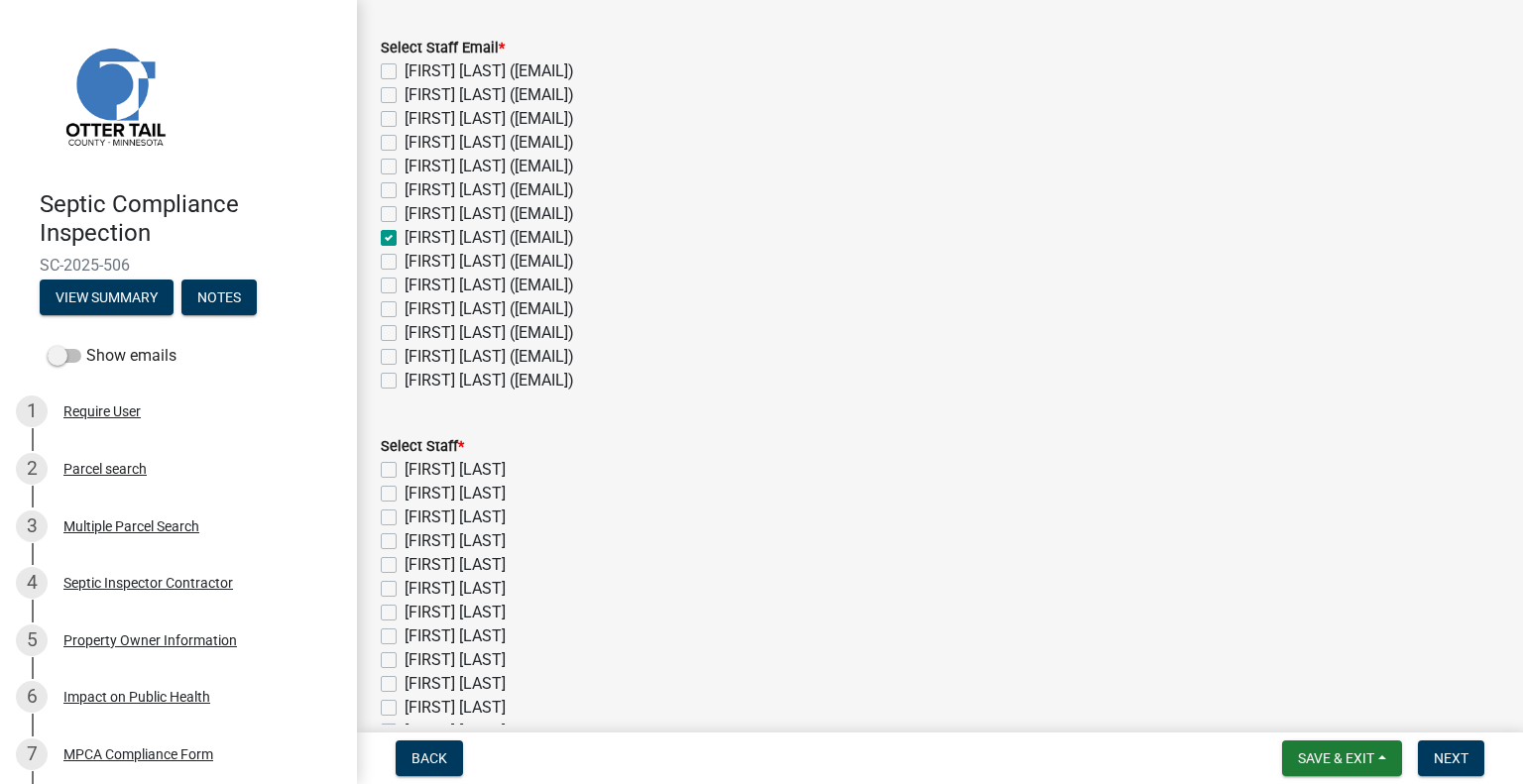 click on "[FIRST] [LAST]" 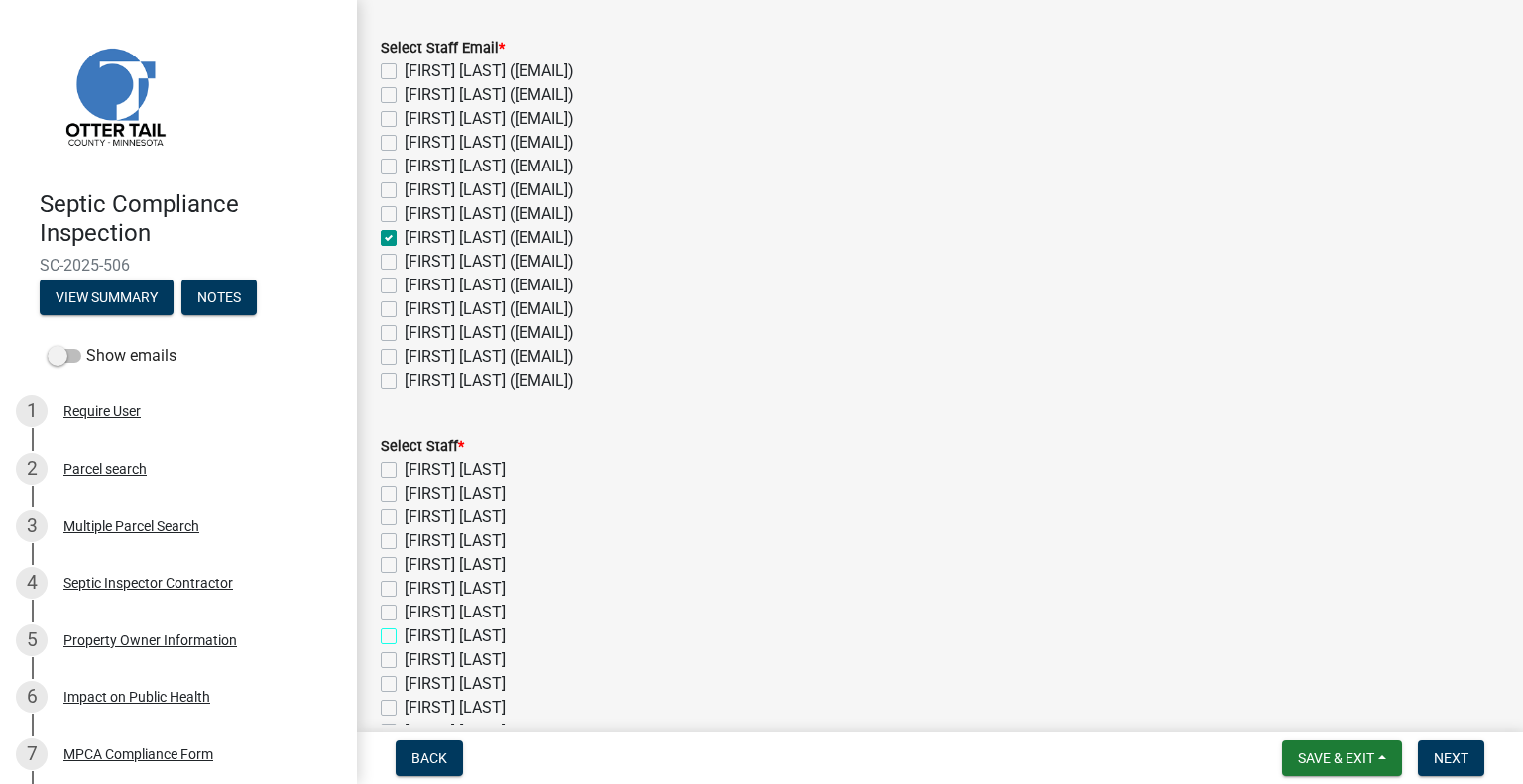 click on "[FIRST] [LAST]" at bounding box center [410, 630] 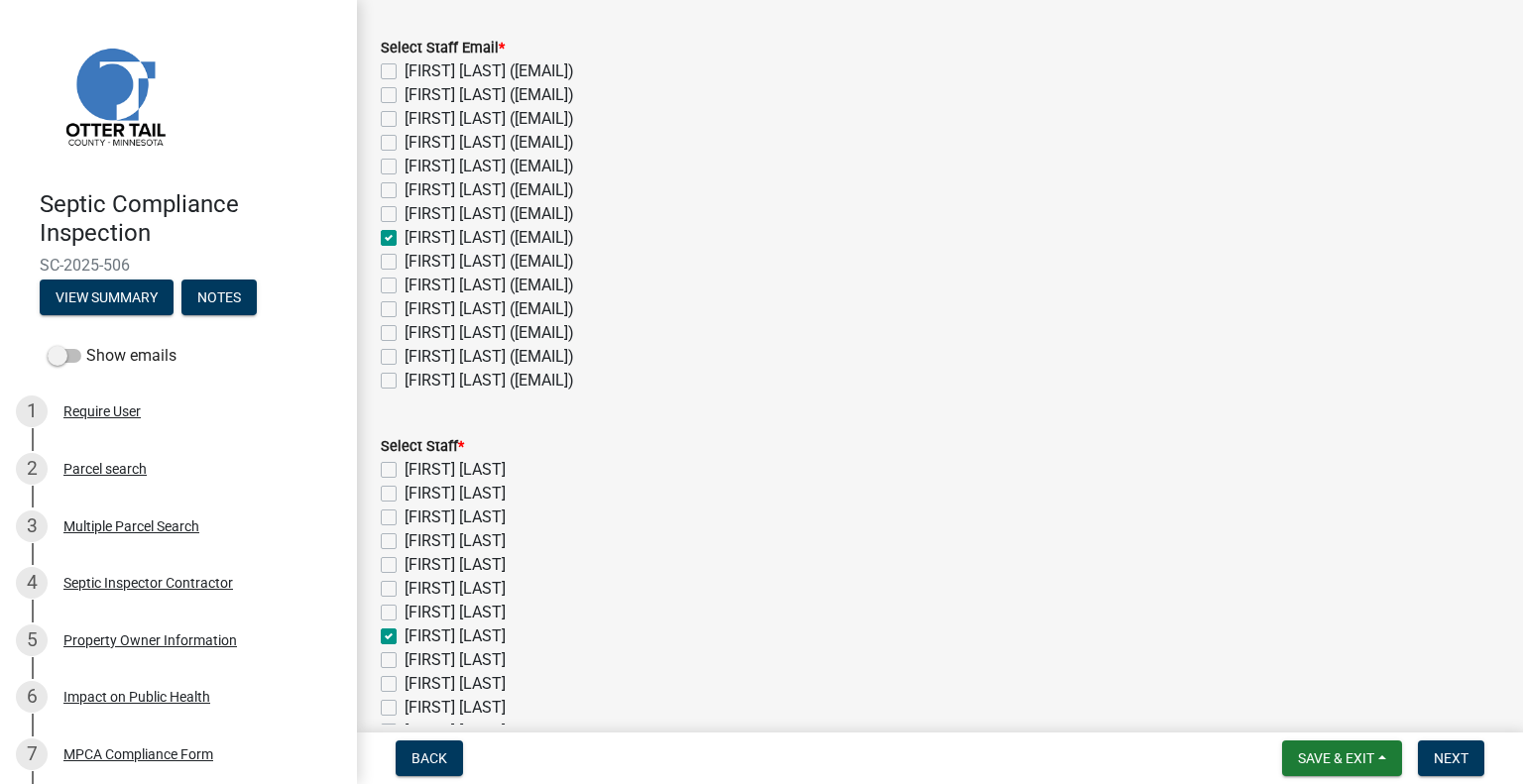 checkbox on "false" 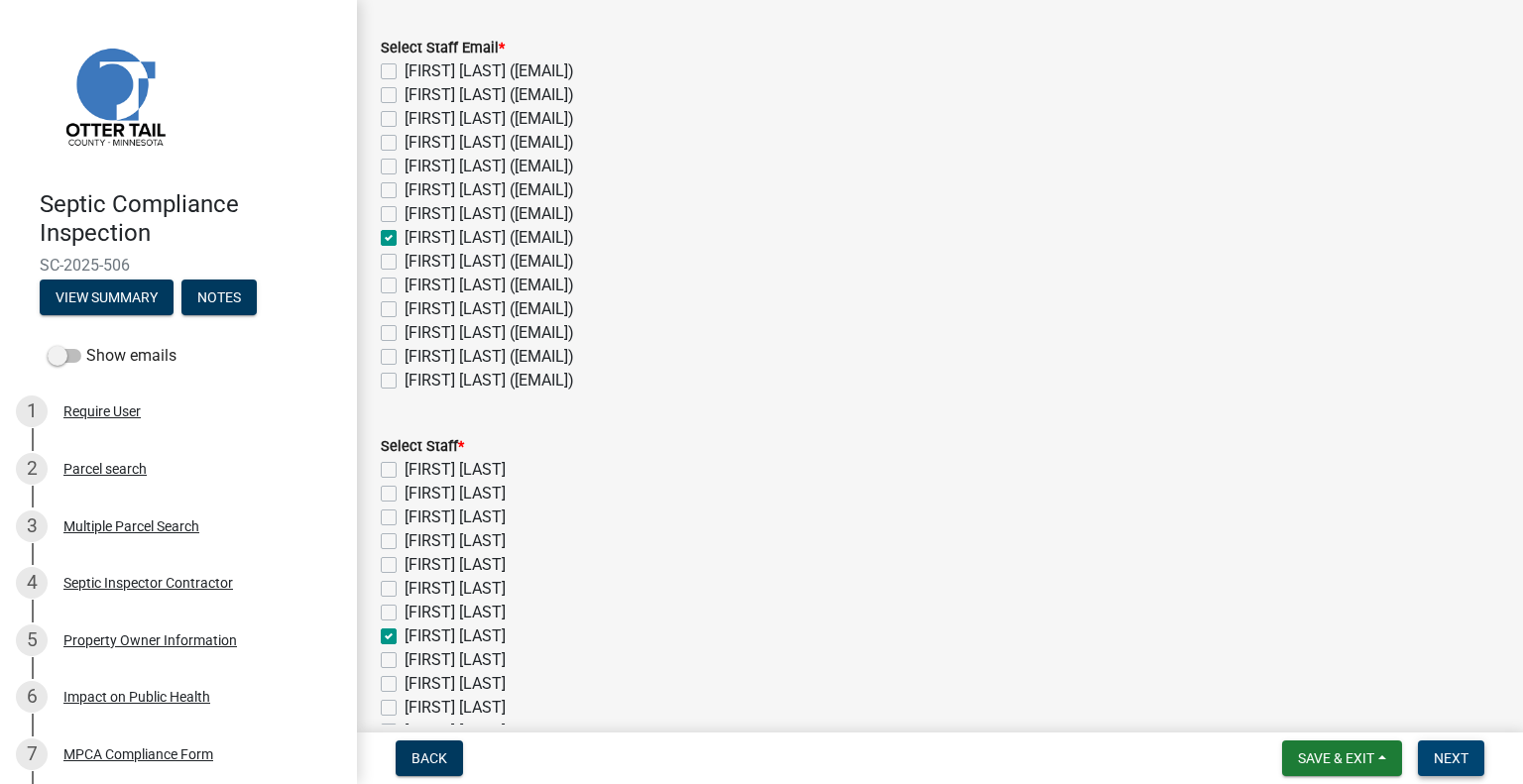 click on "Next" at bounding box center [1451, 758] 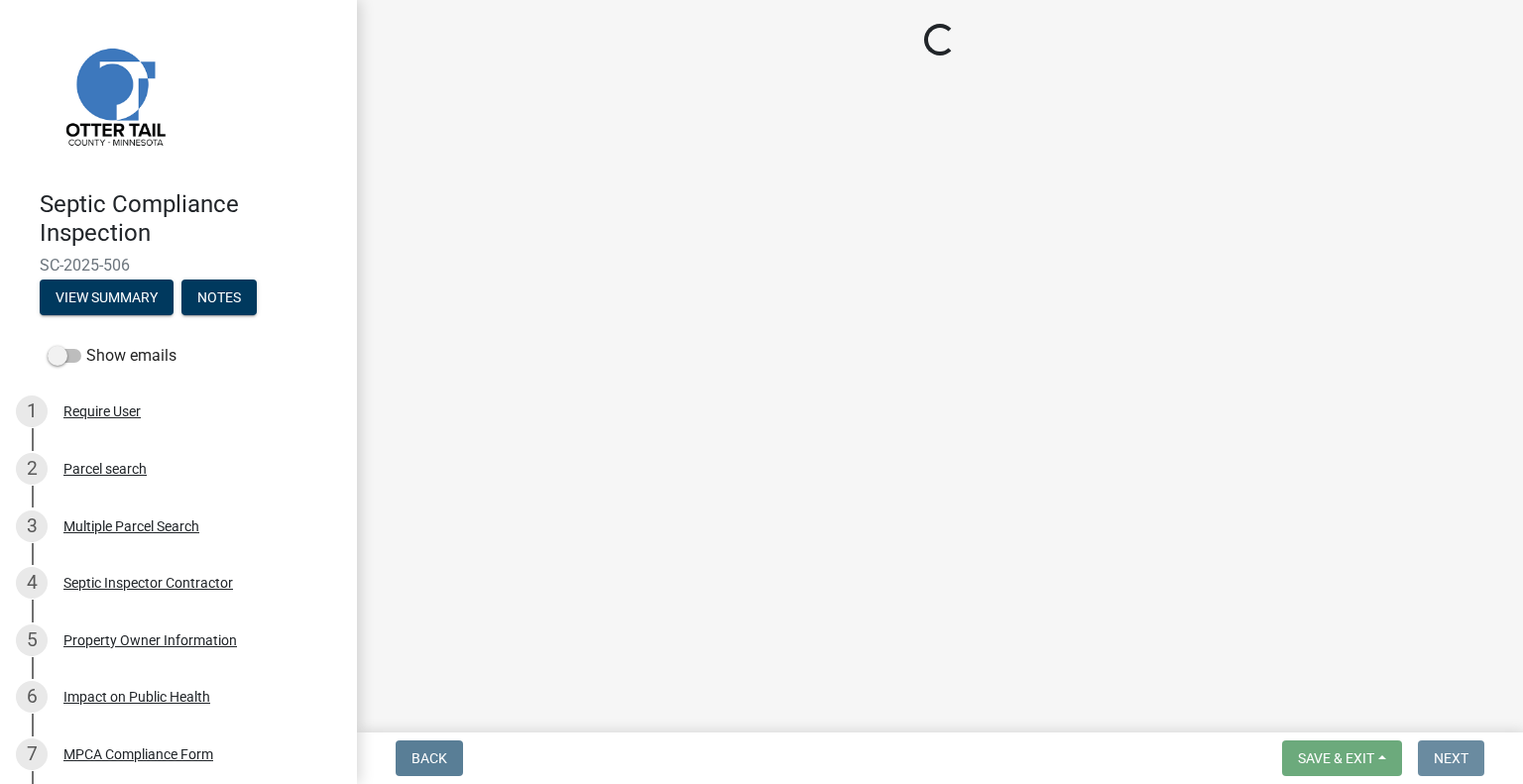 scroll, scrollTop: 0, scrollLeft: 0, axis: both 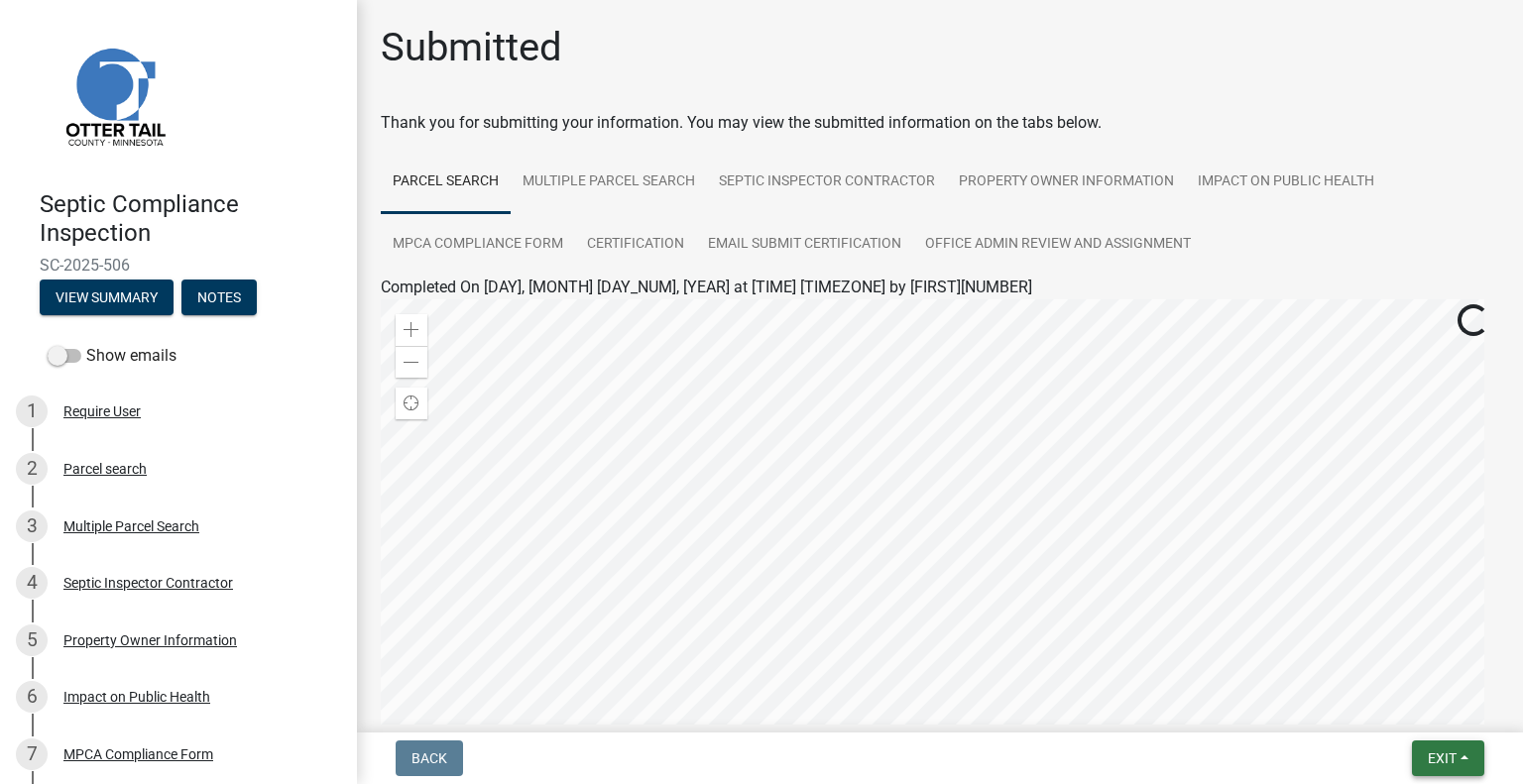 drag, startPoint x: 1414, startPoint y: 764, endPoint x: 1404, endPoint y: 755, distance: 13.453624 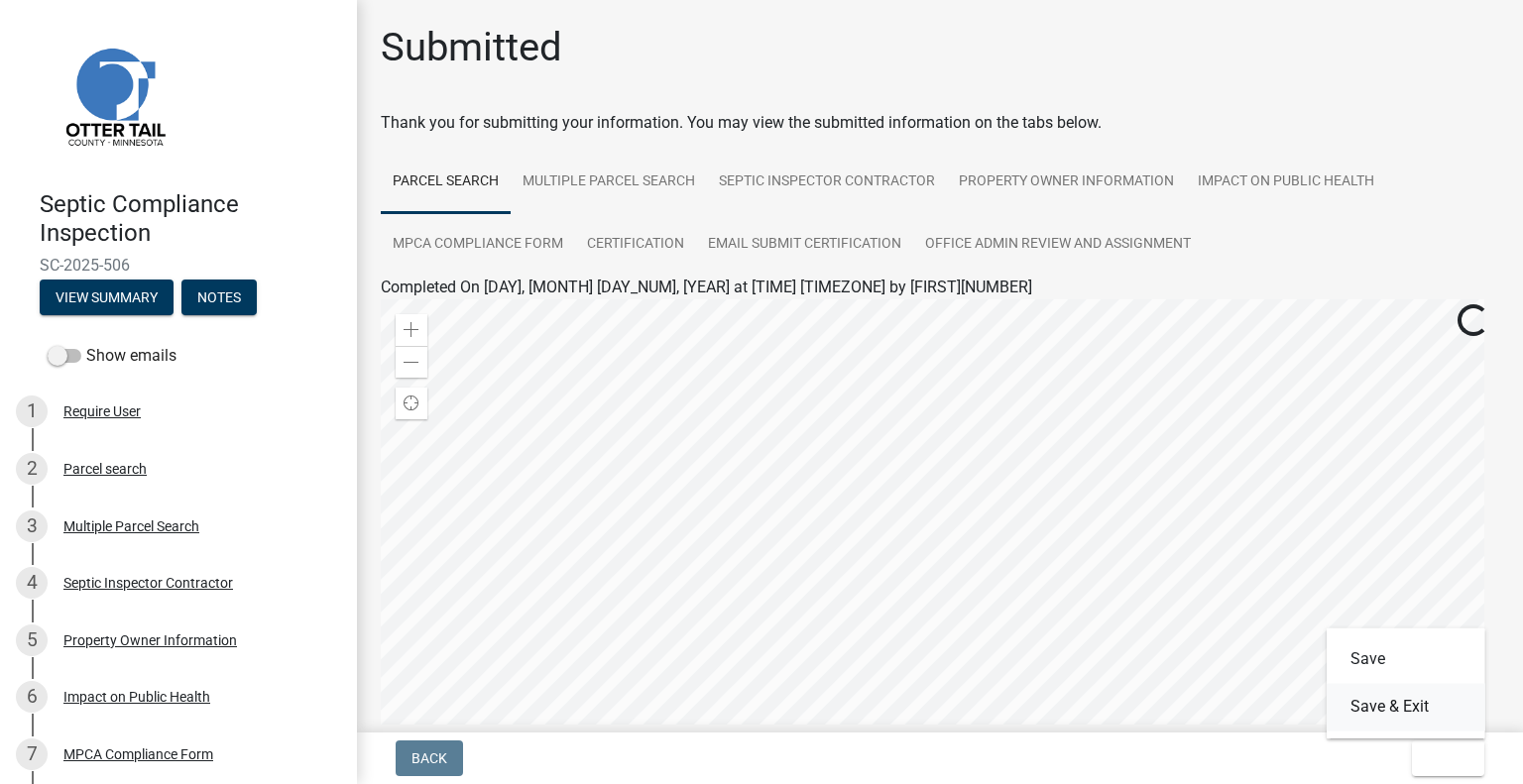 click on "Save & Exit" at bounding box center (1406, 707) 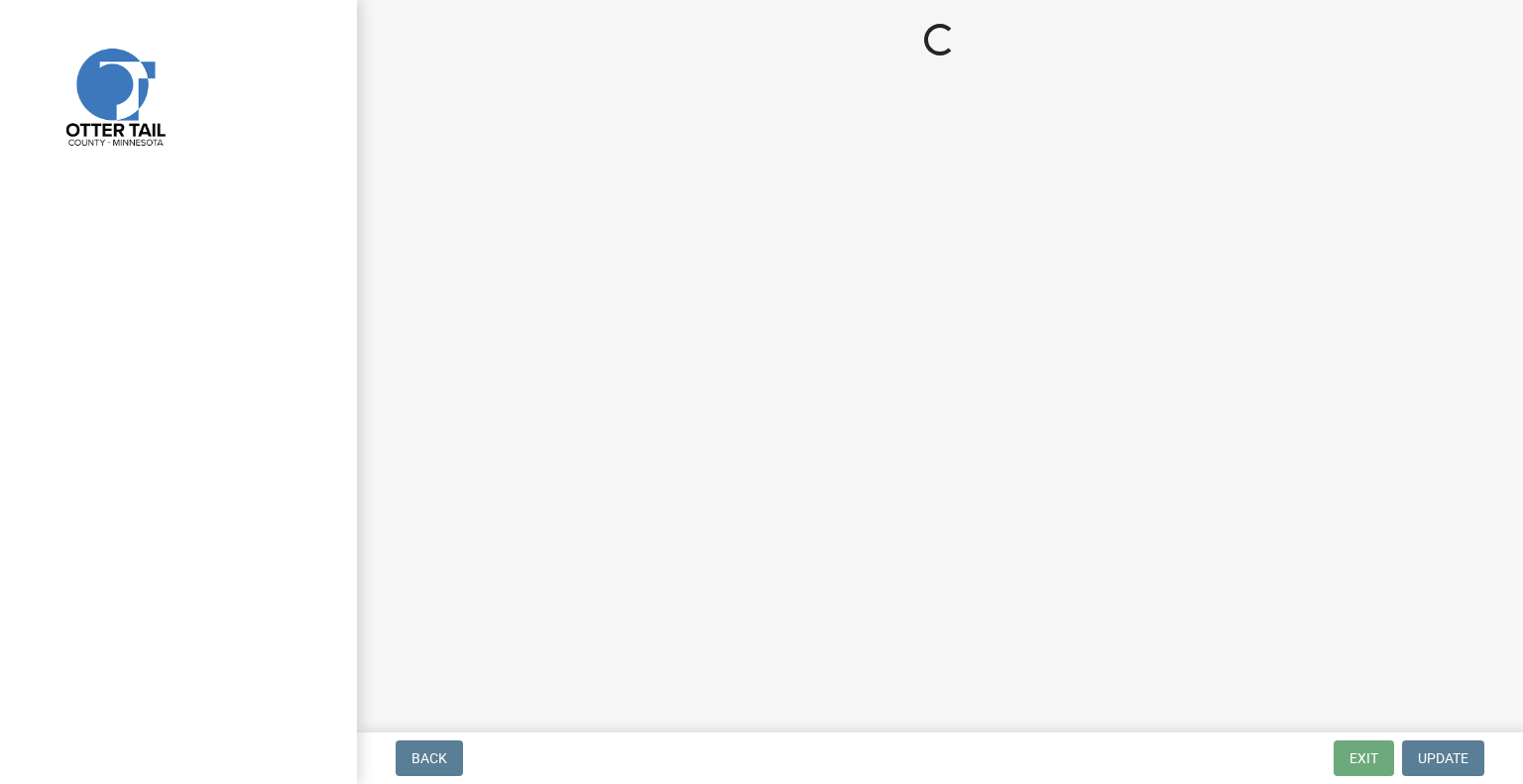 scroll, scrollTop: 0, scrollLeft: 0, axis: both 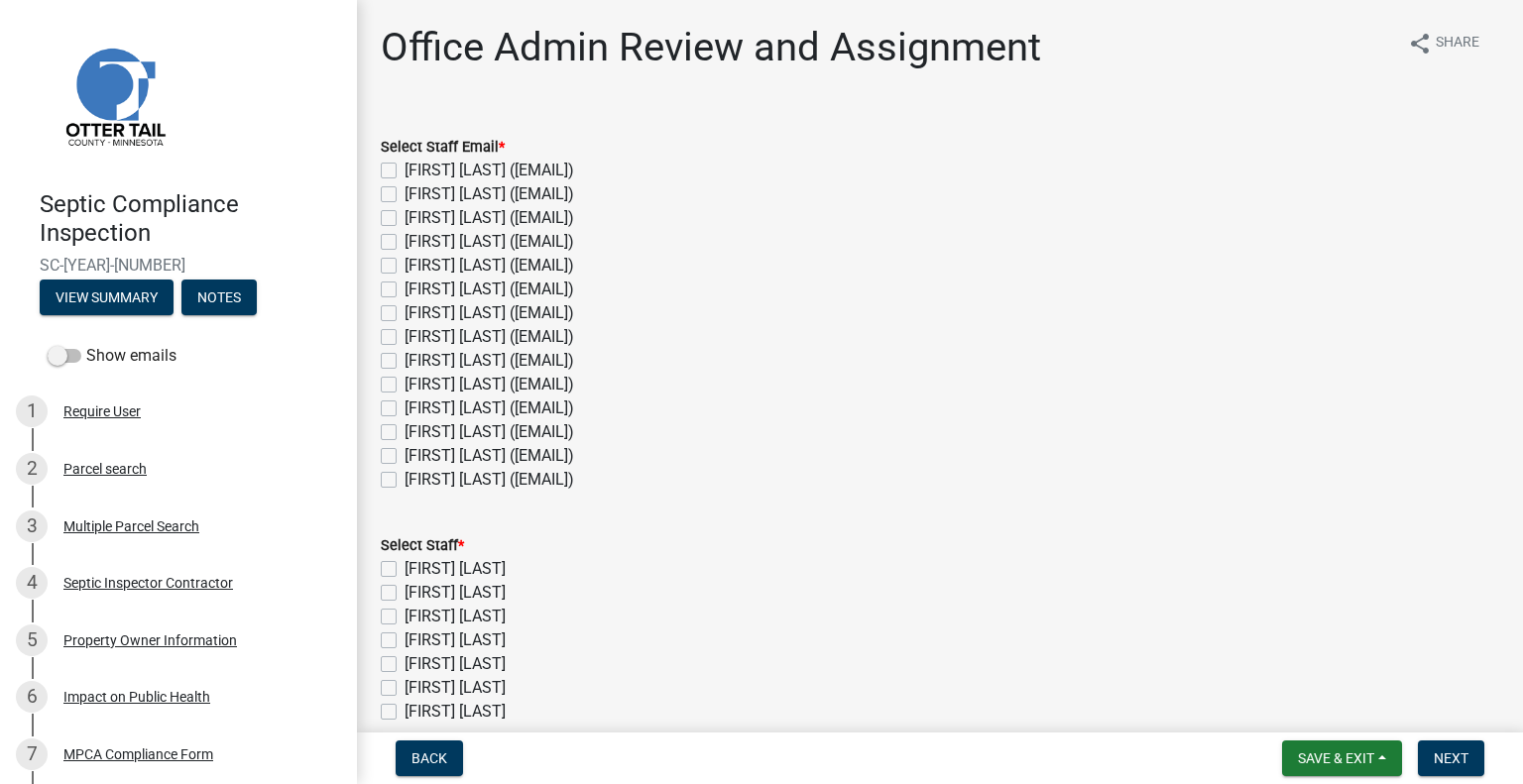 click on "[FIRST] [LAST] ([EMAIL])" 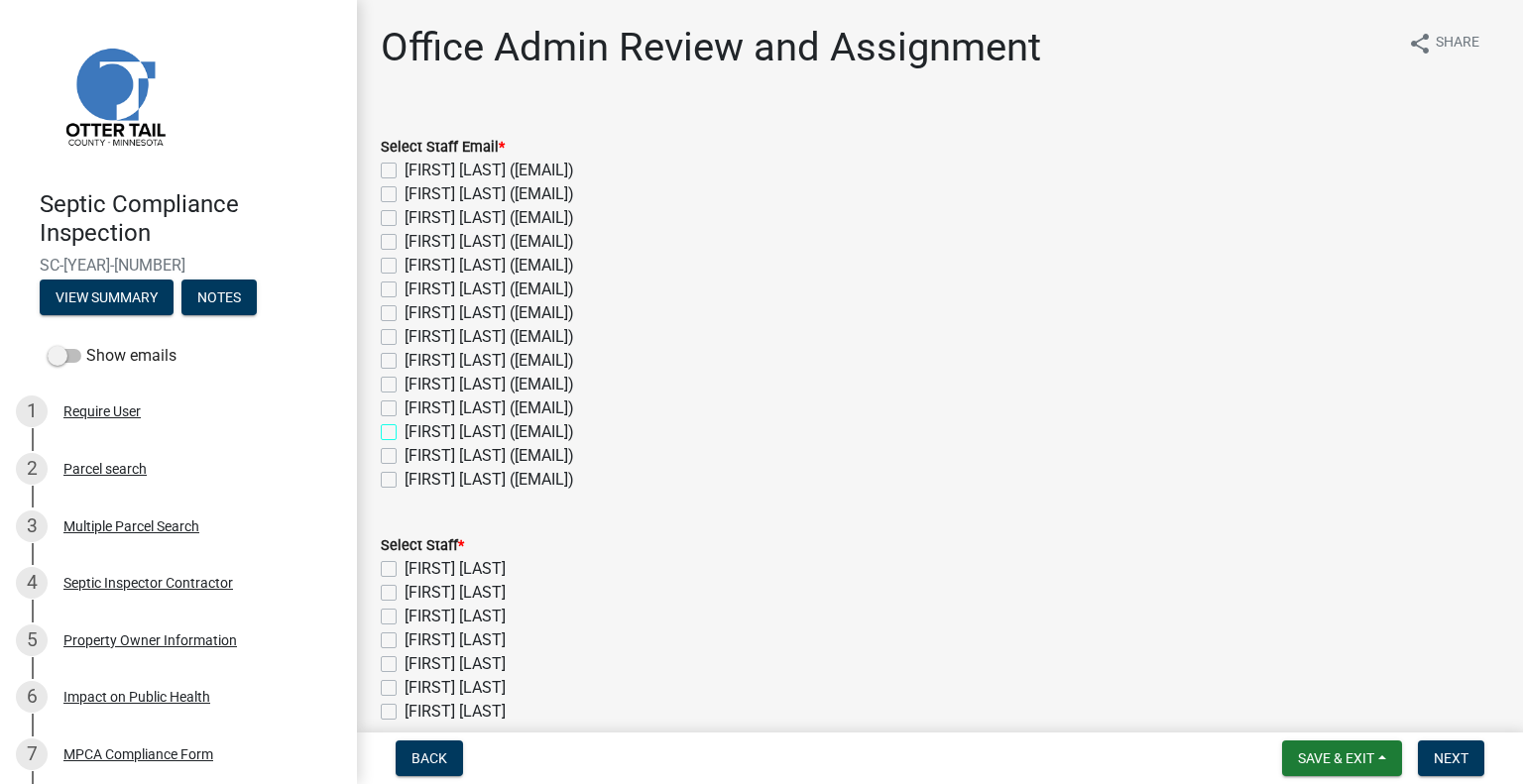 click on "[FIRST] [LAST] ([EMAIL])" at bounding box center (410, 426) 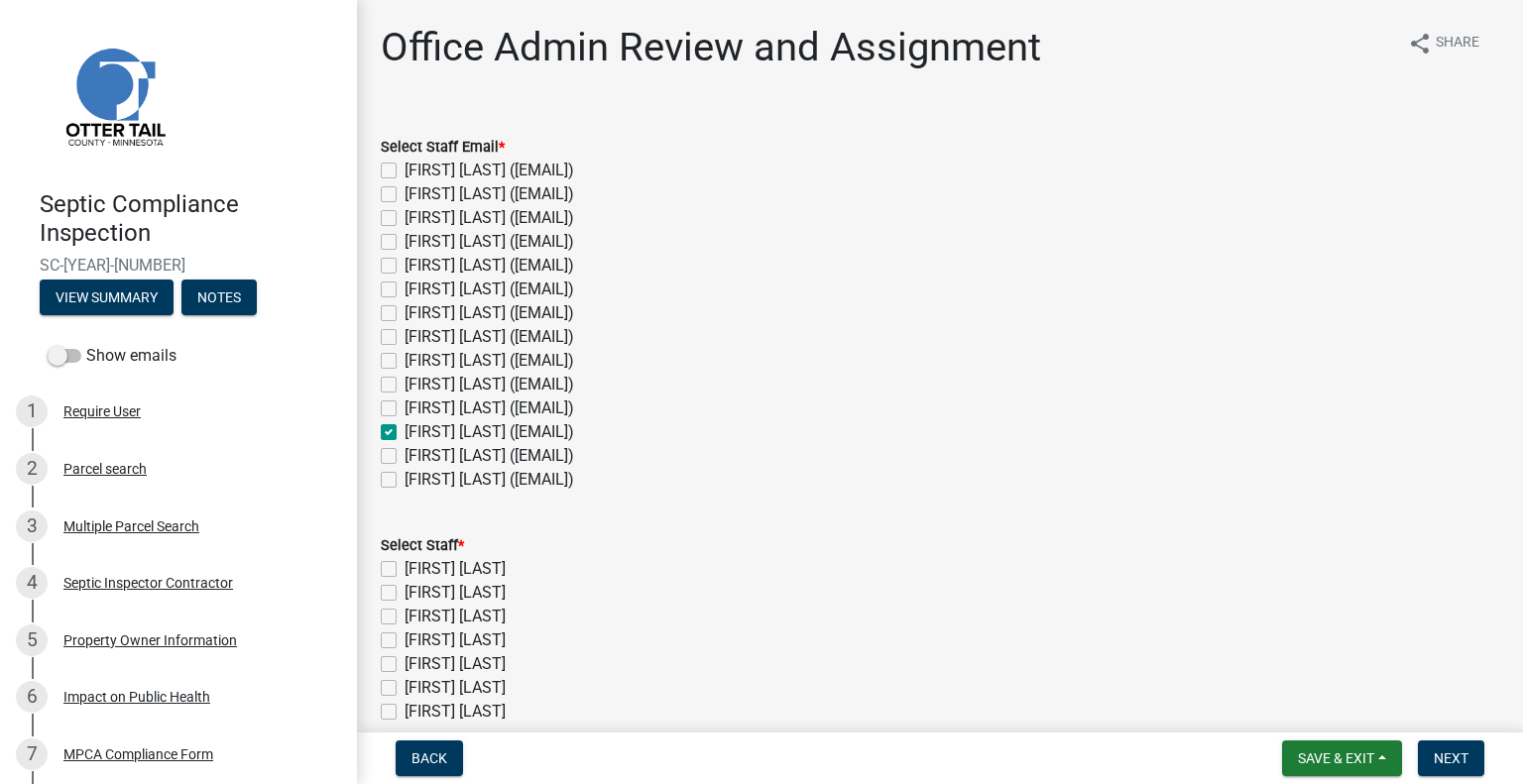 checkbox on "false" 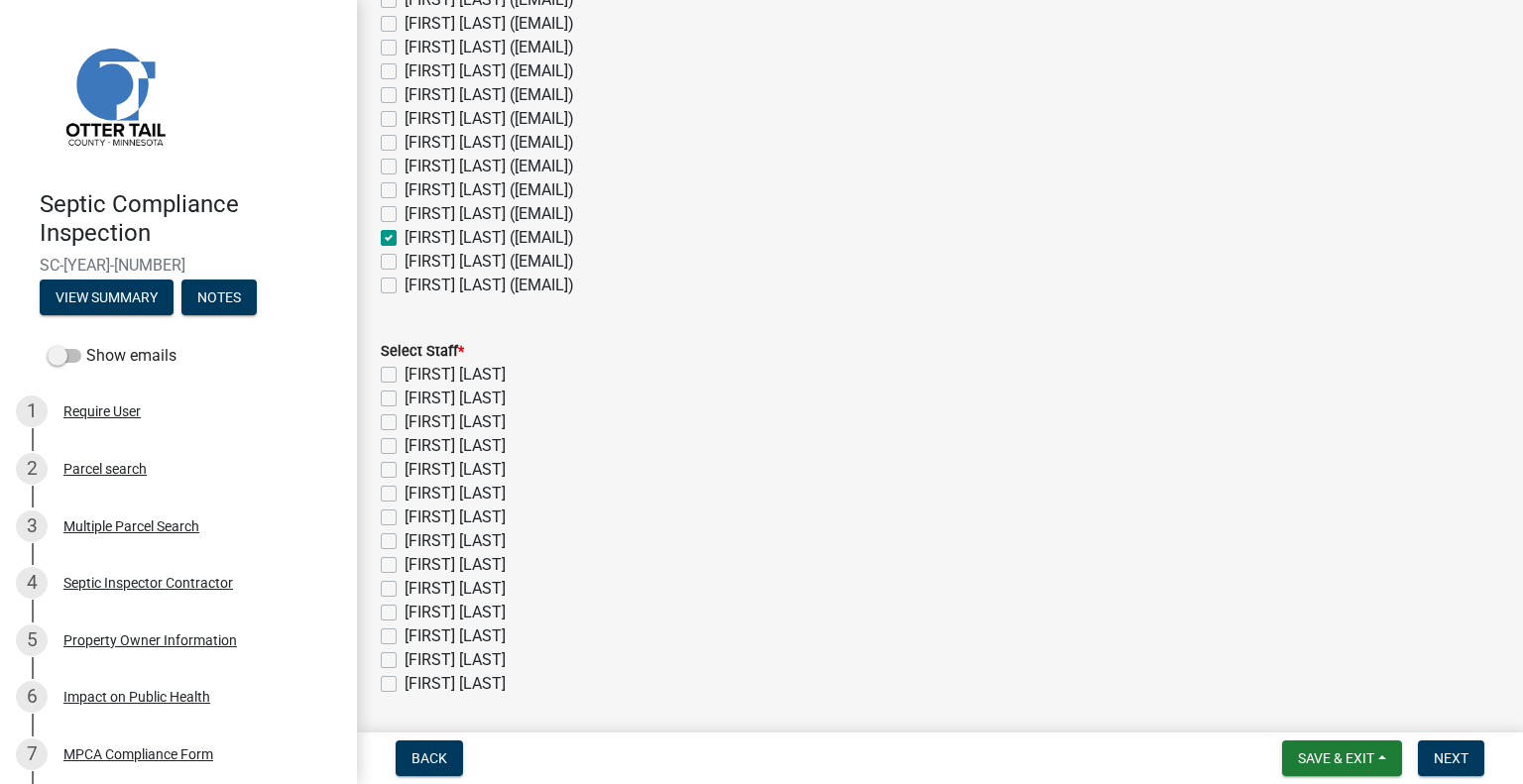 scroll, scrollTop: 198, scrollLeft: 0, axis: vertical 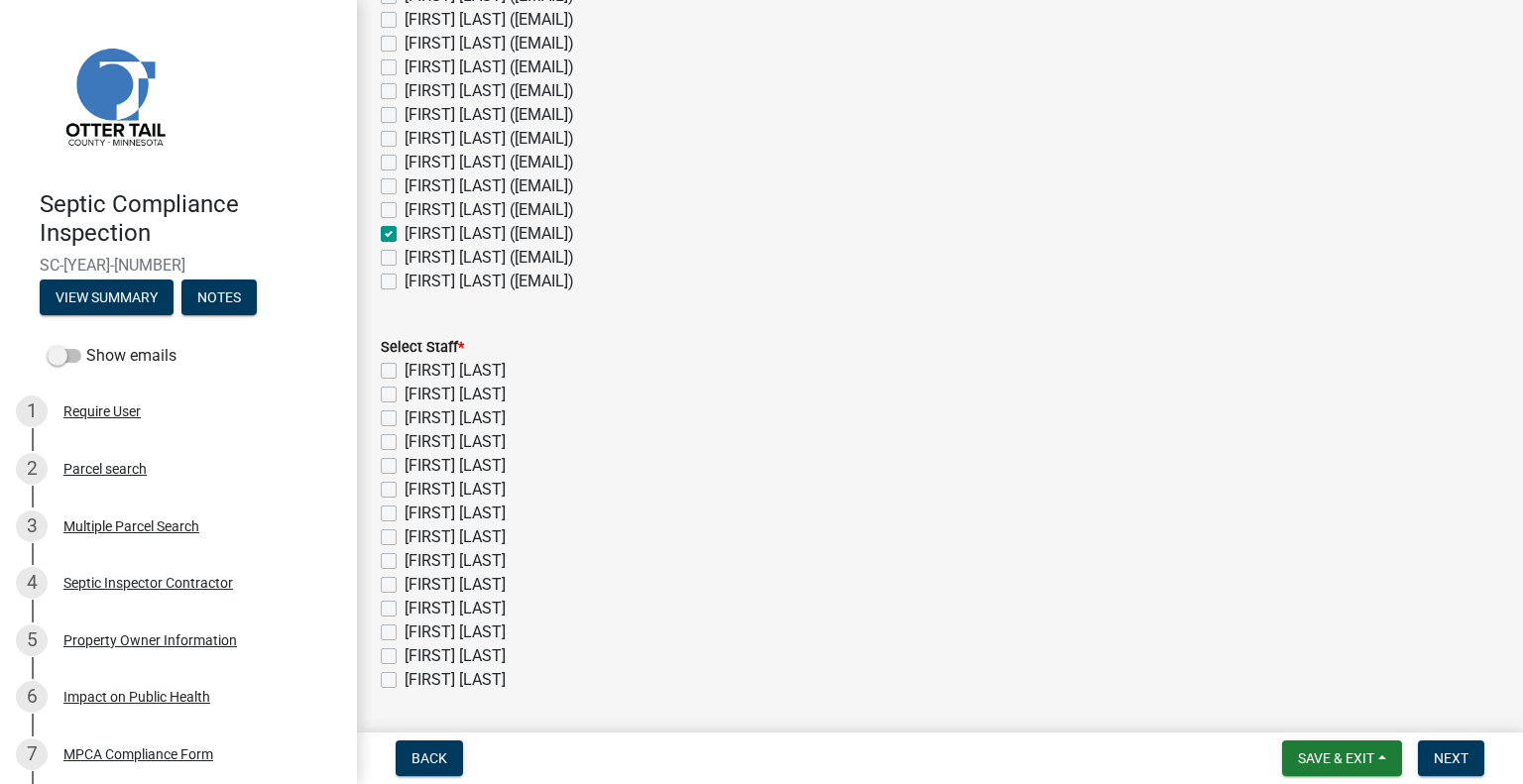 click on "[FIRST] [LAST]" 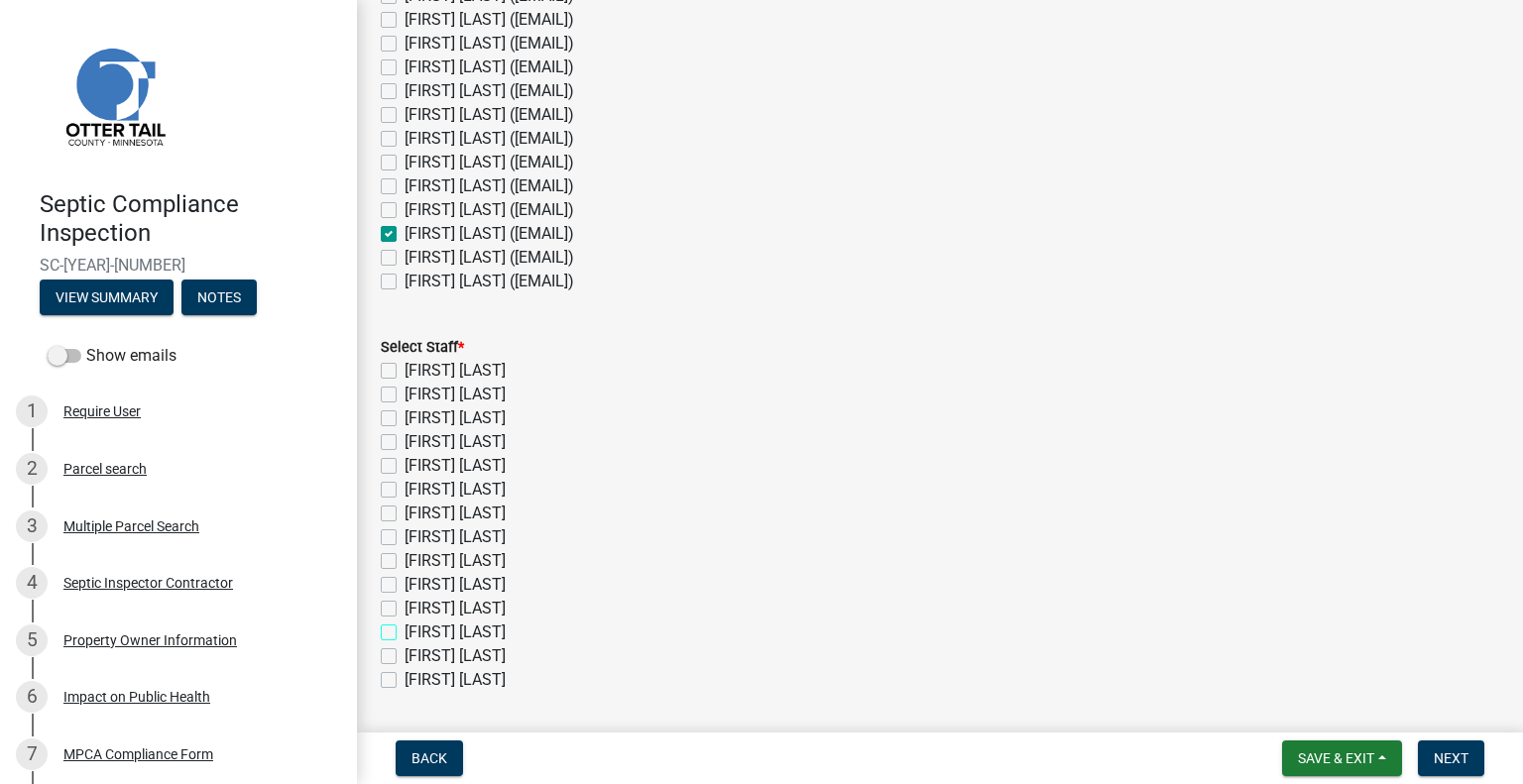 click on "[FIRST] [LAST]" at bounding box center [410, 626] 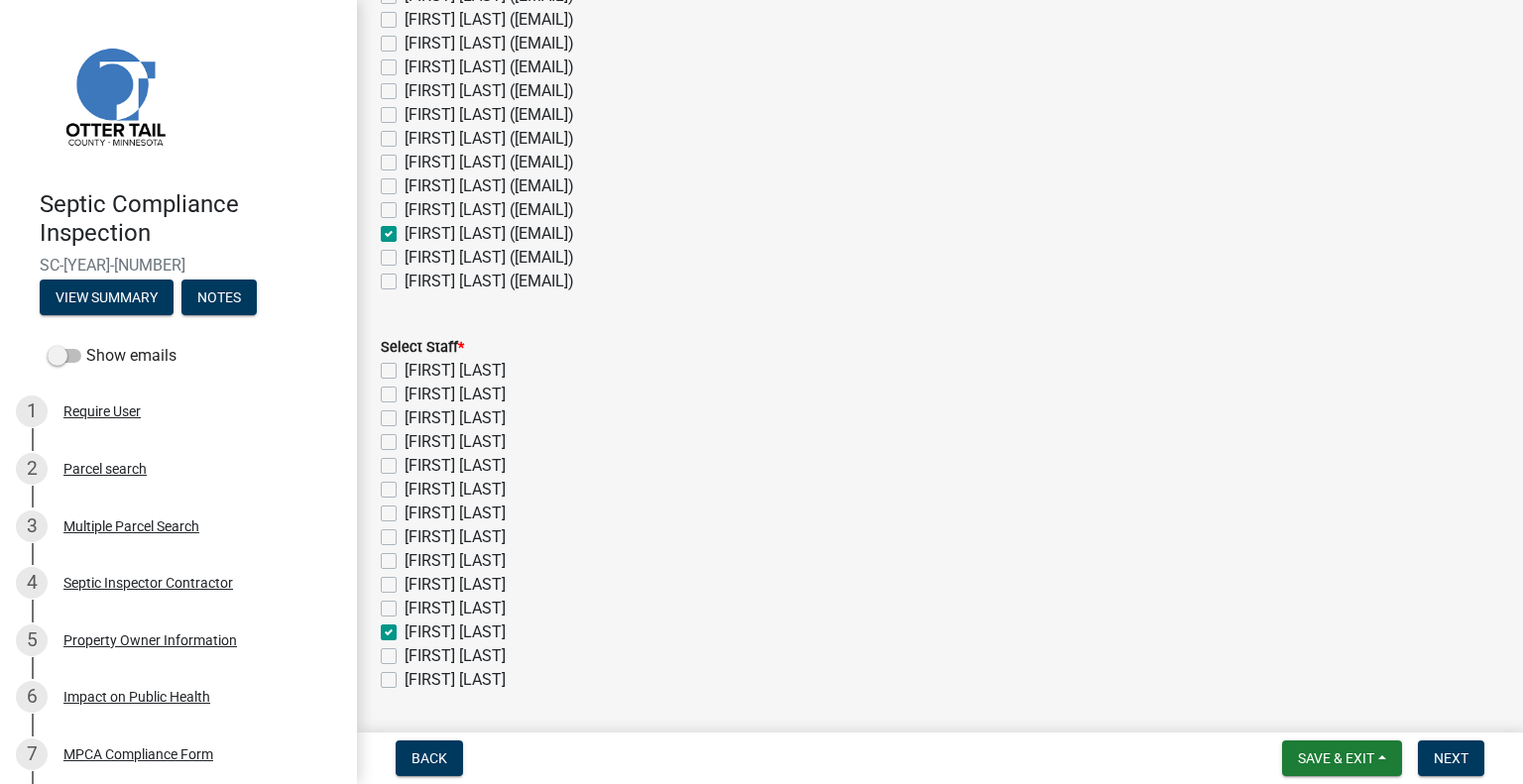 checkbox on "false" 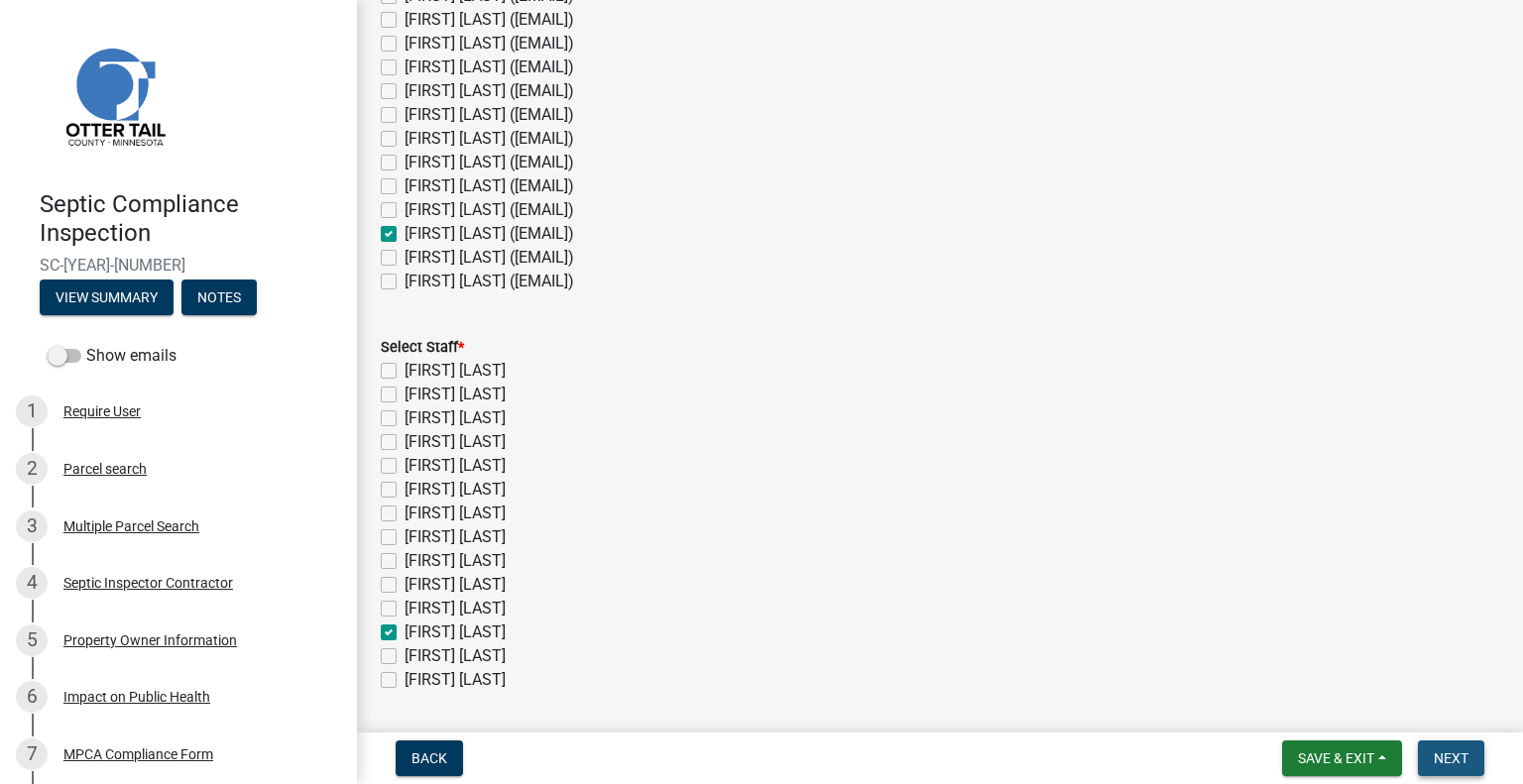 click on "Next" at bounding box center [1451, 758] 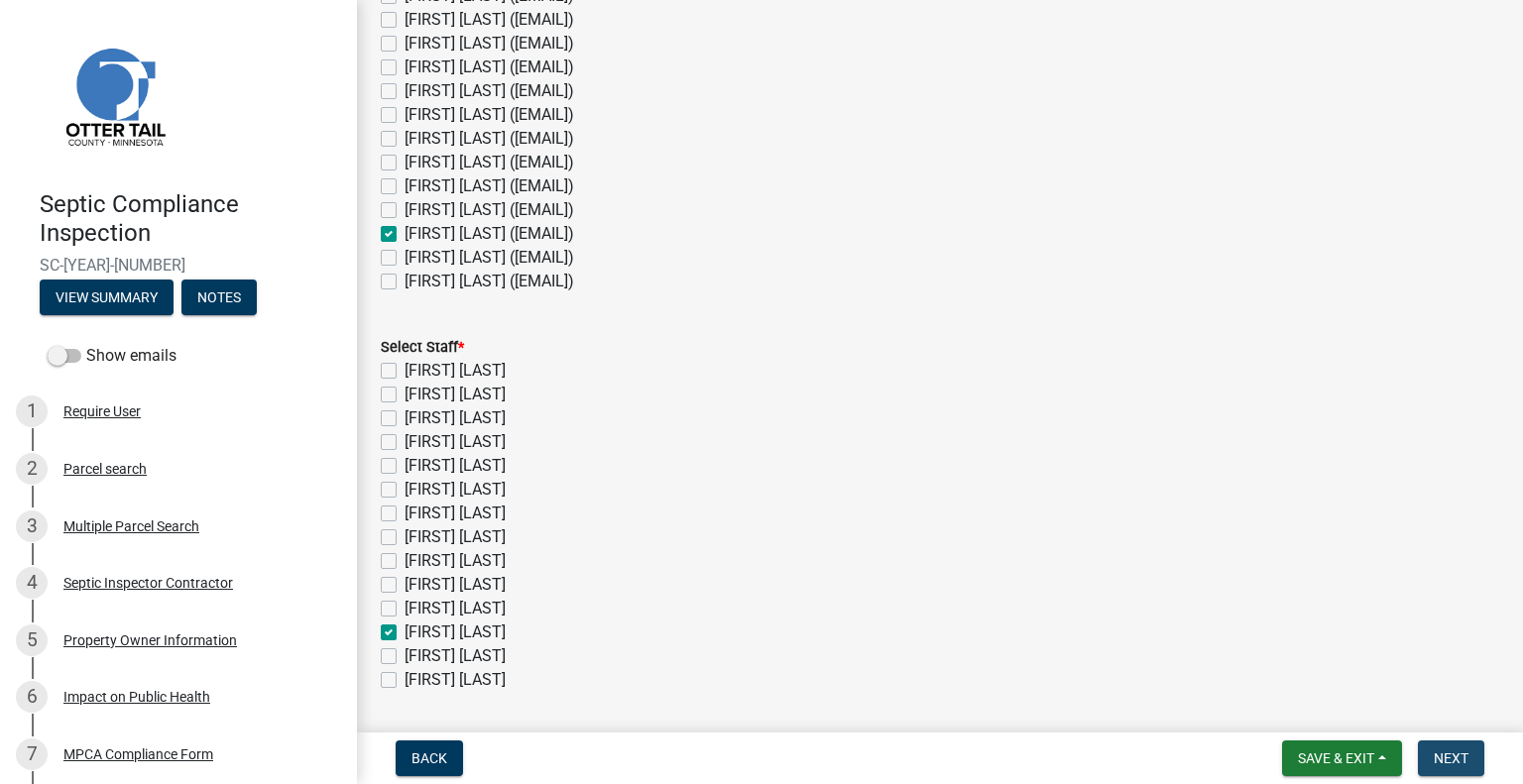 scroll, scrollTop: 0, scrollLeft: 0, axis: both 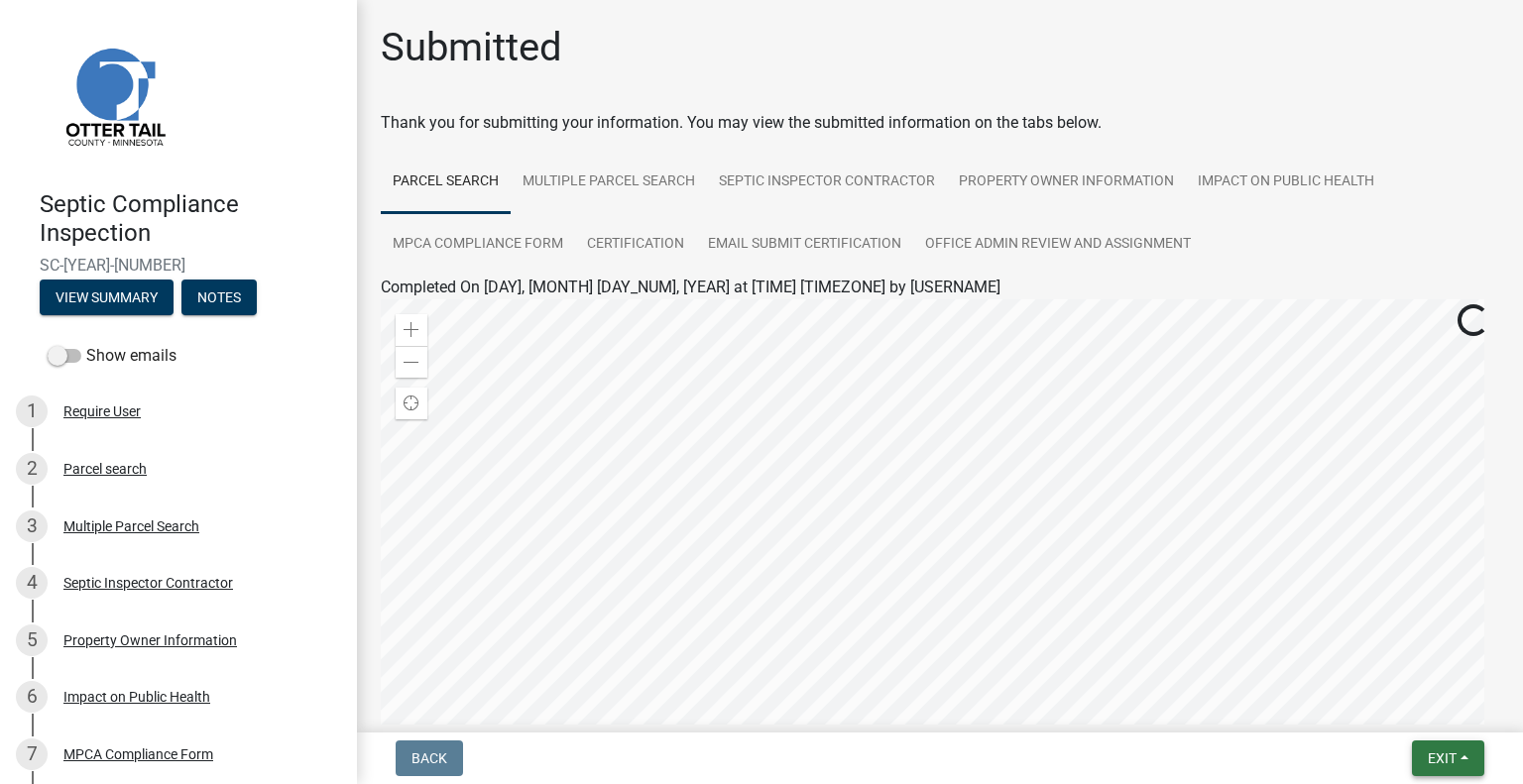 click on "Exit" at bounding box center (1448, 758) 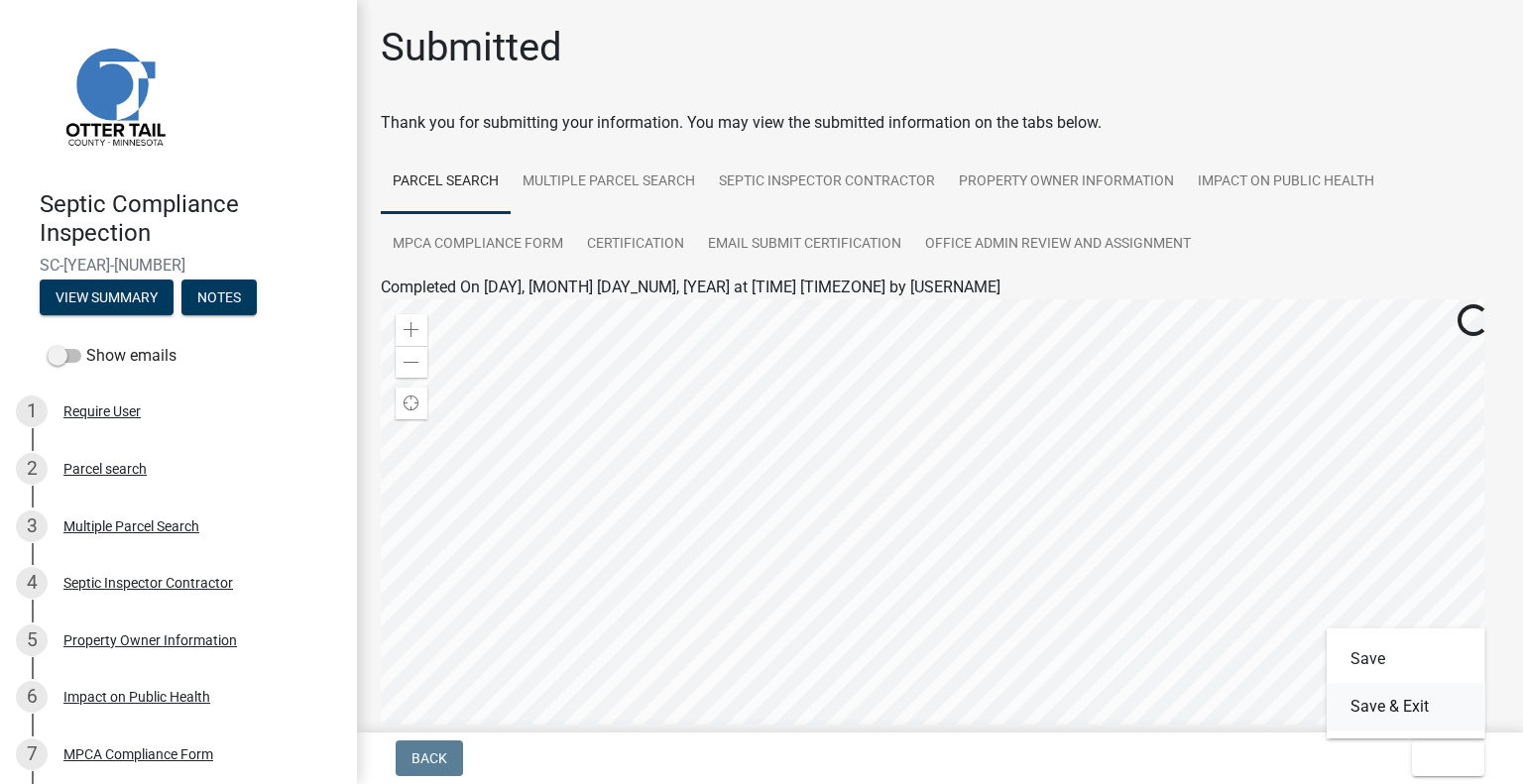 click on "Save & Exit" at bounding box center (1406, 707) 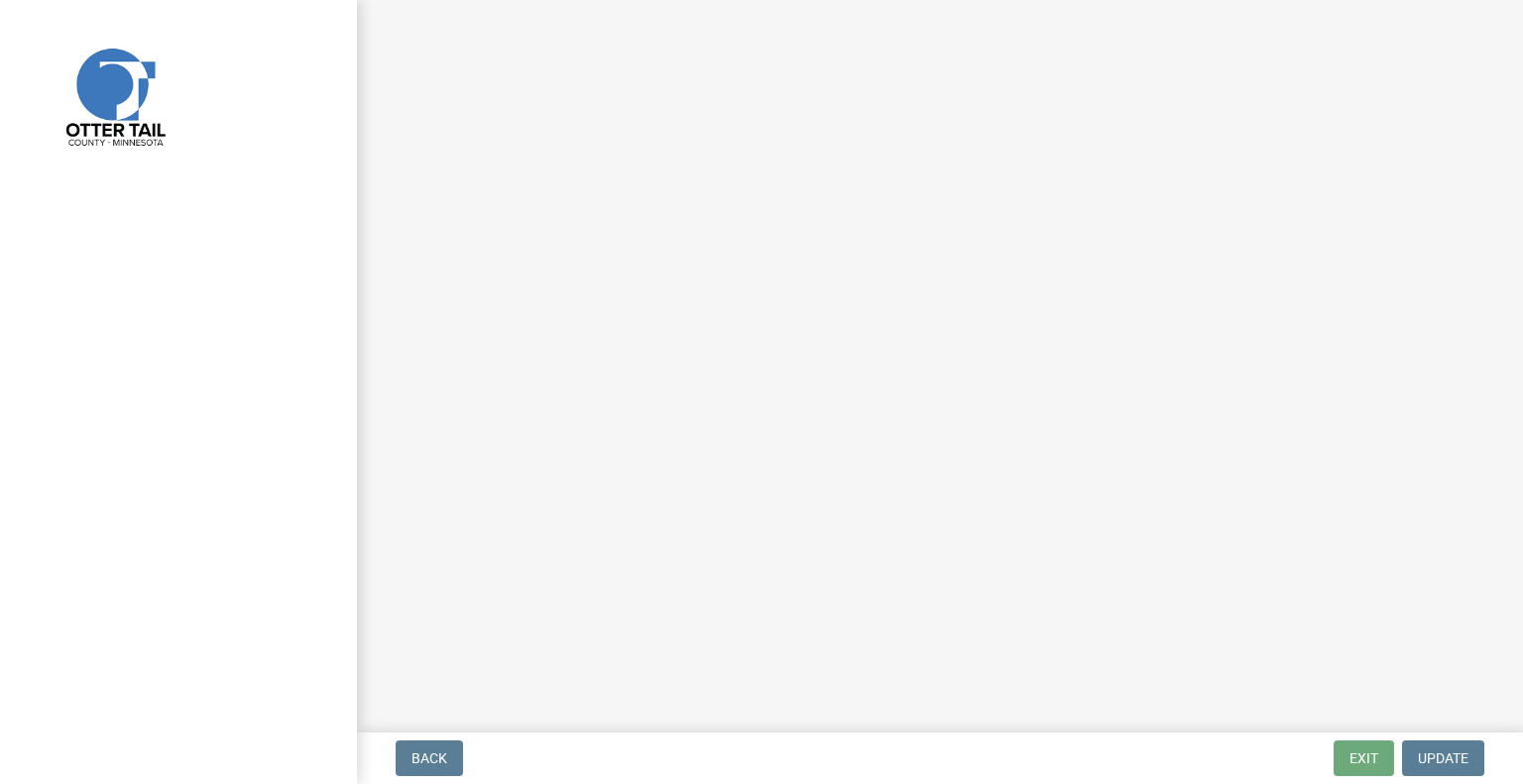 scroll, scrollTop: 0, scrollLeft: 0, axis: both 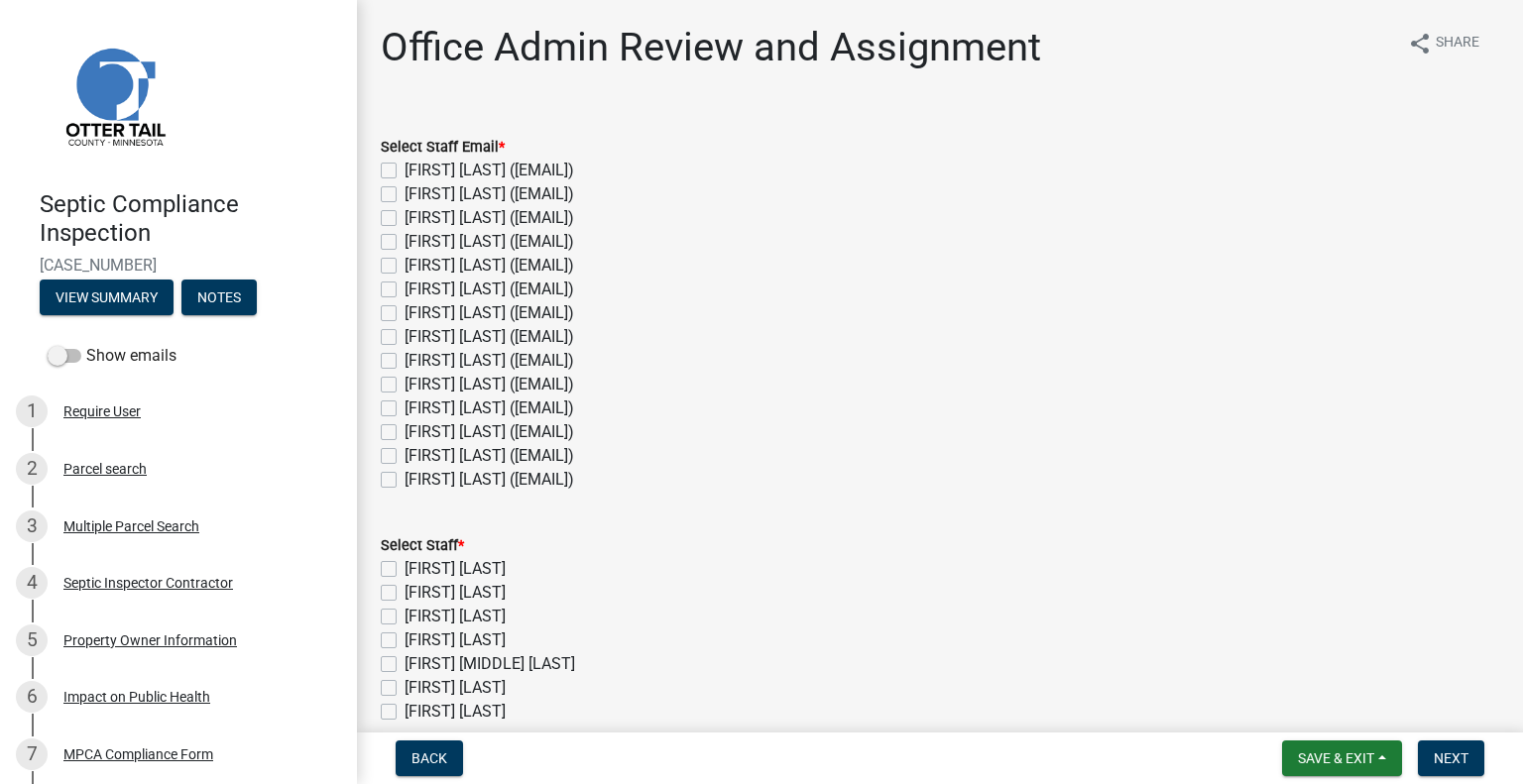 click on "[FIRST] [LAST] ([EMAIL])" 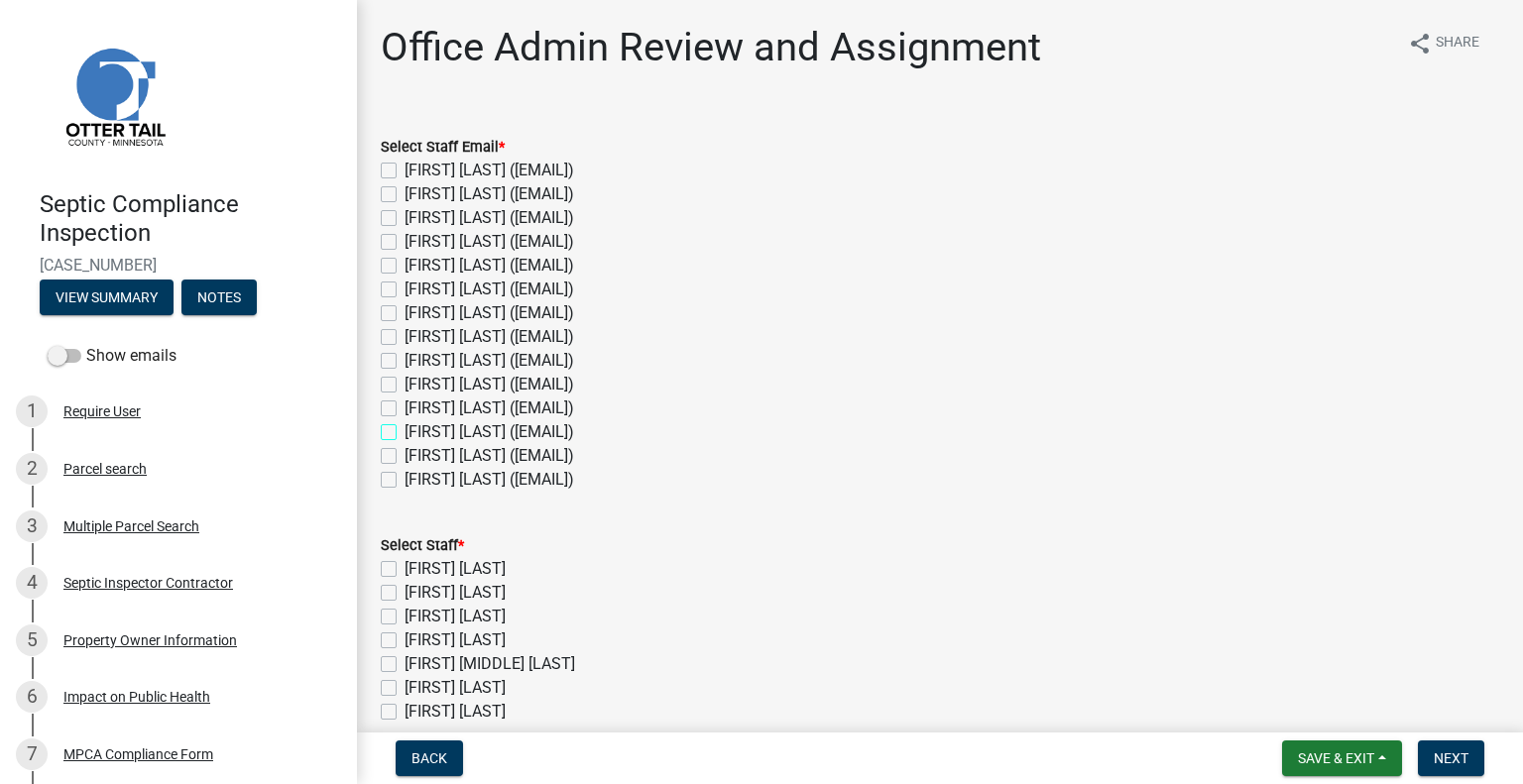 click on "[FIRST] [LAST] ([EMAIL])" at bounding box center (410, 426) 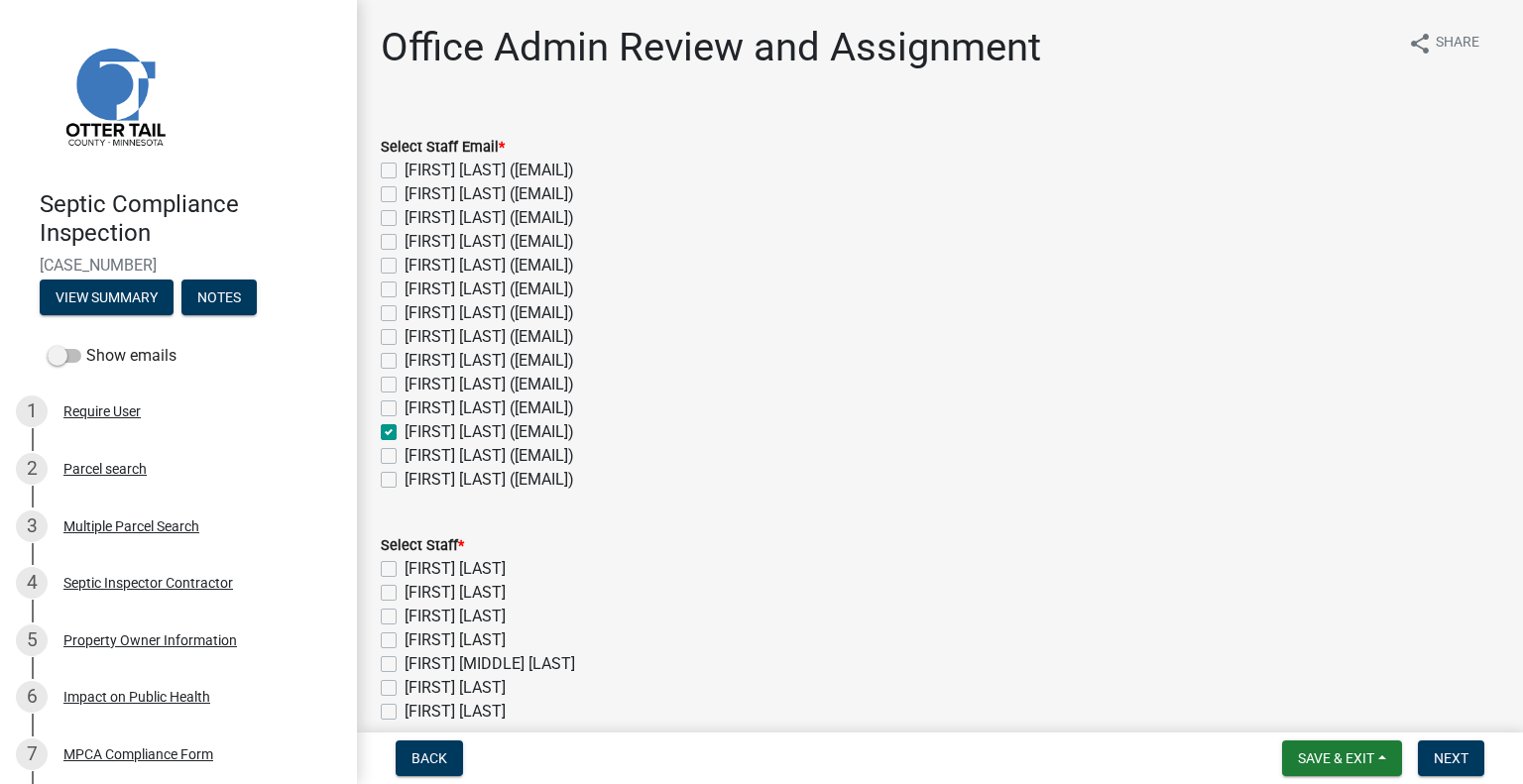 checkbox on "false" 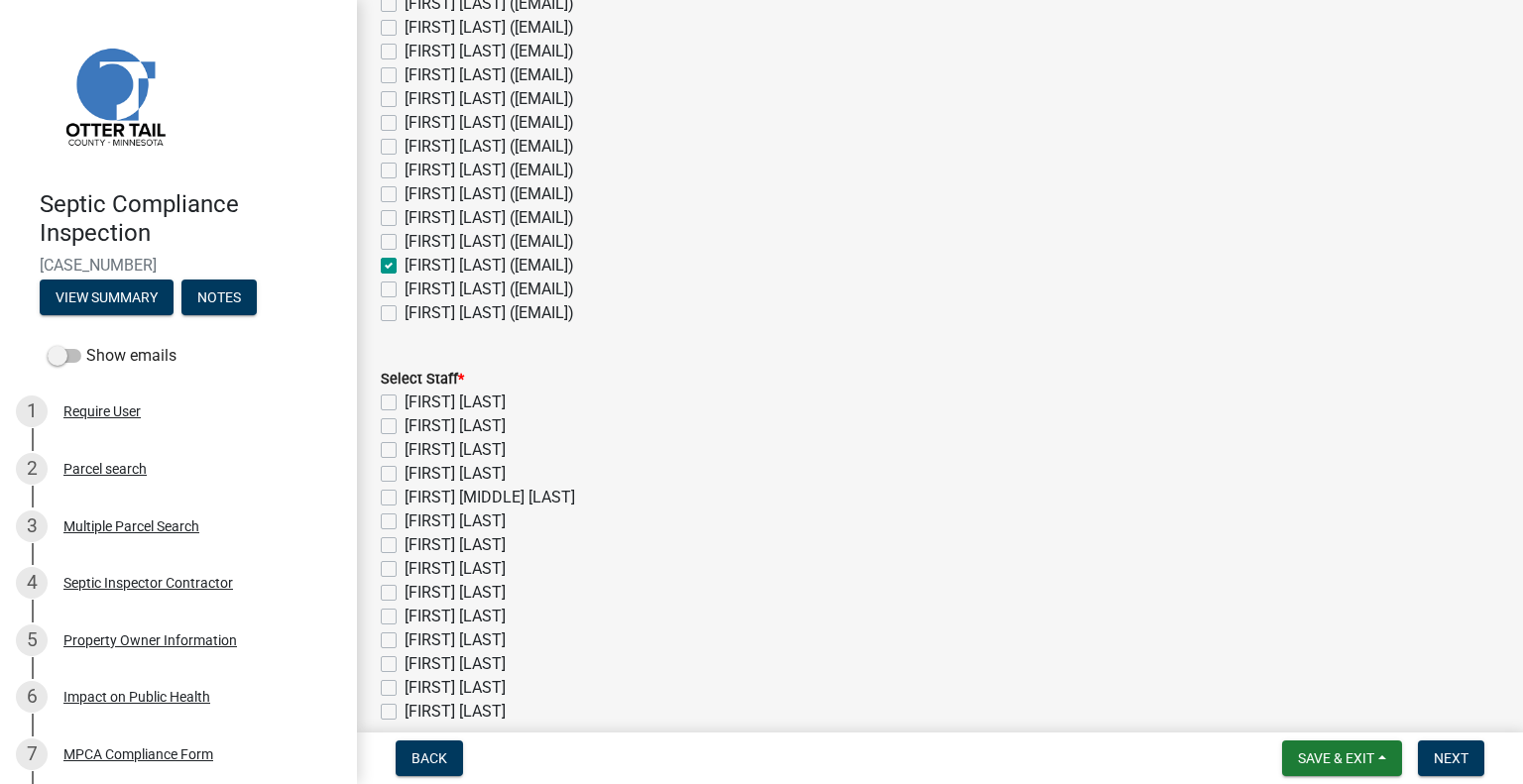 scroll, scrollTop: 198, scrollLeft: 0, axis: vertical 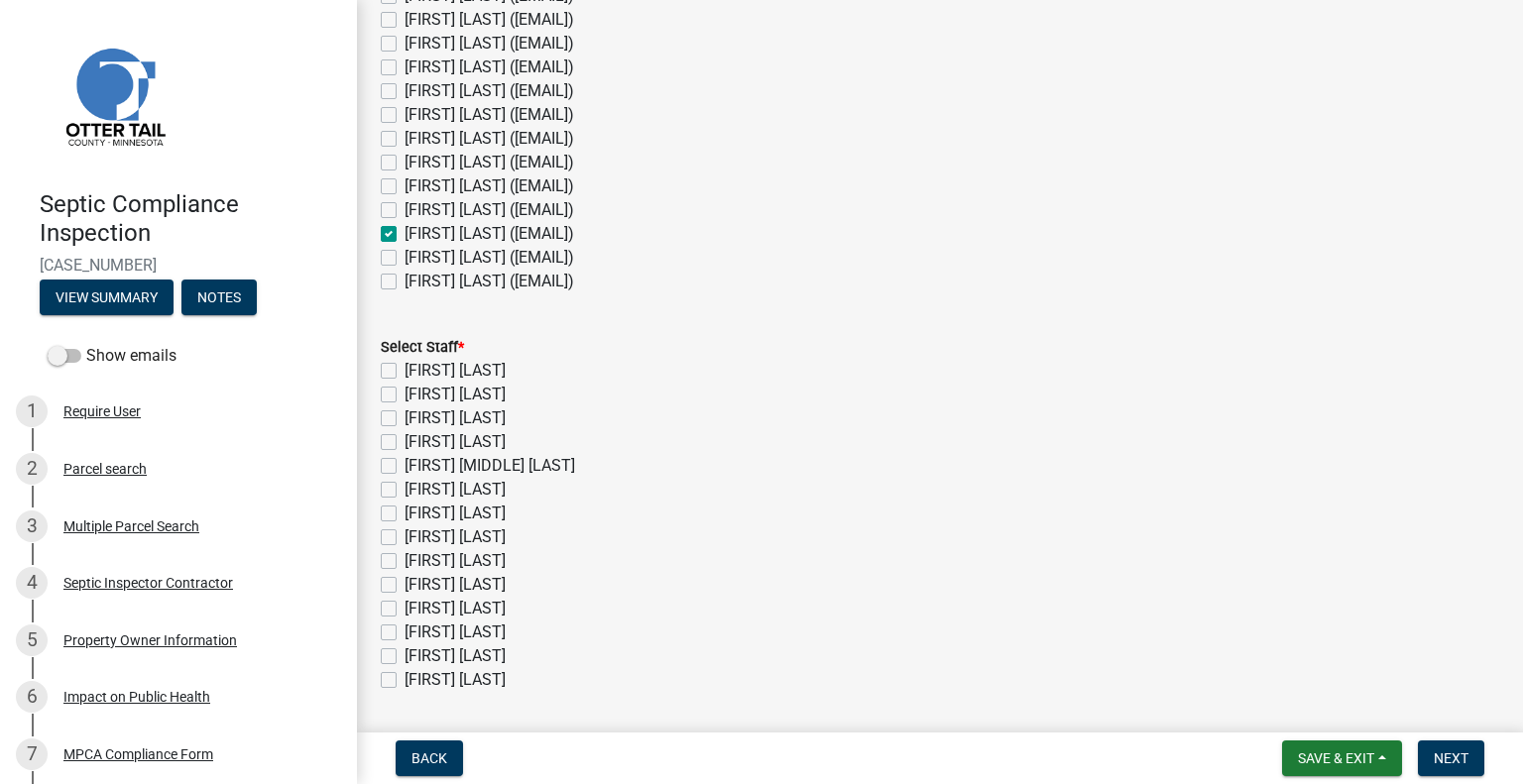 click on "[FIRST] [LAST]" 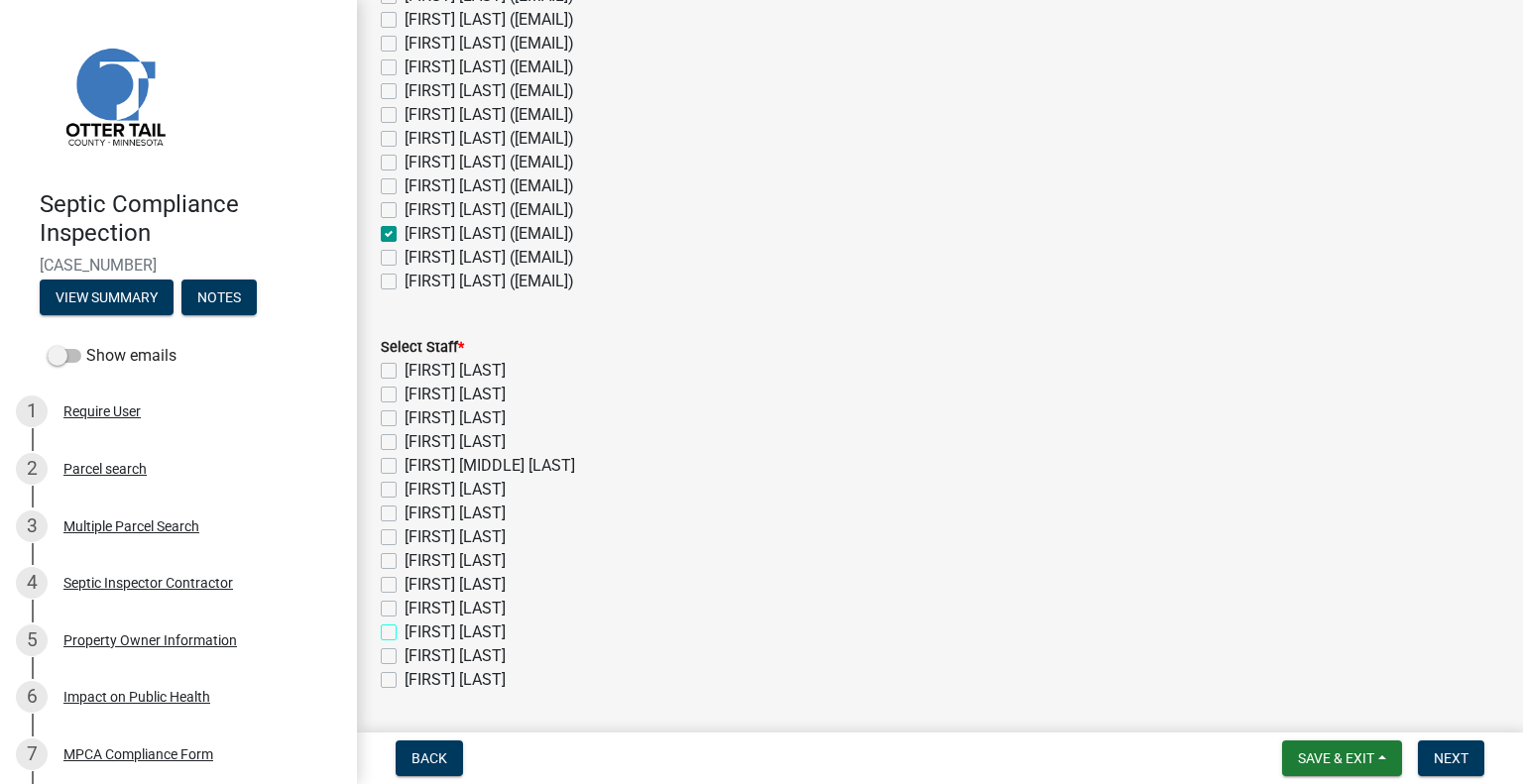 click on "[FIRST] [LAST]" at bounding box center (410, 626) 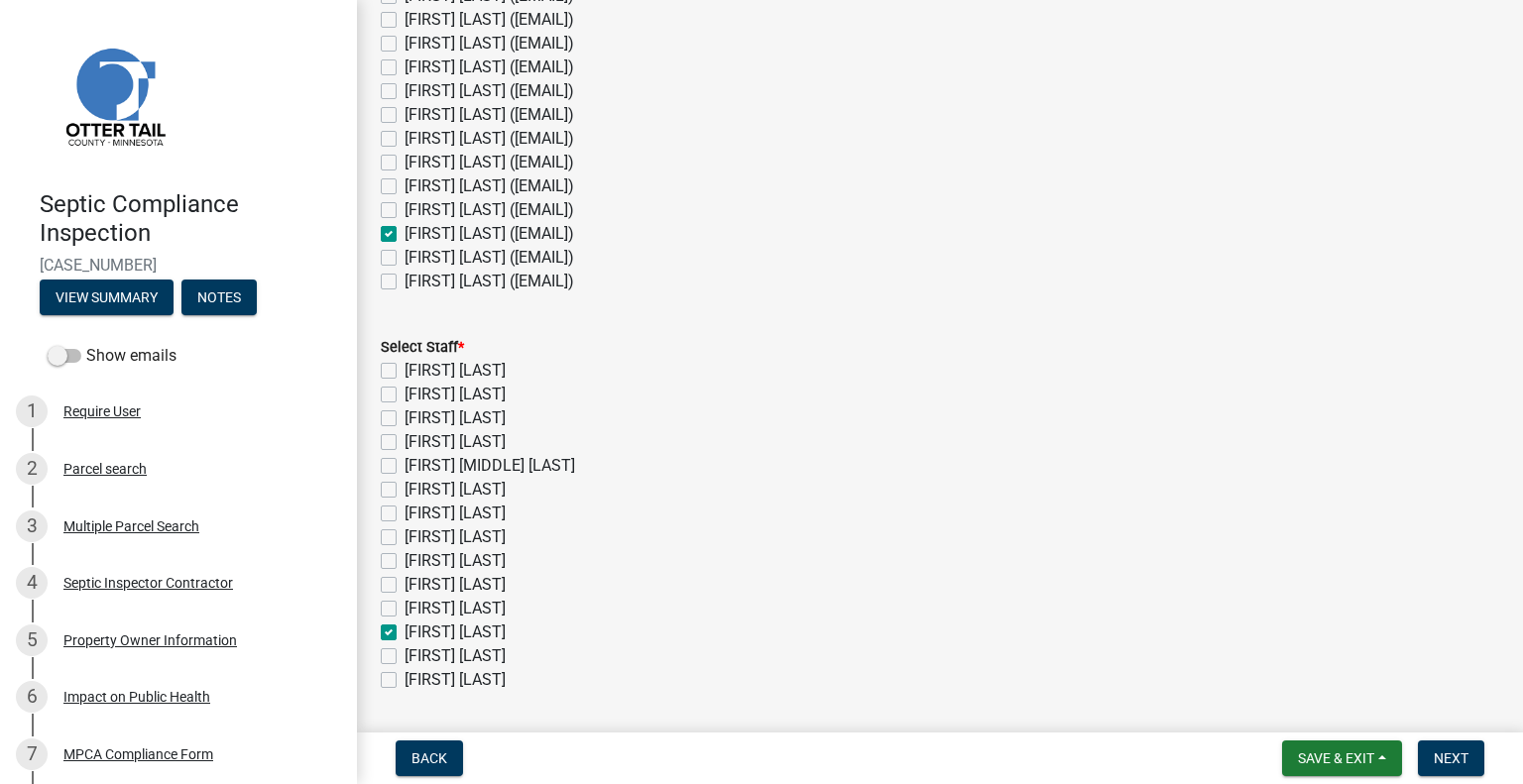 checkbox on "false" 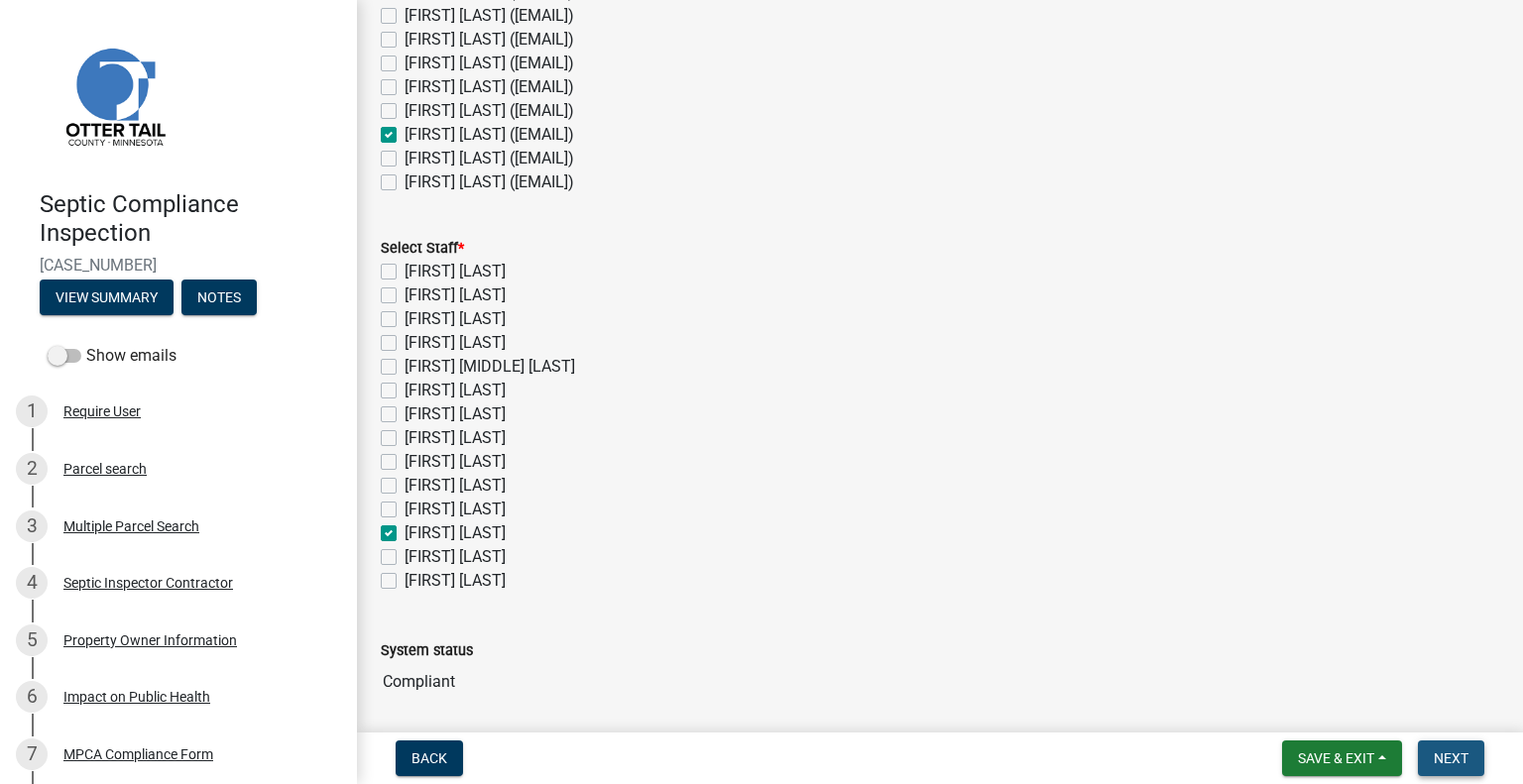 click on "Next" at bounding box center [1451, 758] 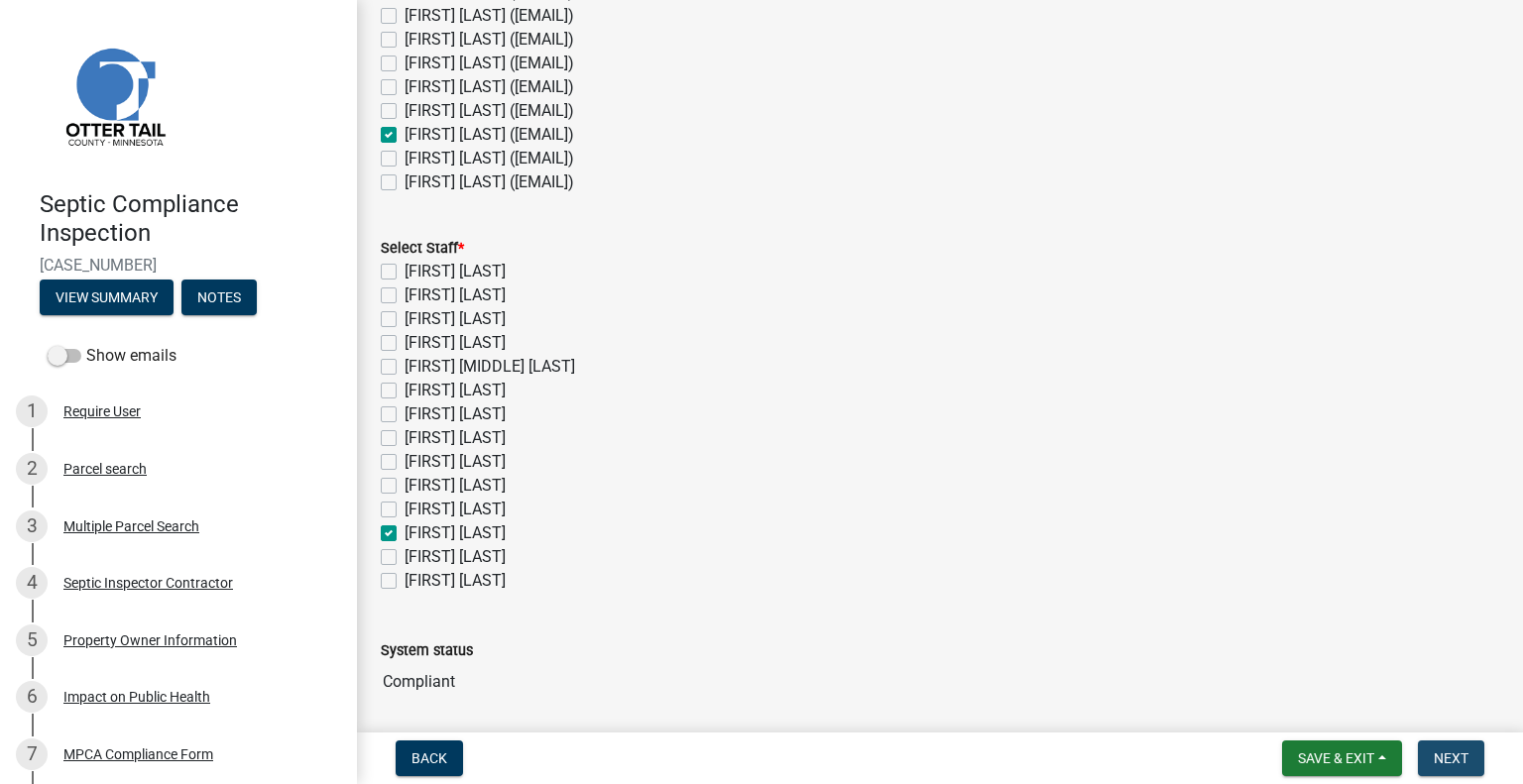 scroll, scrollTop: 0, scrollLeft: 0, axis: both 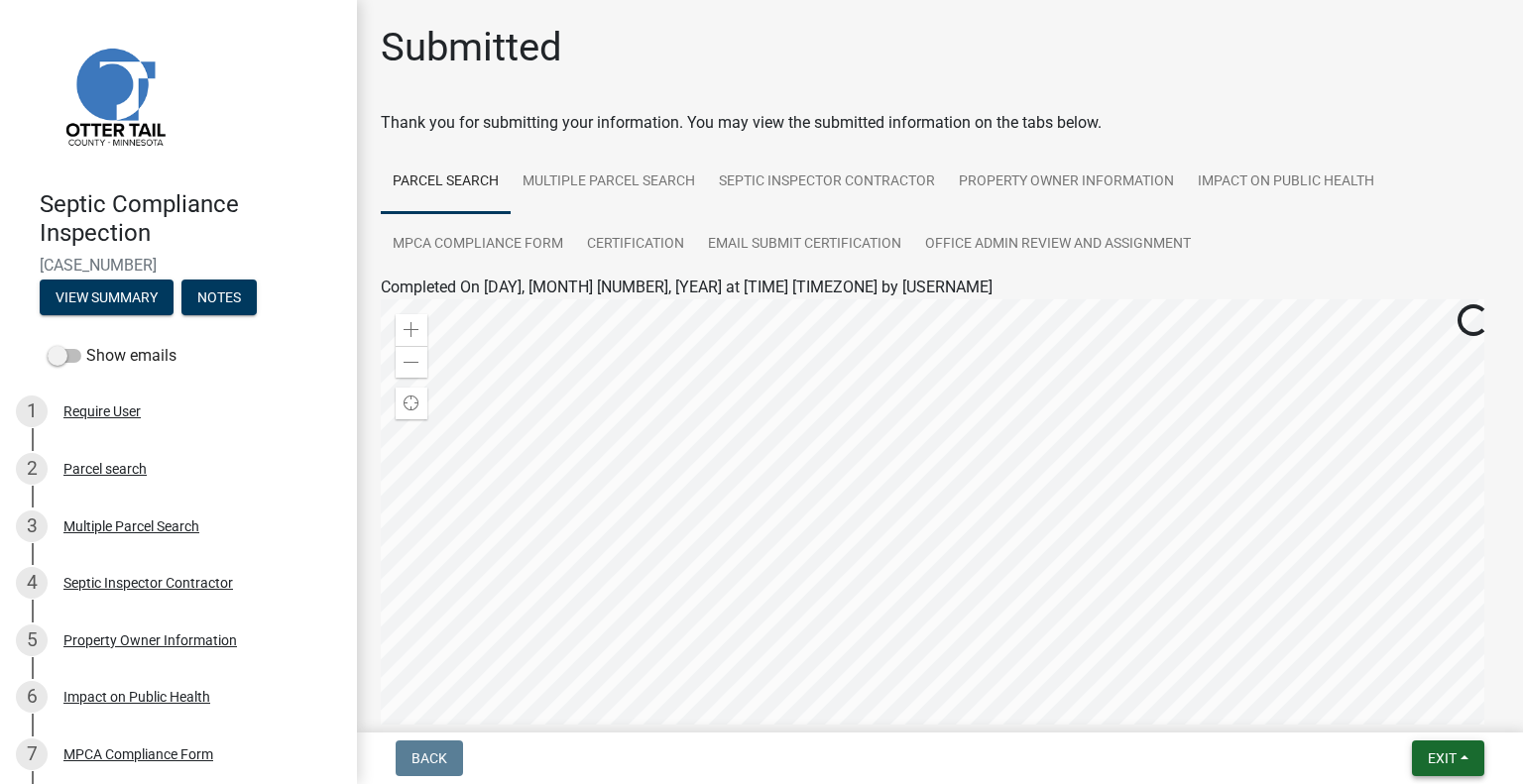 click on "Exit" at bounding box center [1448, 758] 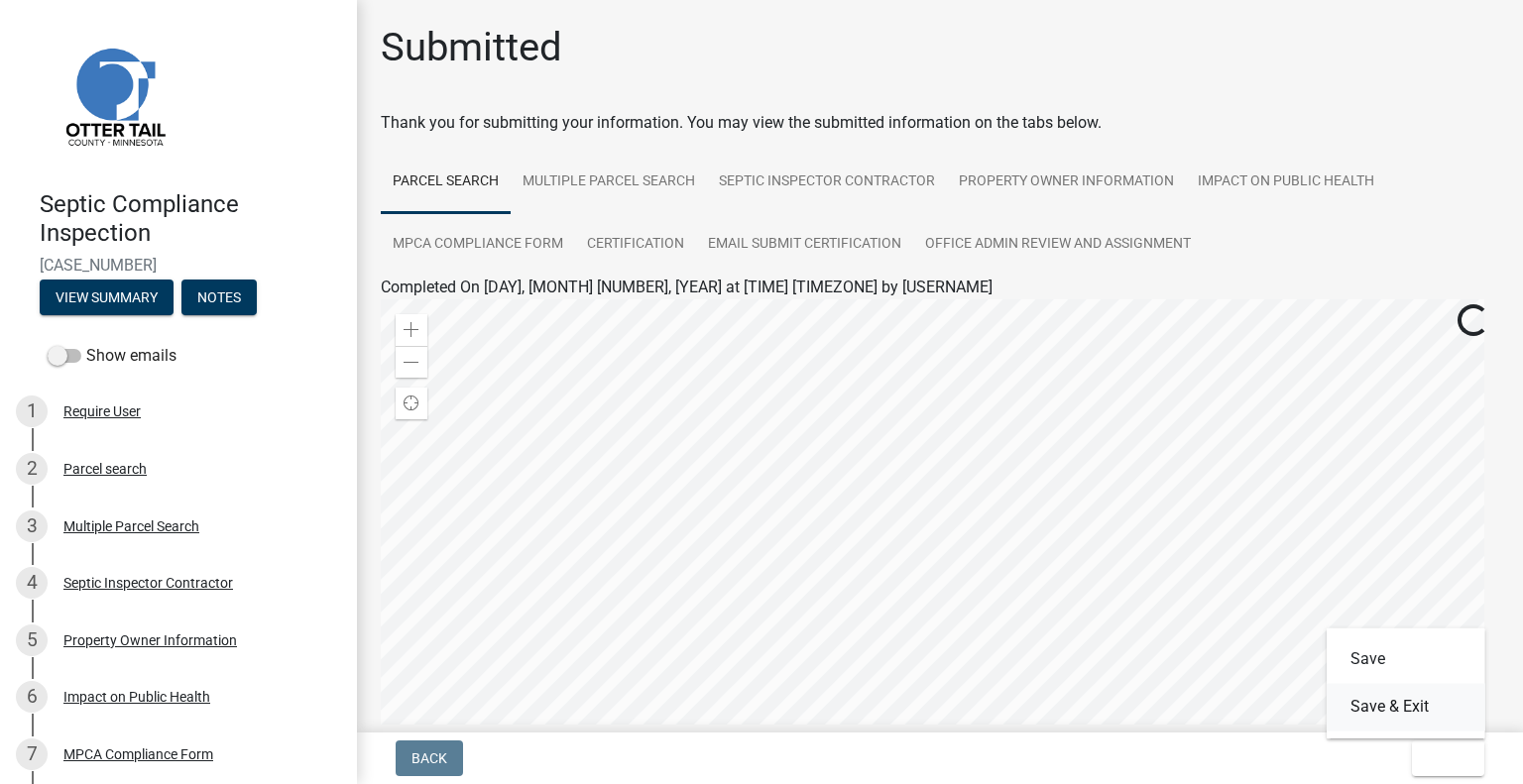 click on "Save & Exit" at bounding box center [1406, 707] 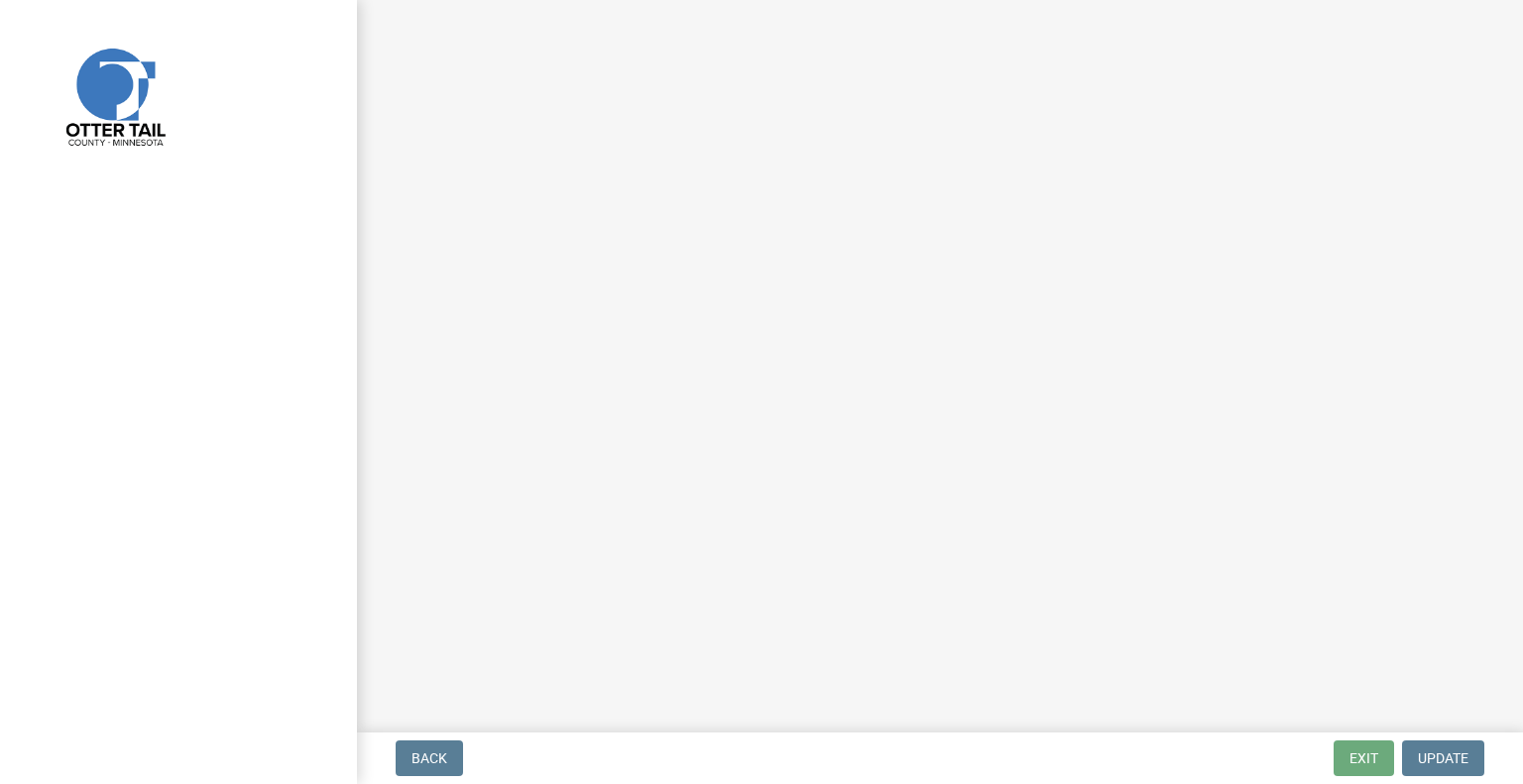scroll, scrollTop: 0, scrollLeft: 0, axis: both 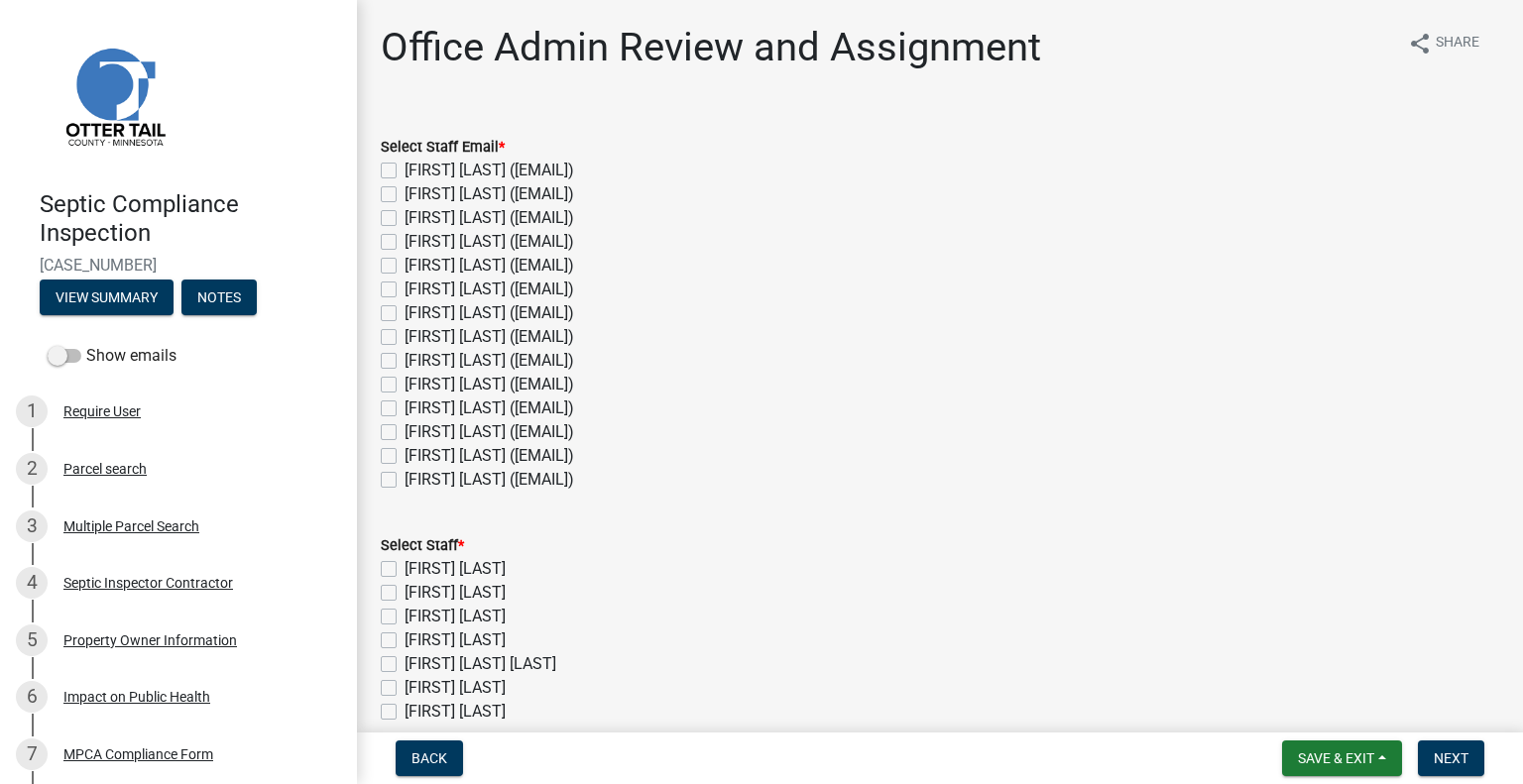 click on "[FIRST] [LAST] ([EMAIL])" 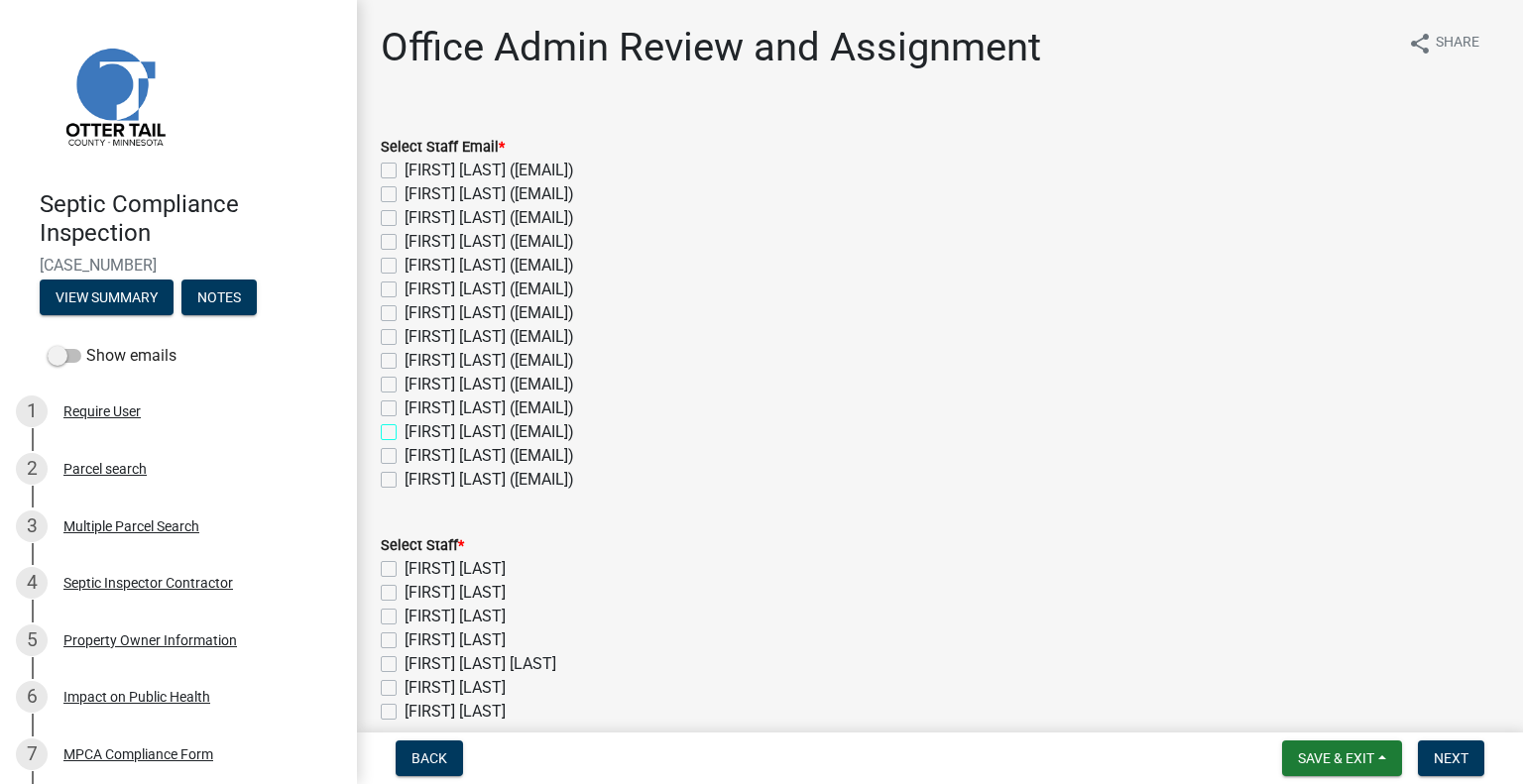 click on "[FIRST] [LAST] ([EMAIL])" at bounding box center (410, 426) 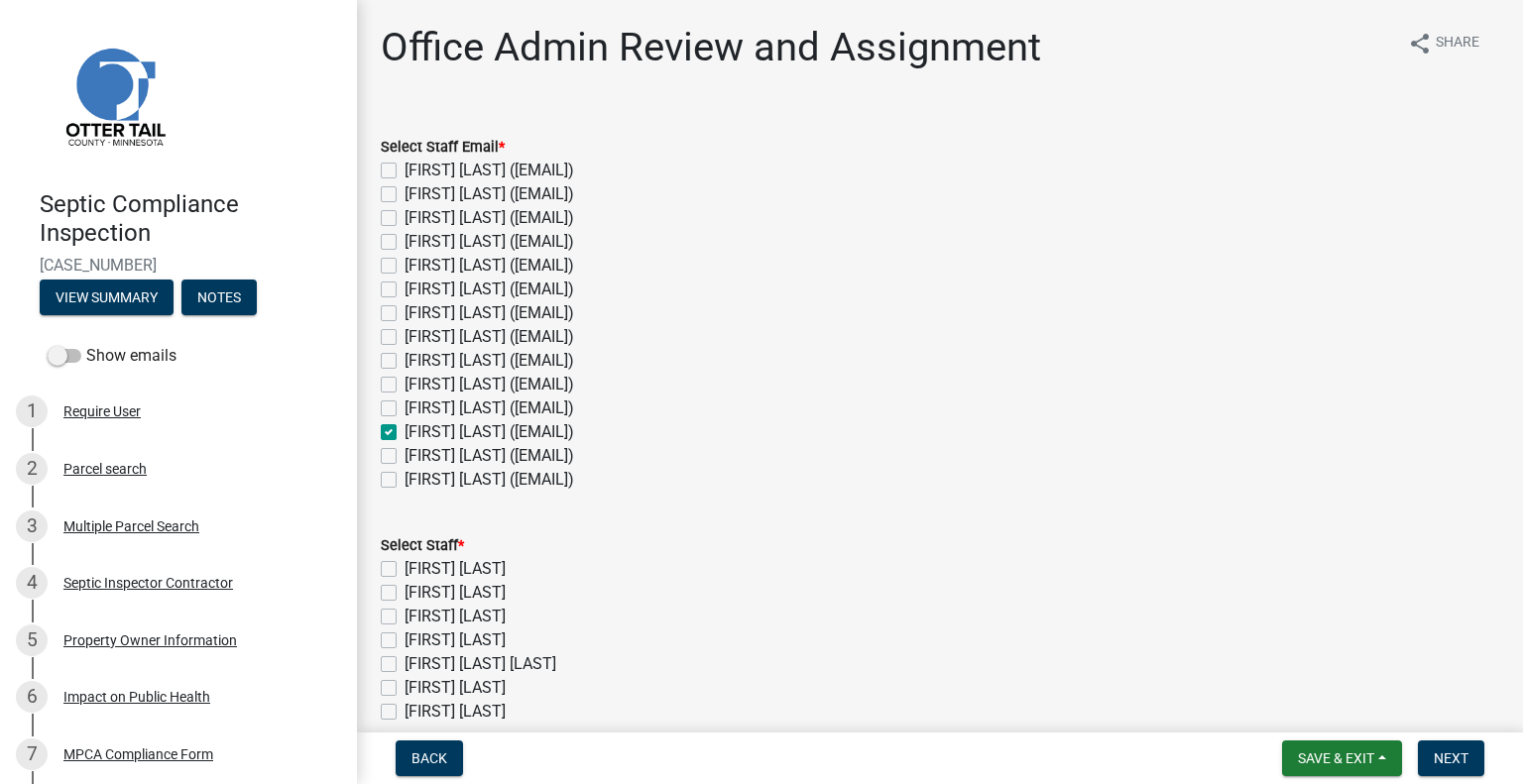 checkbox on "false" 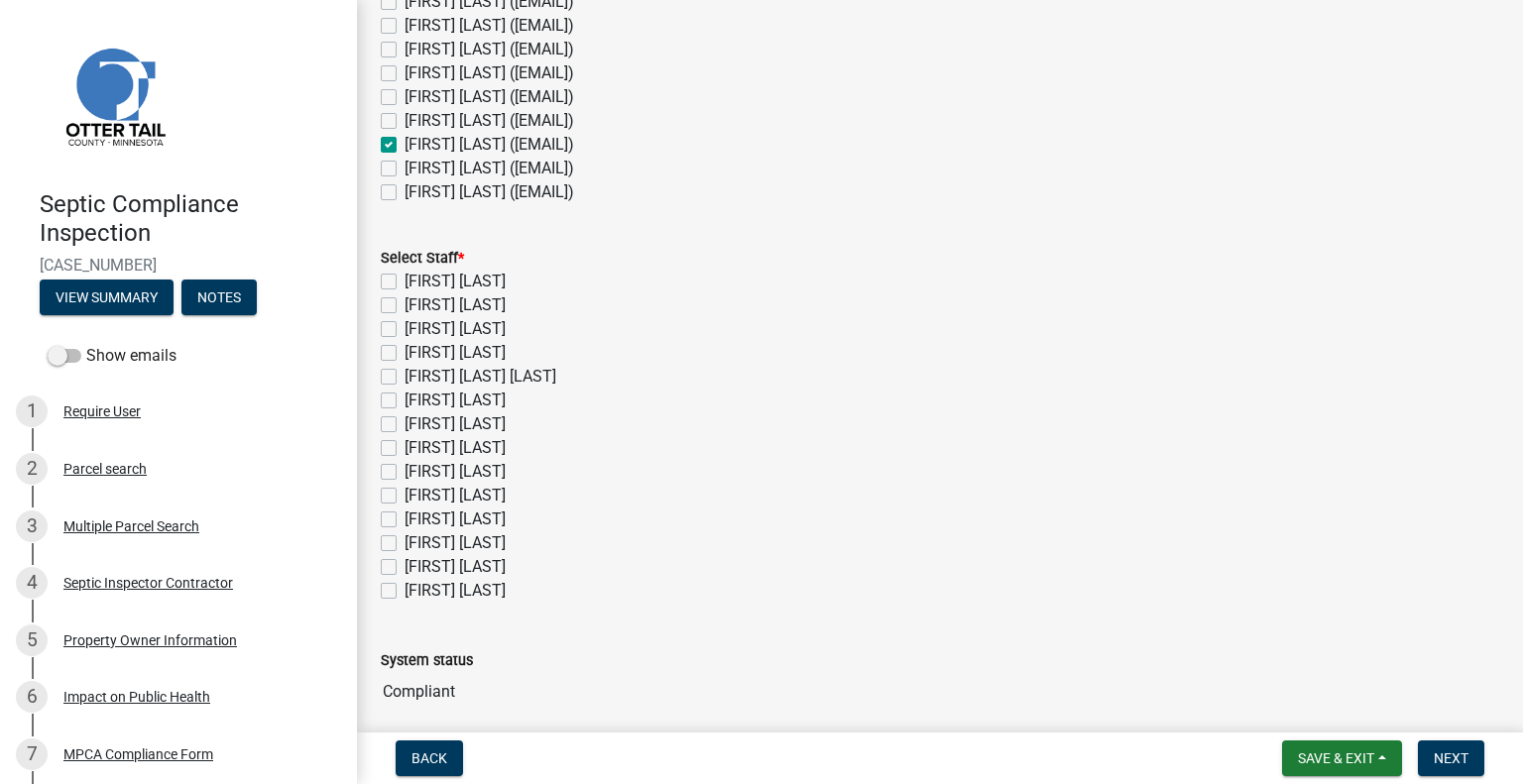 scroll, scrollTop: 297, scrollLeft: 0, axis: vertical 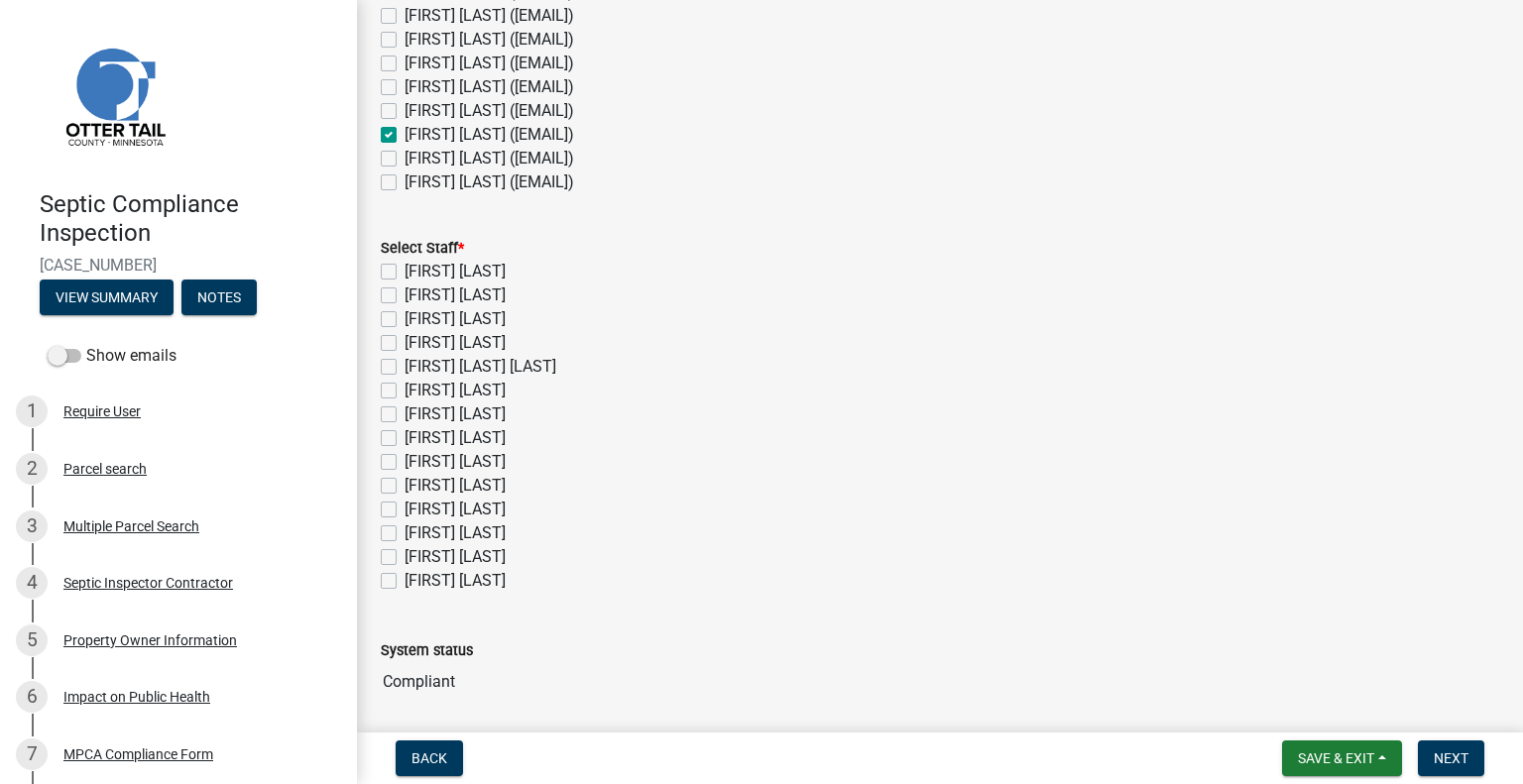 click on "[FIRST] [LAST]" 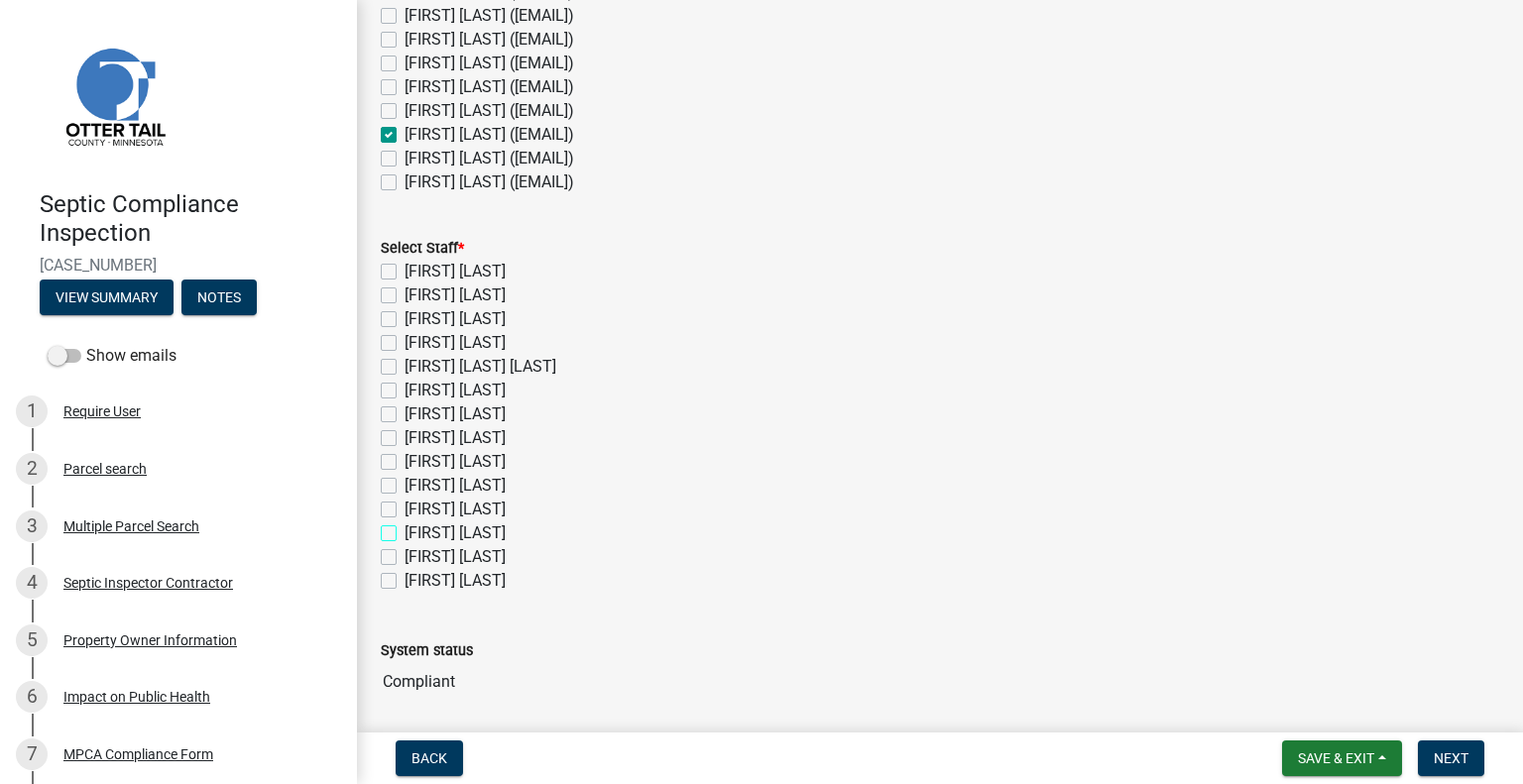 checkbox on "true" 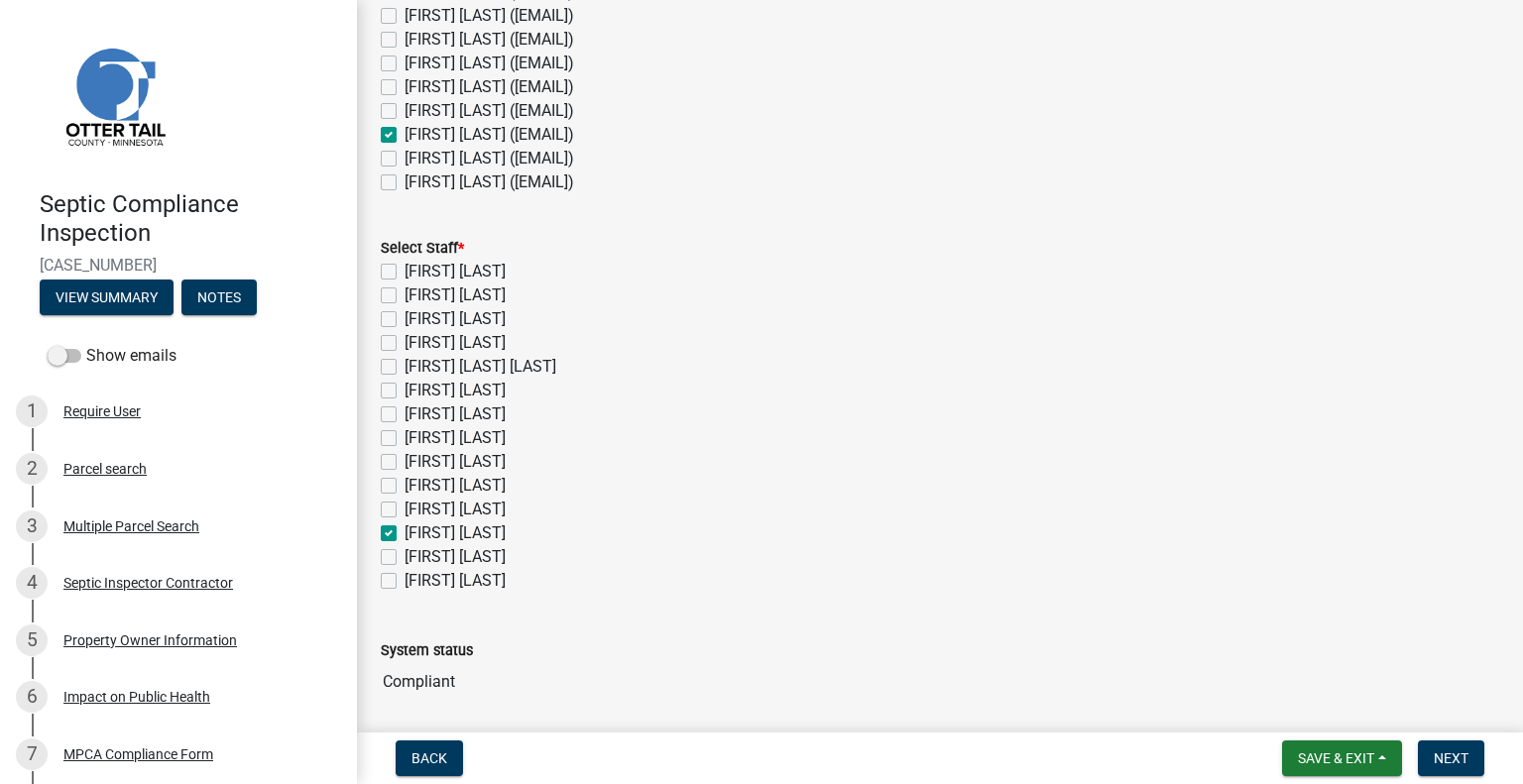 checkbox on "false" 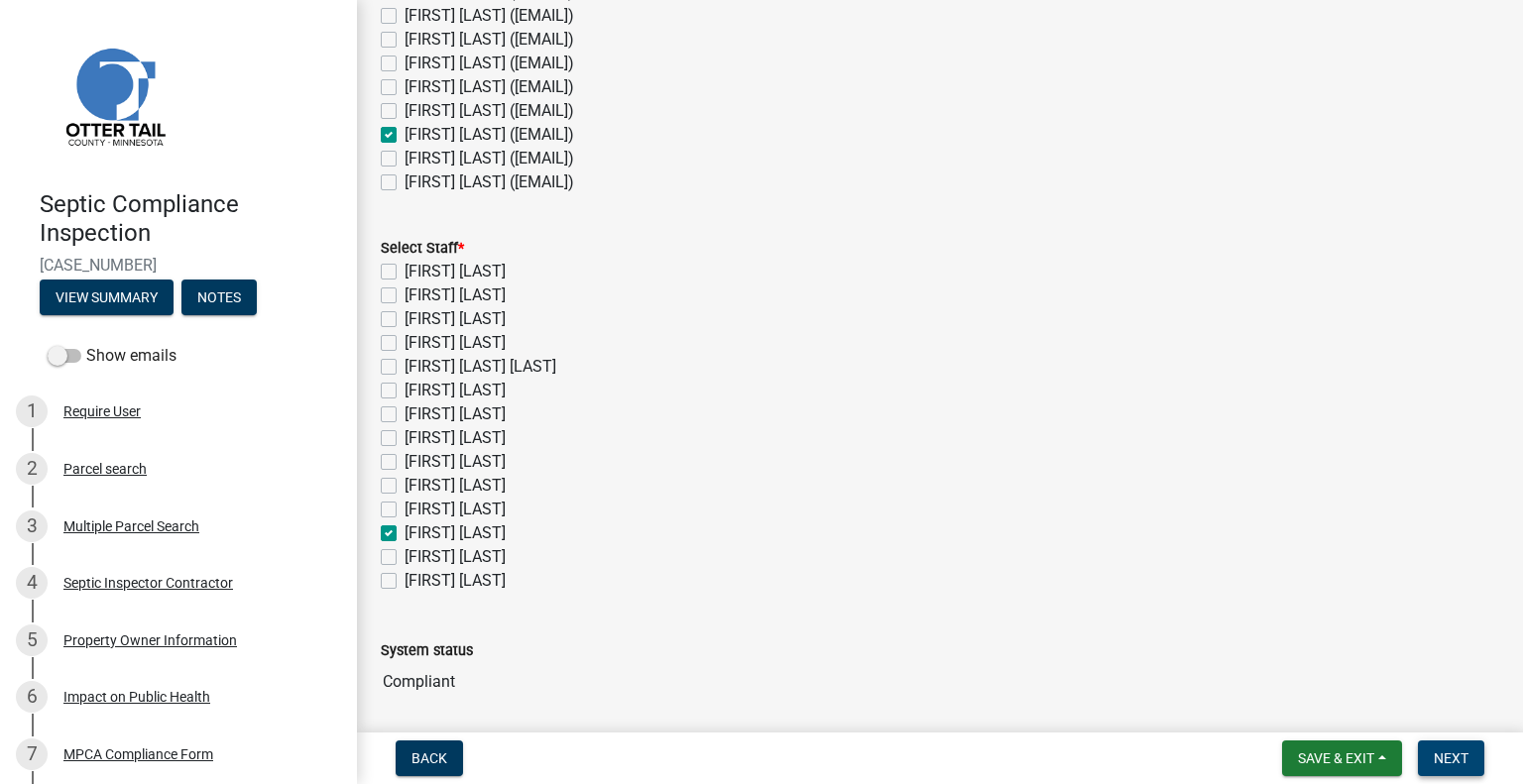 click on "Next" at bounding box center [1451, 758] 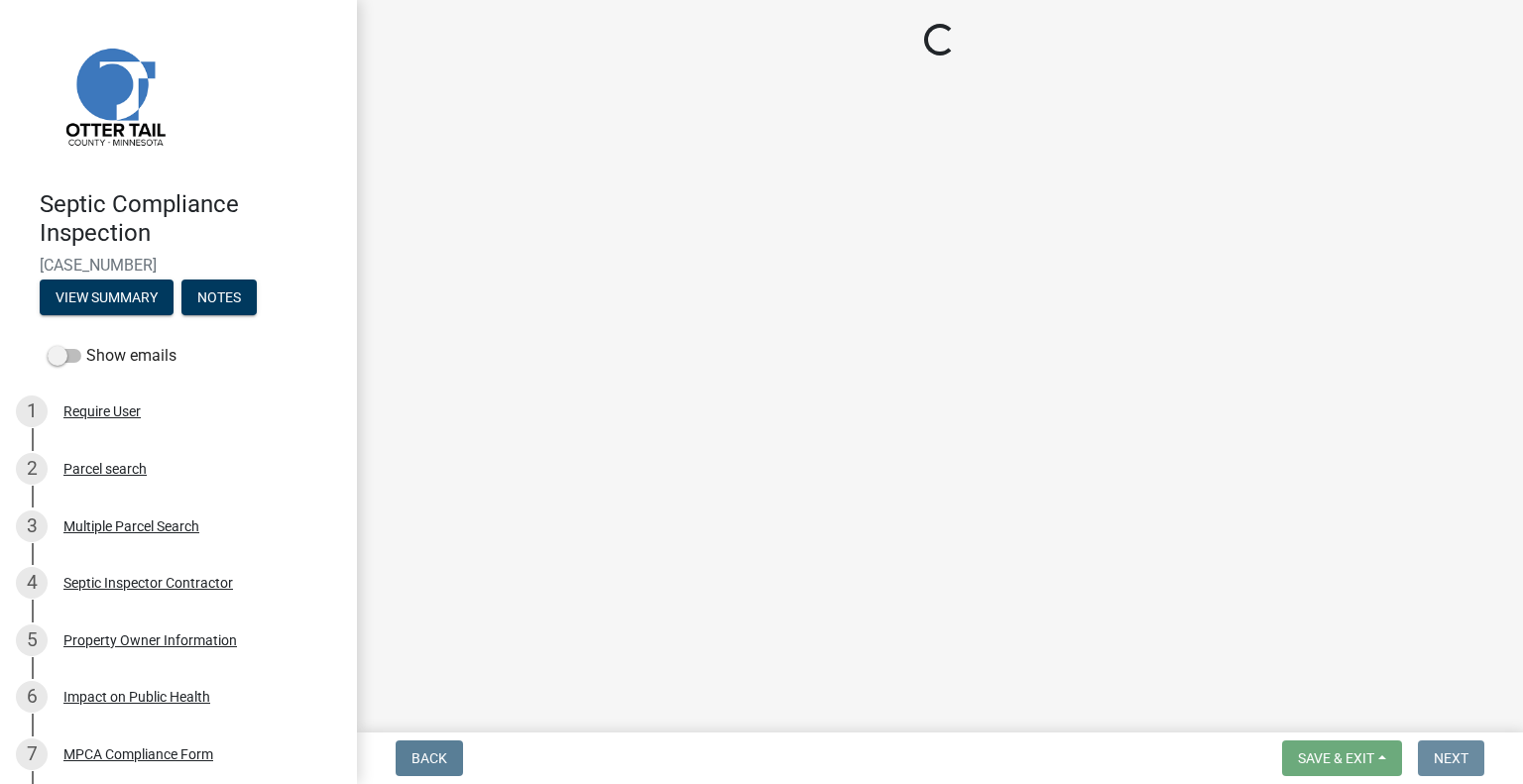 scroll, scrollTop: 0, scrollLeft: 0, axis: both 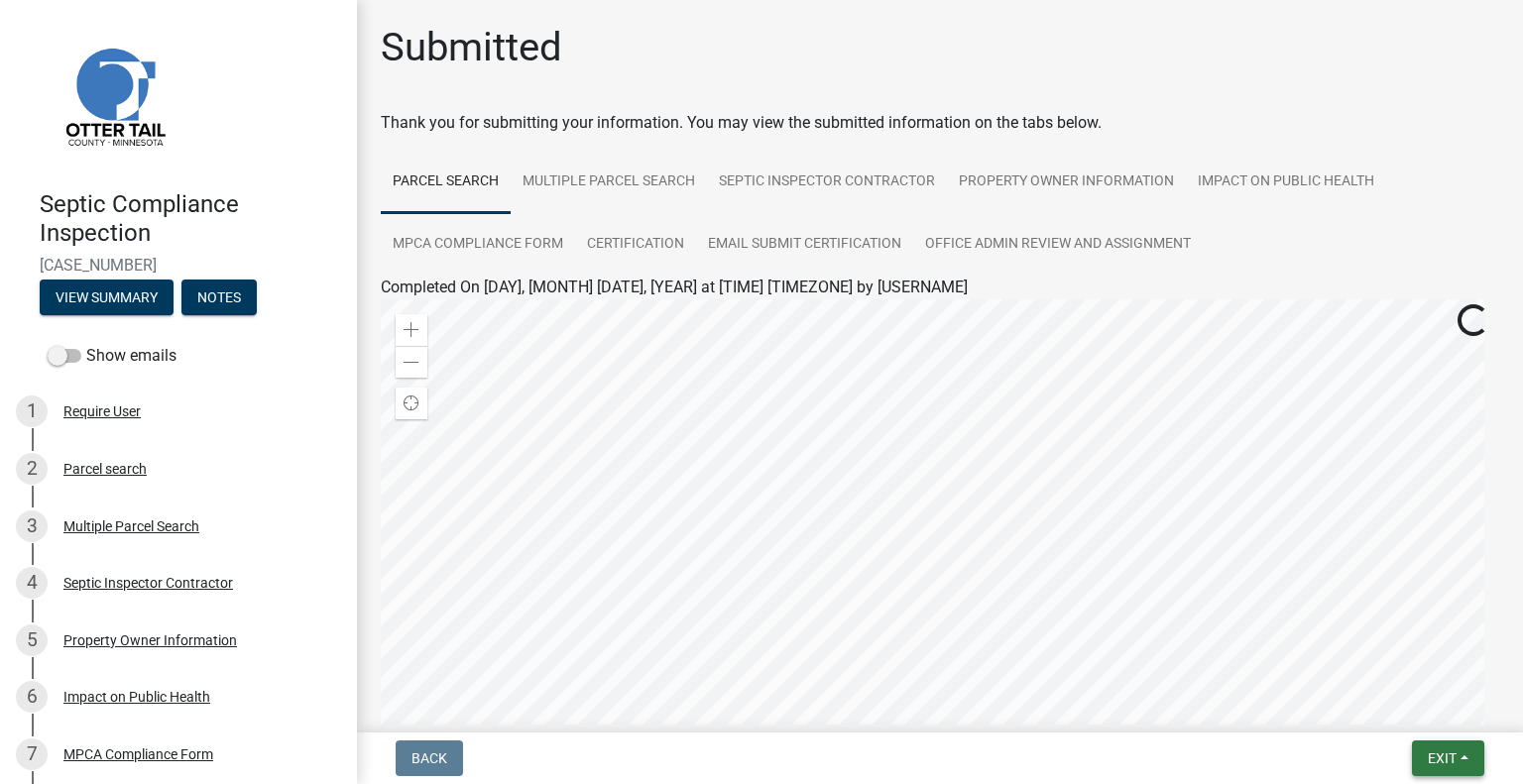 drag, startPoint x: 1436, startPoint y: 759, endPoint x: 1392, endPoint y: 718, distance: 60.1415 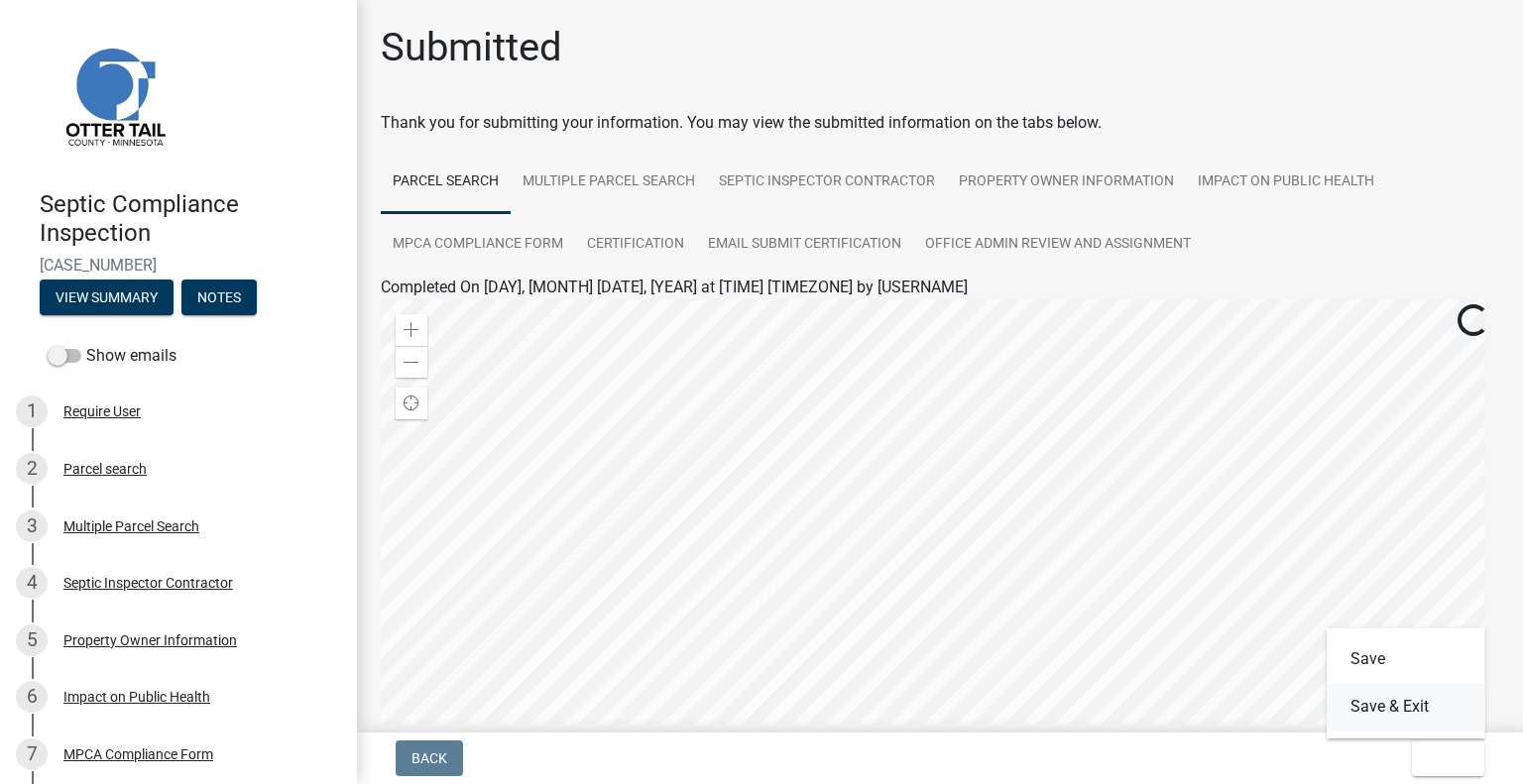 click on "Save & Exit" at bounding box center [1406, 707] 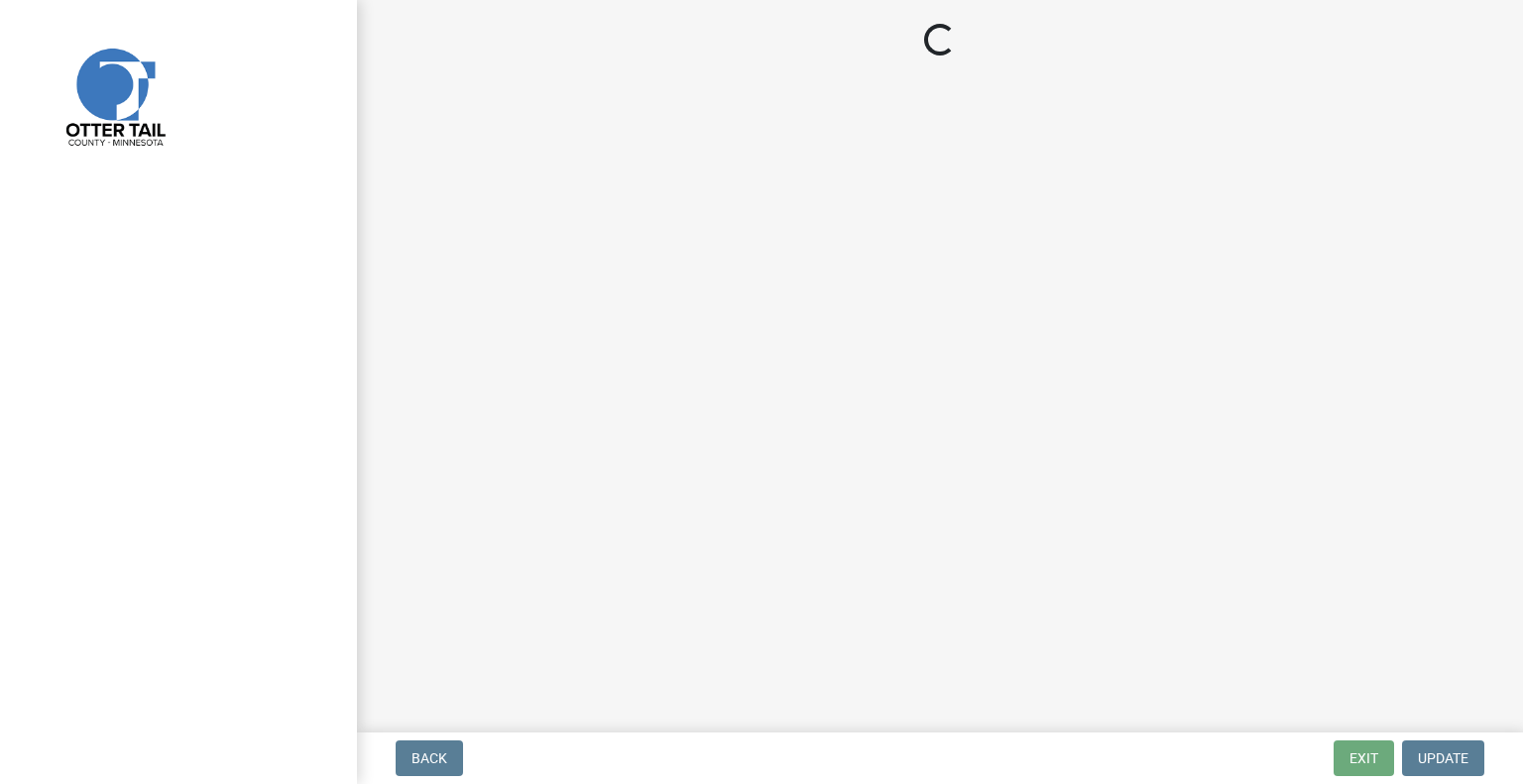 scroll, scrollTop: 0, scrollLeft: 0, axis: both 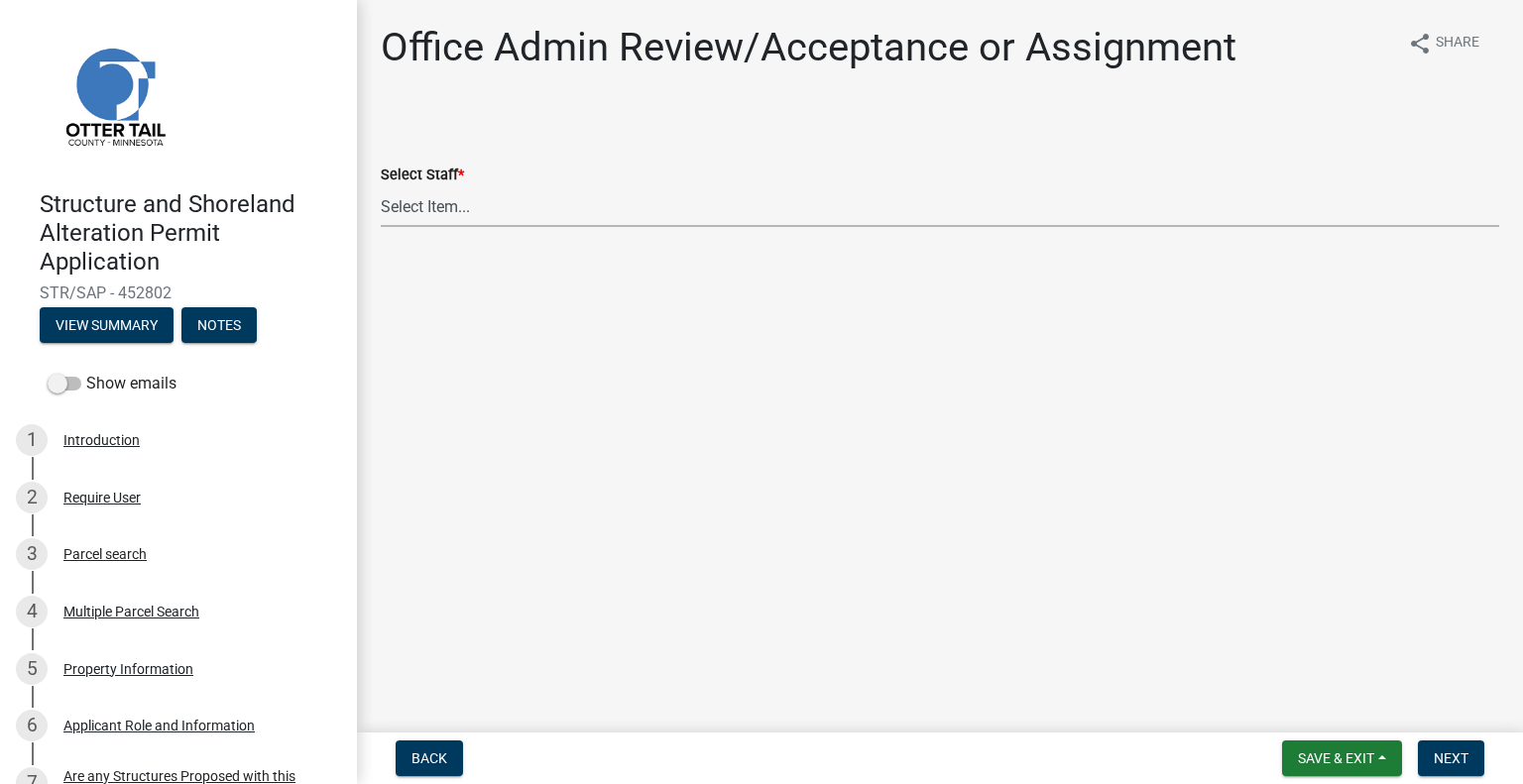 click on "Select Item...   [FIRST] [LAST] ([EMAIL])   [FIRST] [LAST] ([EMAIL])   [FIRST] [LAST] ([EMAIL])   [FIRST] [LAST] ([EMAIL])   [FIRST] [LAST] ([EMAIL])   [FIRST] [LAST] ([EMAIL])   [FIRST] [LAST] ([EMAIL])   [FIRST] [LAST] ([EMAIL])   [FIRST] [LAST] ([EMAIL])   [FIRST] [LAST] ([EMAIL])   [FIRST] [LAST] ([EMAIL])   [FIRST] [LAST] ([EMAIL])   [FIRST] [LAST] ([EMAIL])   [FIRST] [LAST] ([EMAIL])" at bounding box center (940, 206) 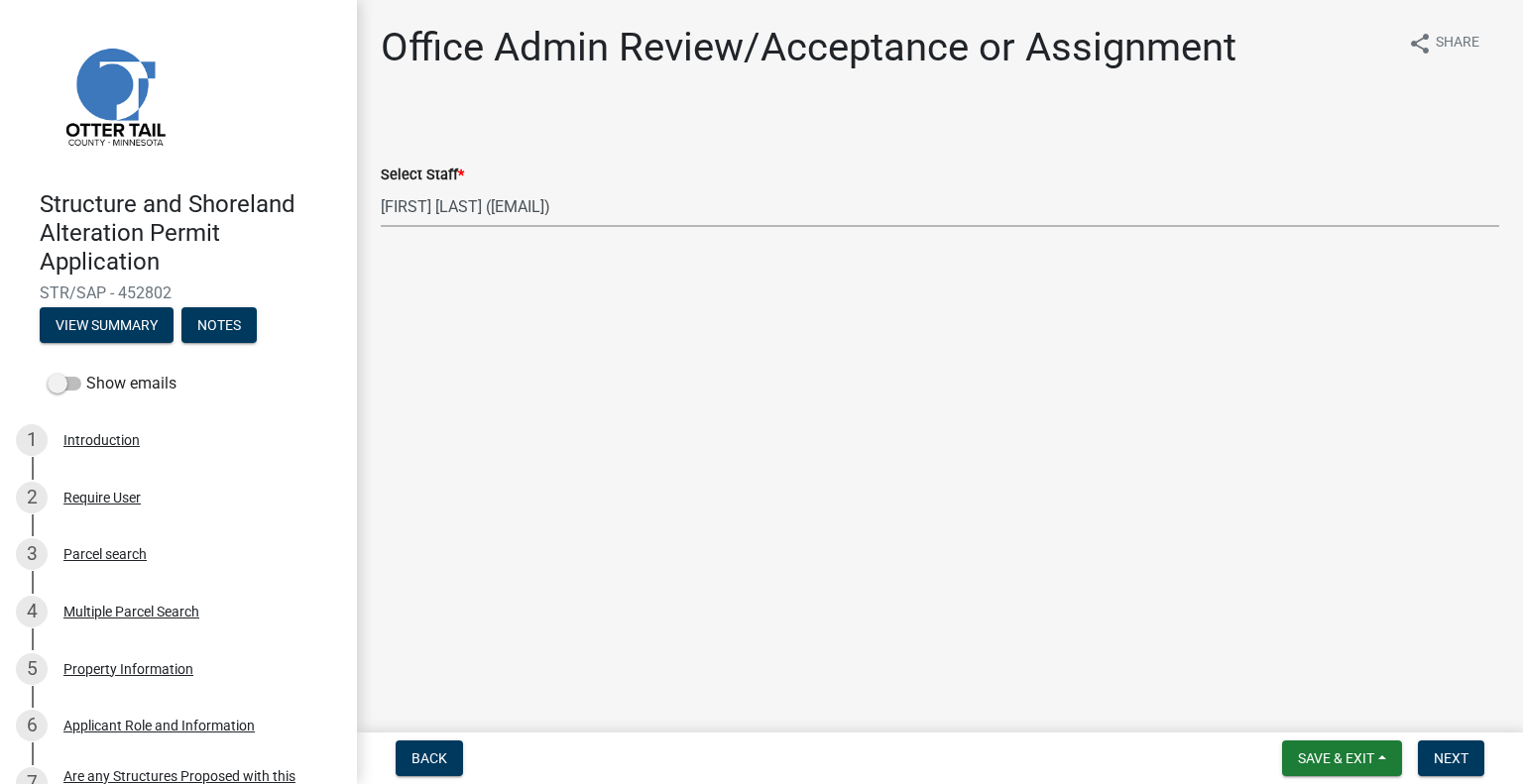 click on "Select Item...   [FIRST] [LAST] ([EMAIL])   [FIRST] [LAST] ([EMAIL])   [FIRST] [LAST] ([EMAIL])   [FIRST] [LAST] ([EMAIL])   [FIRST] [LAST] ([EMAIL])   [FIRST] [LAST] ([EMAIL])   [FIRST] [LAST] ([EMAIL])   [FIRST] [LAST] ([EMAIL])   [FIRST] [LAST] ([EMAIL])   [FIRST] [LAST] ([EMAIL])   [FIRST] [LAST] ([EMAIL])   [FIRST] [LAST] ([EMAIL])   [FIRST] [LAST] ([EMAIL])   [FIRST] [LAST] ([EMAIL])" at bounding box center (940, 206) 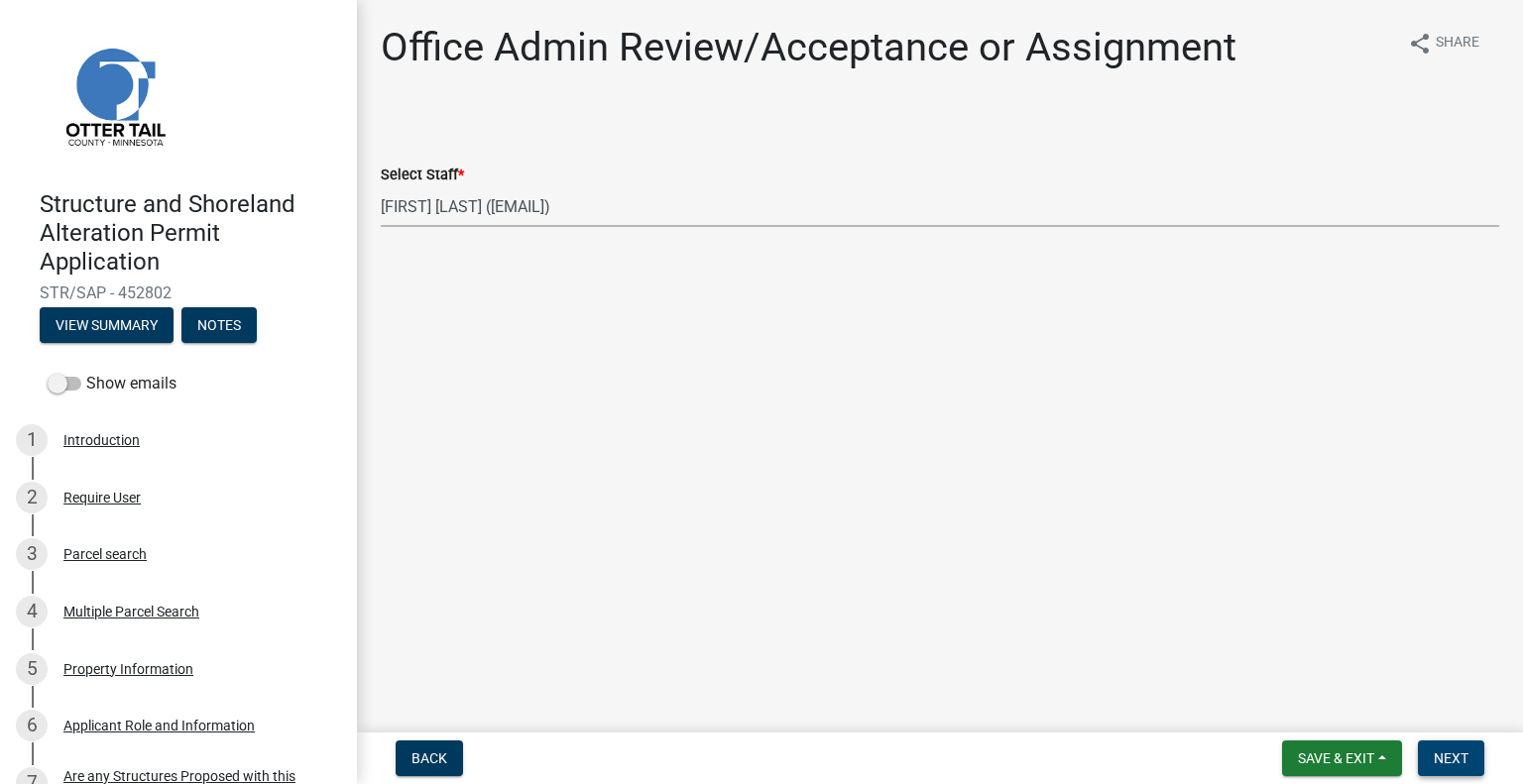 click on "Next" at bounding box center (1451, 758) 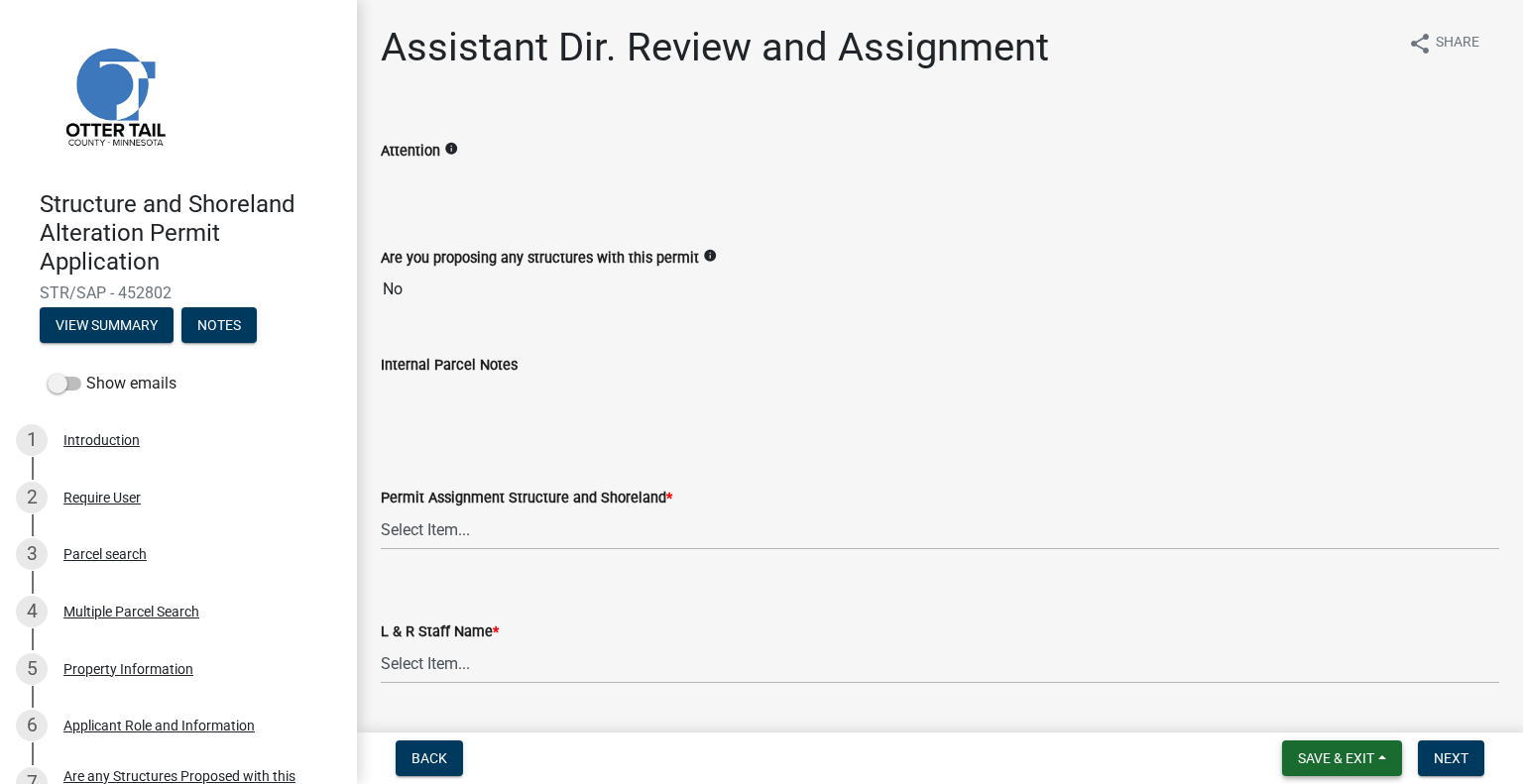 click on "Save & Exit" at bounding box center (1342, 758) 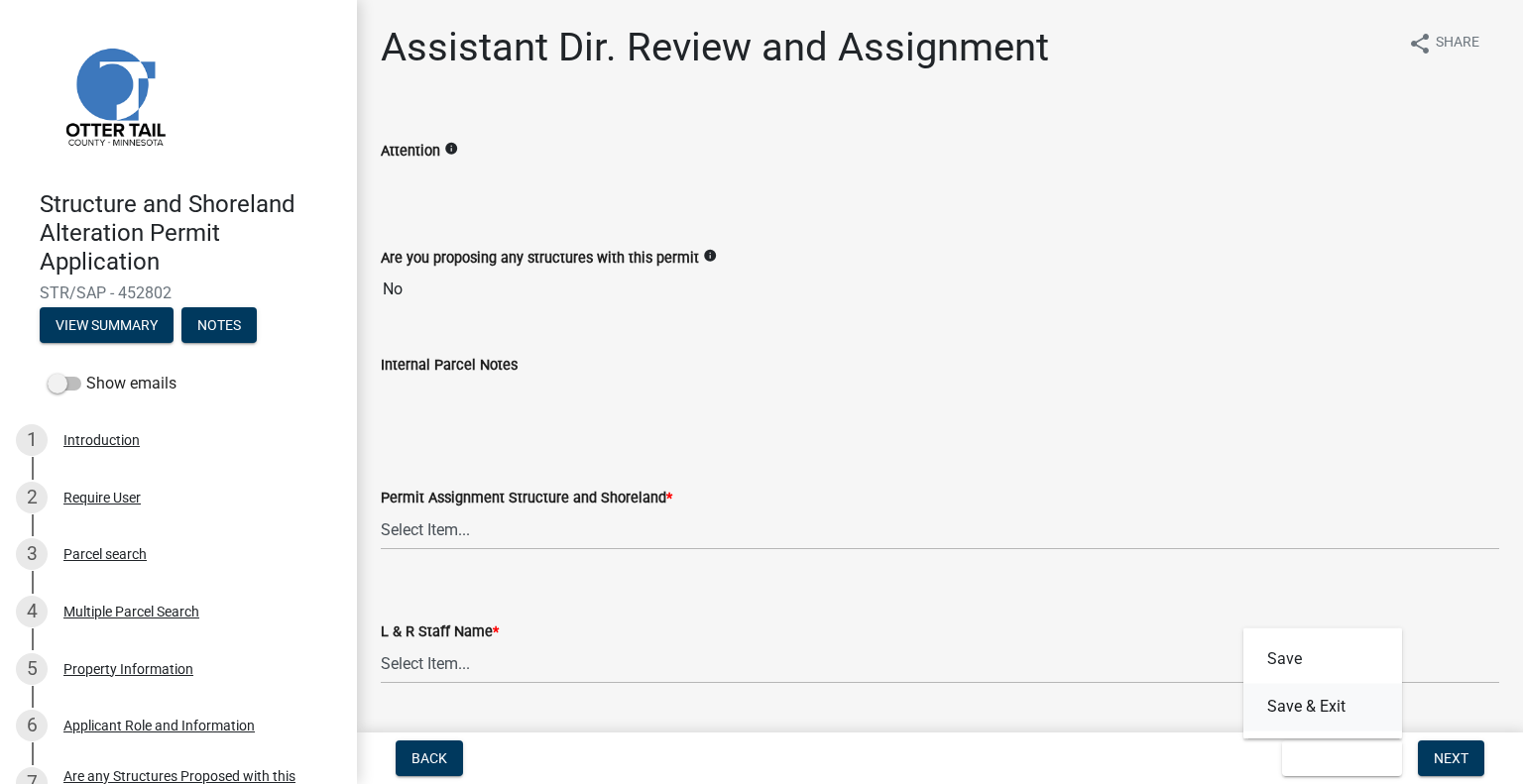 click on "Save & Exit" at bounding box center [1323, 707] 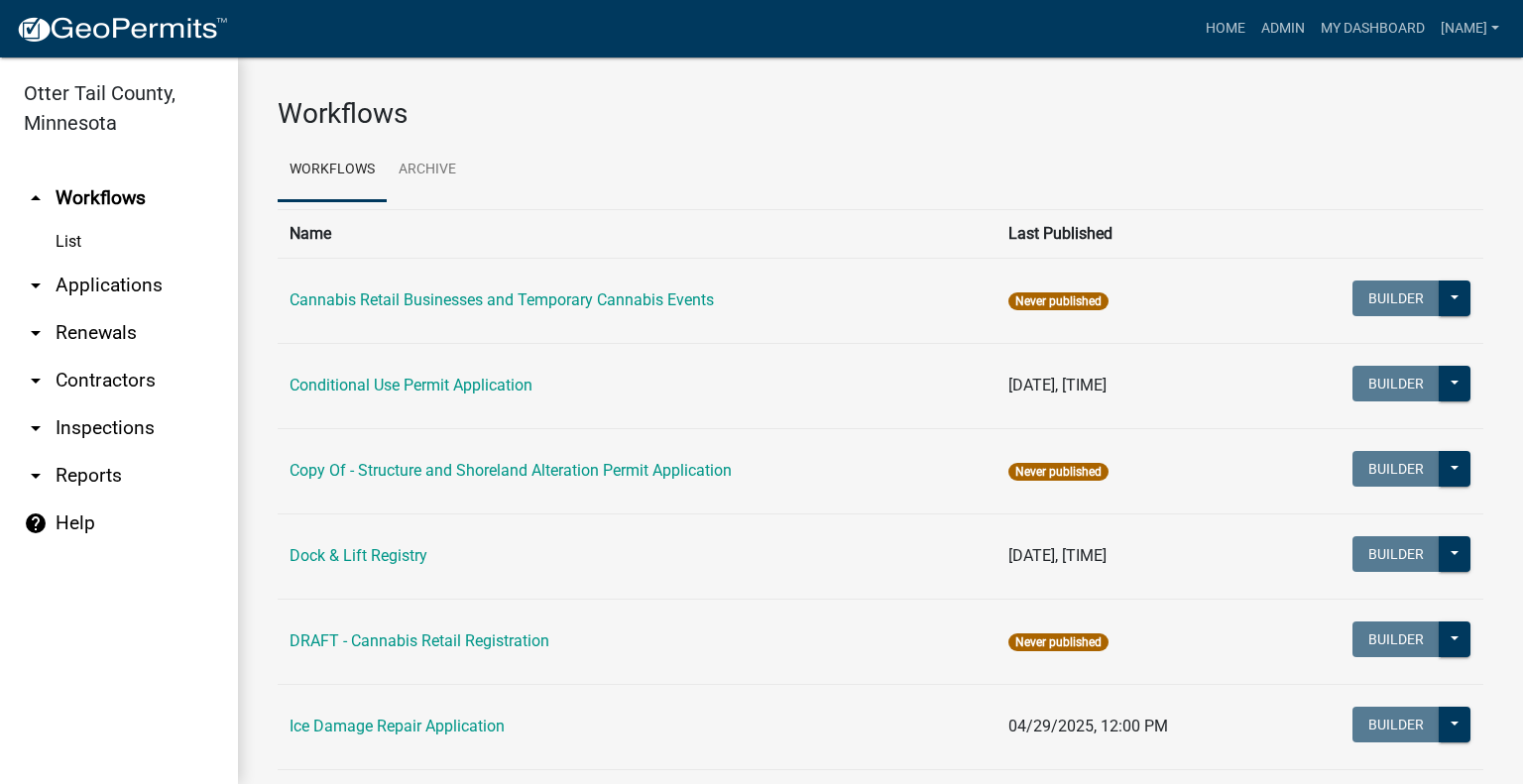 scroll, scrollTop: 0, scrollLeft: 0, axis: both 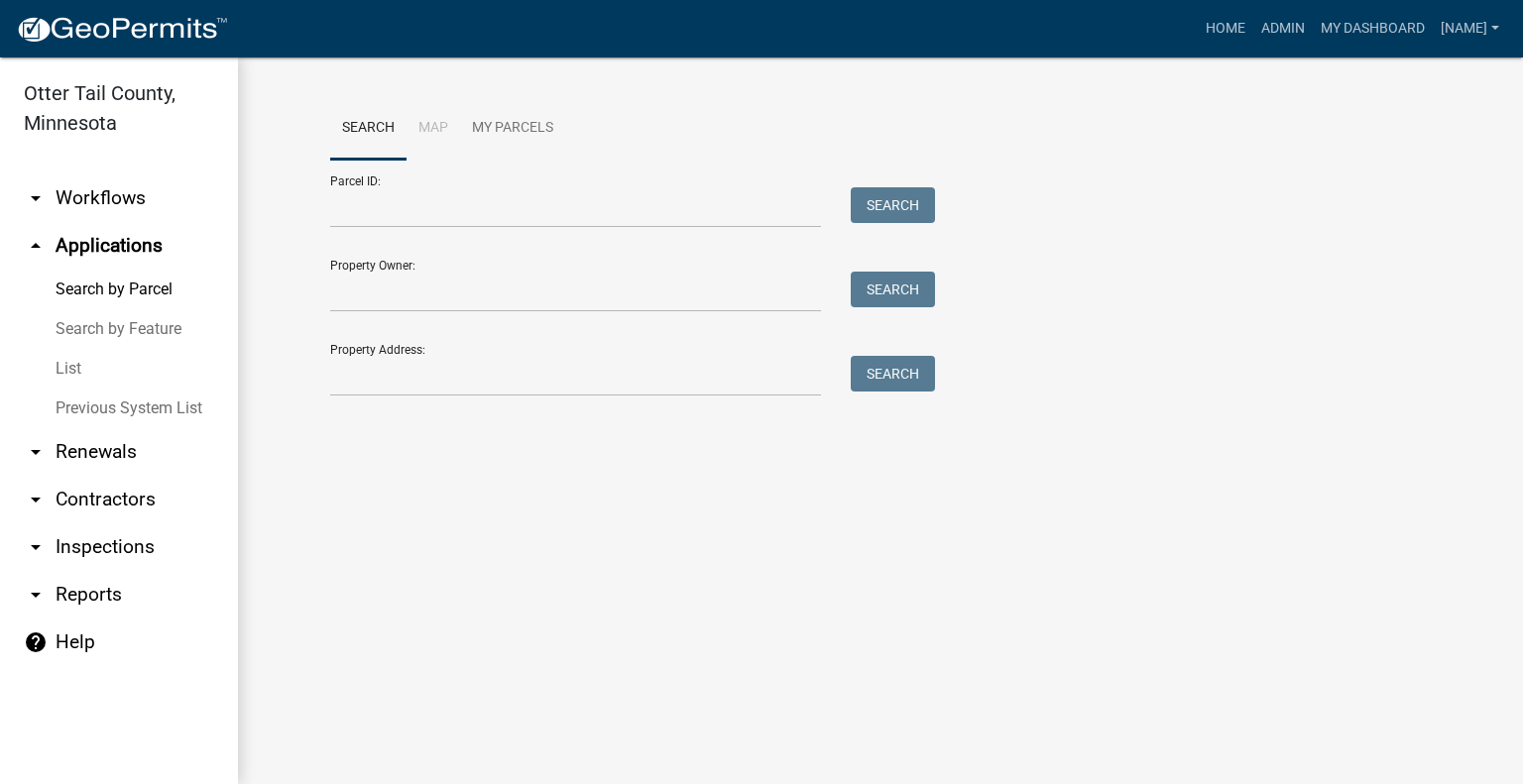 click on "arrow_drop_down   Workflows" at bounding box center (119, 198) 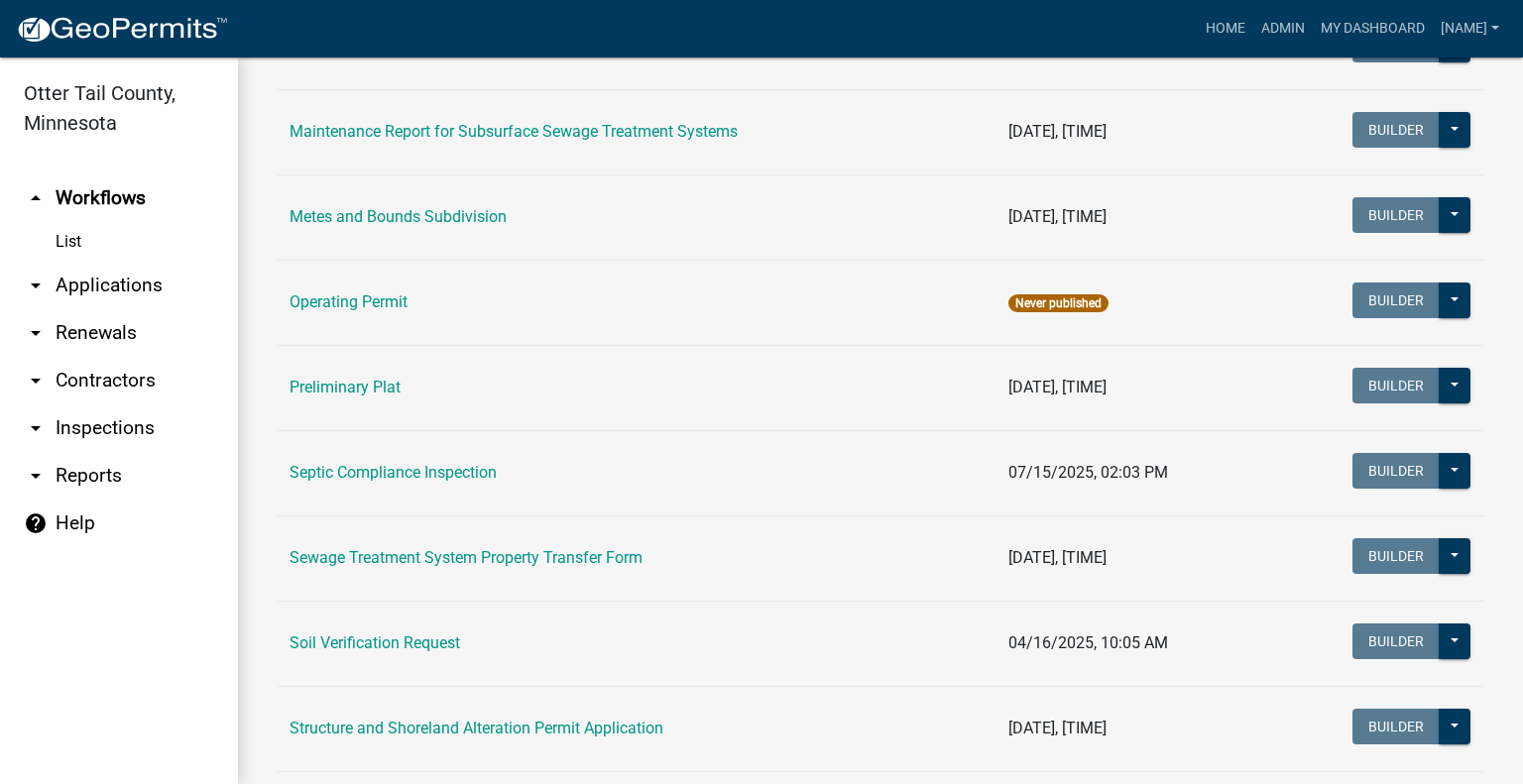 scroll, scrollTop: 845, scrollLeft: 0, axis: vertical 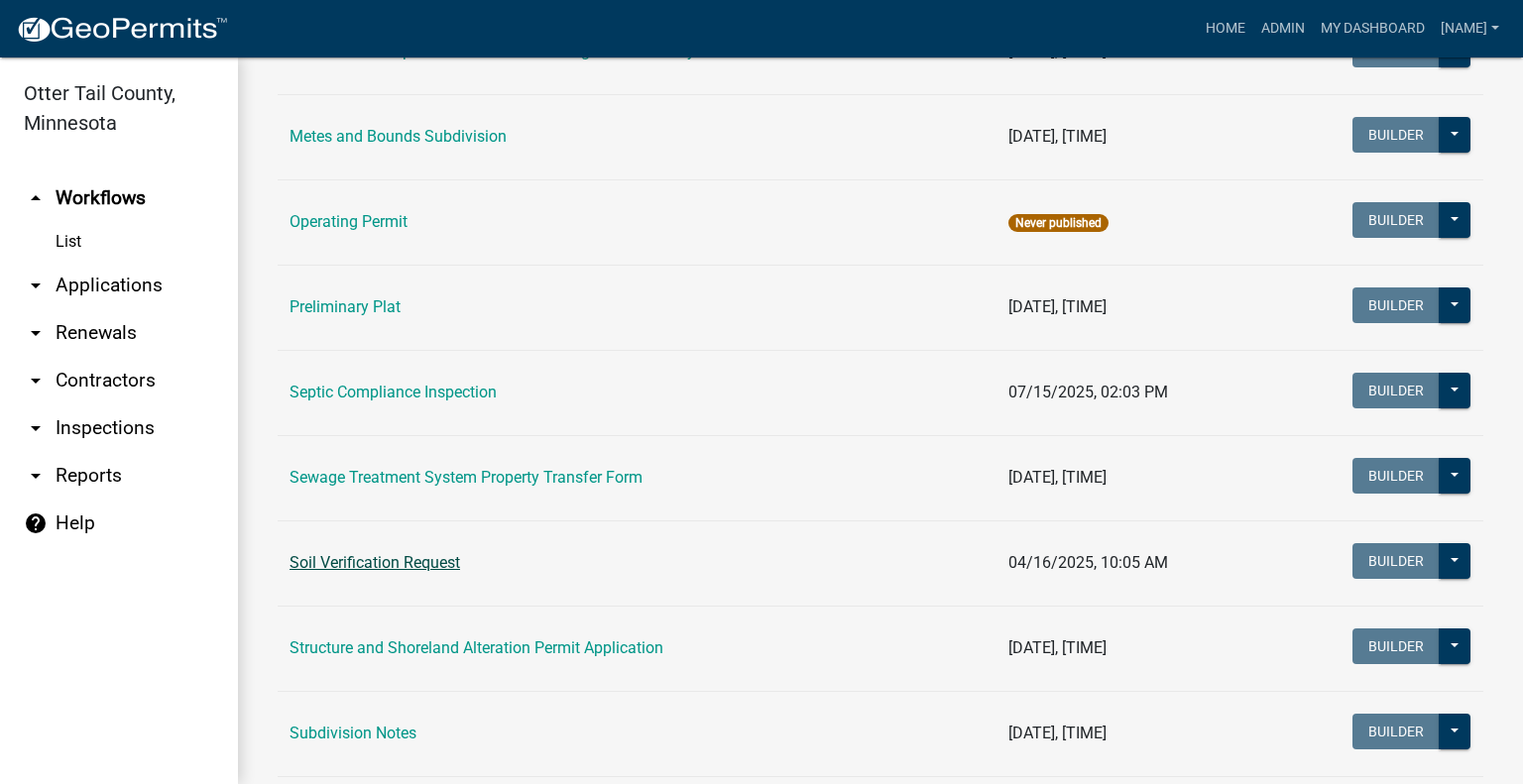 click on "Soil Verification Request" at bounding box center [375, 562] 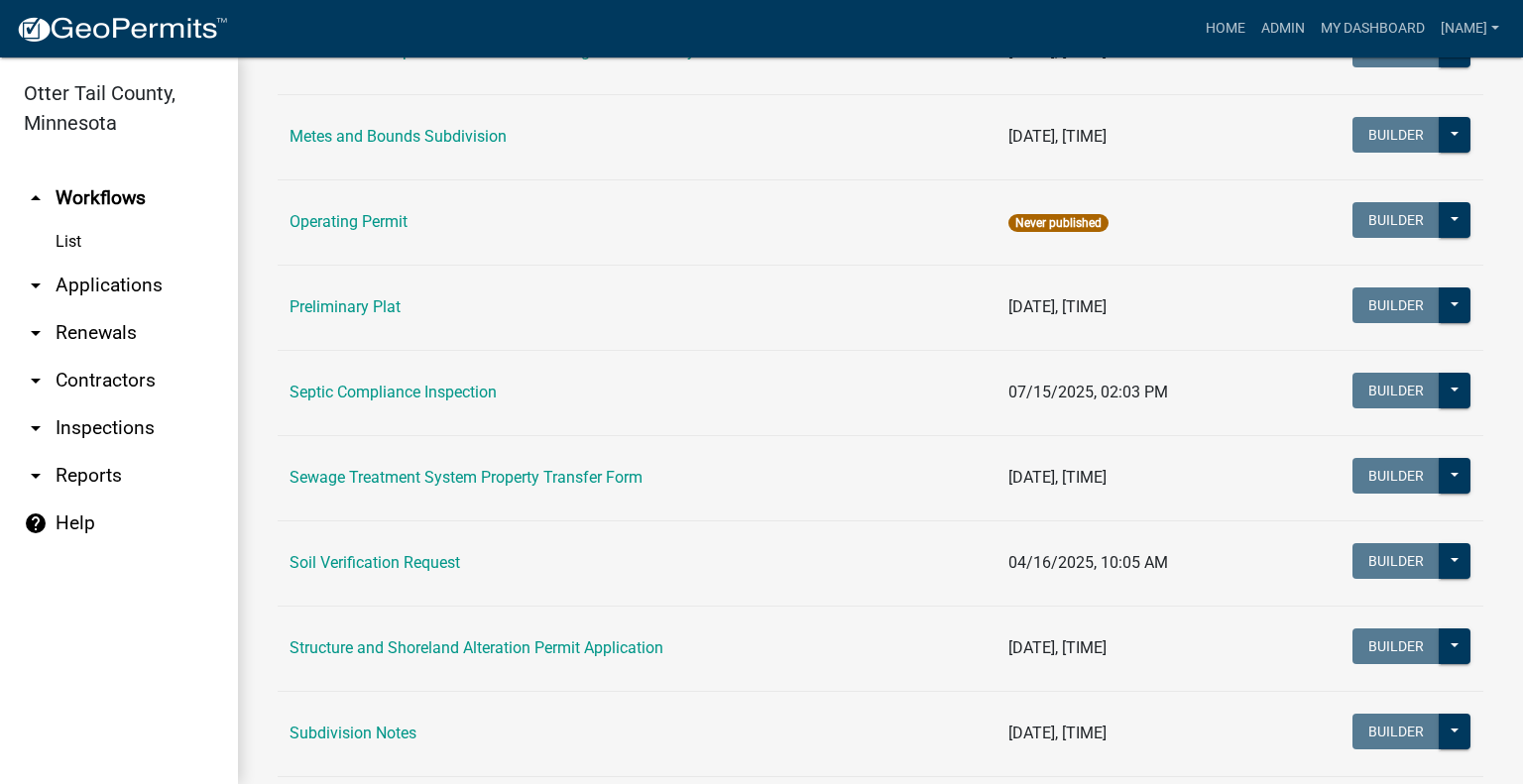 scroll, scrollTop: 0, scrollLeft: 0, axis: both 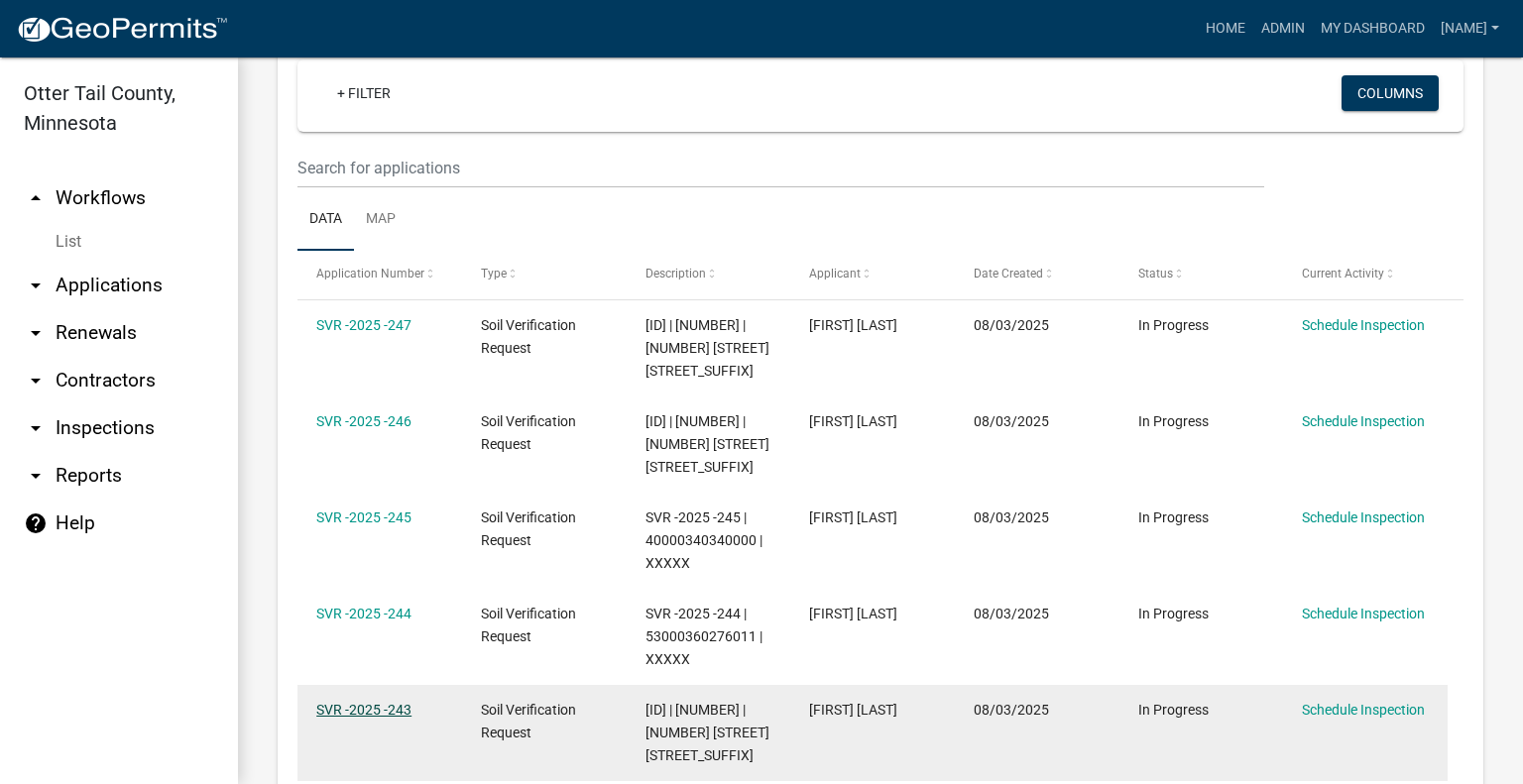 click on "SVR -2025 -243" 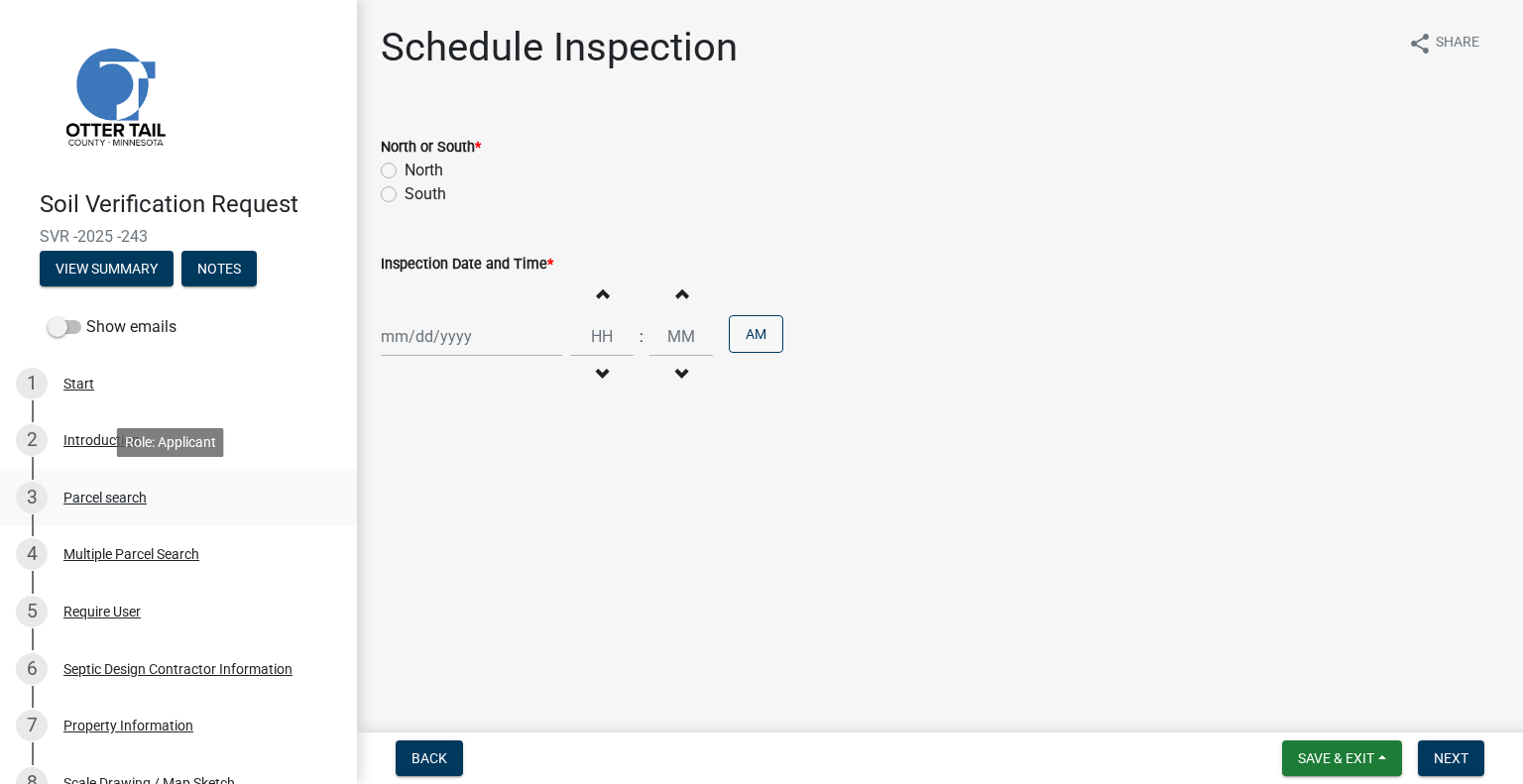 click on "3     Parcel search" at bounding box center (171, 498) 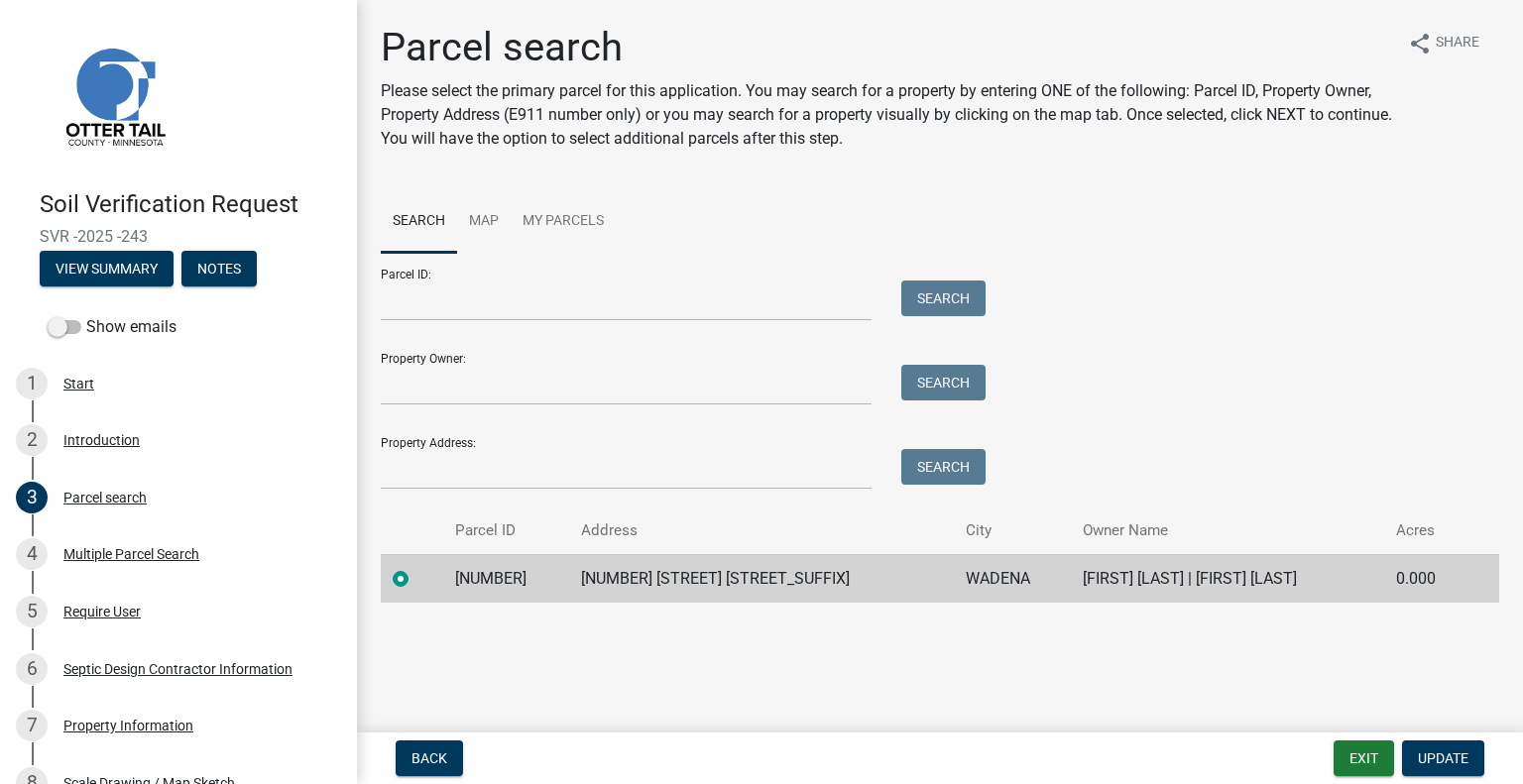 click on "11000220144000" 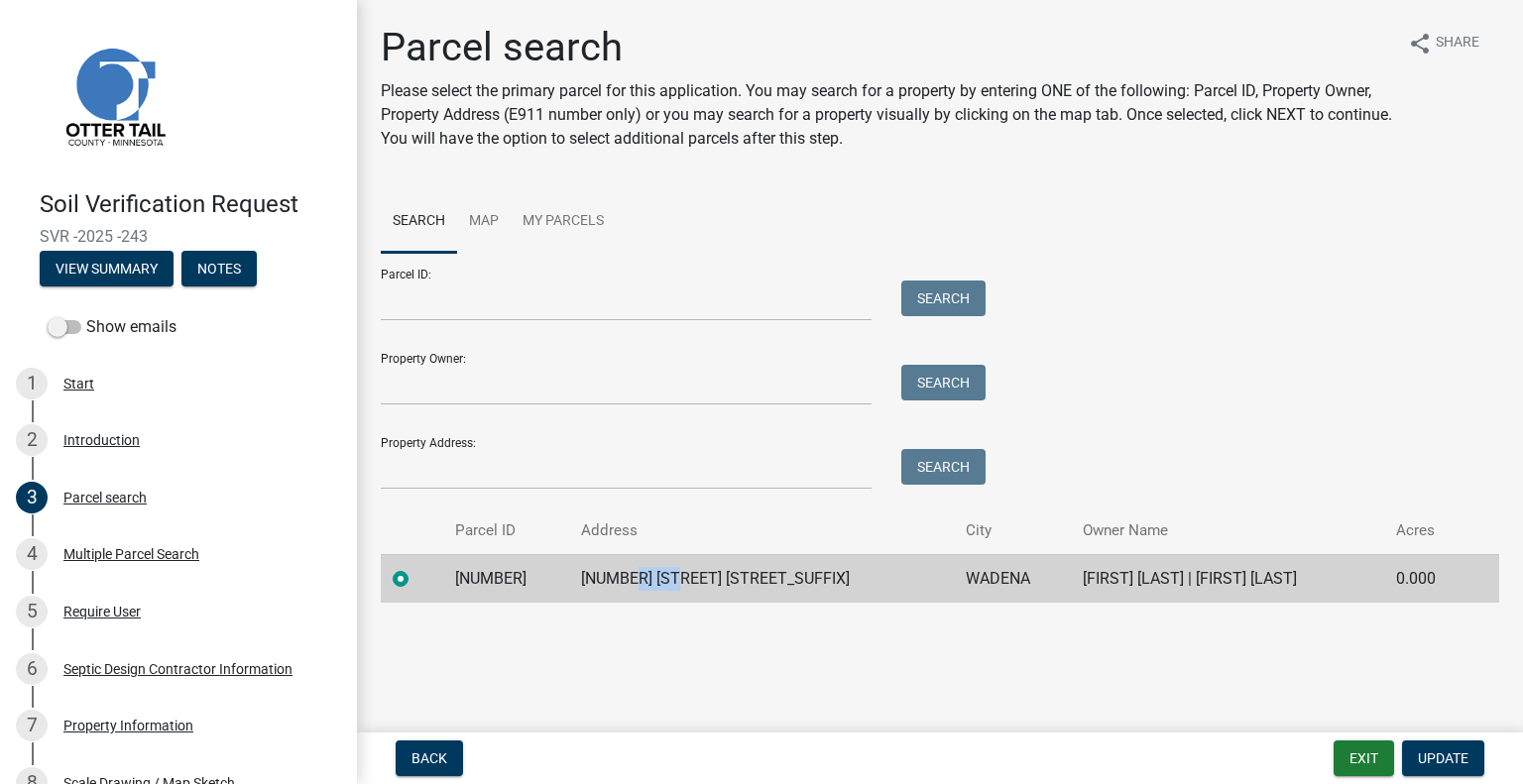 click on "30995 615TH AVE" 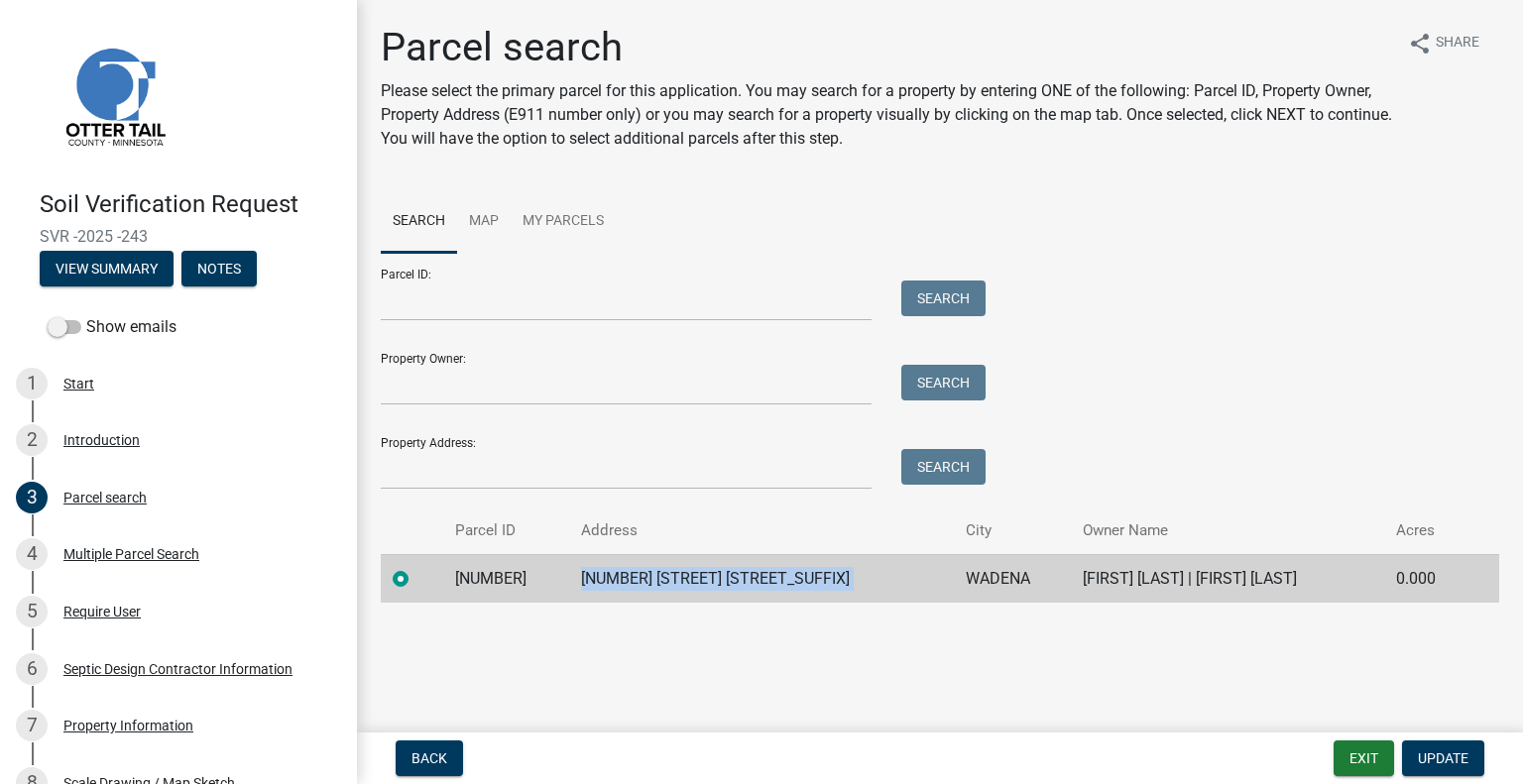 click on "30995 615TH AVE" 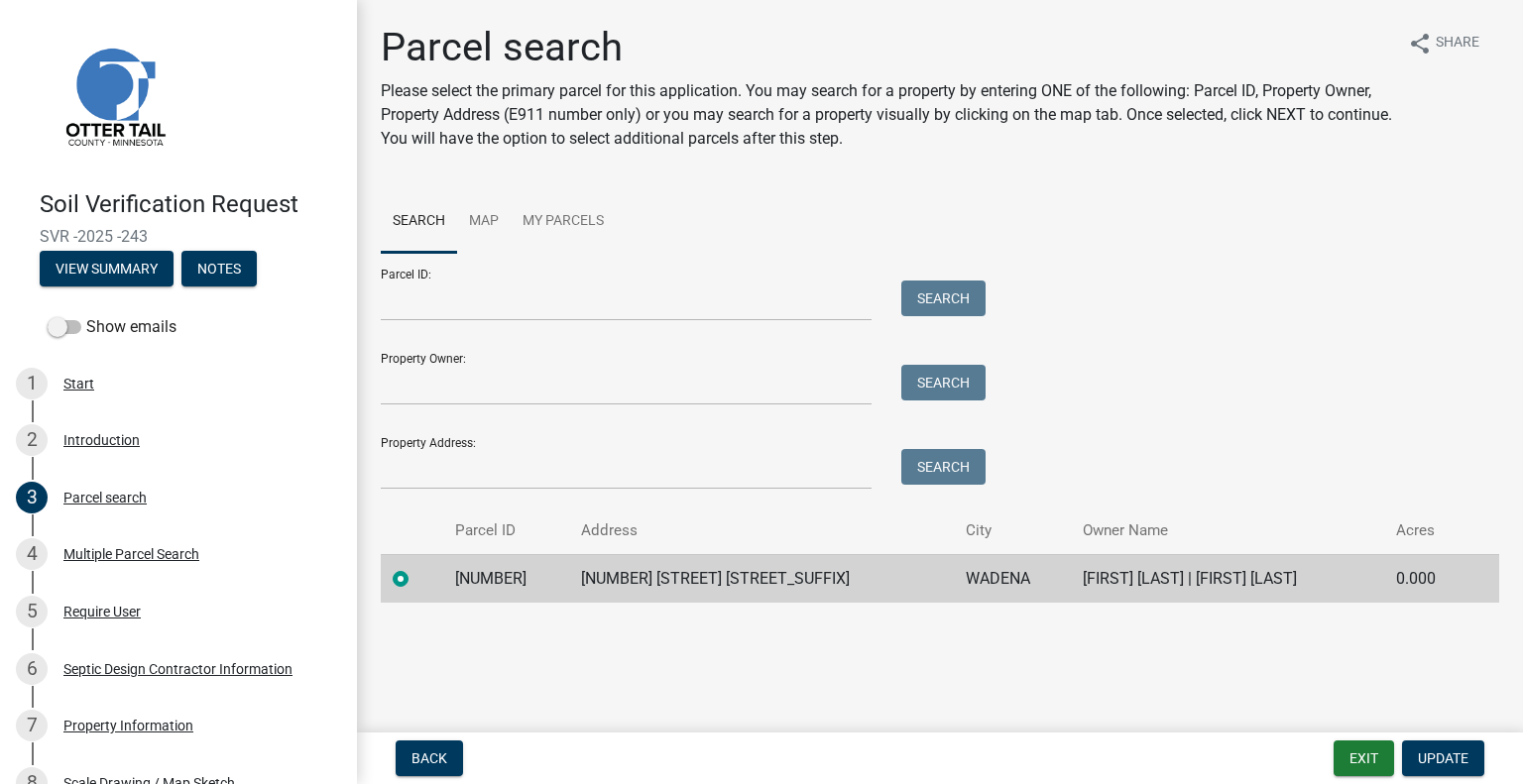 click on "WADENA" 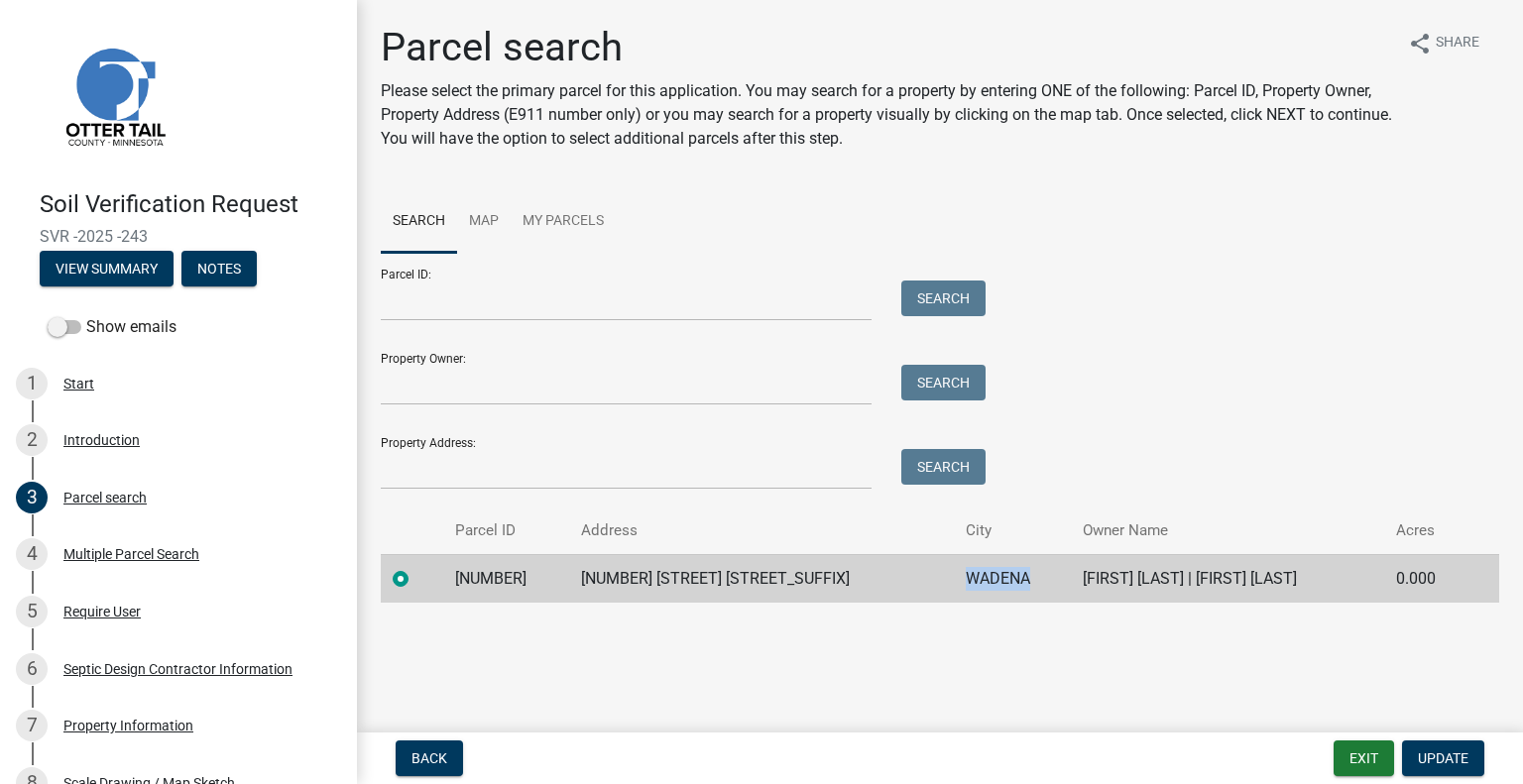 click on "WADENA" 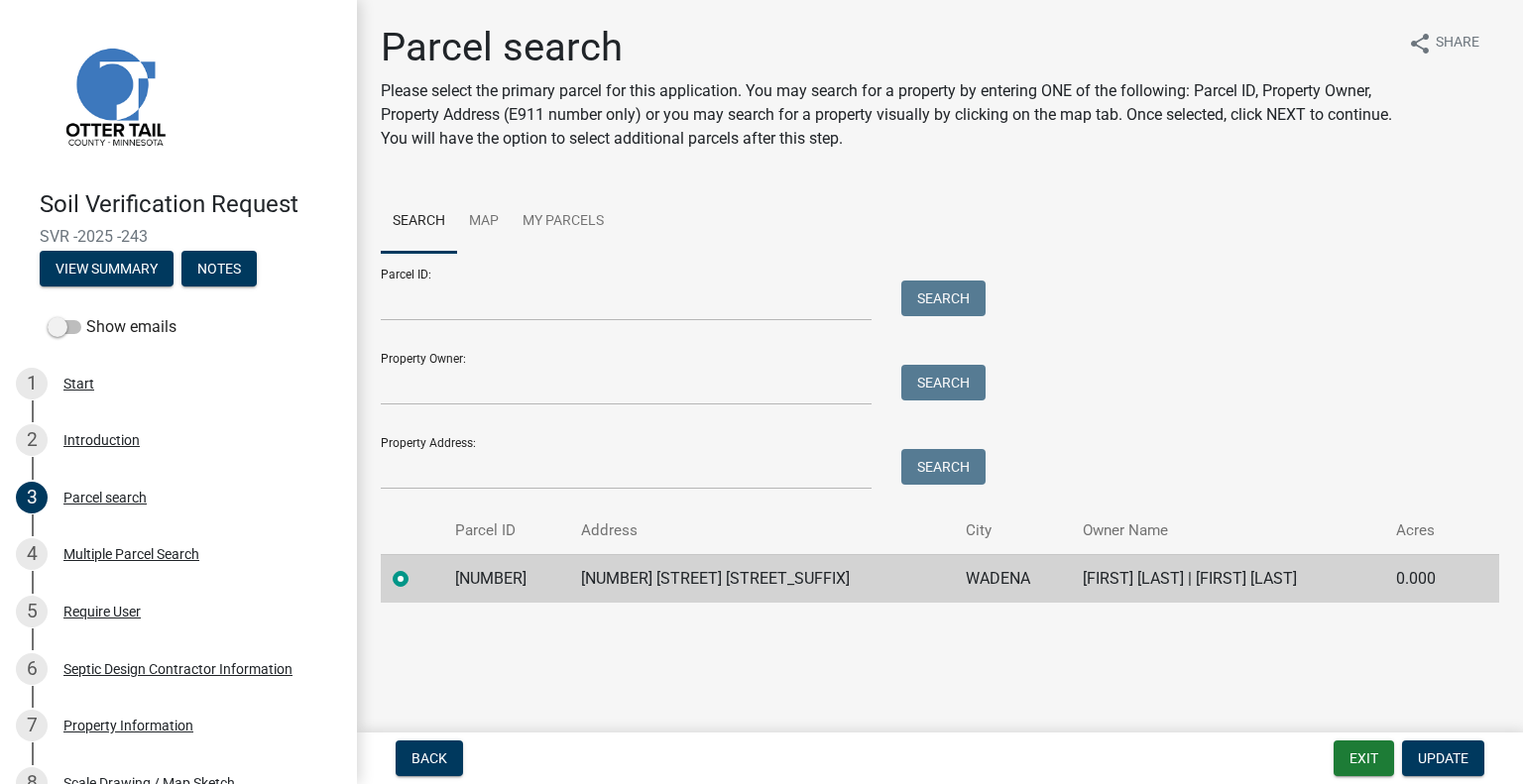 click on "GREGORY T MALONE | MARY K MALONE" 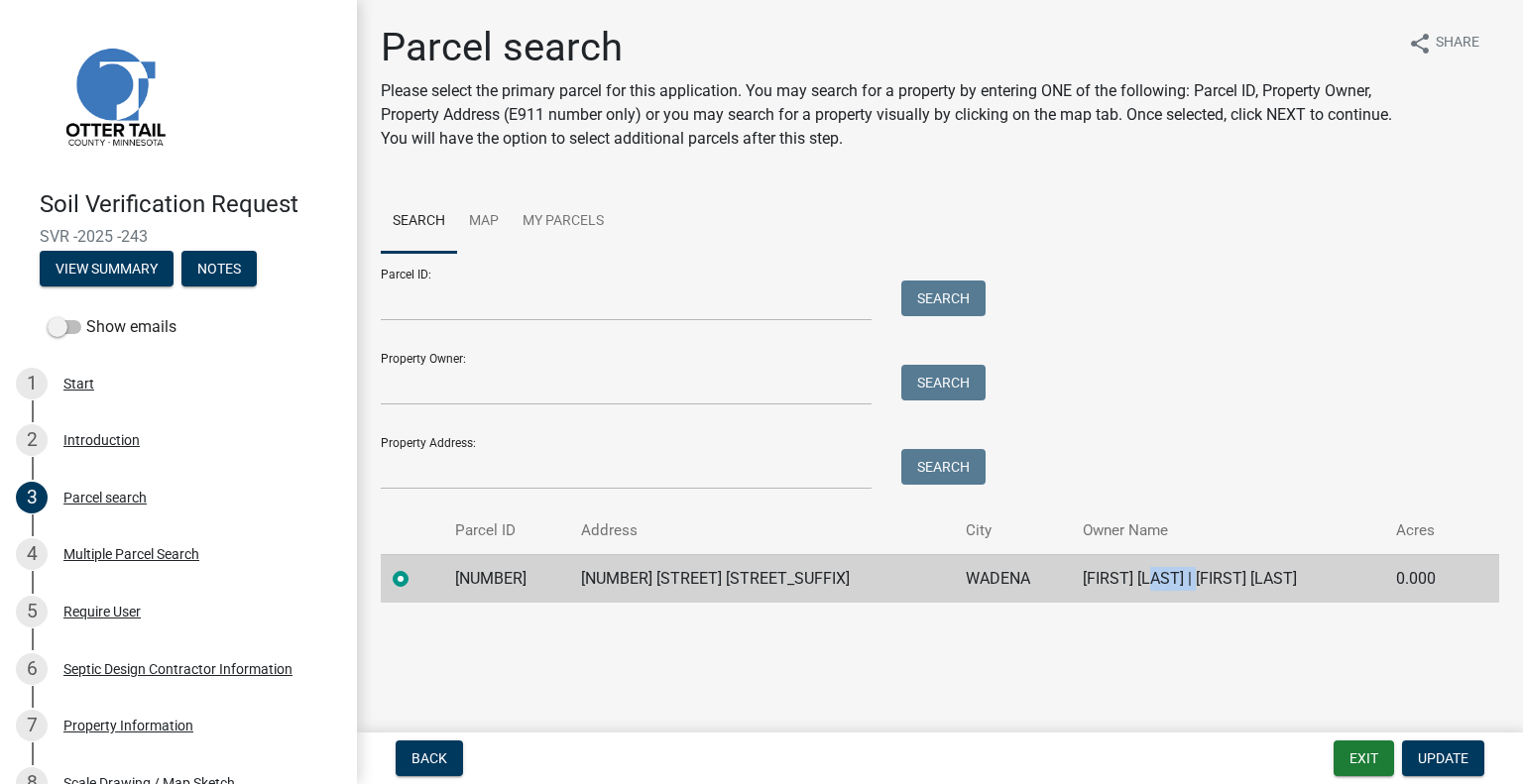 click on "GREGORY T MALONE | MARY K MALONE" 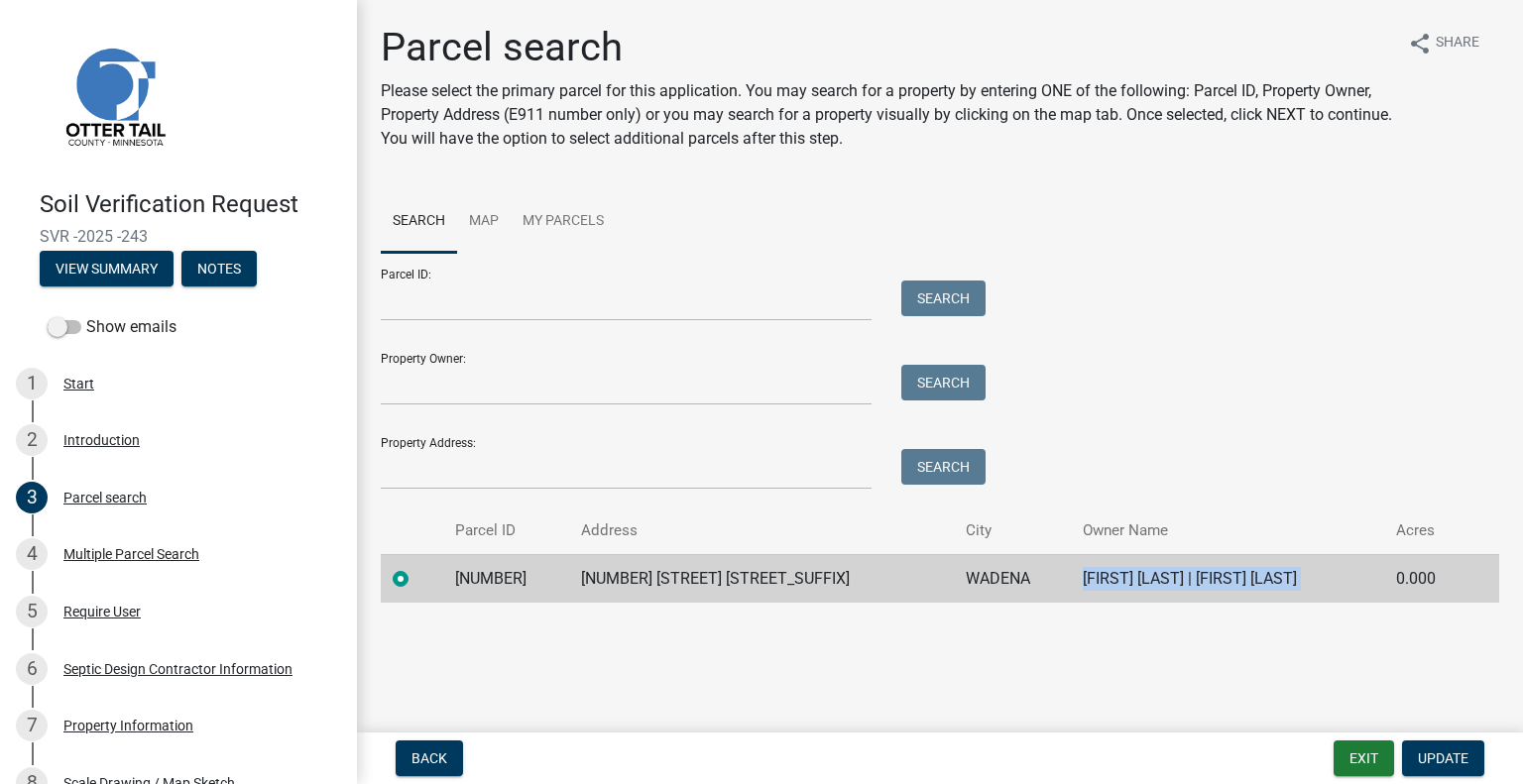 click on "GREGORY T MALONE | MARY K MALONE" 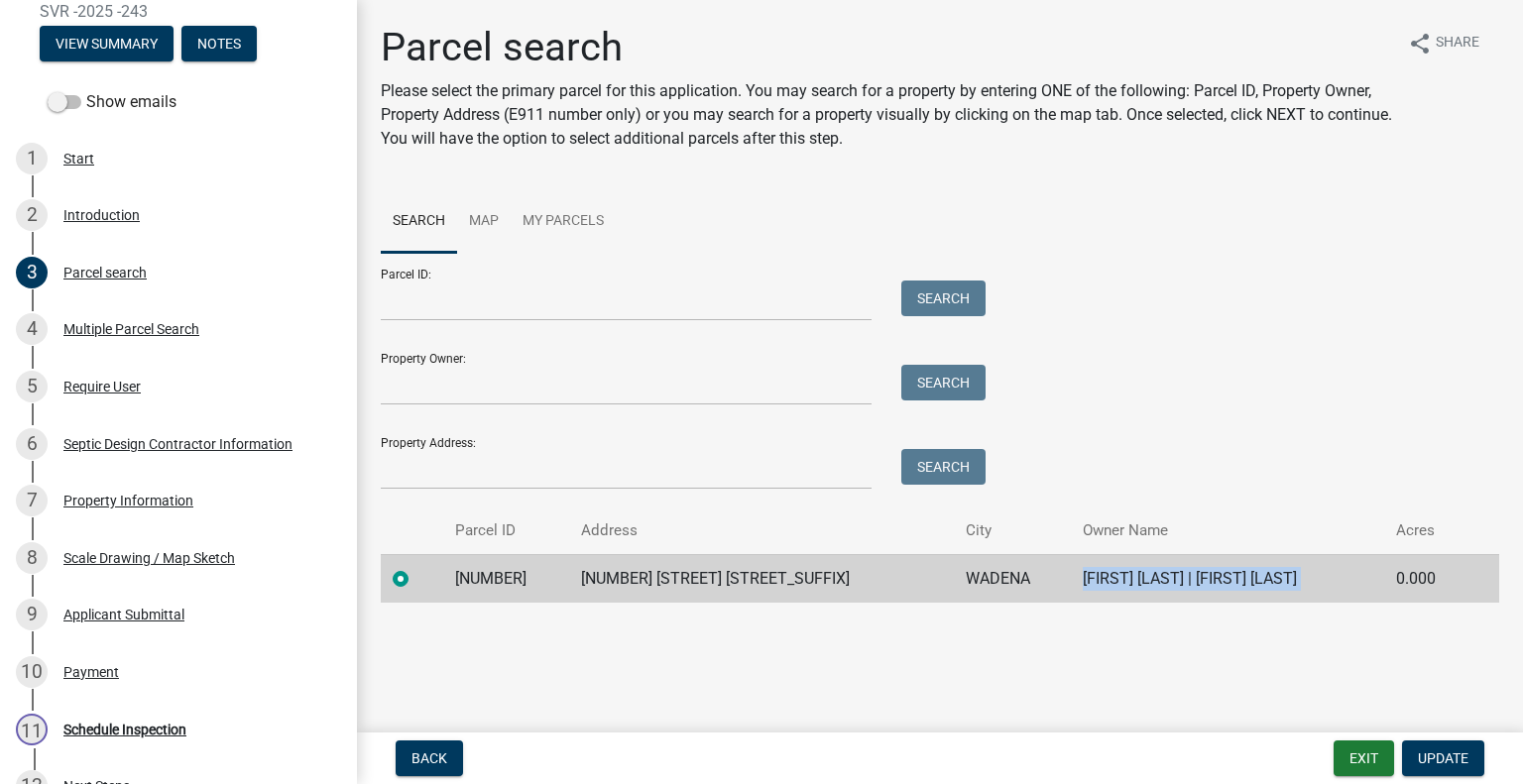 scroll, scrollTop: 440, scrollLeft: 0, axis: vertical 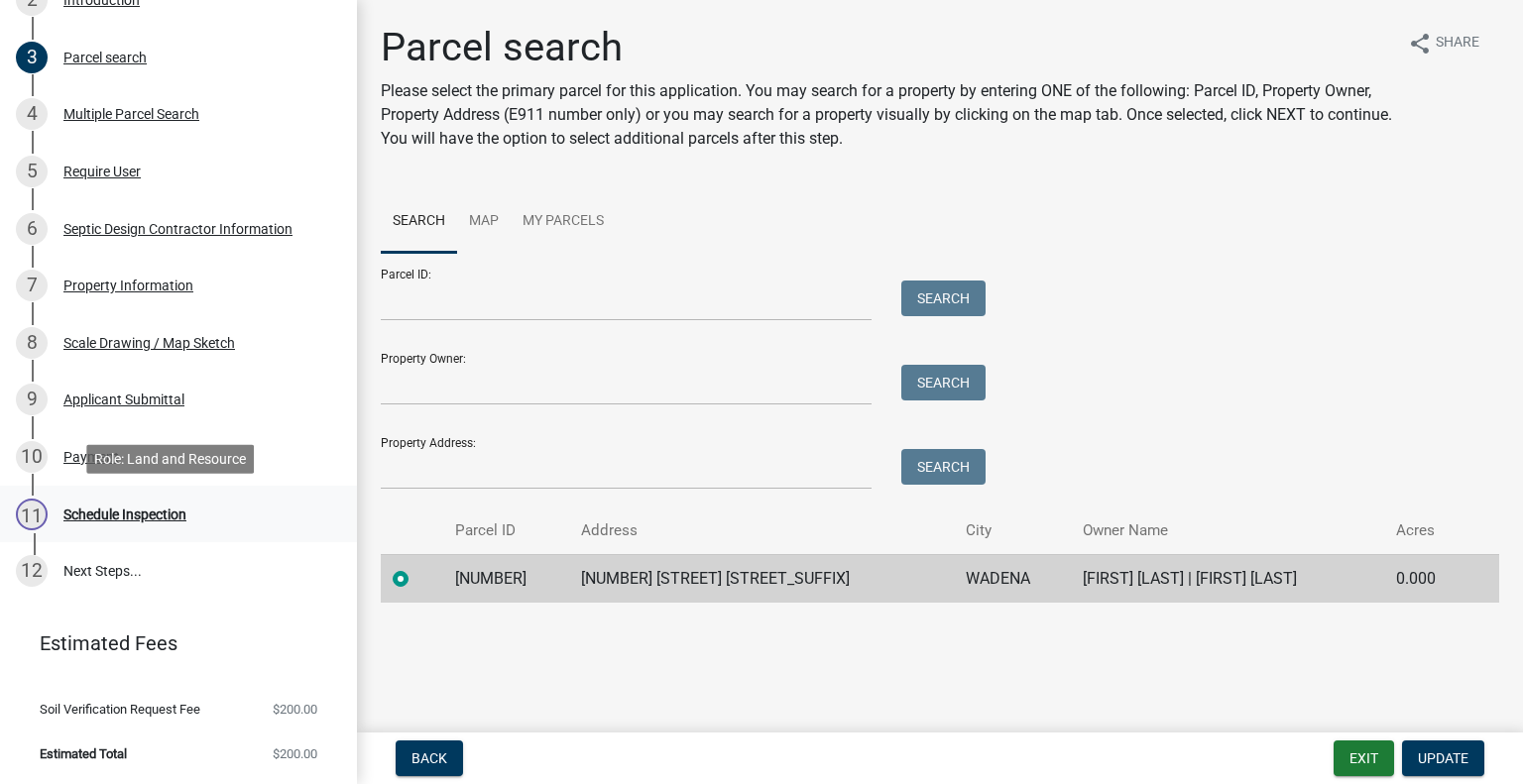 click on "Schedule Inspection" at bounding box center (125, 514) 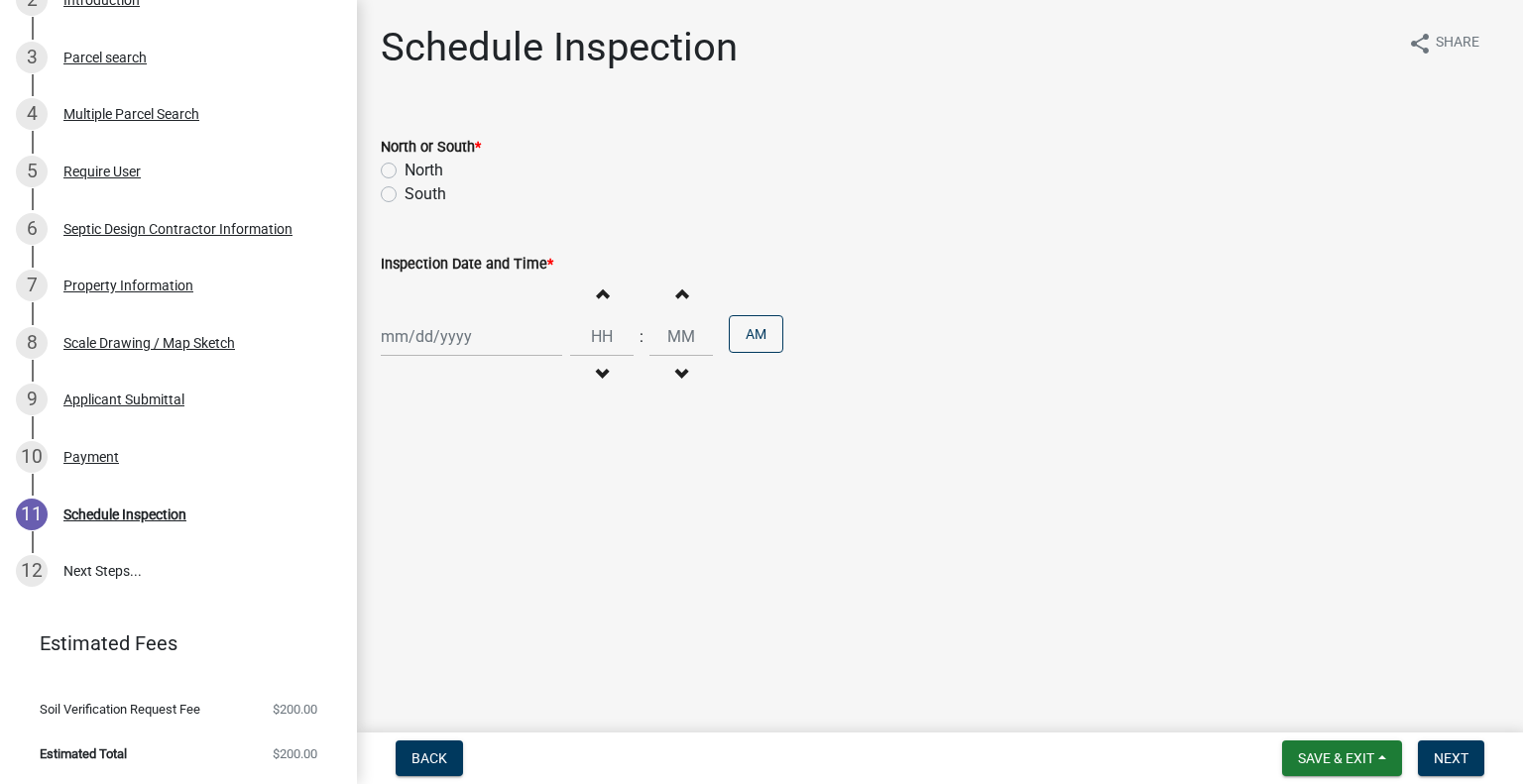 click on "North" 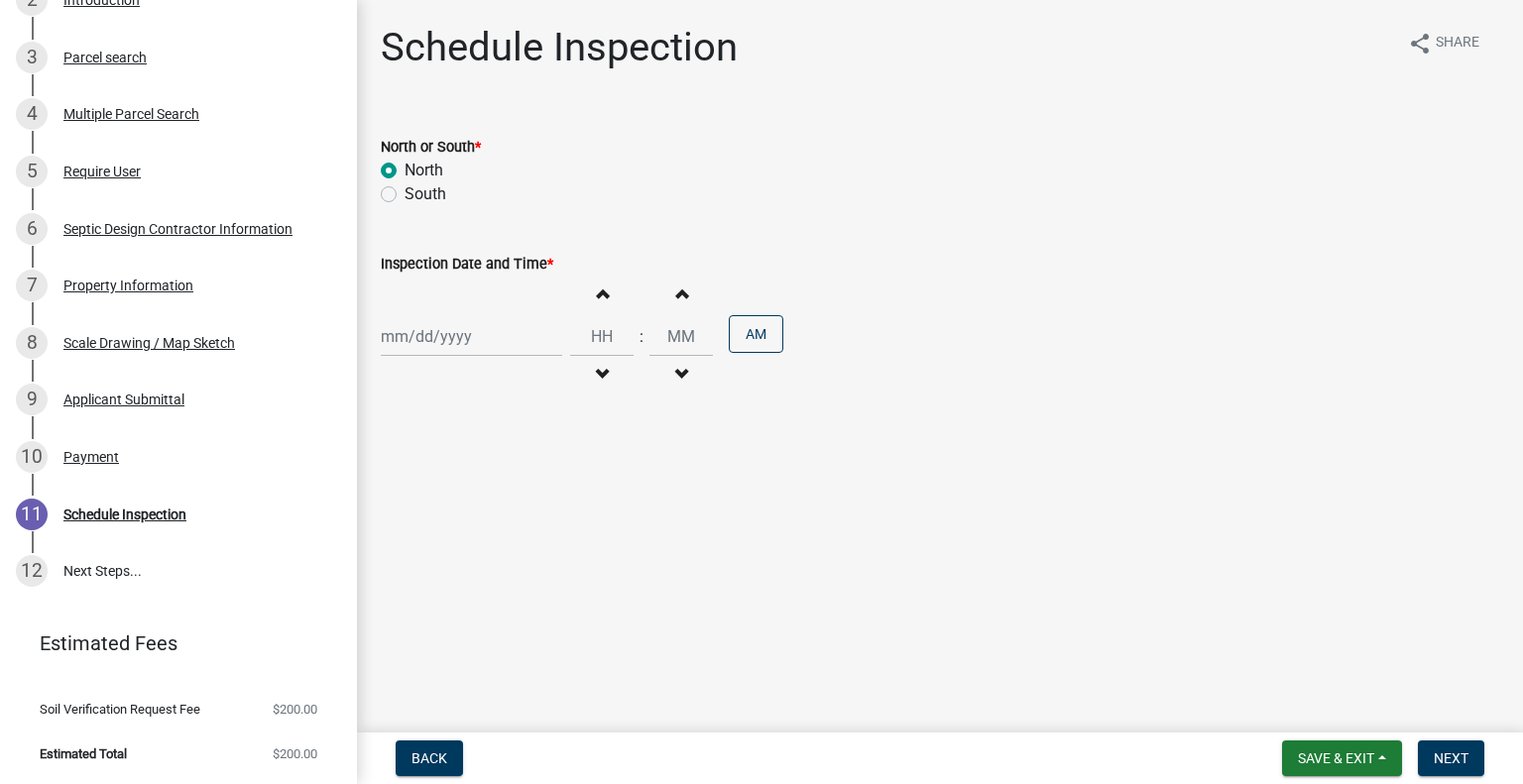 radio on "true" 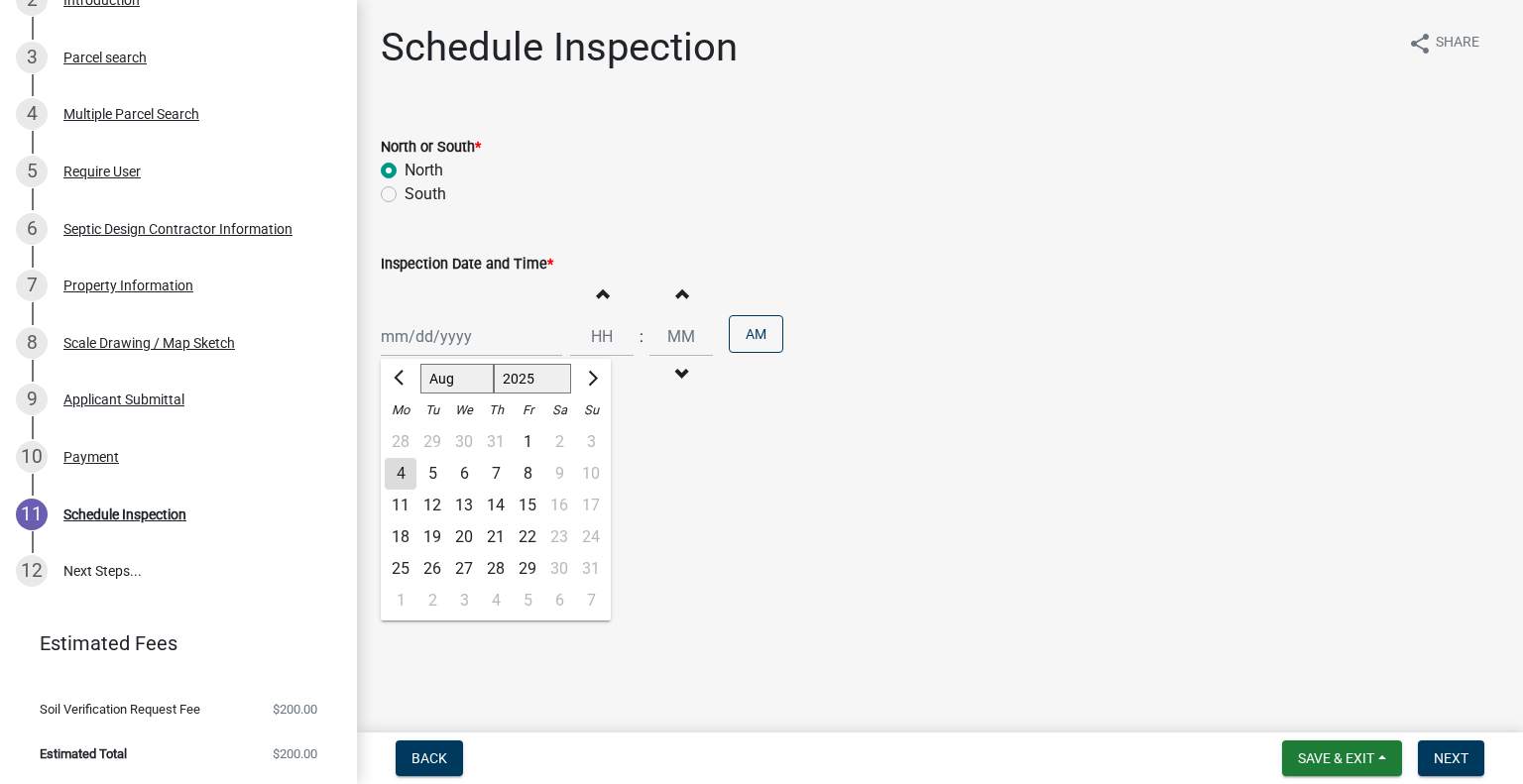 click on "Jan Feb Mar Apr May Jun Jul Aug Sep Oct Nov Dec 1525 1526 1527 1528 1529 1530 1531 1532 1533 1534 1535 1536 1537 1538 1539 1540 1541 1542 1543 1544 1545 1546 1547 1548 1549 1550 1551 1552 1553 1554 1555 1556 1557 1558 1559 1560 1561 1562 1563 1564 1565 1566 1567 1568 1569 1570 1571 1572 1573 1574 1575 1576 1577 1578 1579 1580 1581 1582 1583 1584 1585 1586 1587 1588 1589 1590 1591 1592 1593 1594 1595 1596 1597 1598 1599 1600 1601 1602 1603 1604 1605 1606 1607 1608 1609 1610 1611 1612 1613 1614 1615 1616 1617 1618 1619 1620 1621 1622 1623 1624 1625 1626 1627 1628 1629 1630 1631 1632 1633 1634 1635 1636 1637 1638 1639 1640 1641 1642 1643 1644 1645 1646 1647 1648 1649 1650 1651 1652 1653 1654 1655 1656 1657 1658 1659 1660 1661 1662 1663 1664 1665 1666 1667 1668 1669 1670 1671 1672 1673 1674 1675 1676 1677 1678 1679 1680 1681 1682 1683 1684 1685 1686 1687 1688 1689 1690 1691 1692 1693 1694 1695 1696 1697 1698 1699 1700 1701 1702 1703 1704 1705 1706 1707 1708 1709 1710 1711 1712 1713 1714 1715 1716 1717 1718 1719 1" 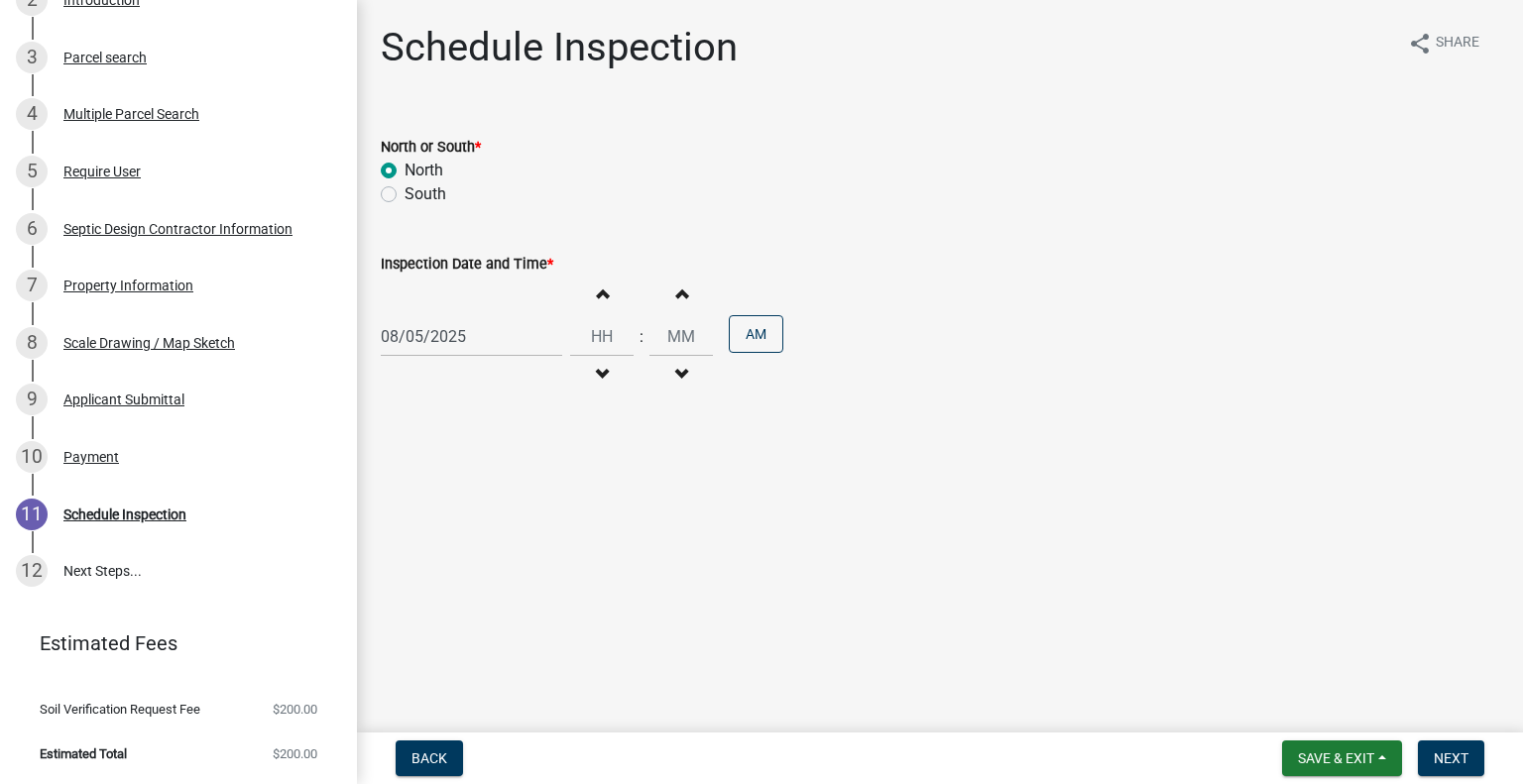 click on "Decrement hours" at bounding box center [602, 375] 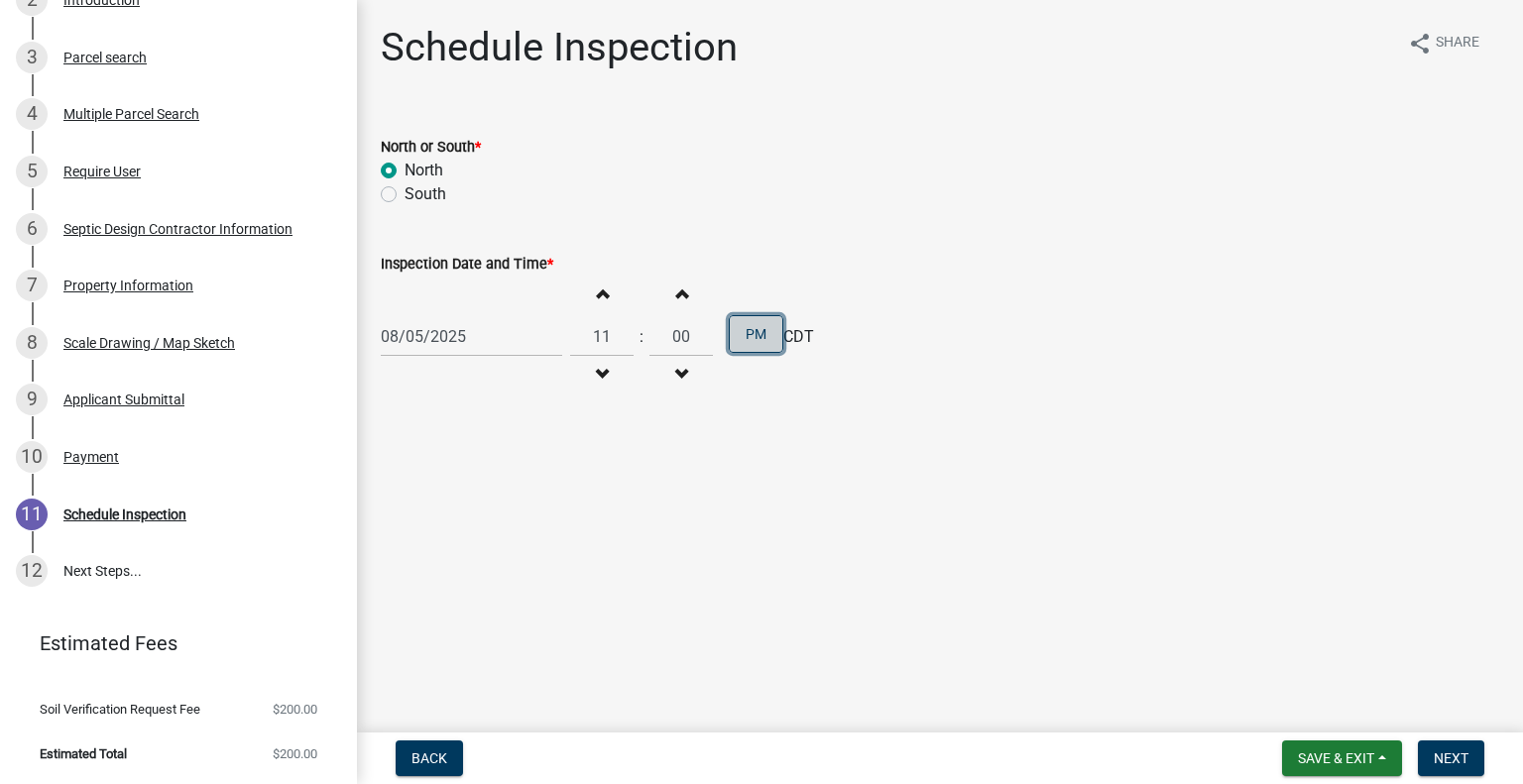 click on "PM" at bounding box center (756, 334) 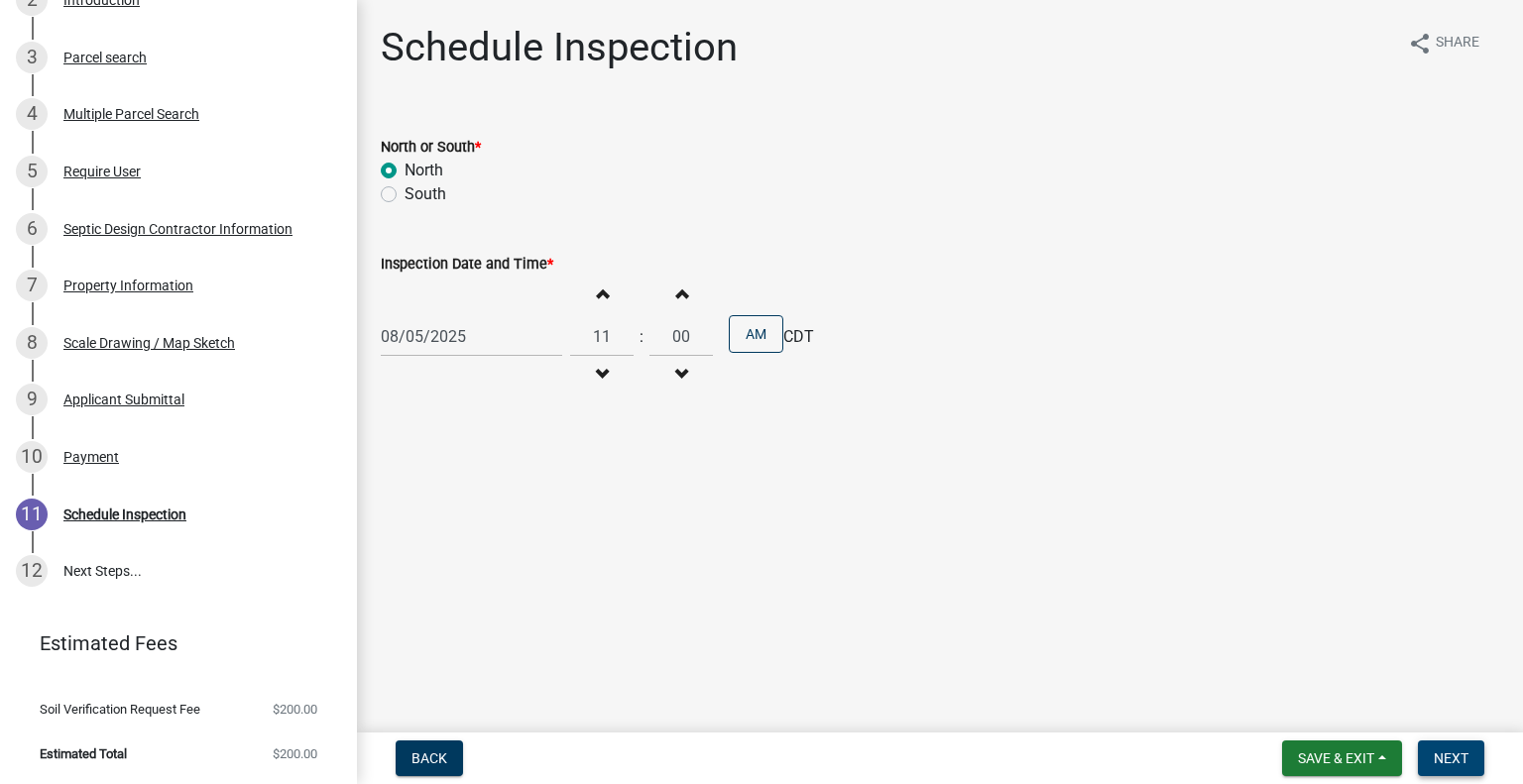 click on "Next" at bounding box center [1451, 758] 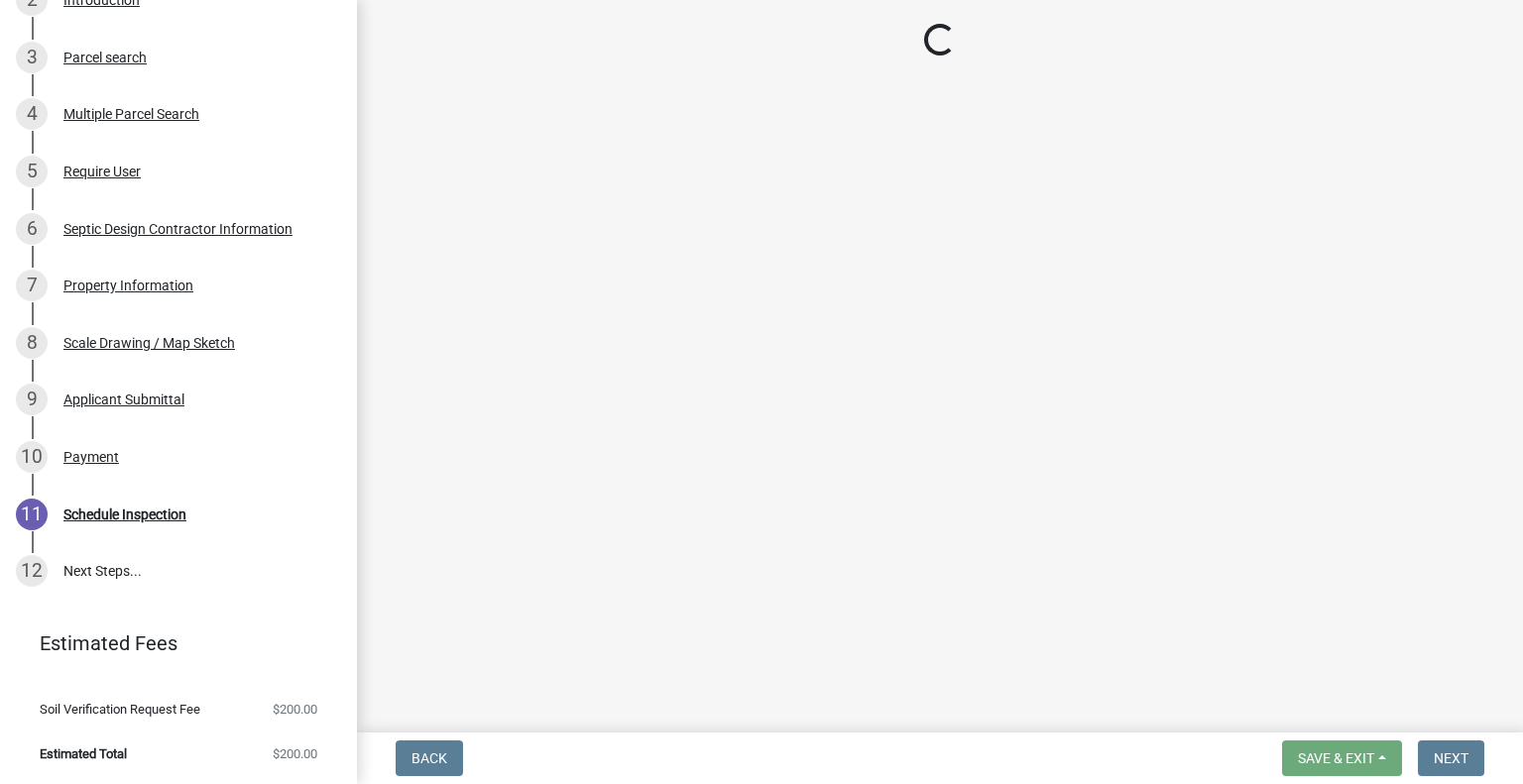 scroll, scrollTop: 497, scrollLeft: 0, axis: vertical 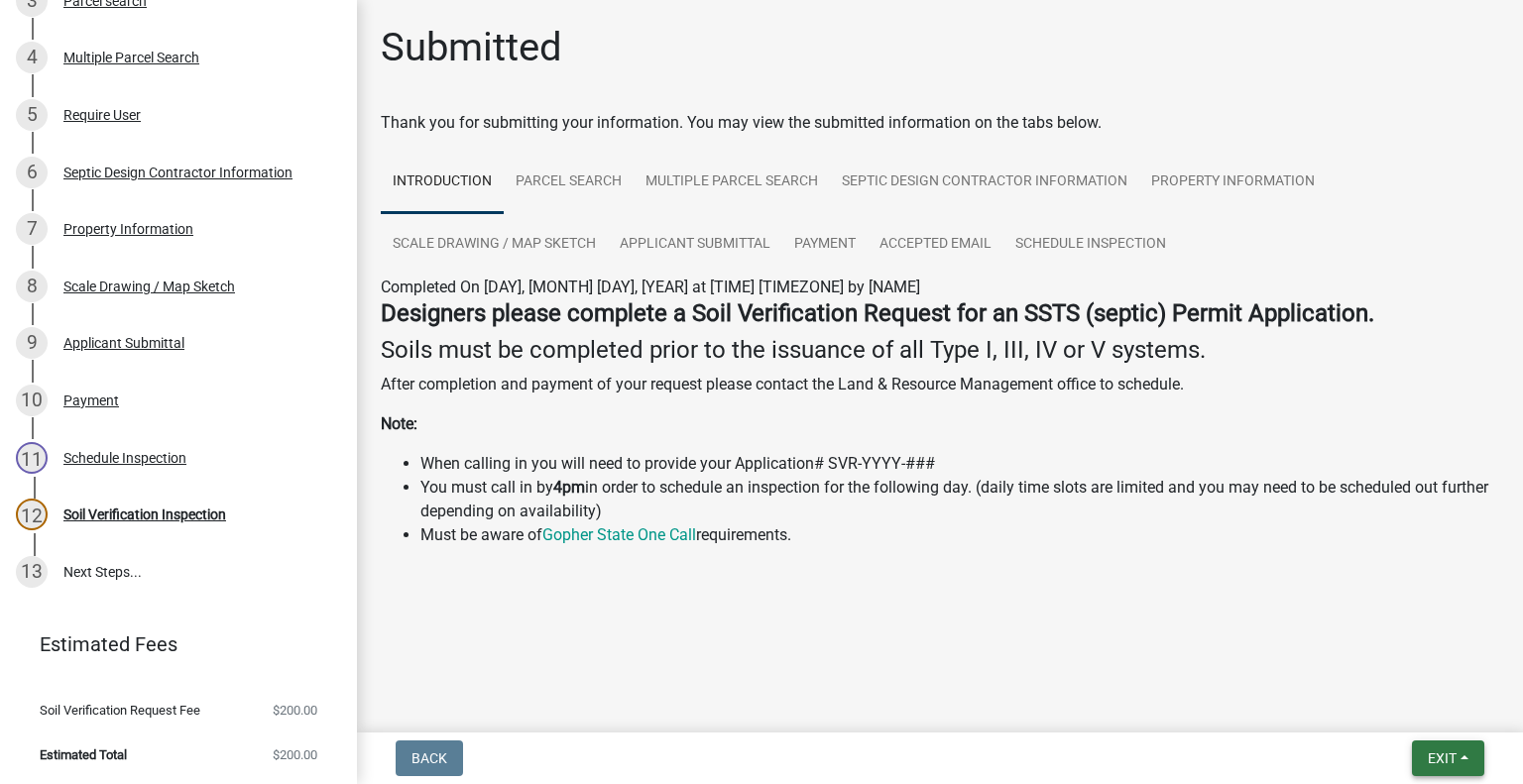 click on "Exit" at bounding box center (1442, 758) 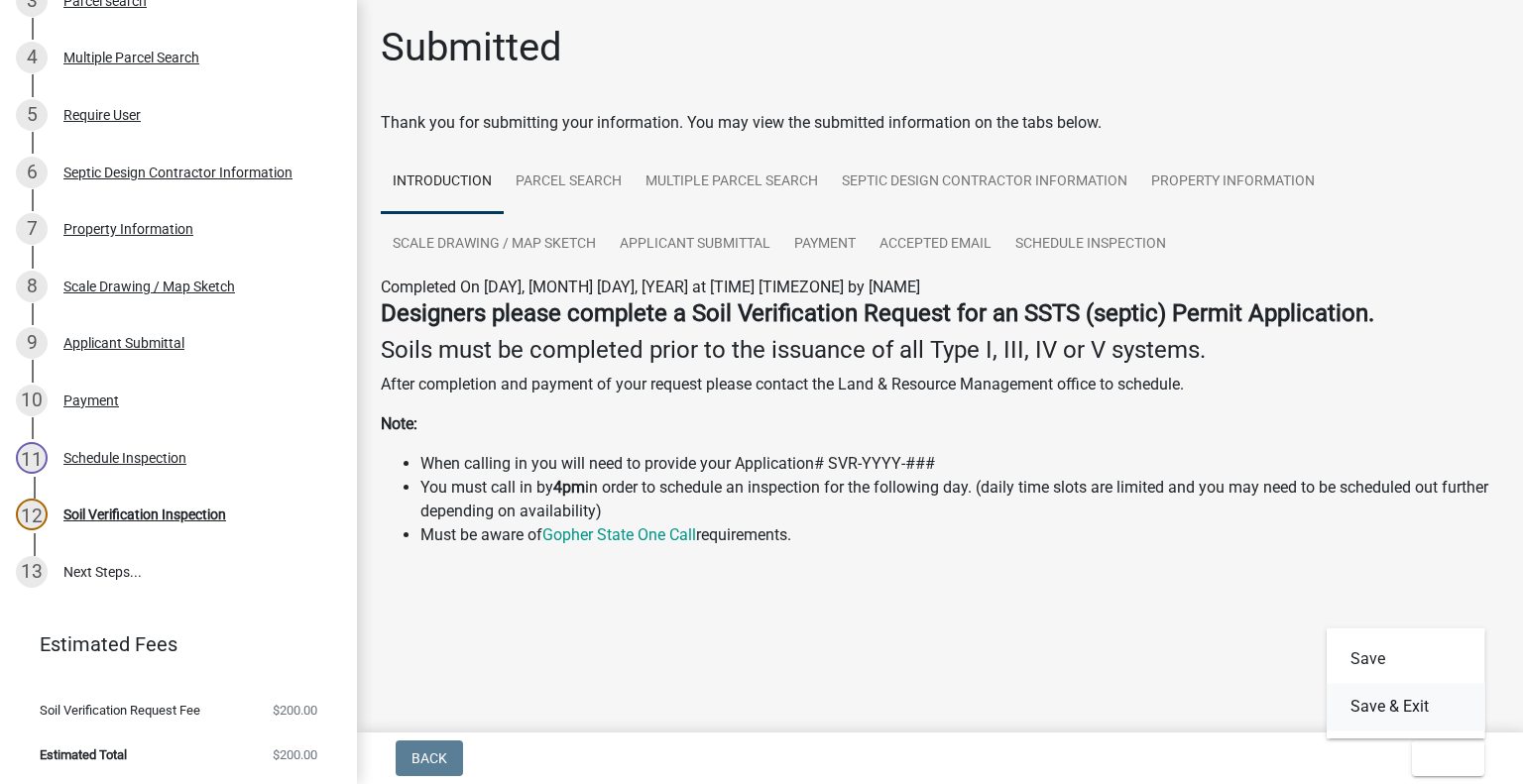 click on "Save & Exit" at bounding box center (1406, 707) 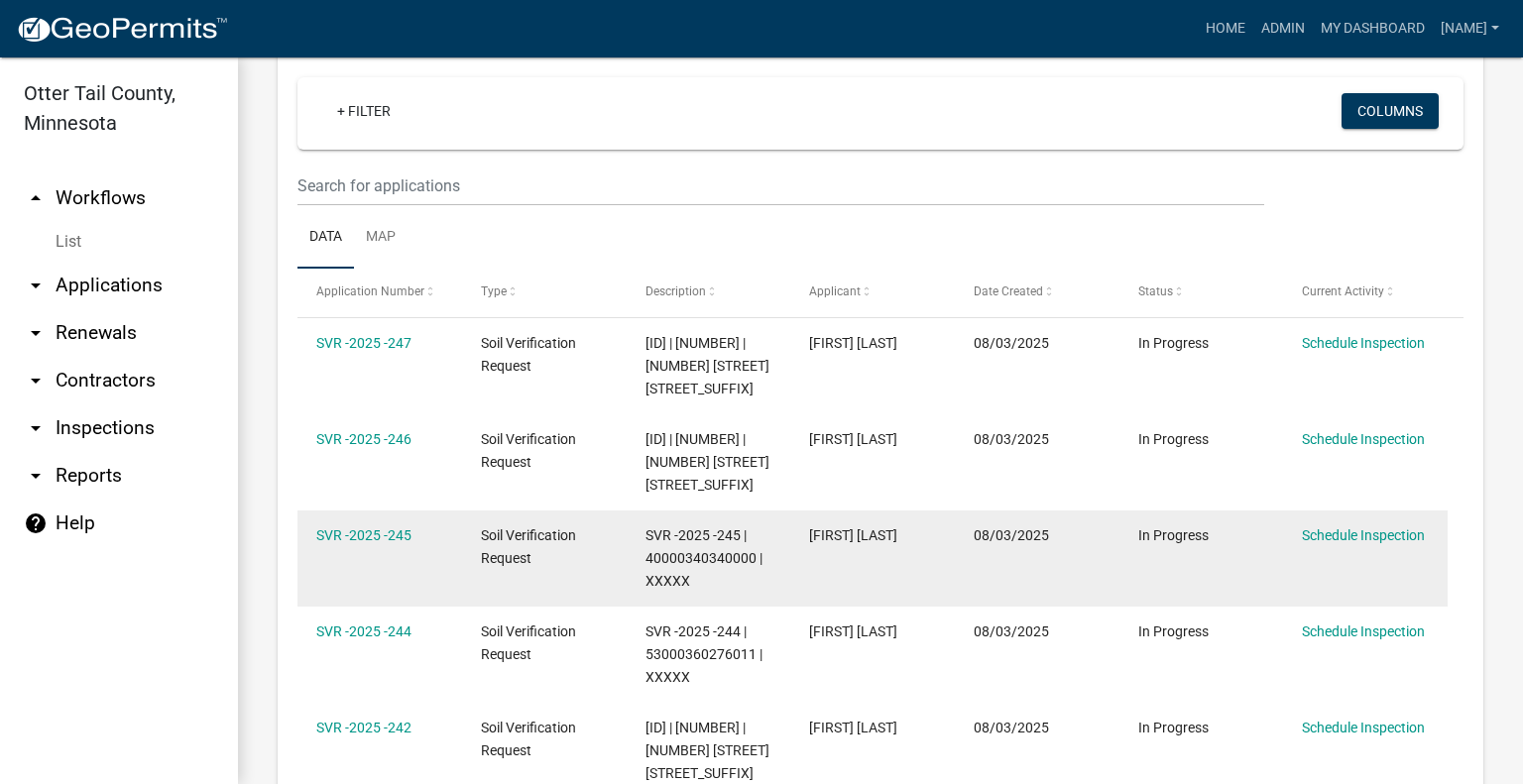 scroll, scrollTop: 396, scrollLeft: 0, axis: vertical 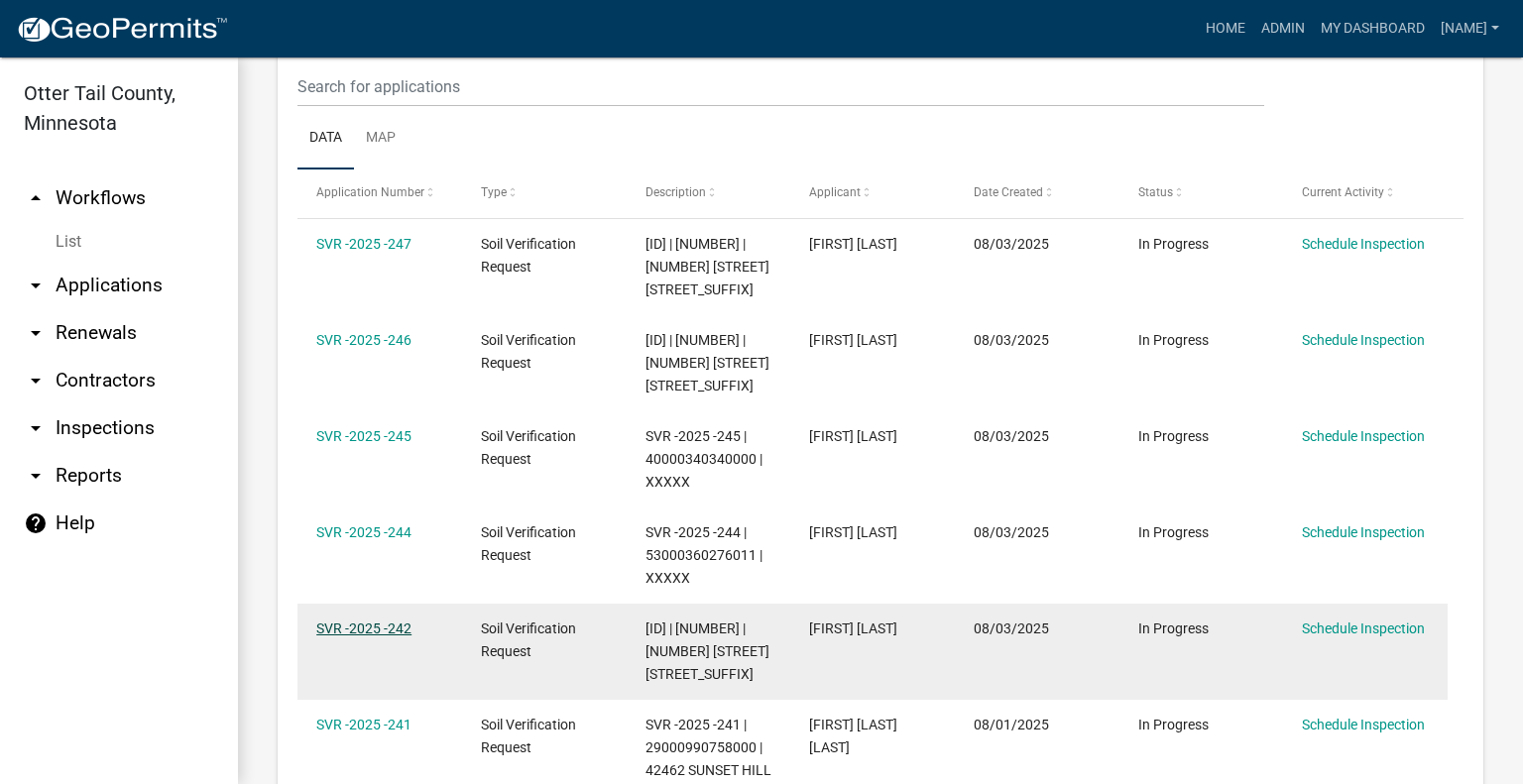 click on "SVR -2025 -242" 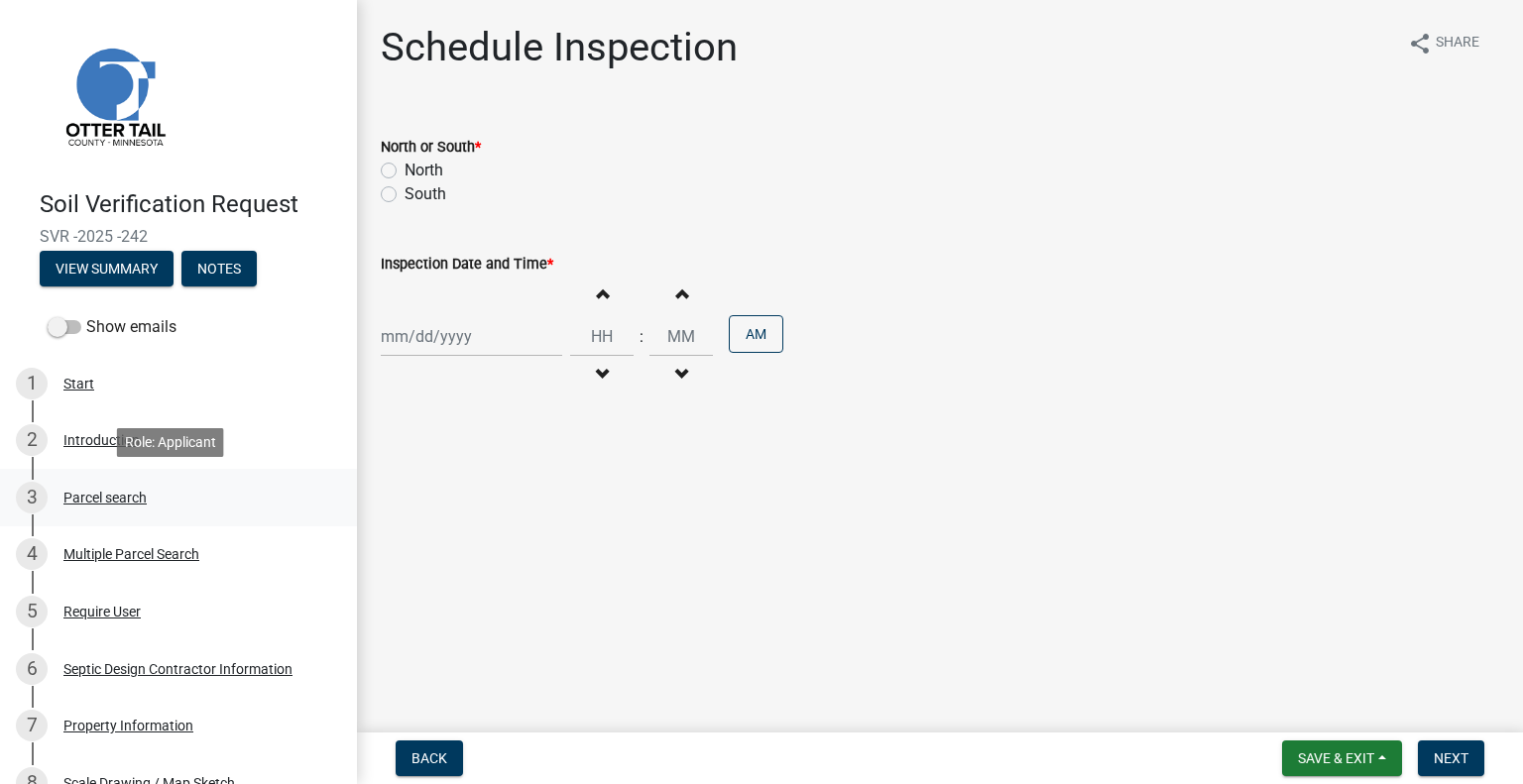 drag, startPoint x: 121, startPoint y: 502, endPoint x: 154, endPoint y: 500, distance: 33.06055 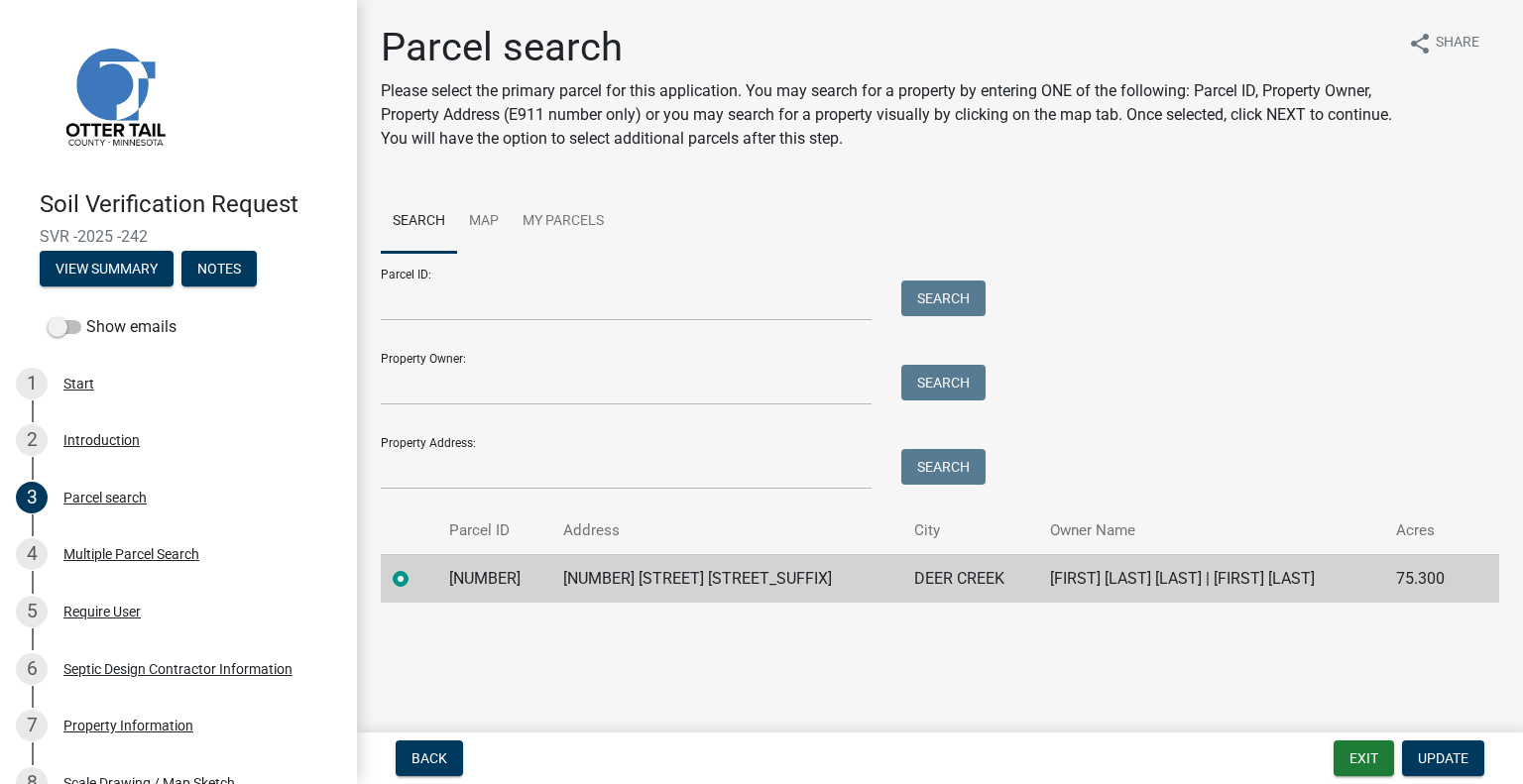 click on "67000350054000" 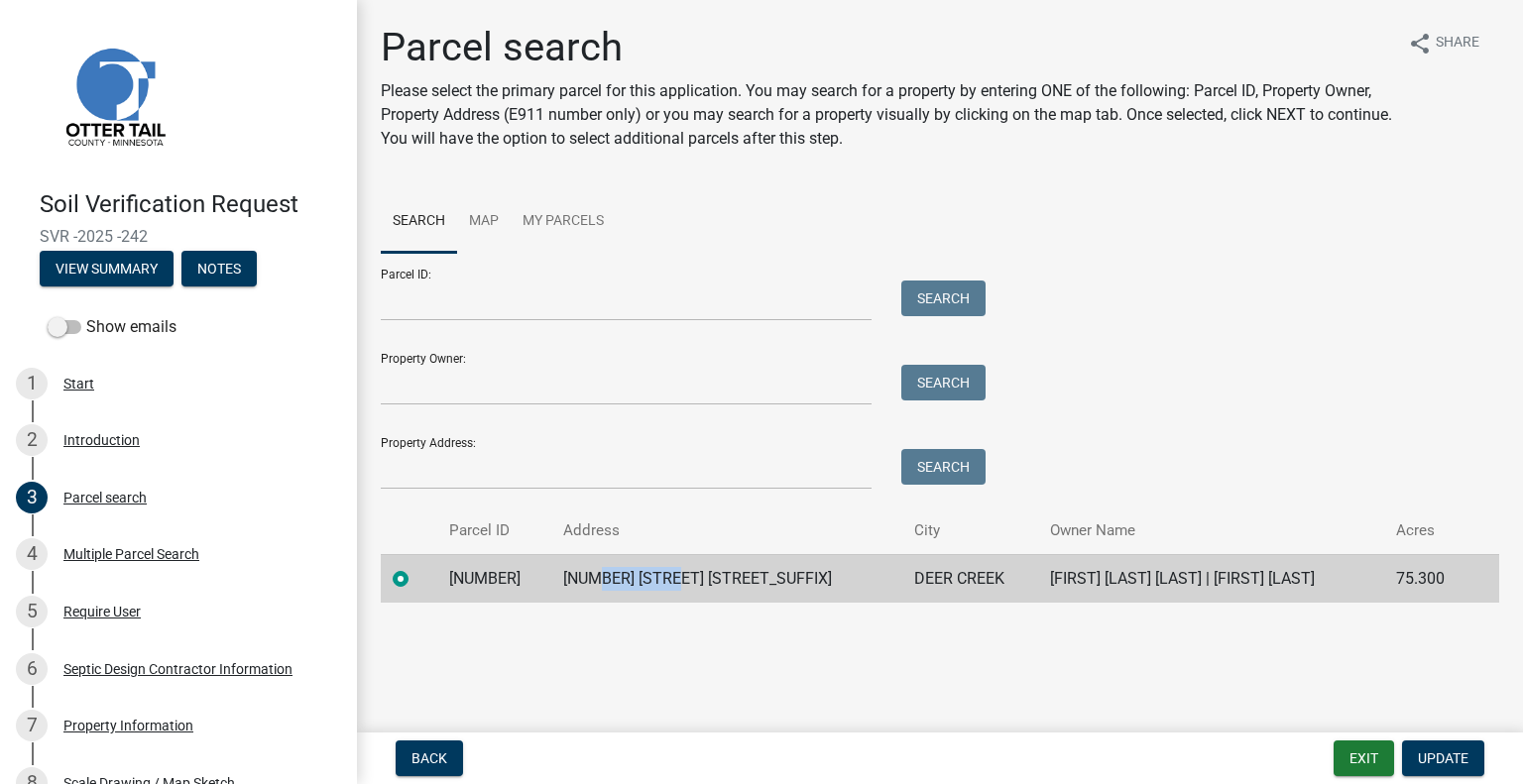 click on "308 SPAGHETTI RD S" 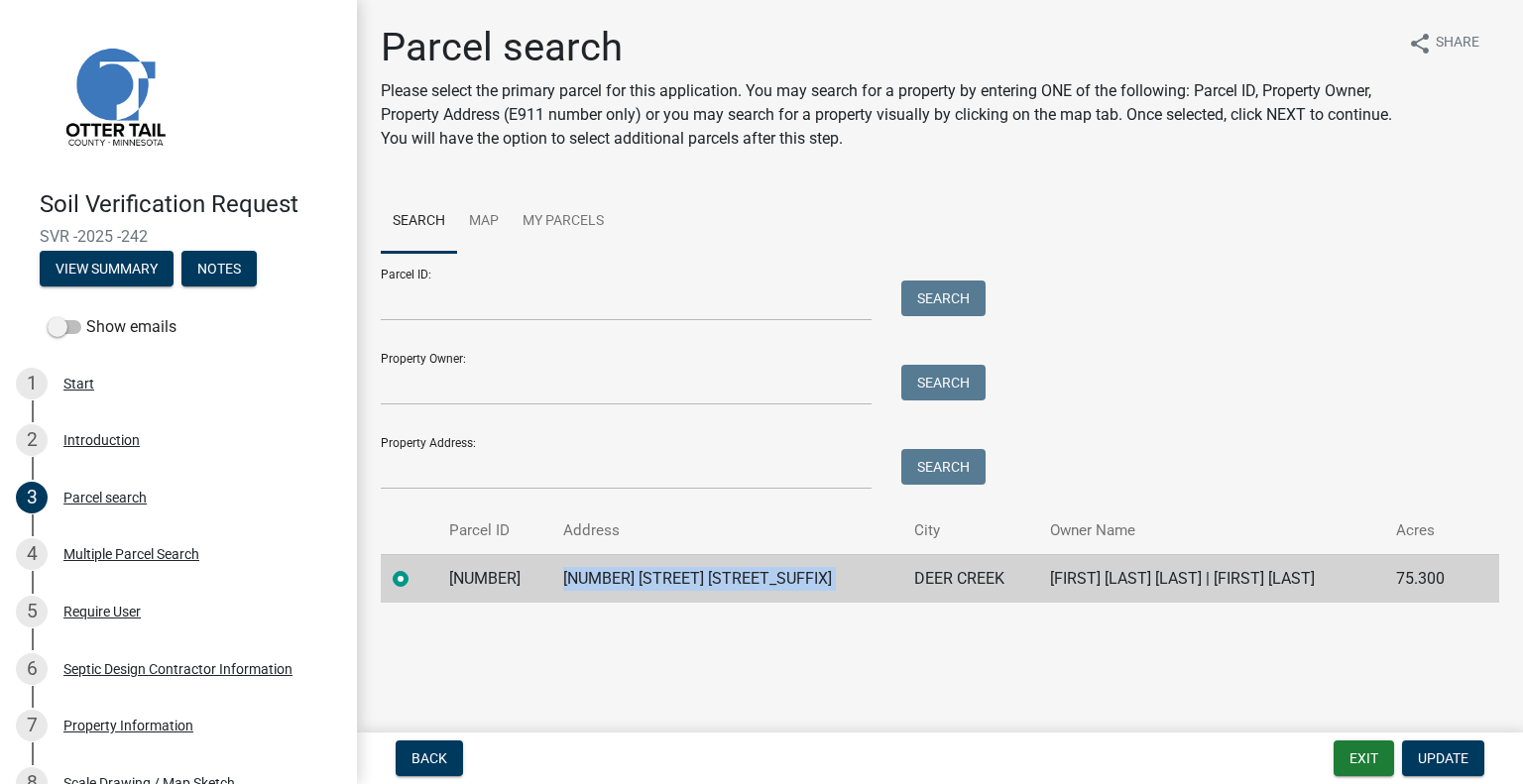 click on "308 SPAGHETTI RD S" 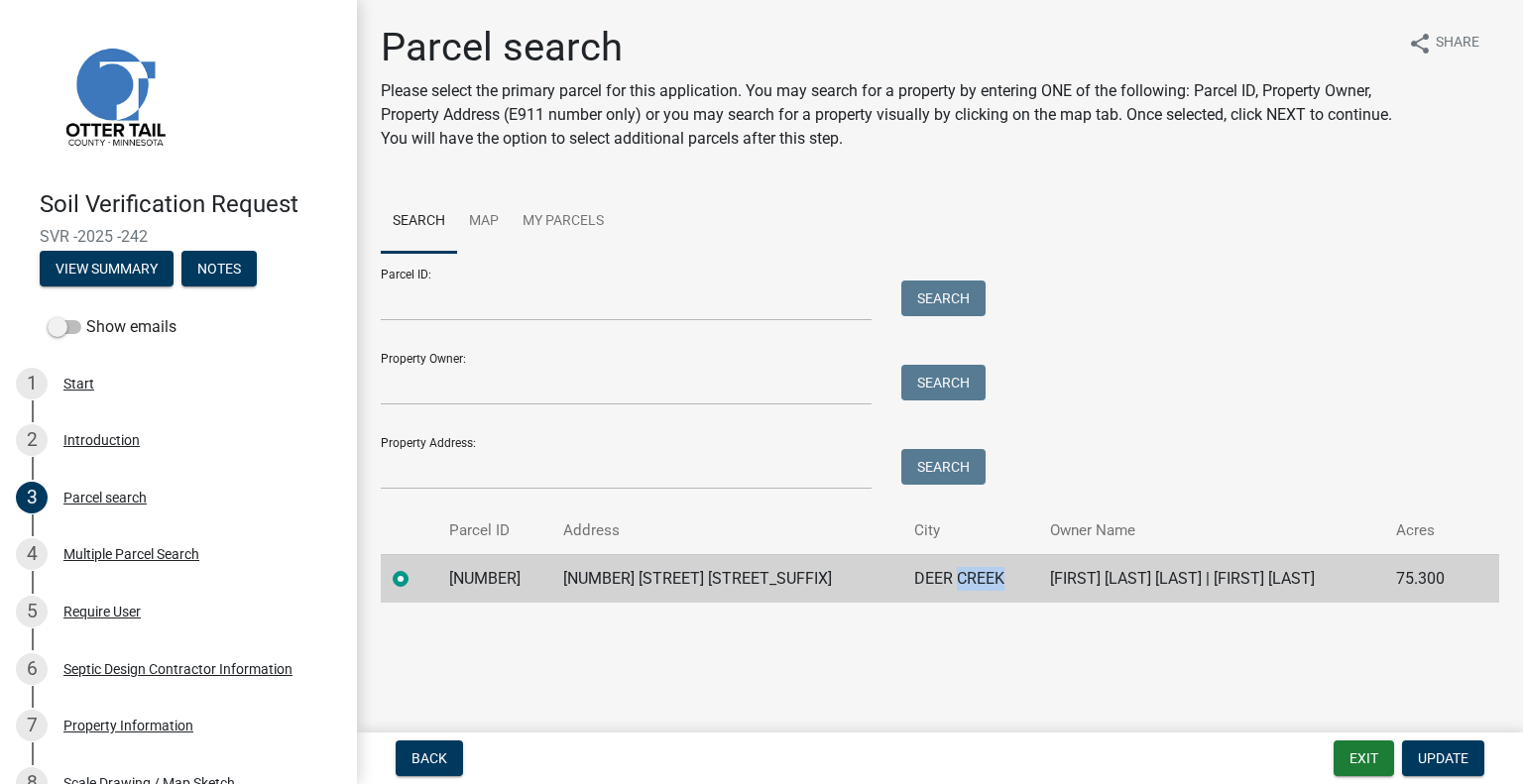 click on "DEER CREEK" 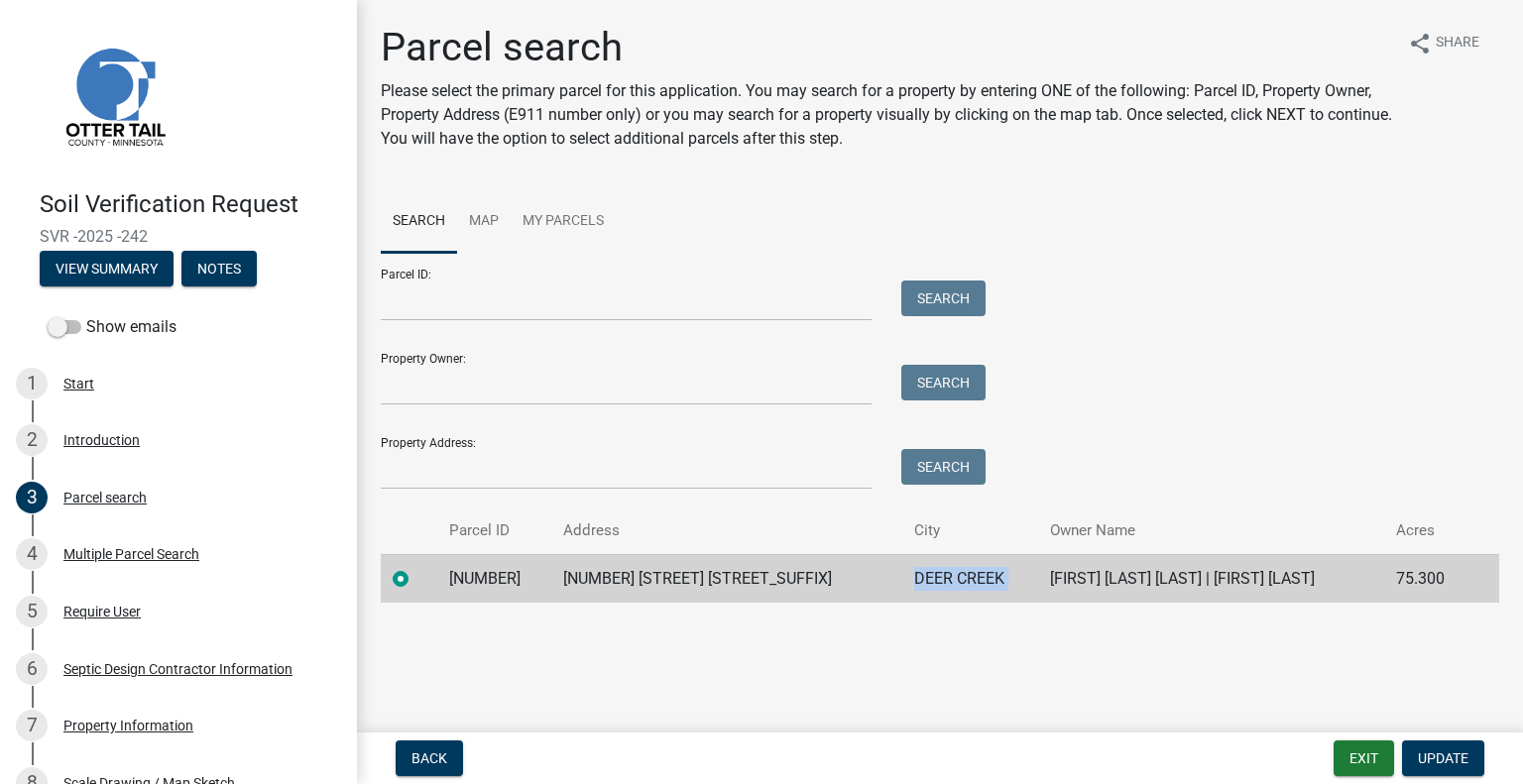 click on "DEER CREEK" 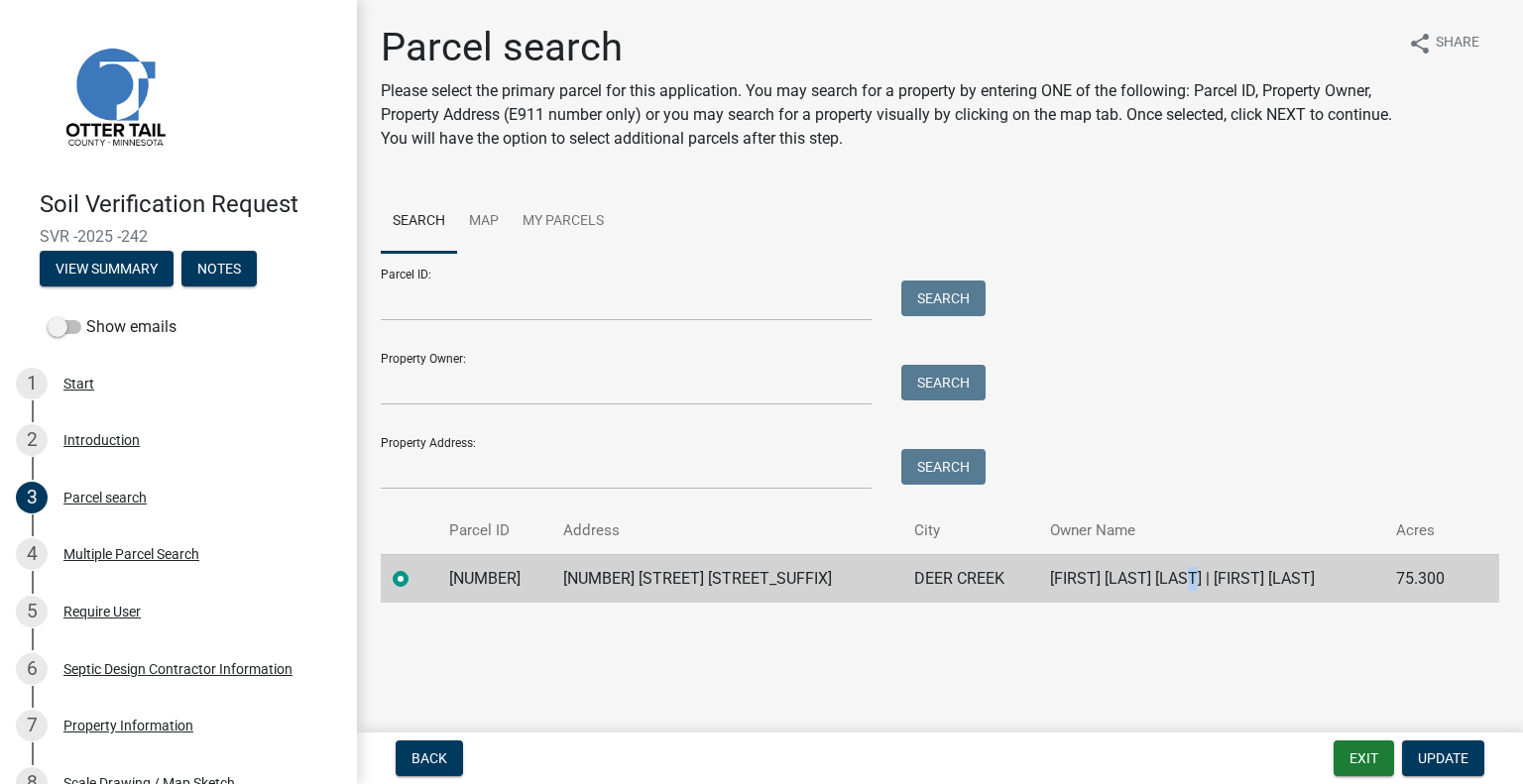 click on "ETHAN A YUNGBAUER | STEPHANIE YUNGBAUER" 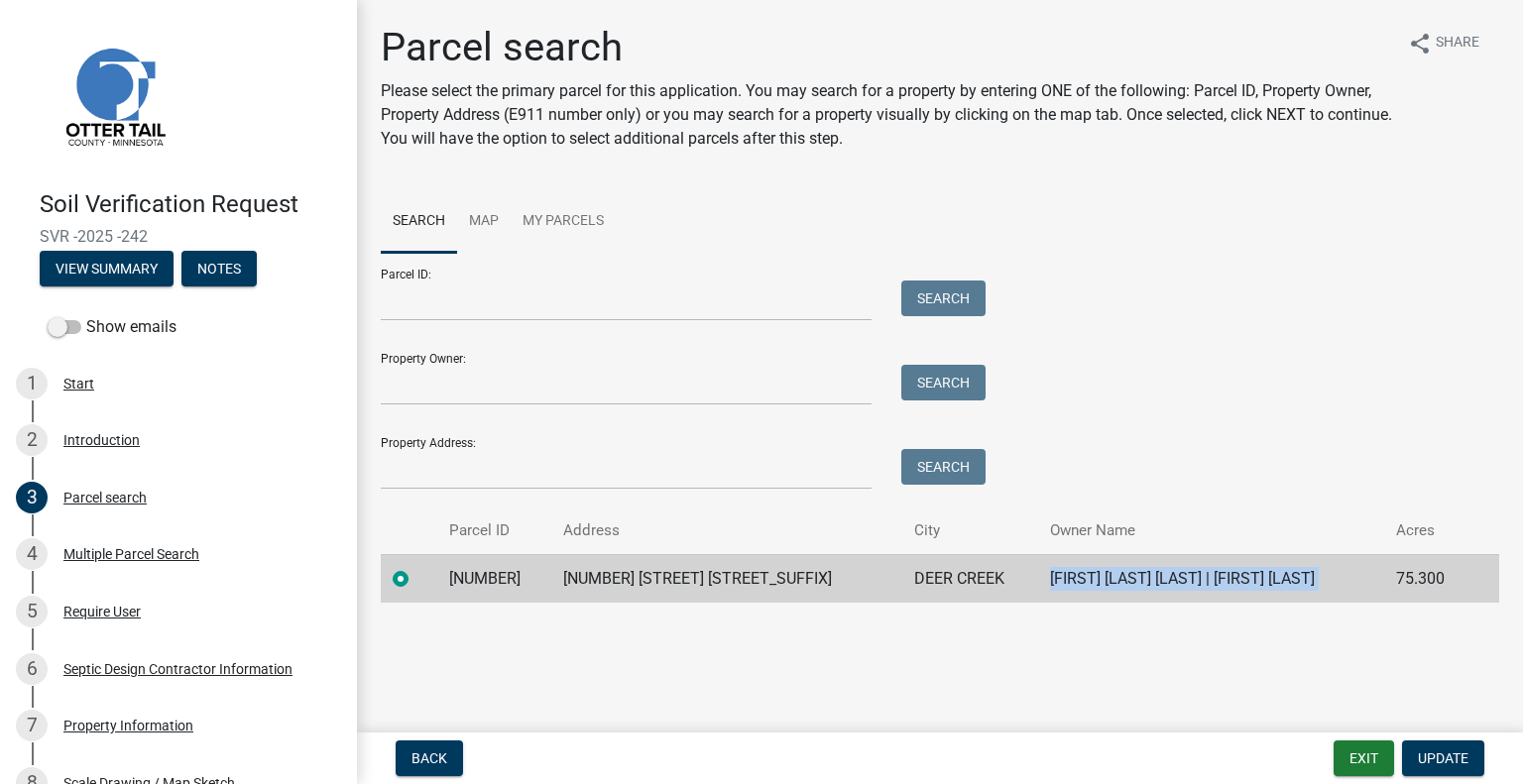 click on "ETHAN A YUNGBAUER | STEPHANIE YUNGBAUER" 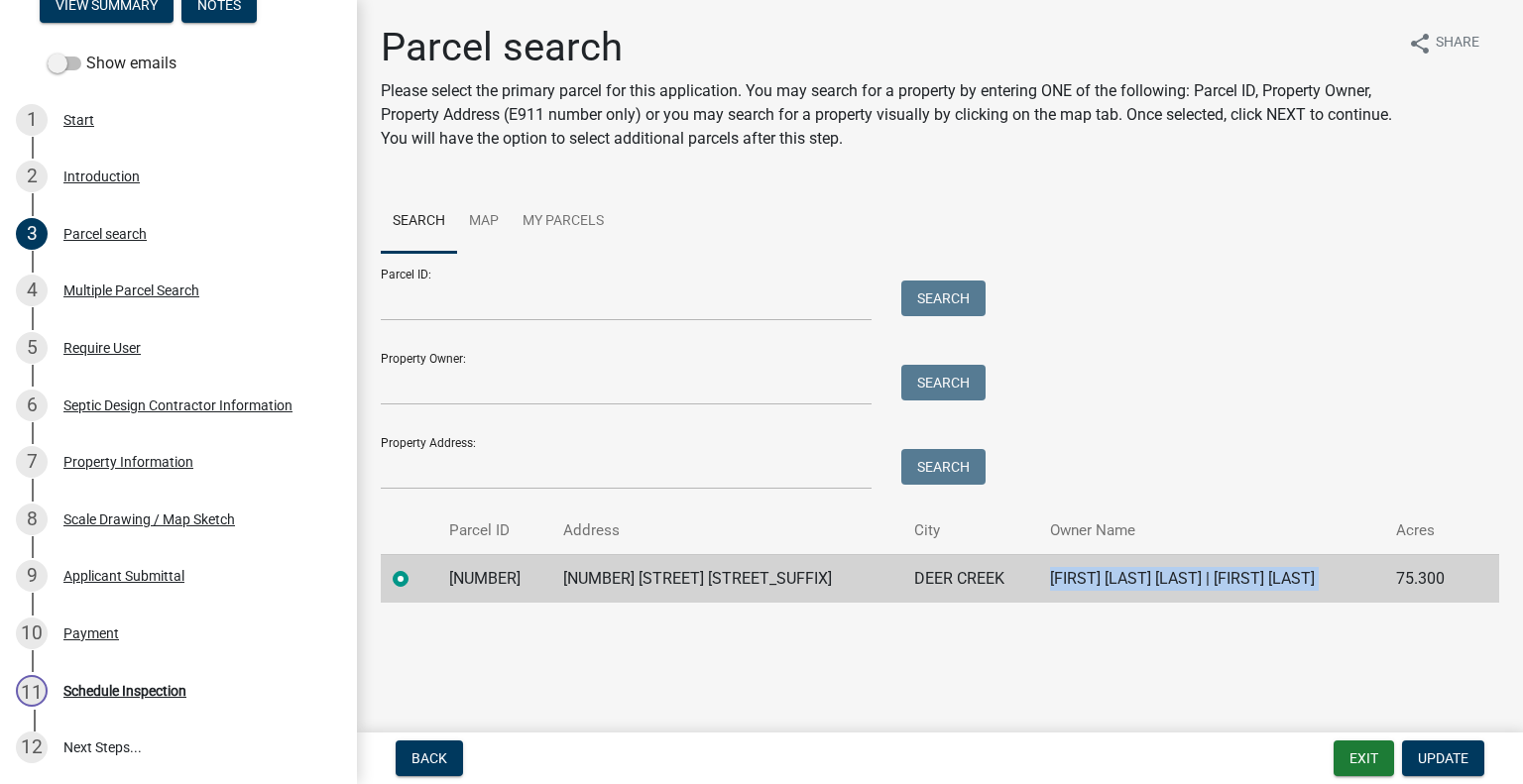 scroll, scrollTop: 440, scrollLeft: 0, axis: vertical 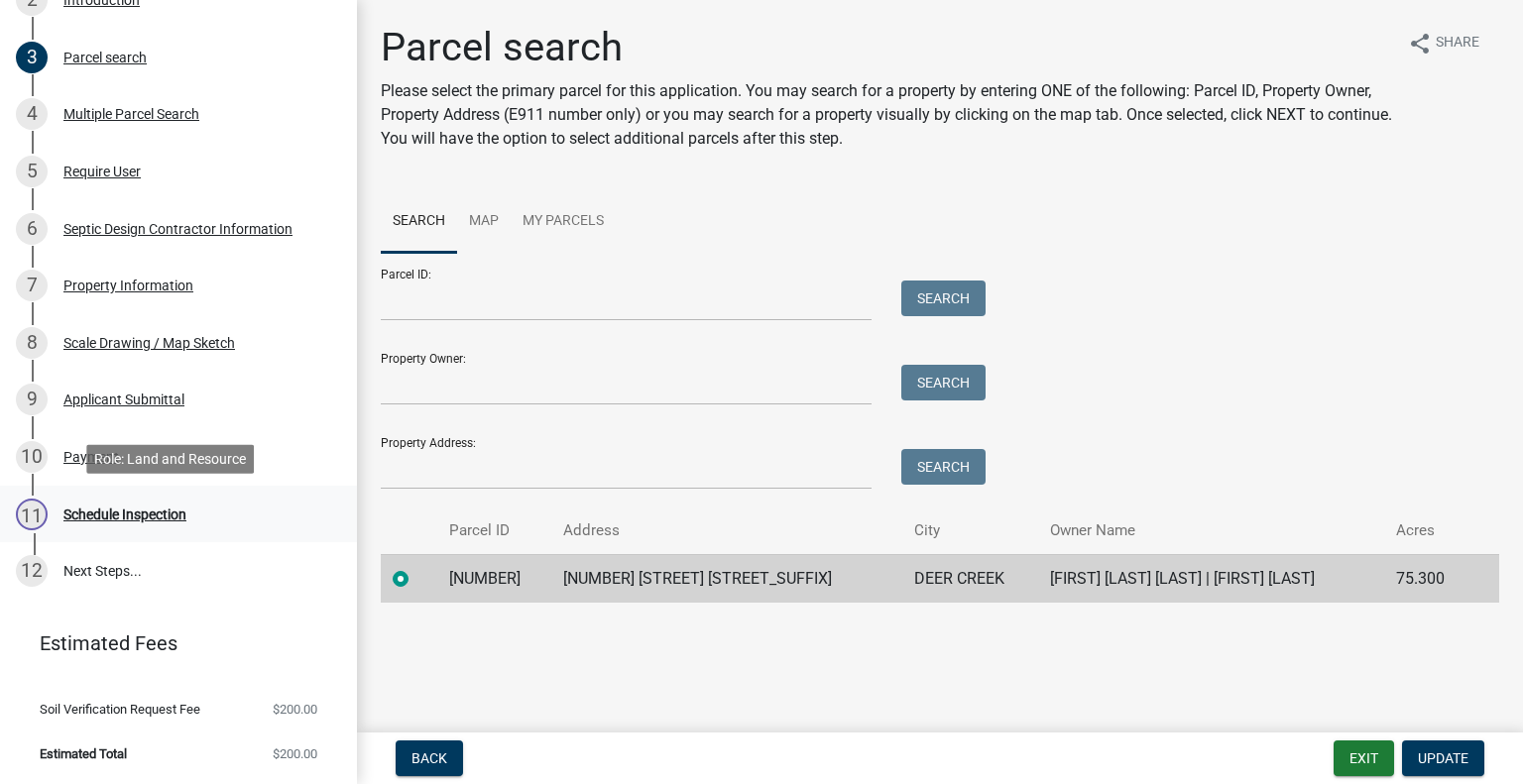 click on "11     Schedule Inspection" at bounding box center [171, 514] 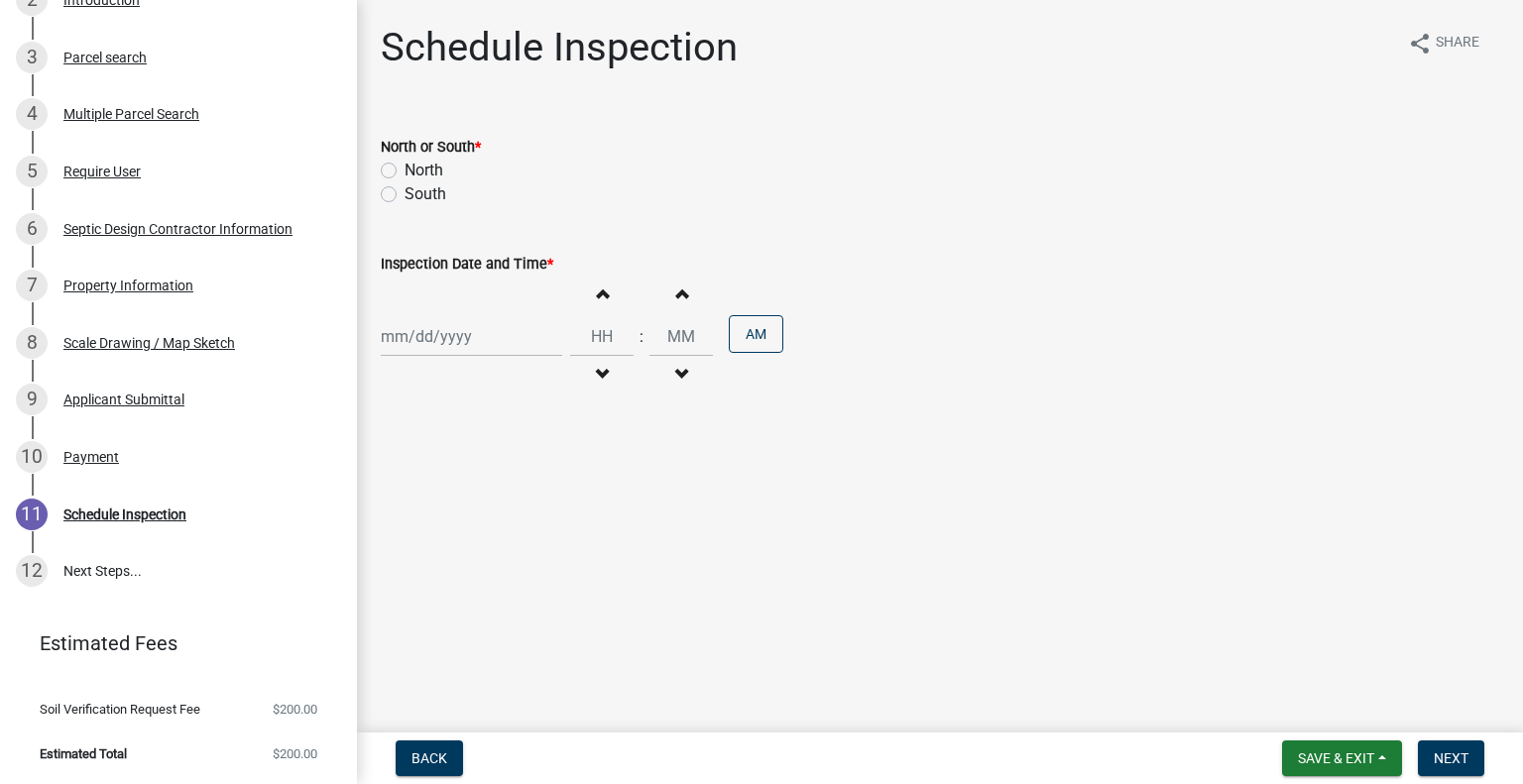 click on "South" 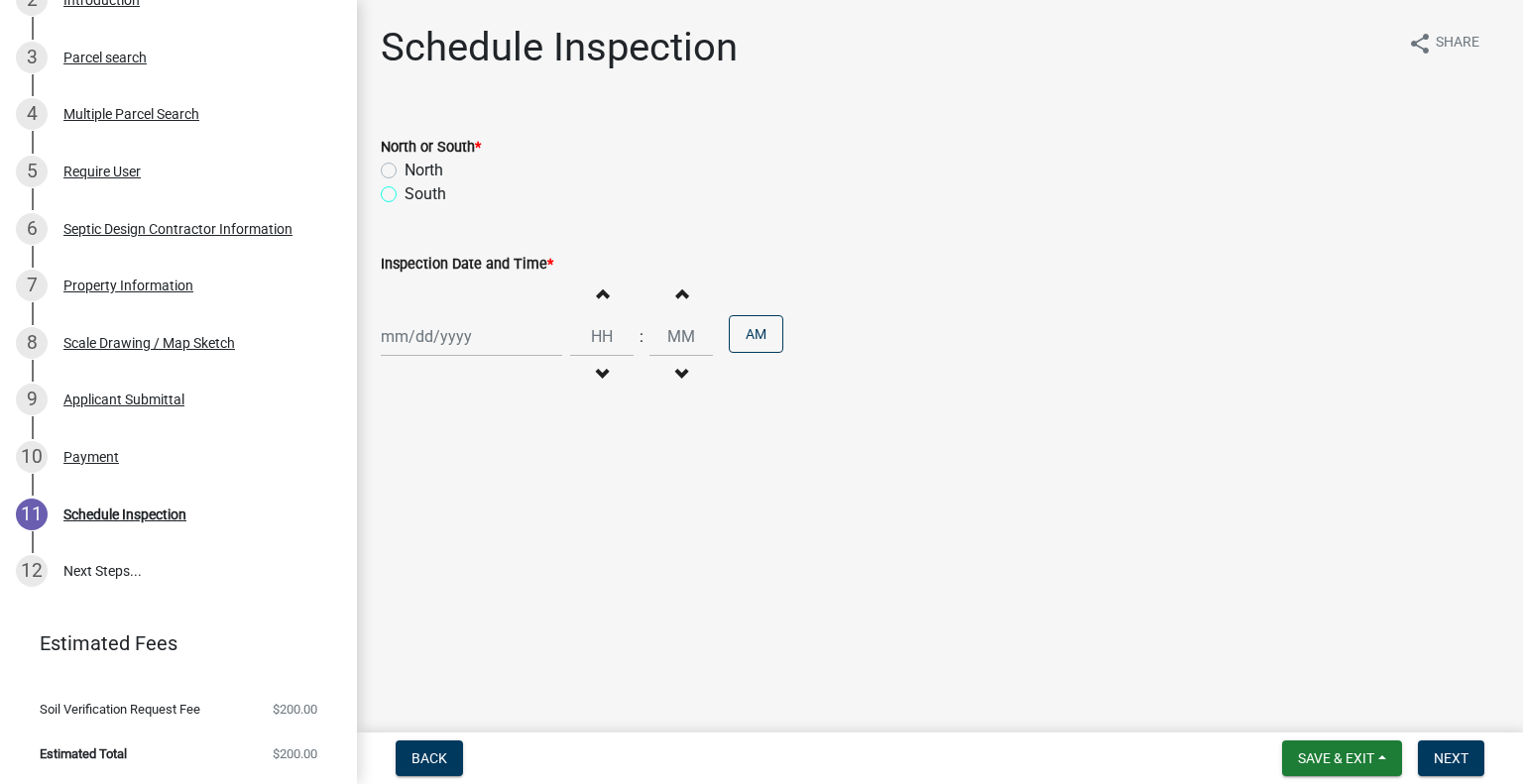 click on "South" at bounding box center (410, 188) 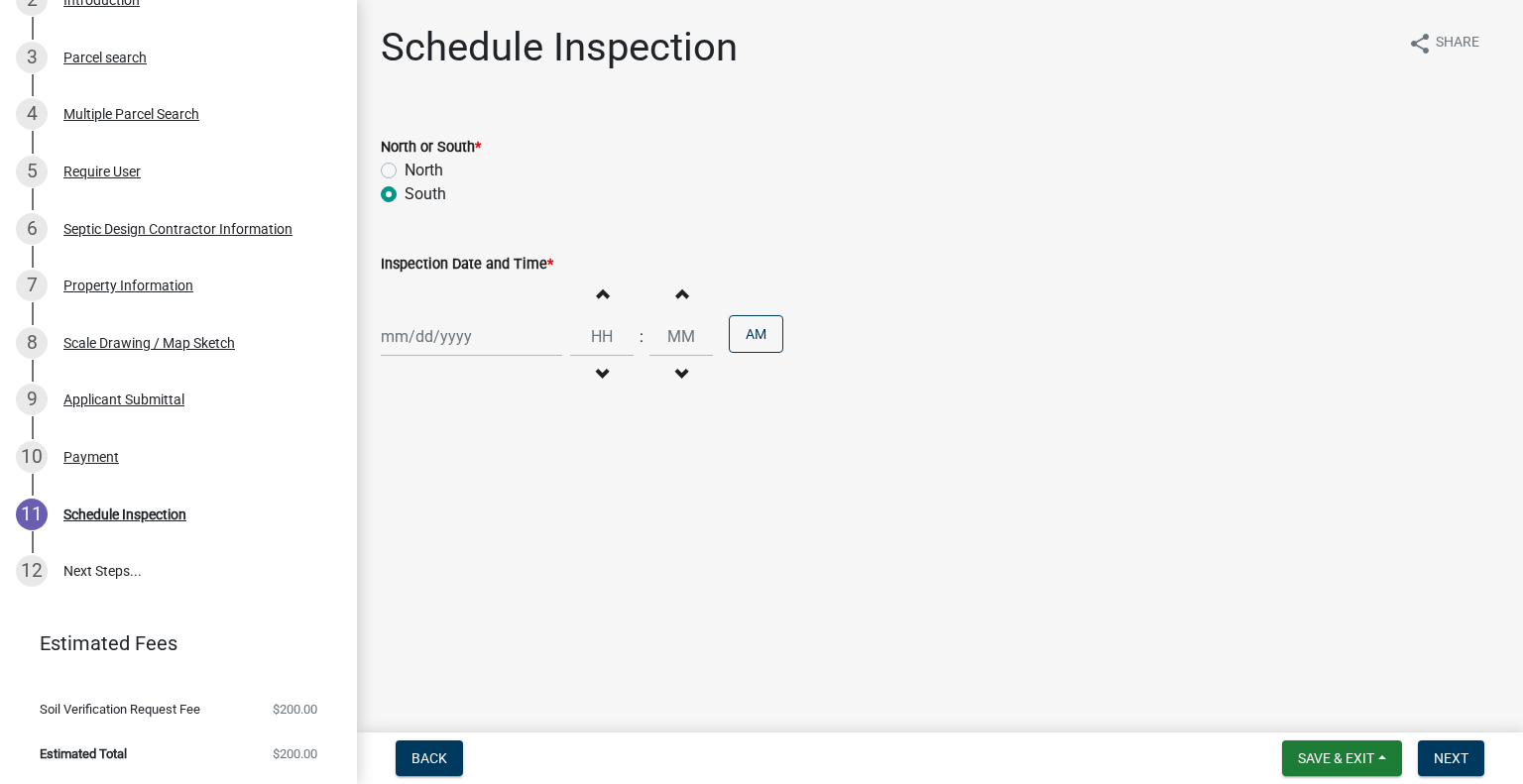 radio on "true" 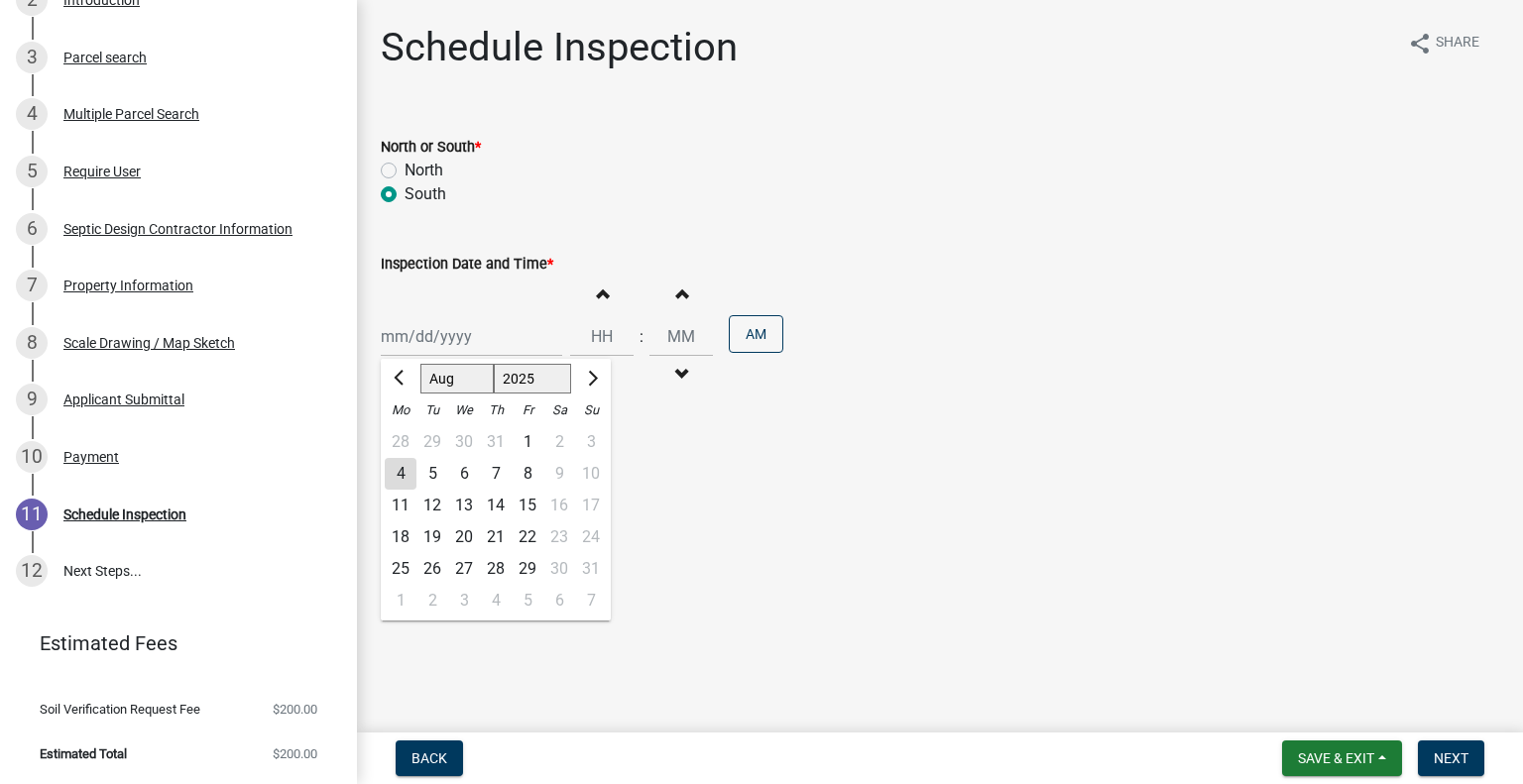 click on "5" 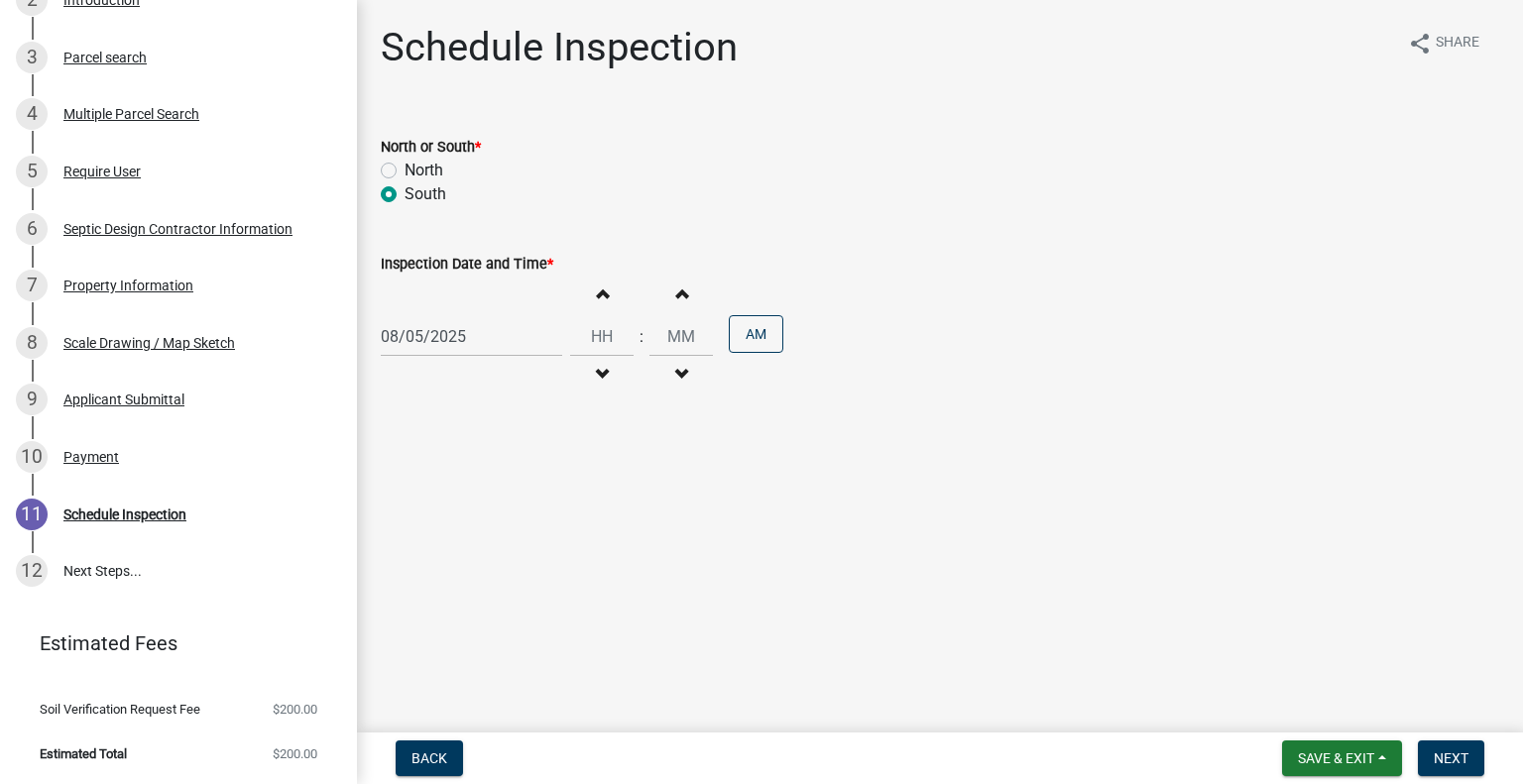 click on "Decrement hours" at bounding box center [602, 375] 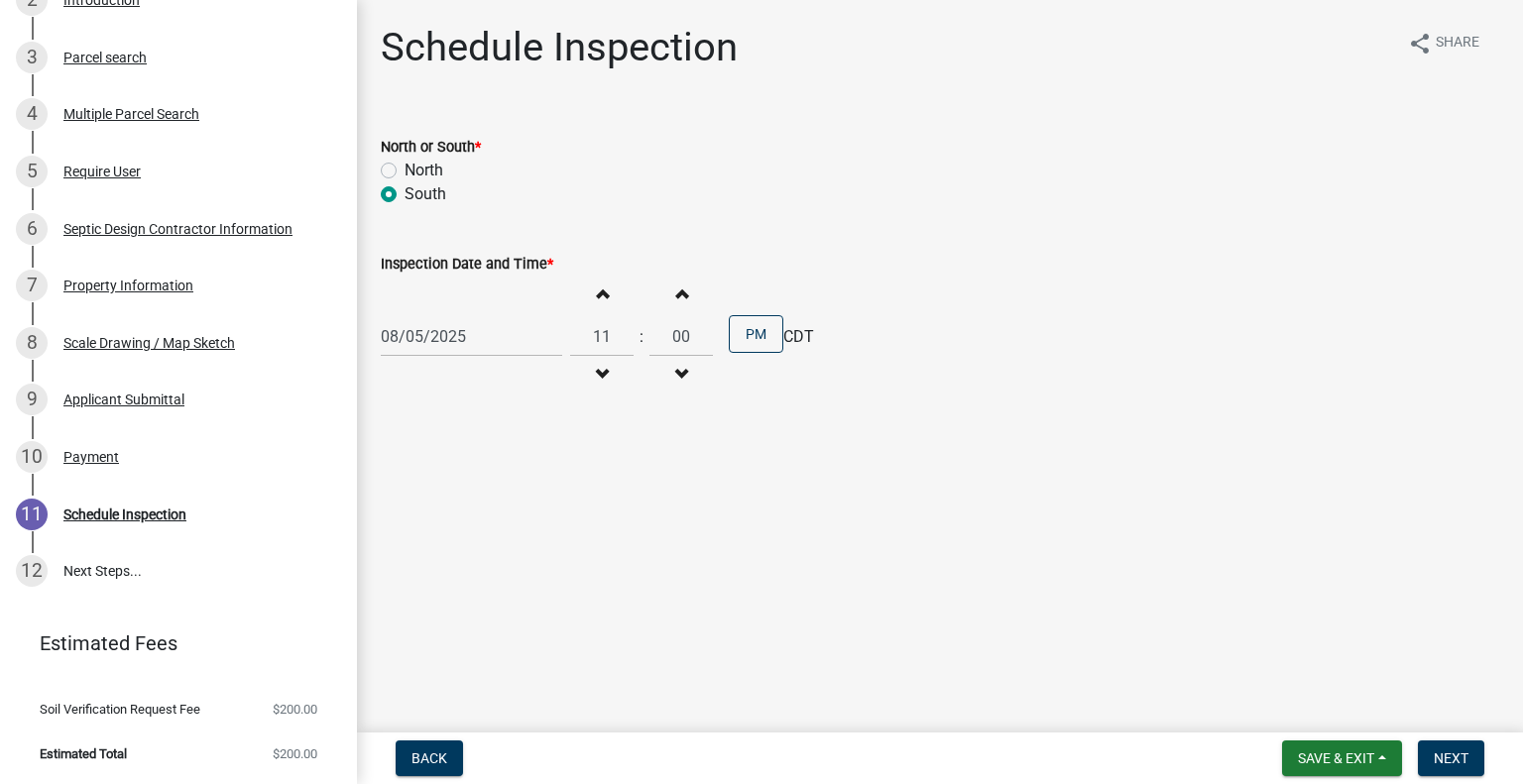 click at bounding box center (602, 293) 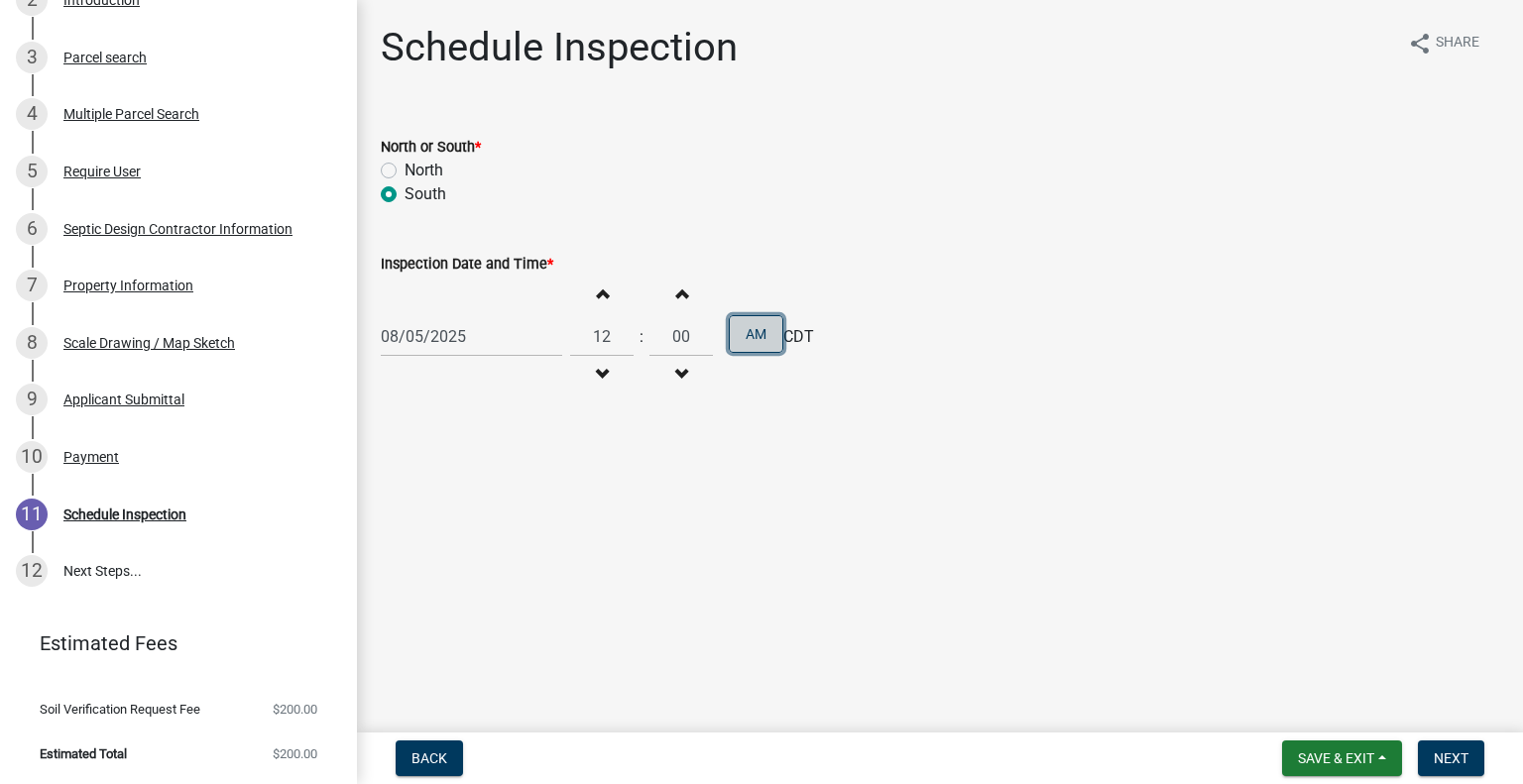 click on "AM" at bounding box center (756, 334) 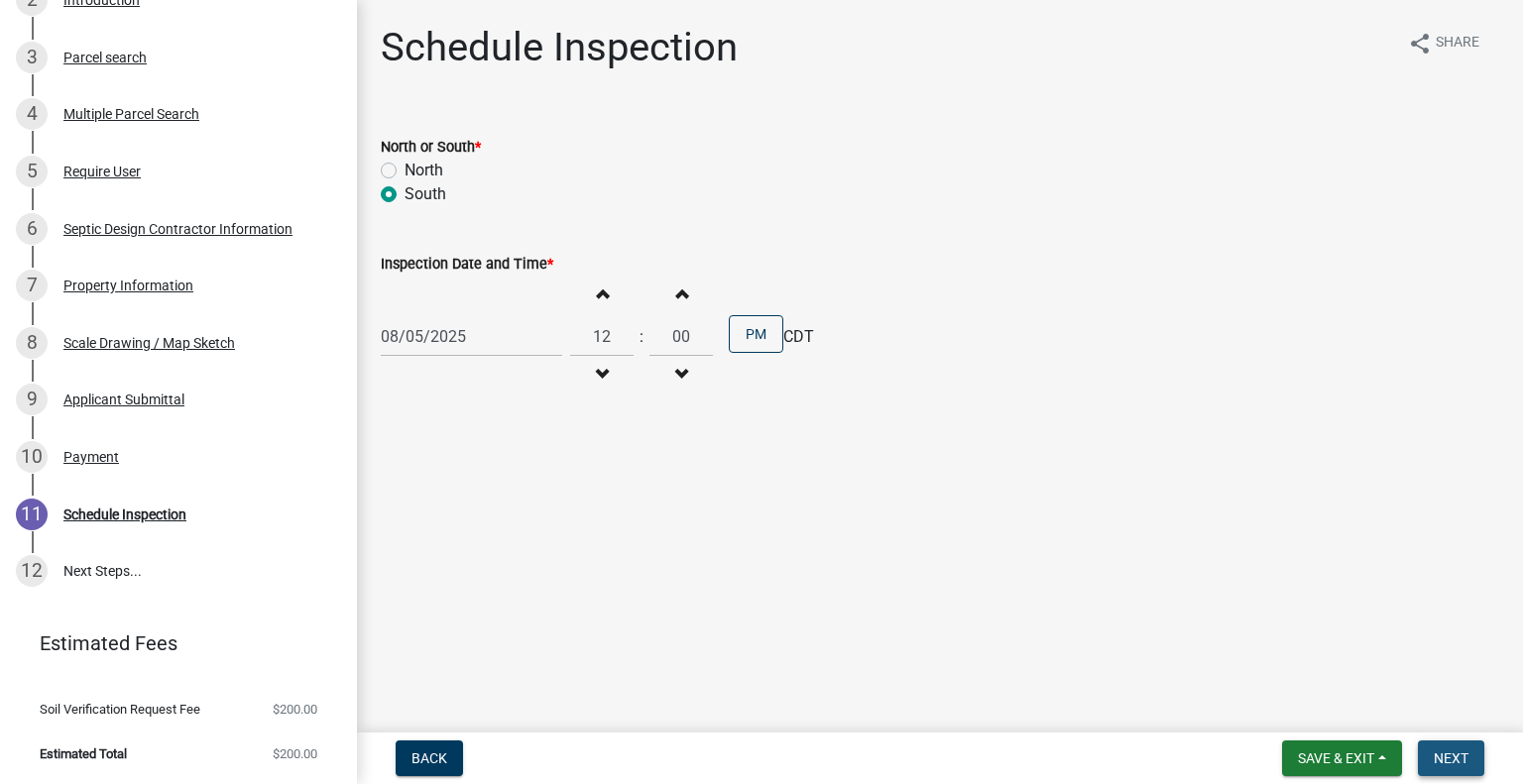 click on "Next" at bounding box center (1451, 758) 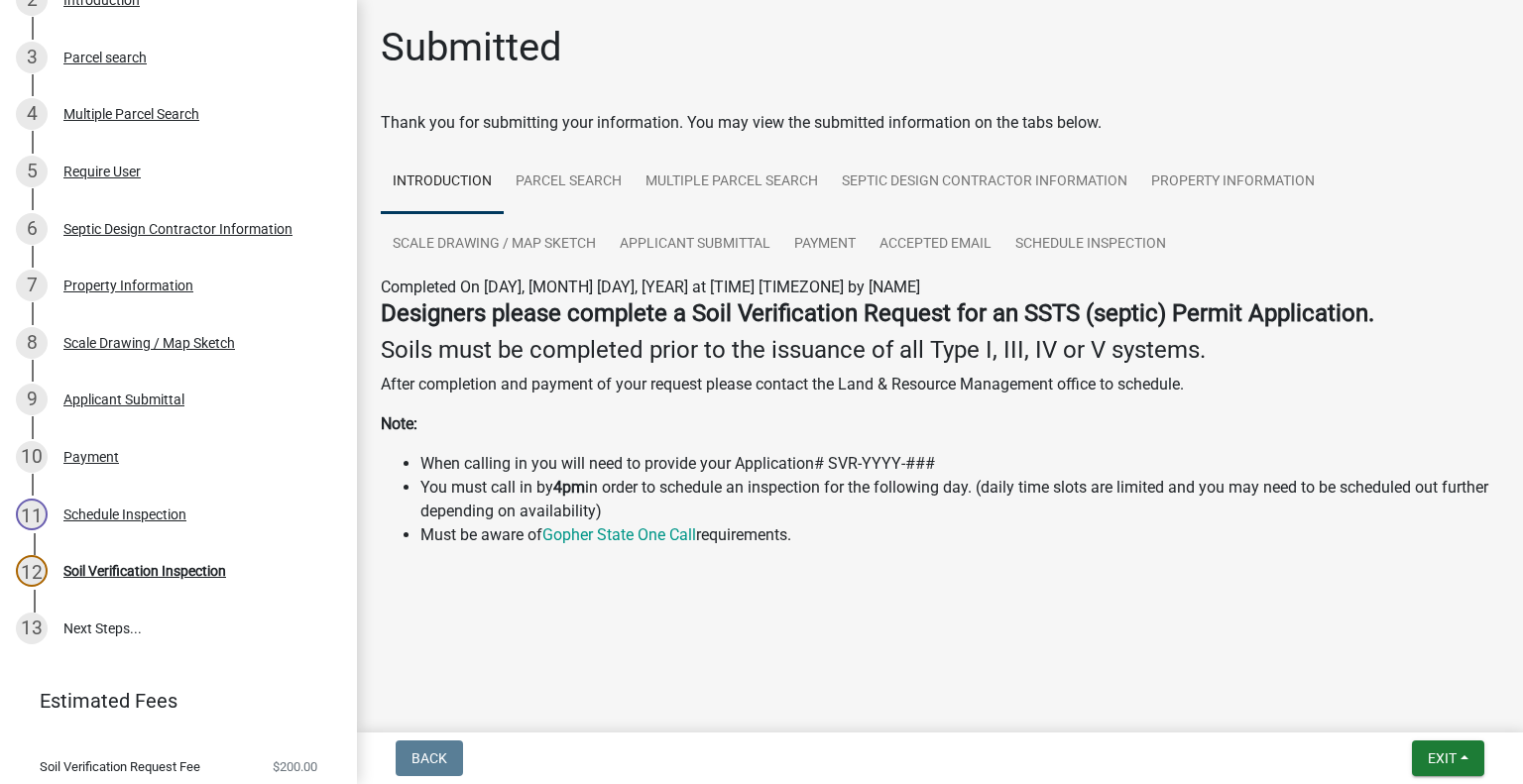 scroll, scrollTop: 497, scrollLeft: 0, axis: vertical 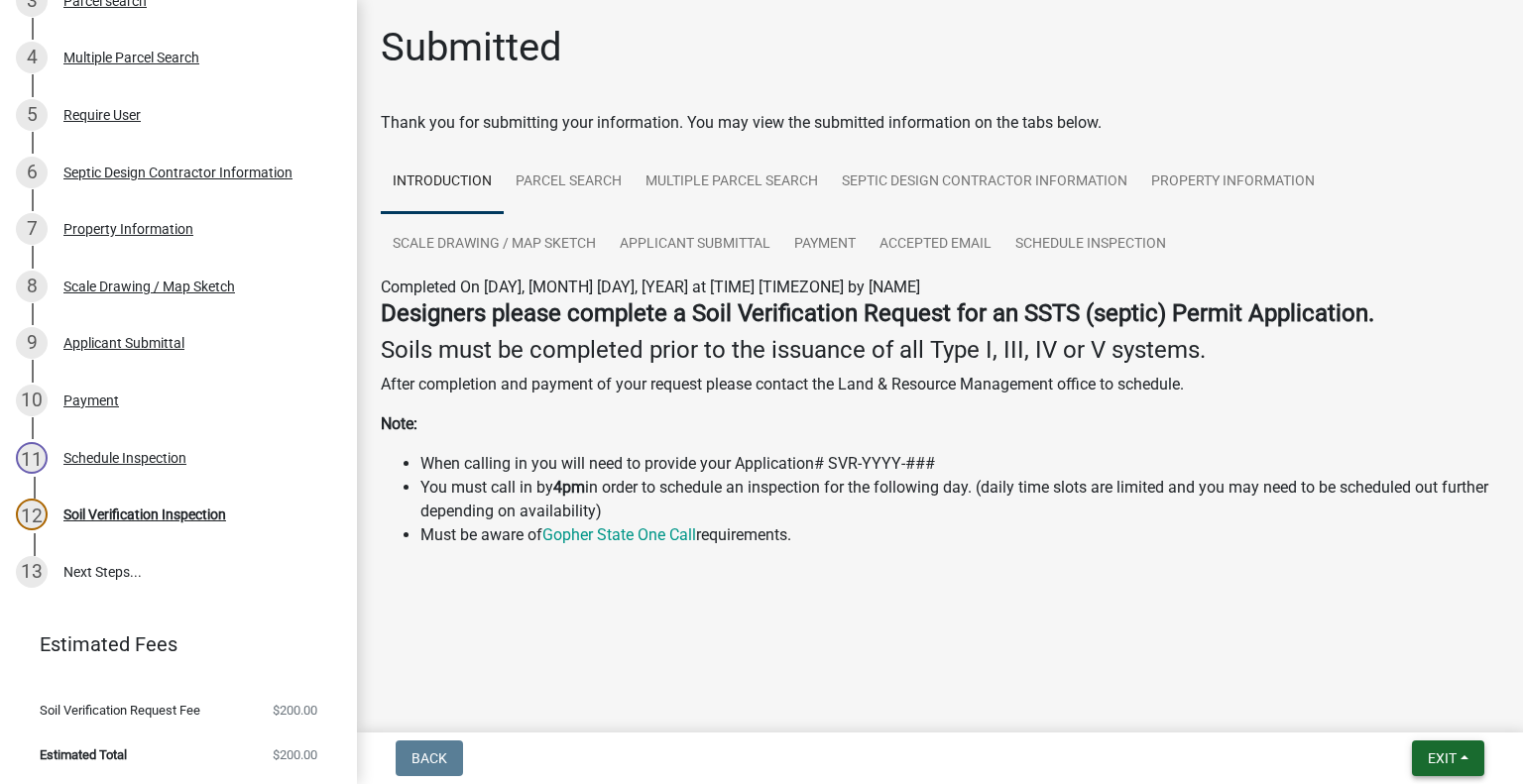 click on "Exit" at bounding box center (1448, 758) 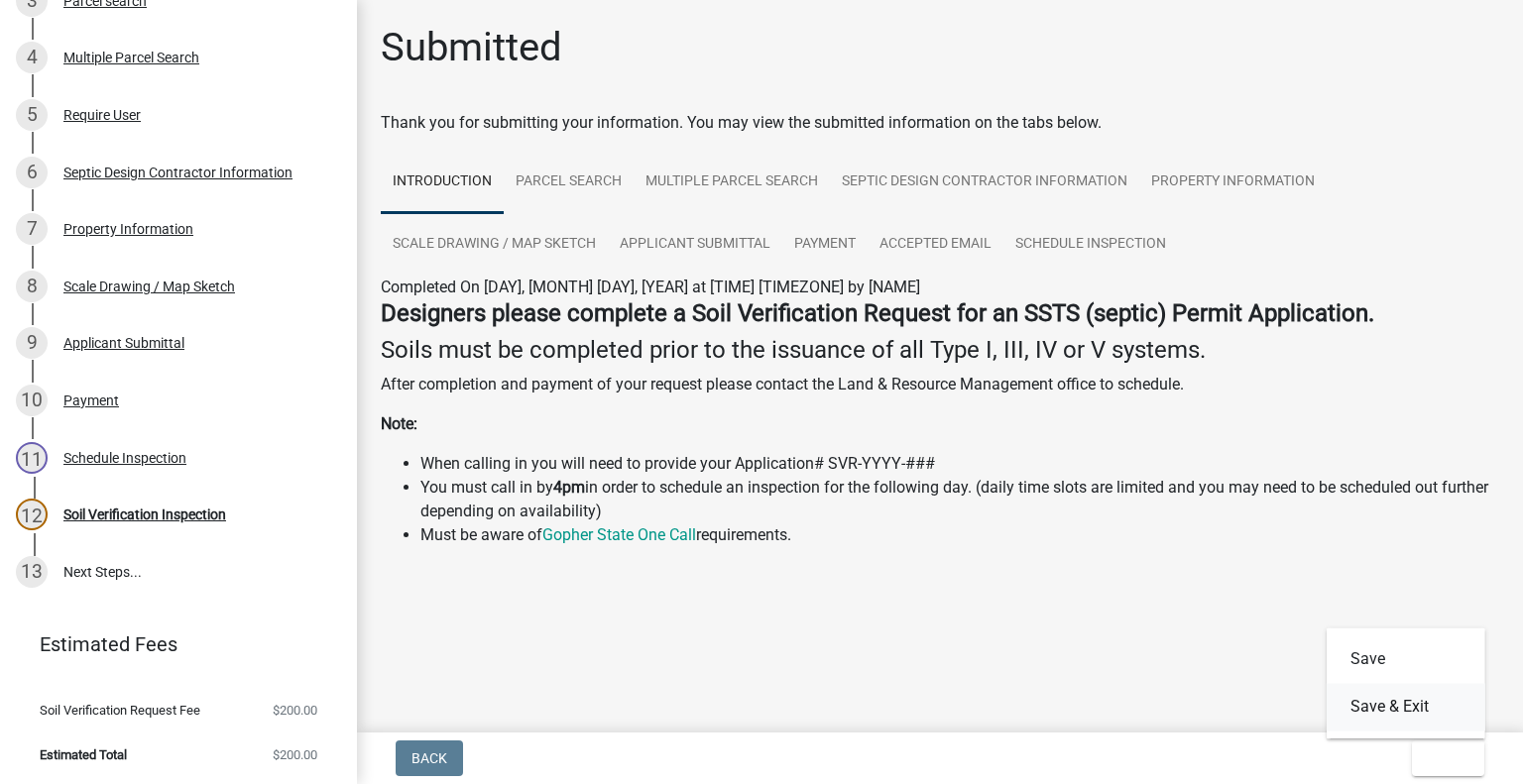 click on "Save & Exit" at bounding box center [1406, 707] 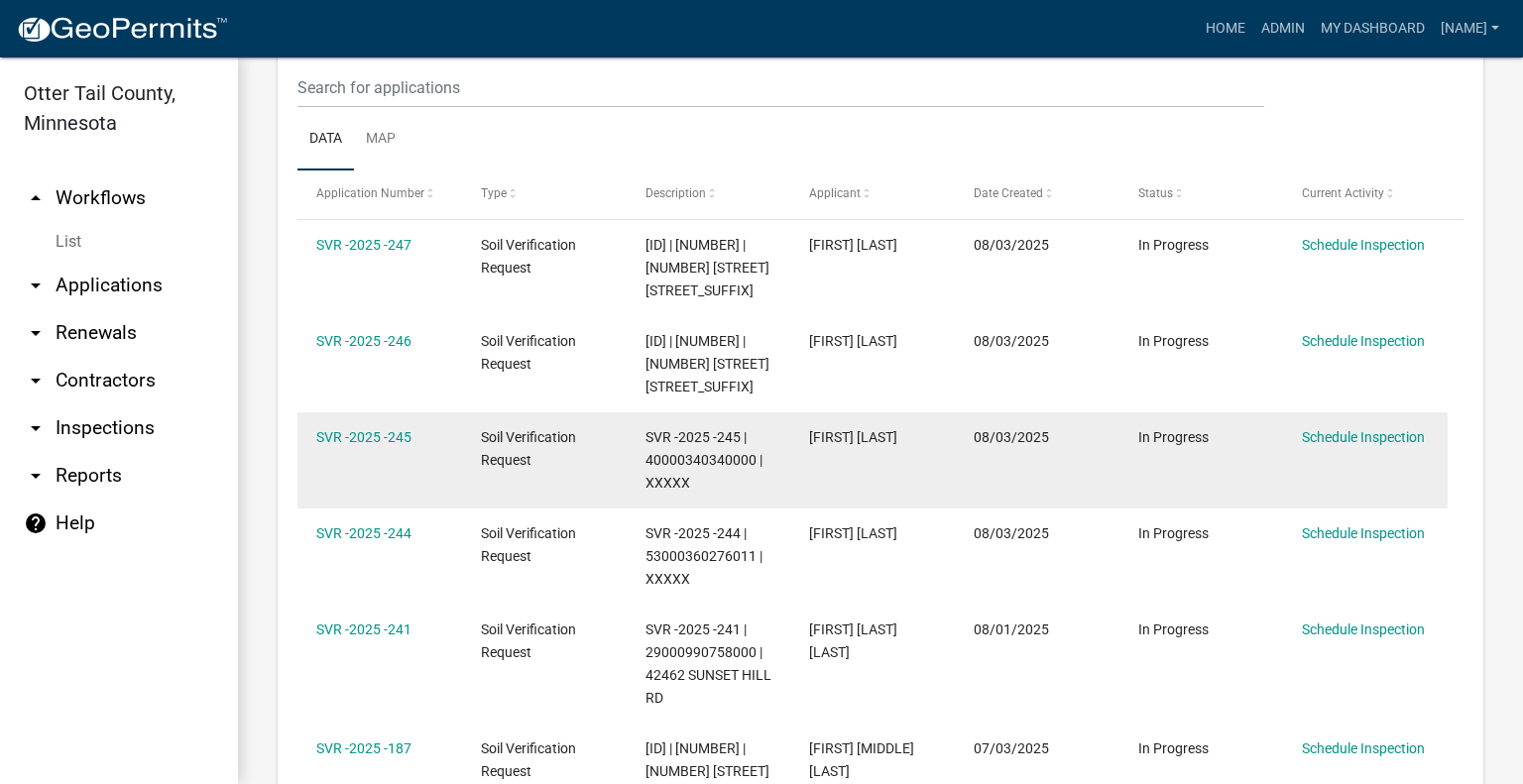 scroll, scrollTop: 398, scrollLeft: 0, axis: vertical 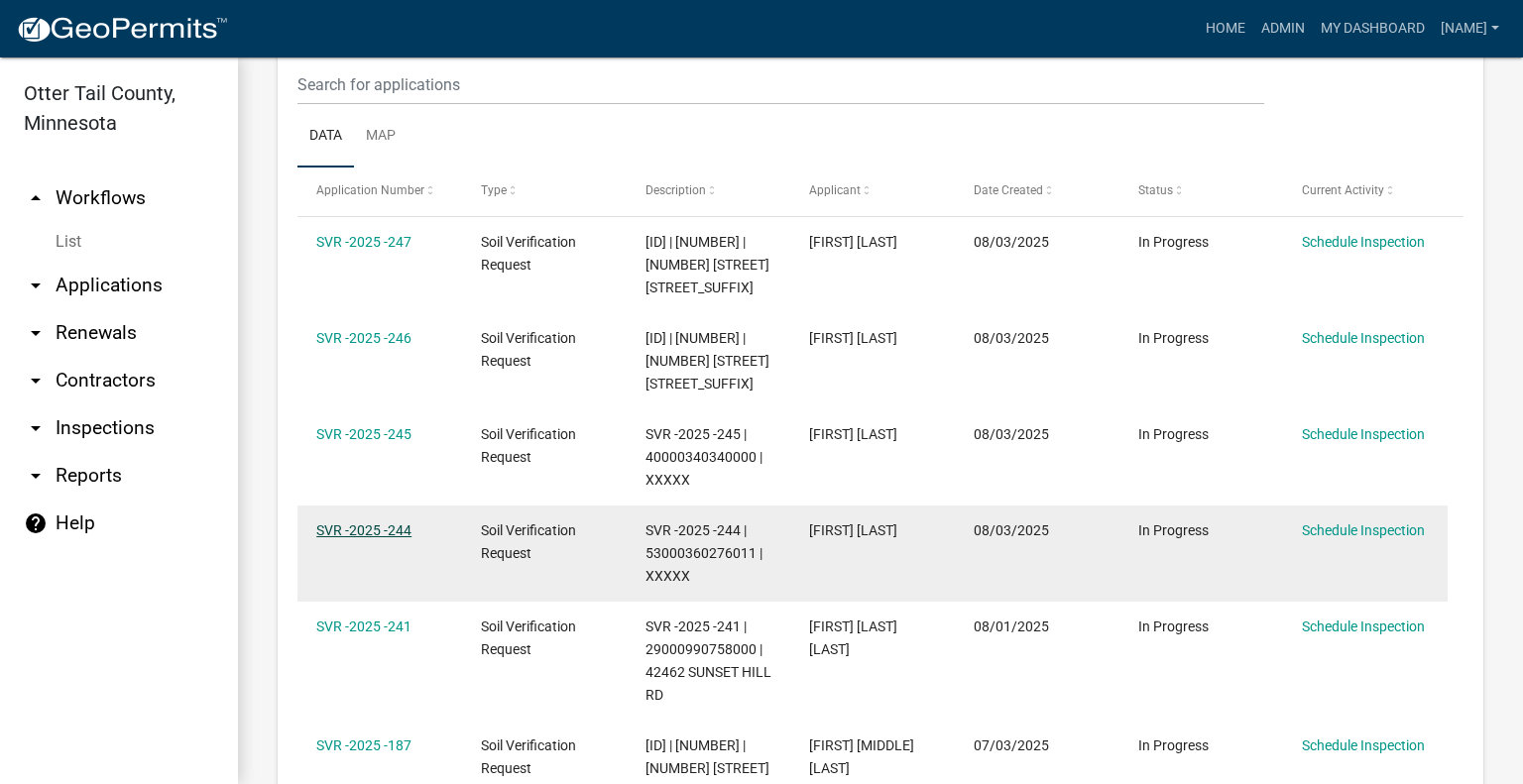 click on "SVR -2025 -244" 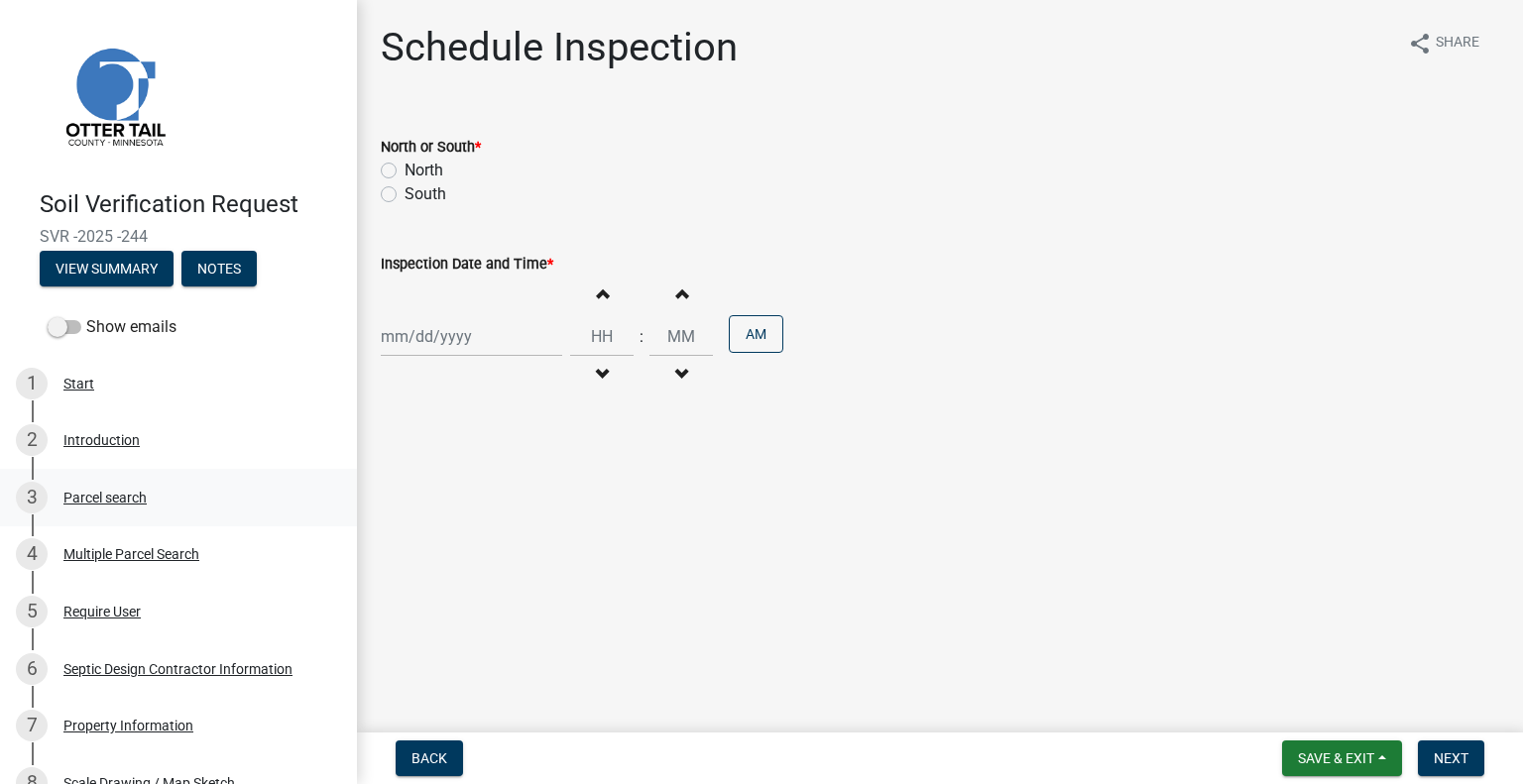click on "Parcel search" at bounding box center (105, 498) 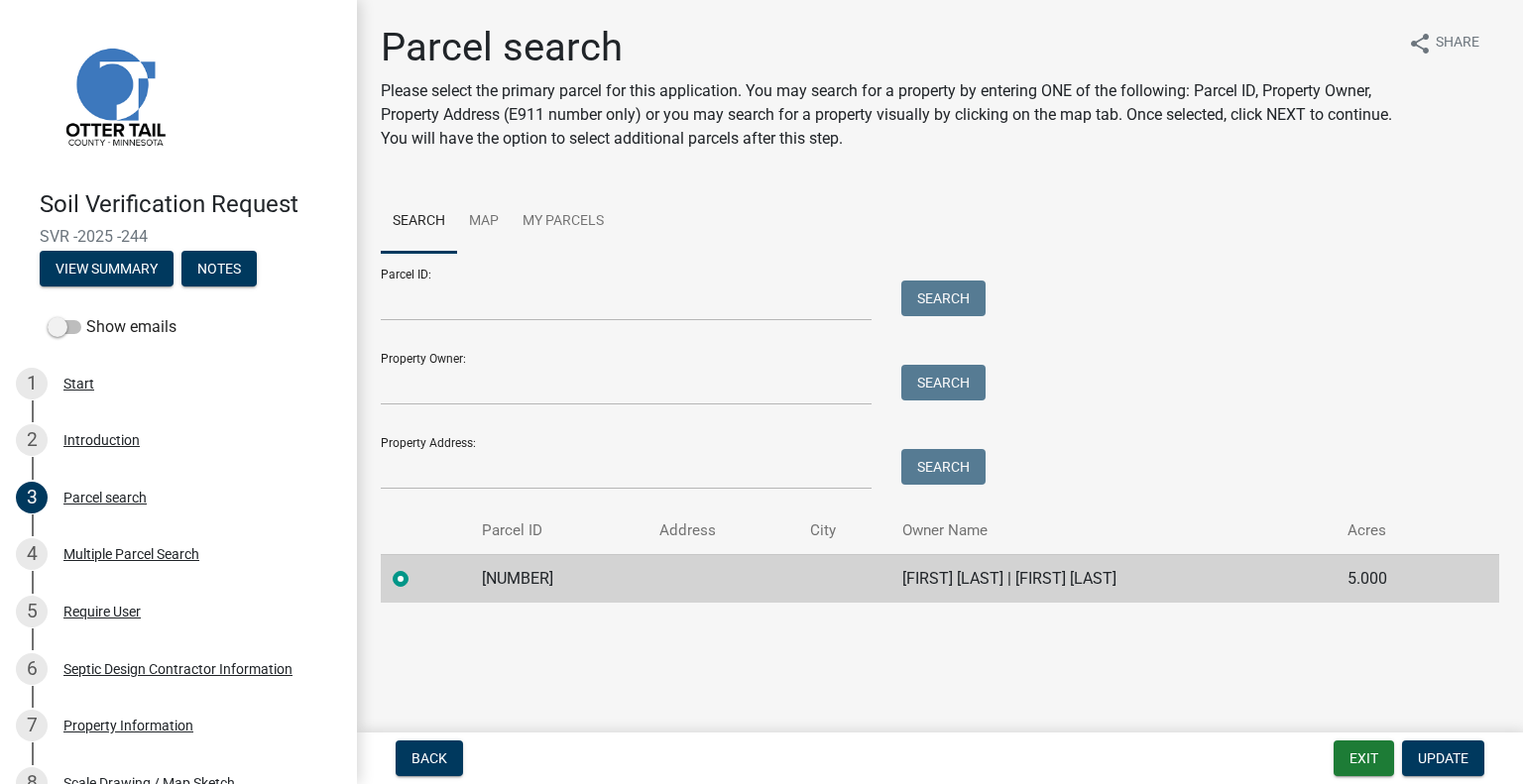 click on "53000360276011" 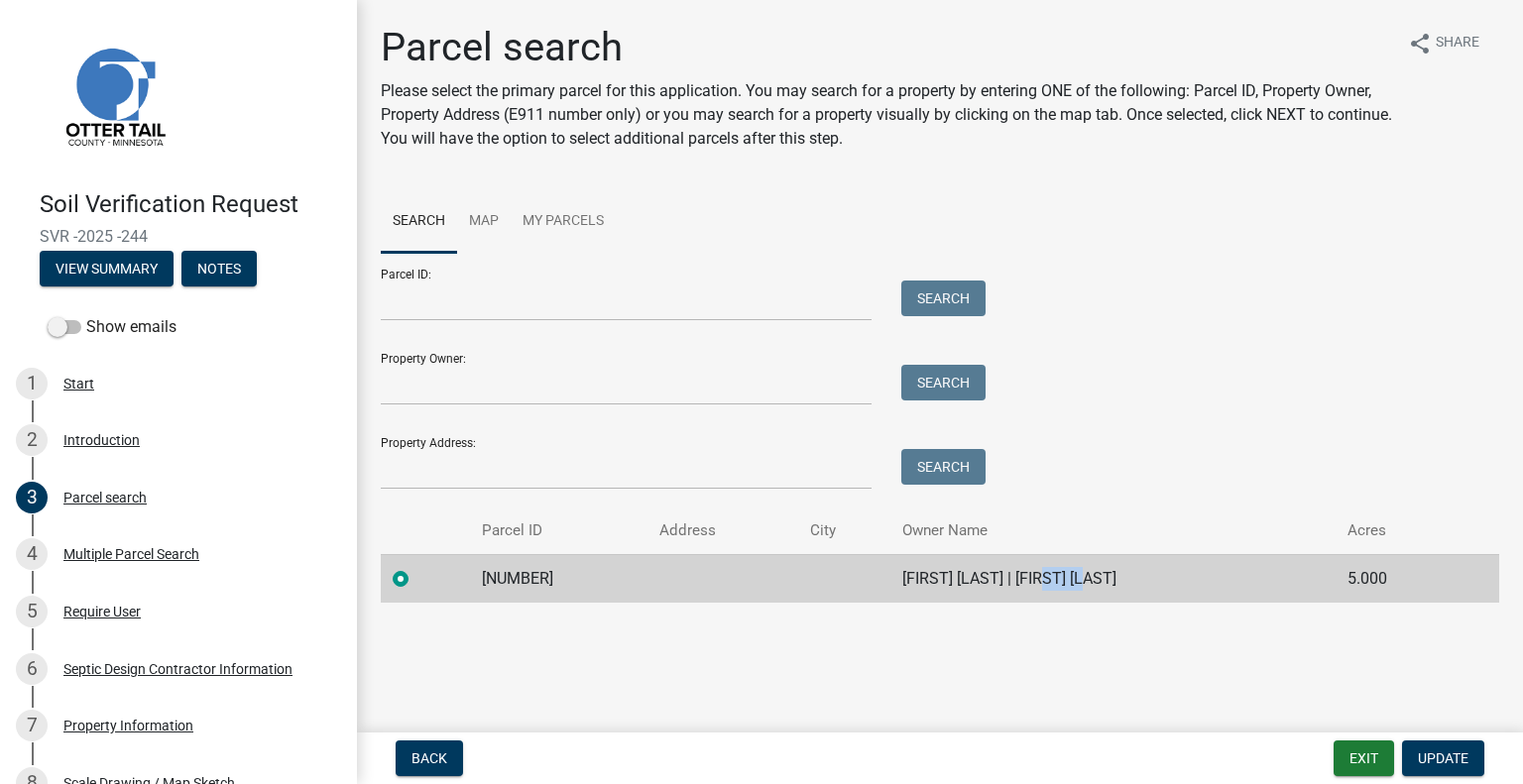 click on "GLENN NELSEN | DIANA NELSEN" 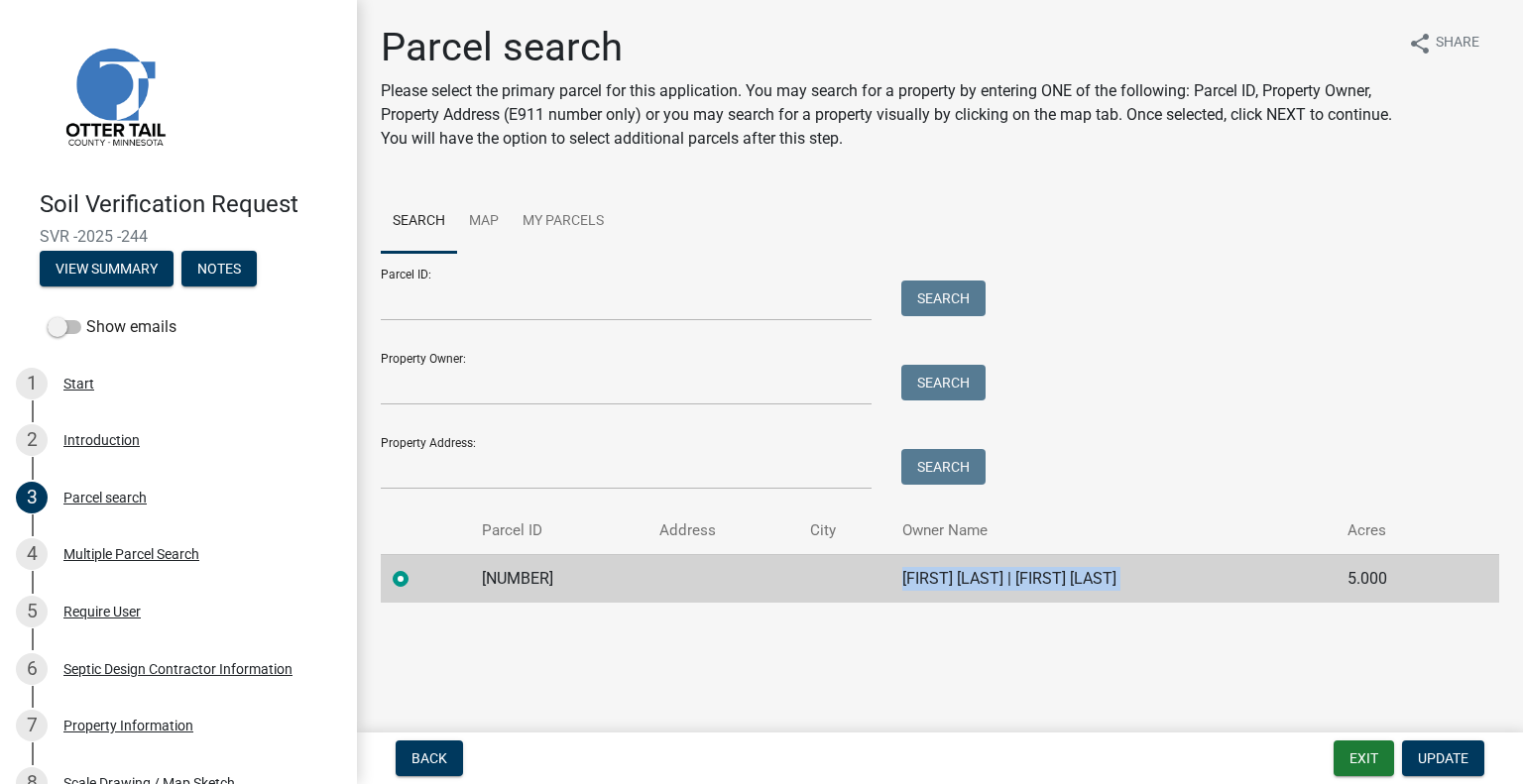 click on "GLENN NELSEN | DIANA NELSEN" 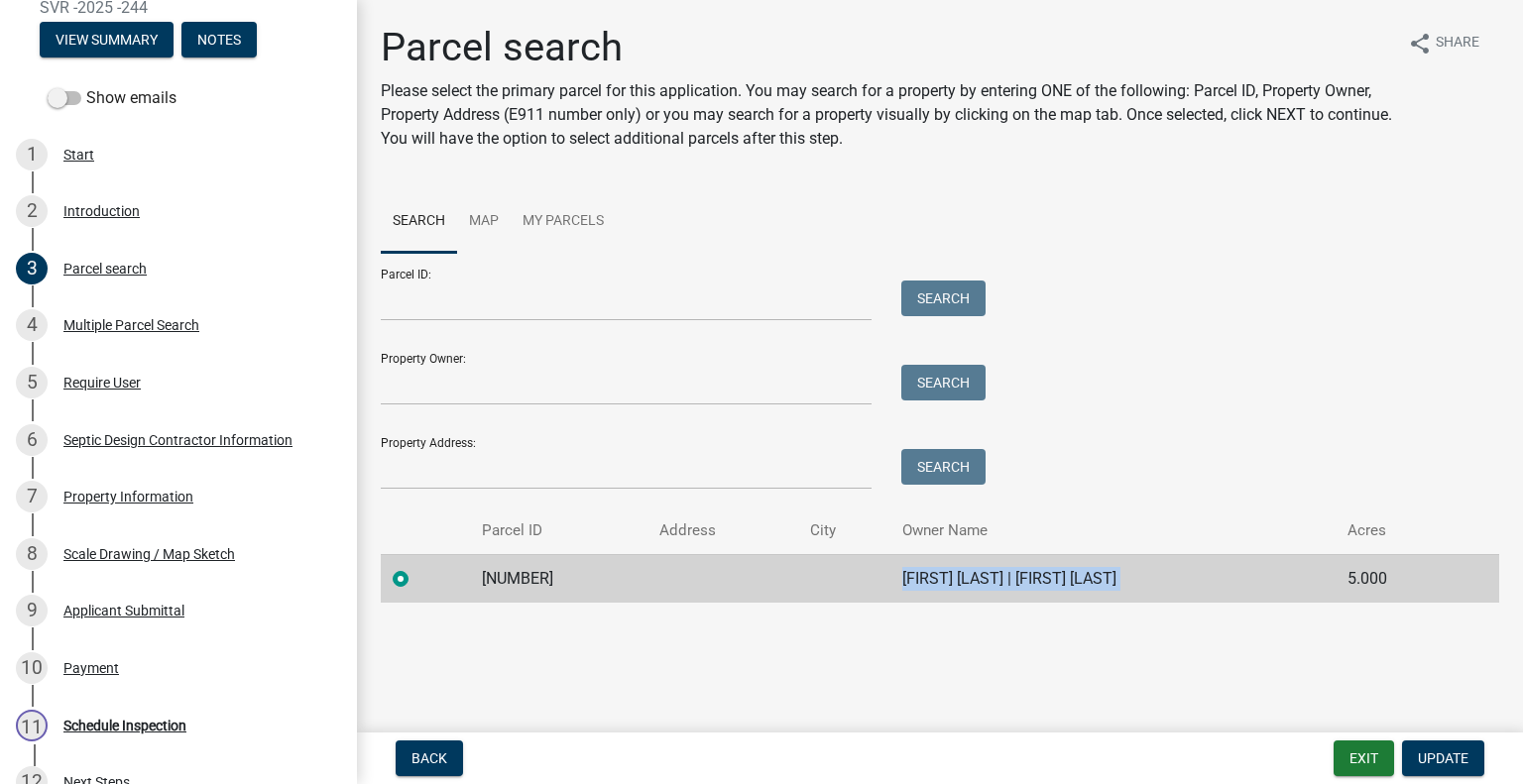 scroll, scrollTop: 440, scrollLeft: 0, axis: vertical 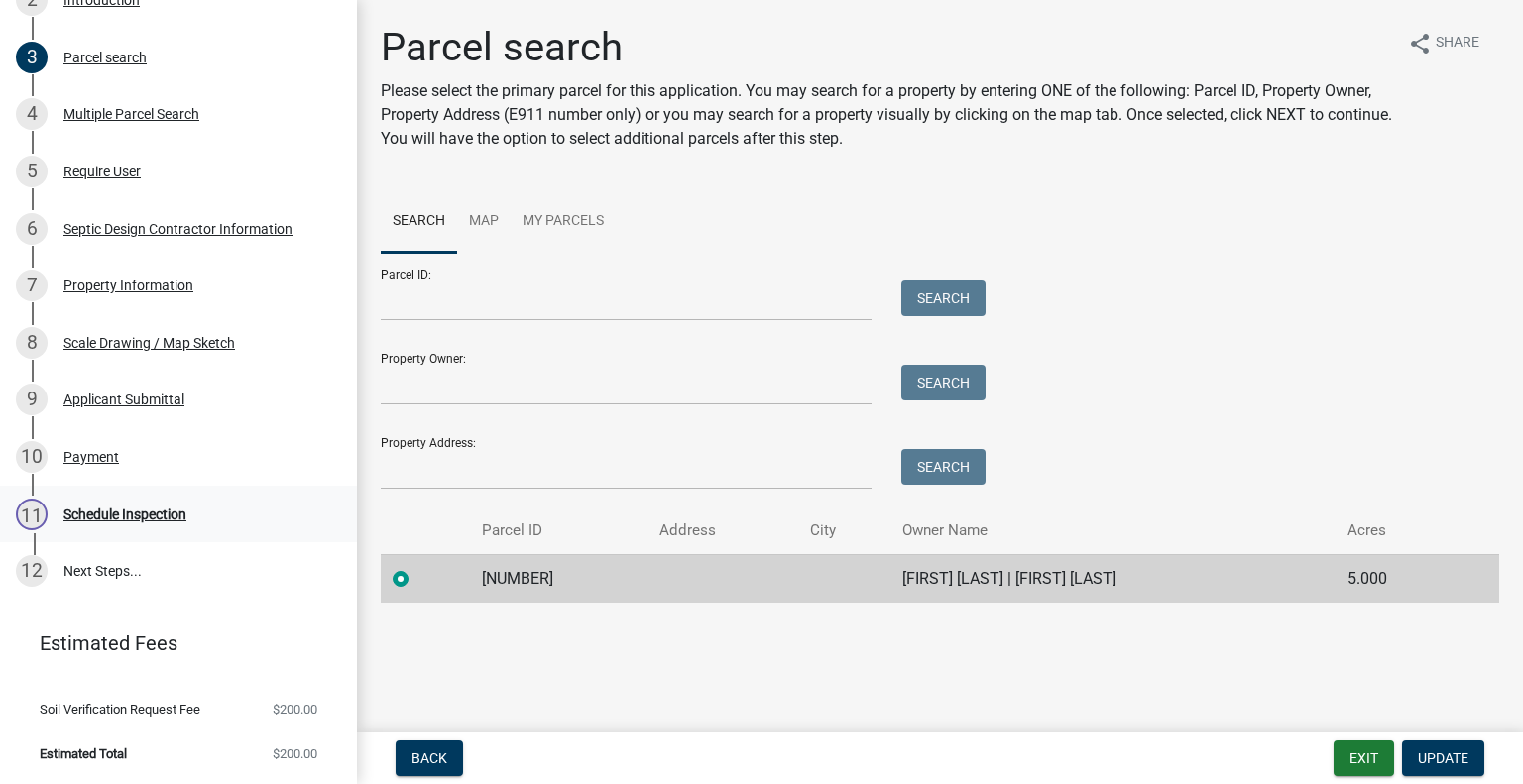 click on "Schedule Inspection" at bounding box center (125, 514) 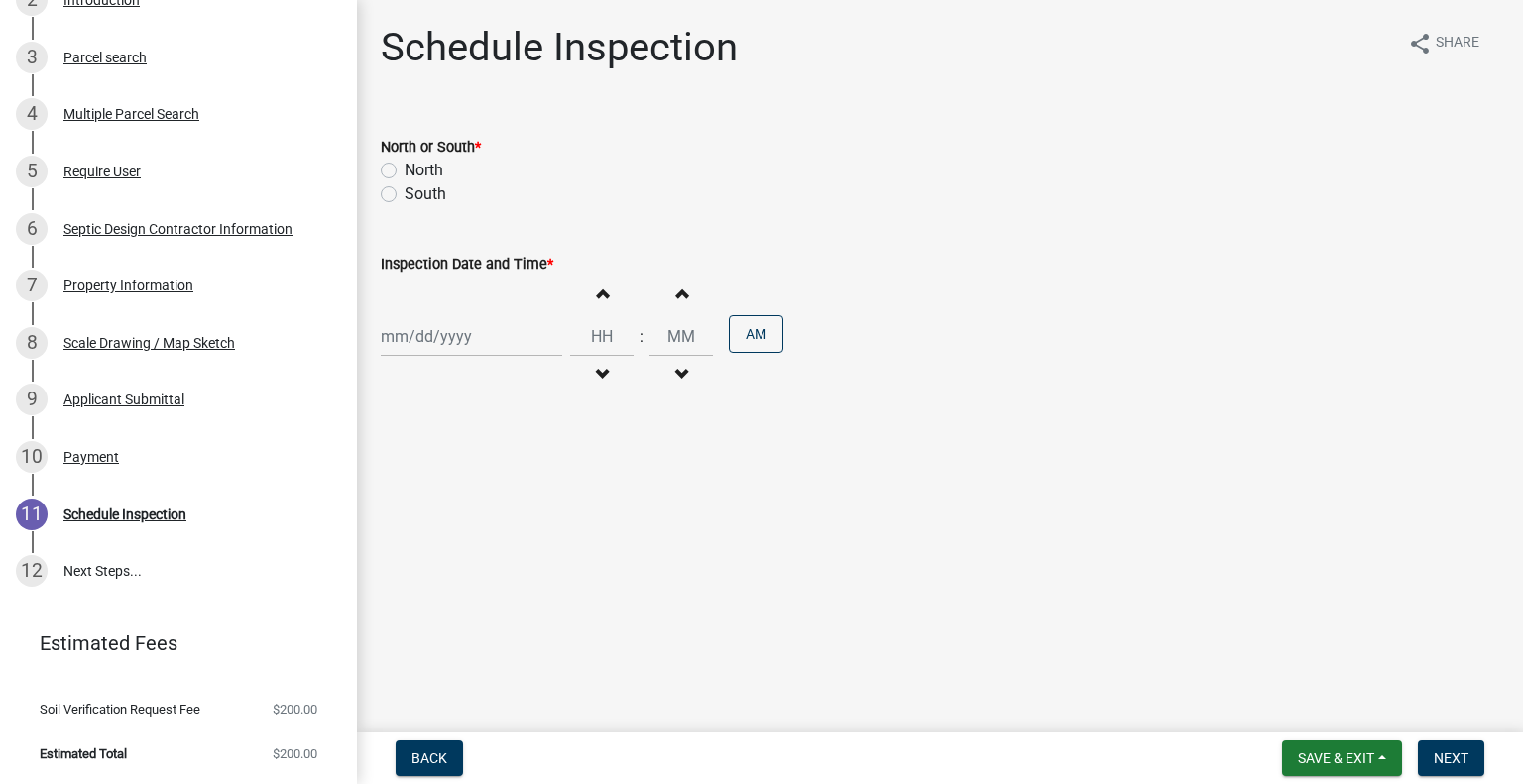 click on "North" 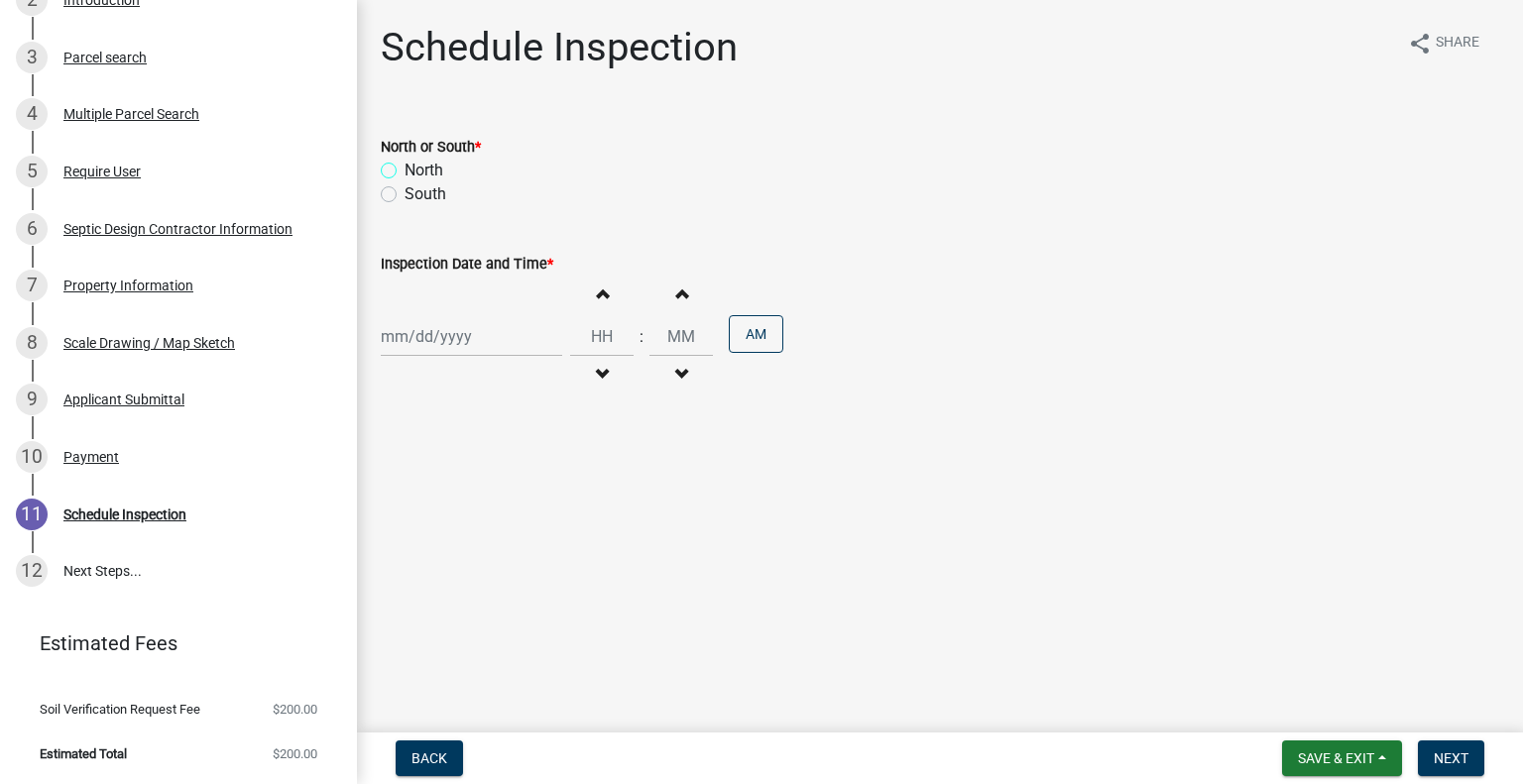 click on "North" at bounding box center (410, 165) 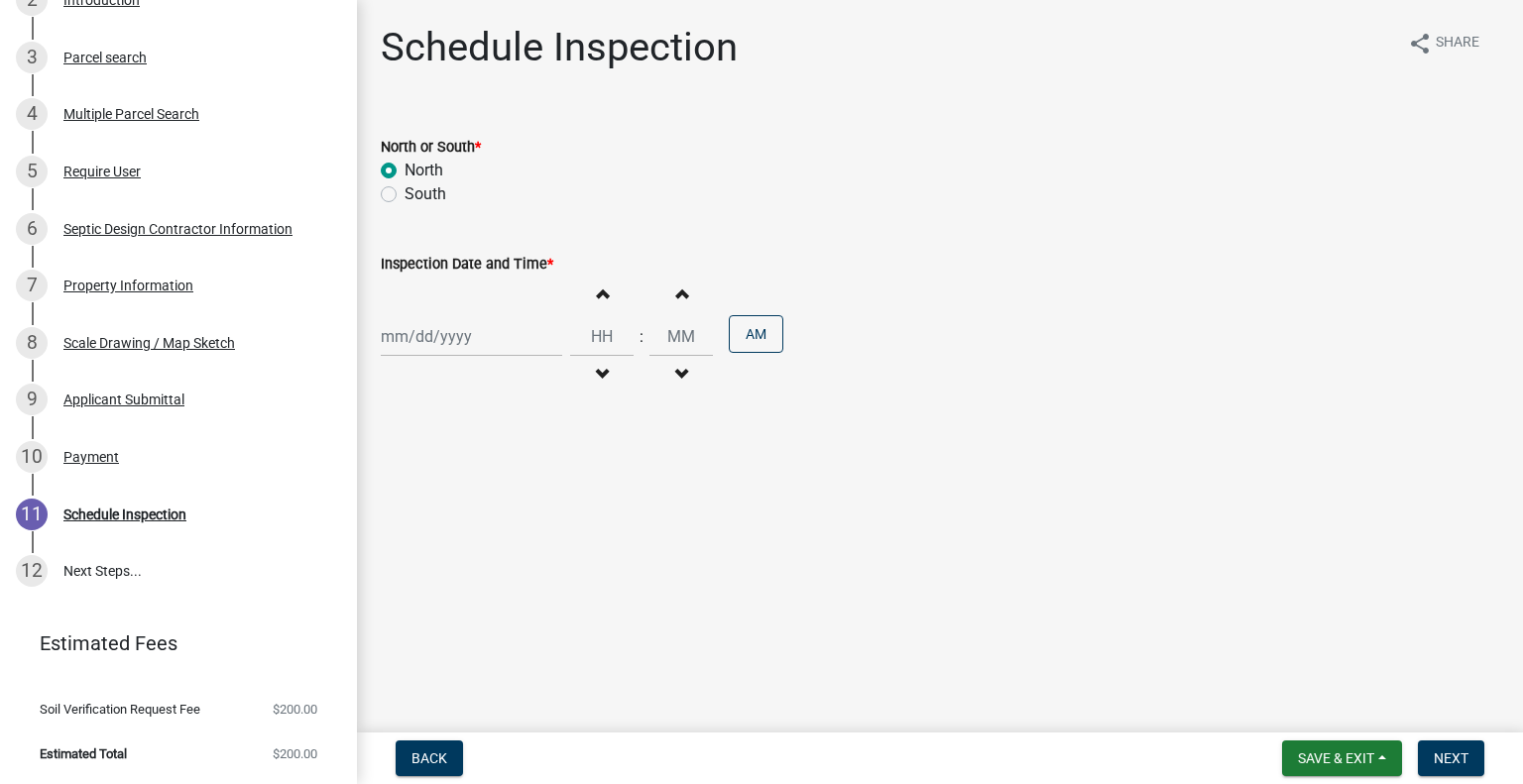 radio on "true" 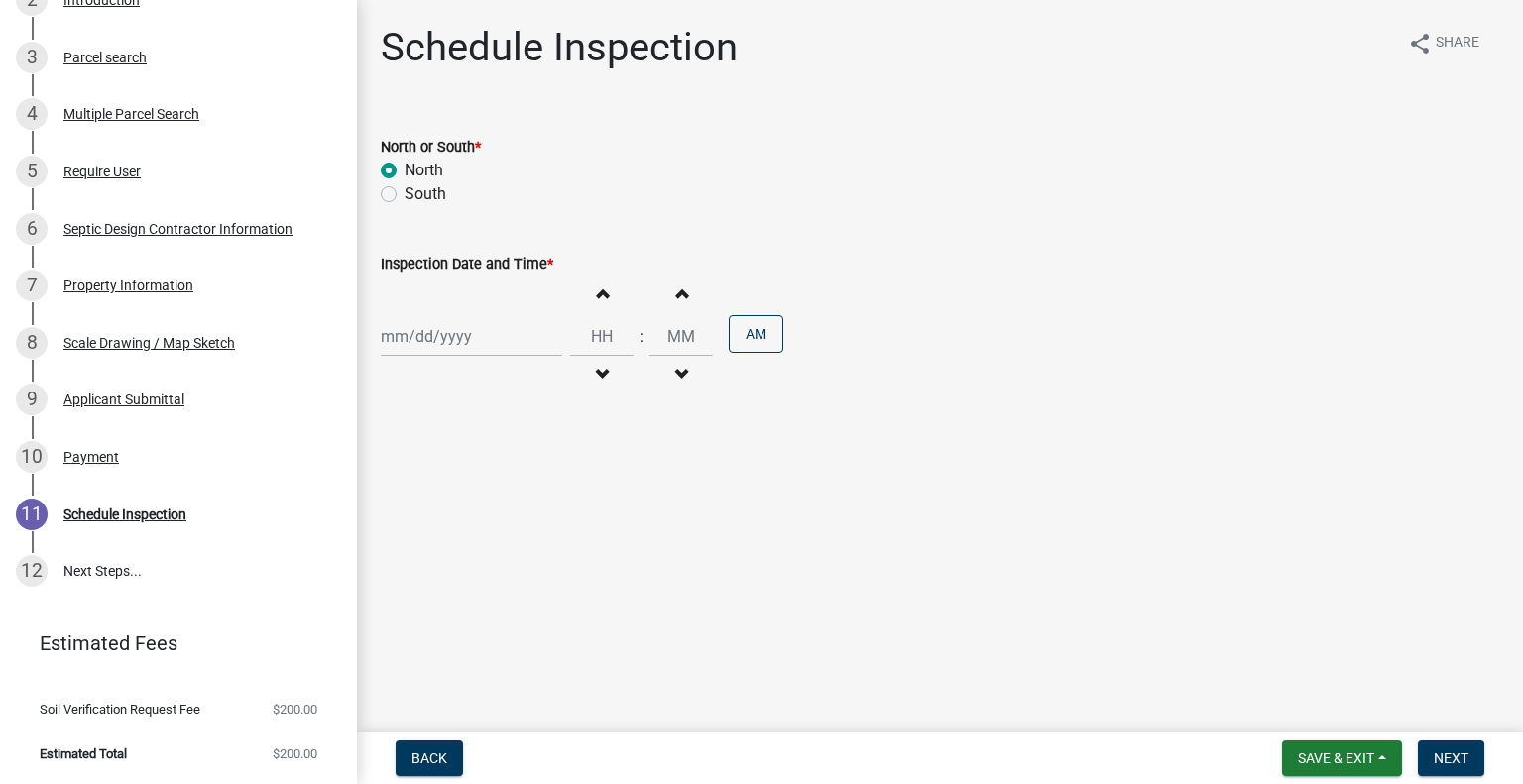 click 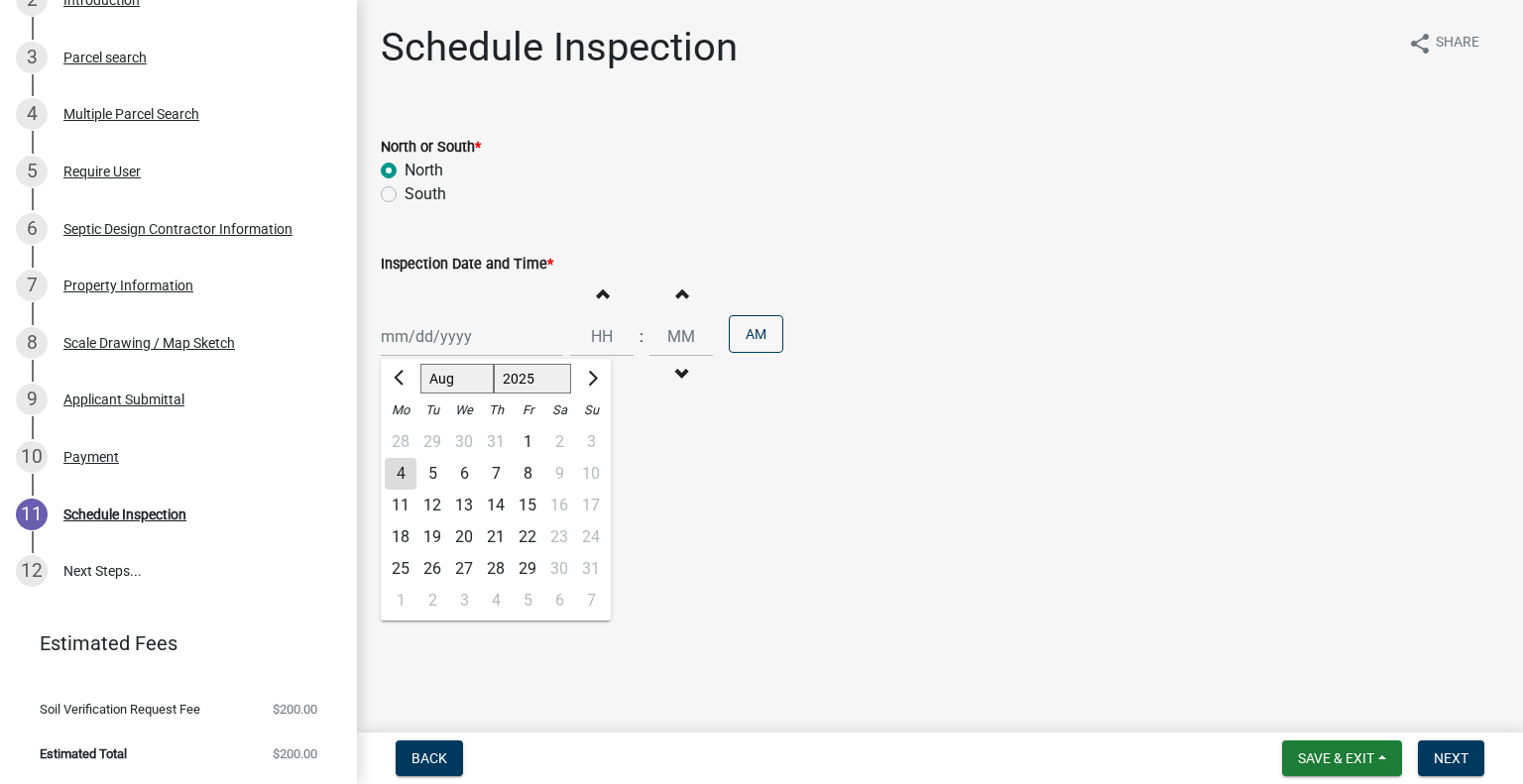 click on "6" 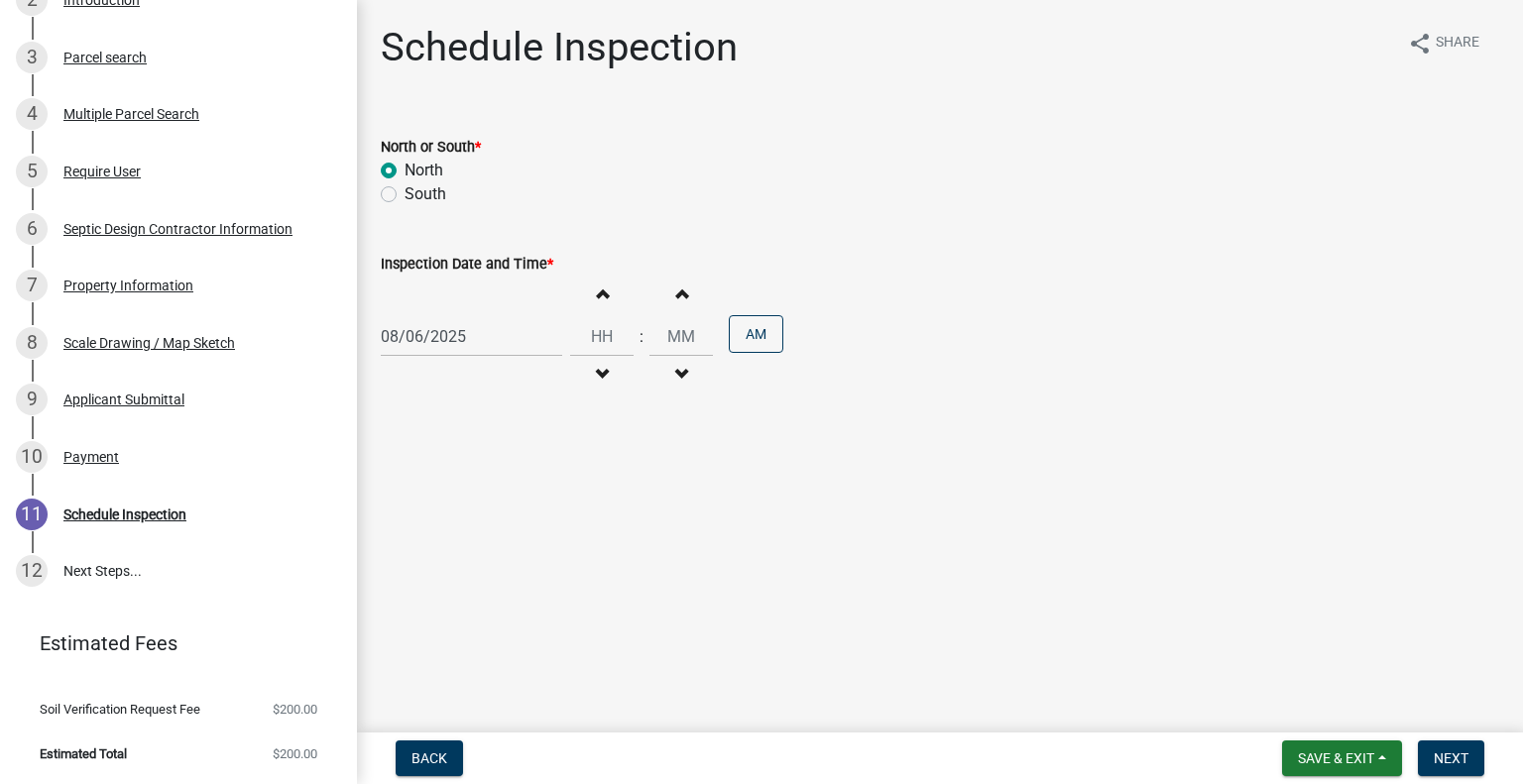 click at bounding box center [602, 375] 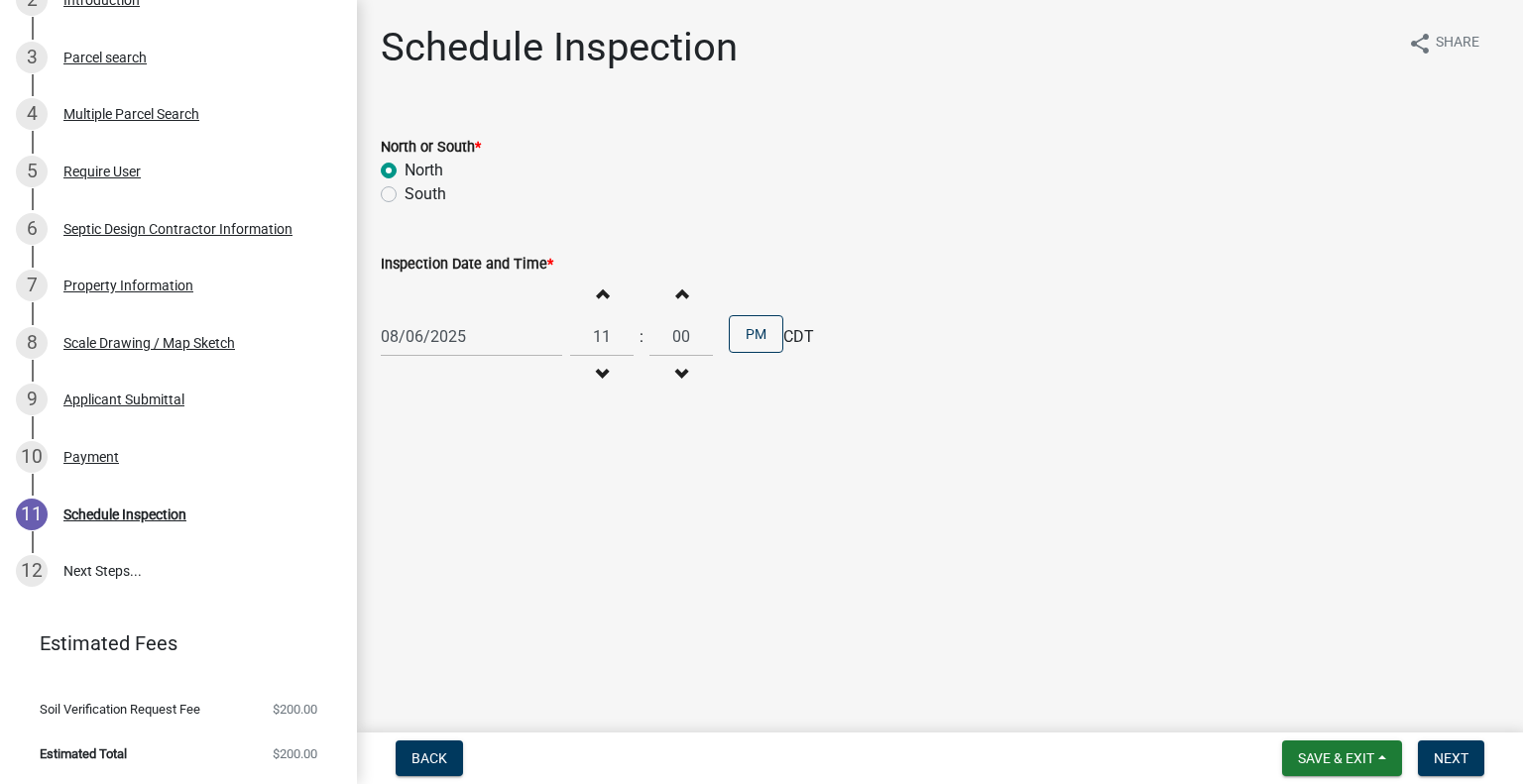 click at bounding box center (602, 375) 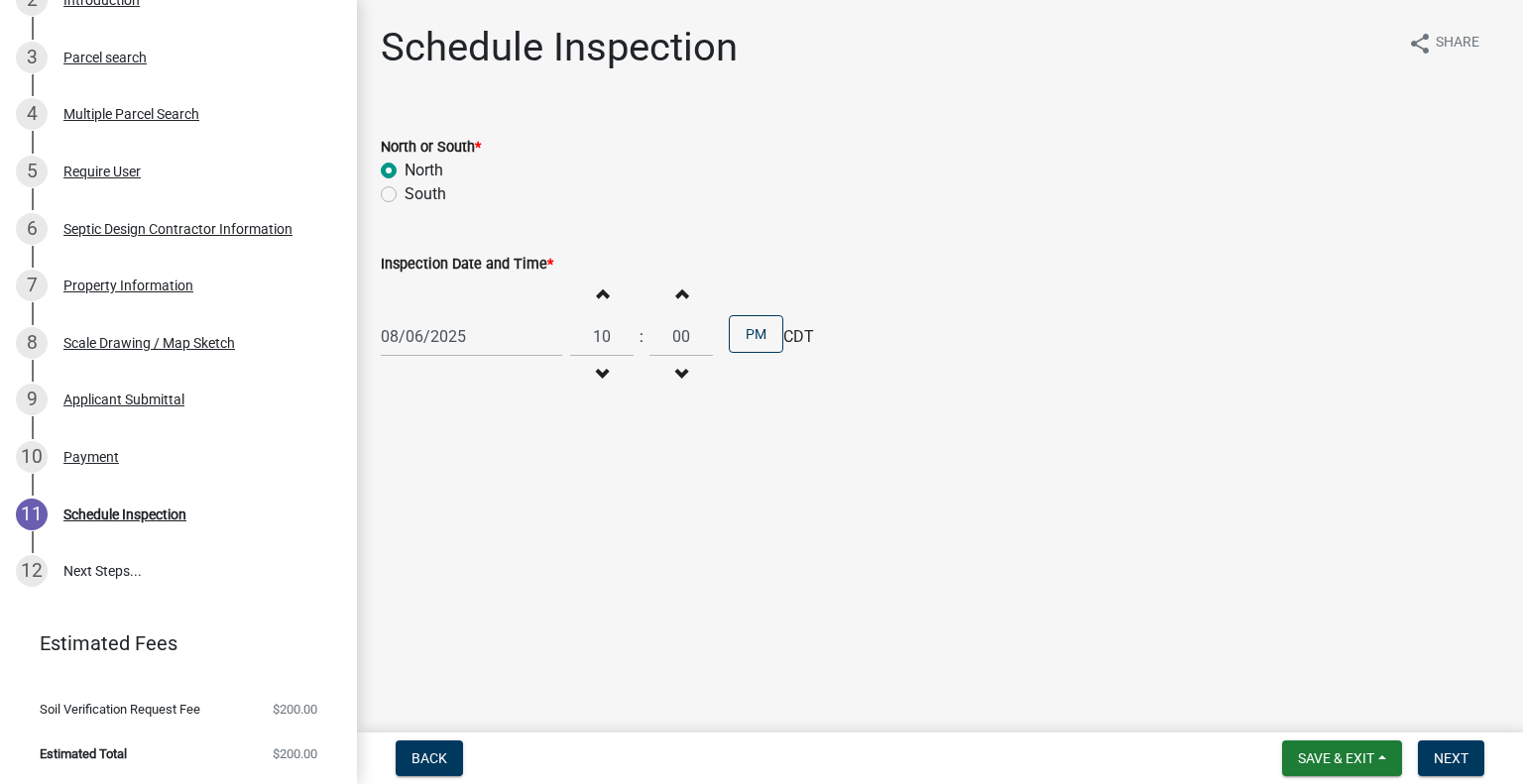 drag, startPoint x: 595, startPoint y: 290, endPoint x: 620, endPoint y: 296, distance: 25.70992 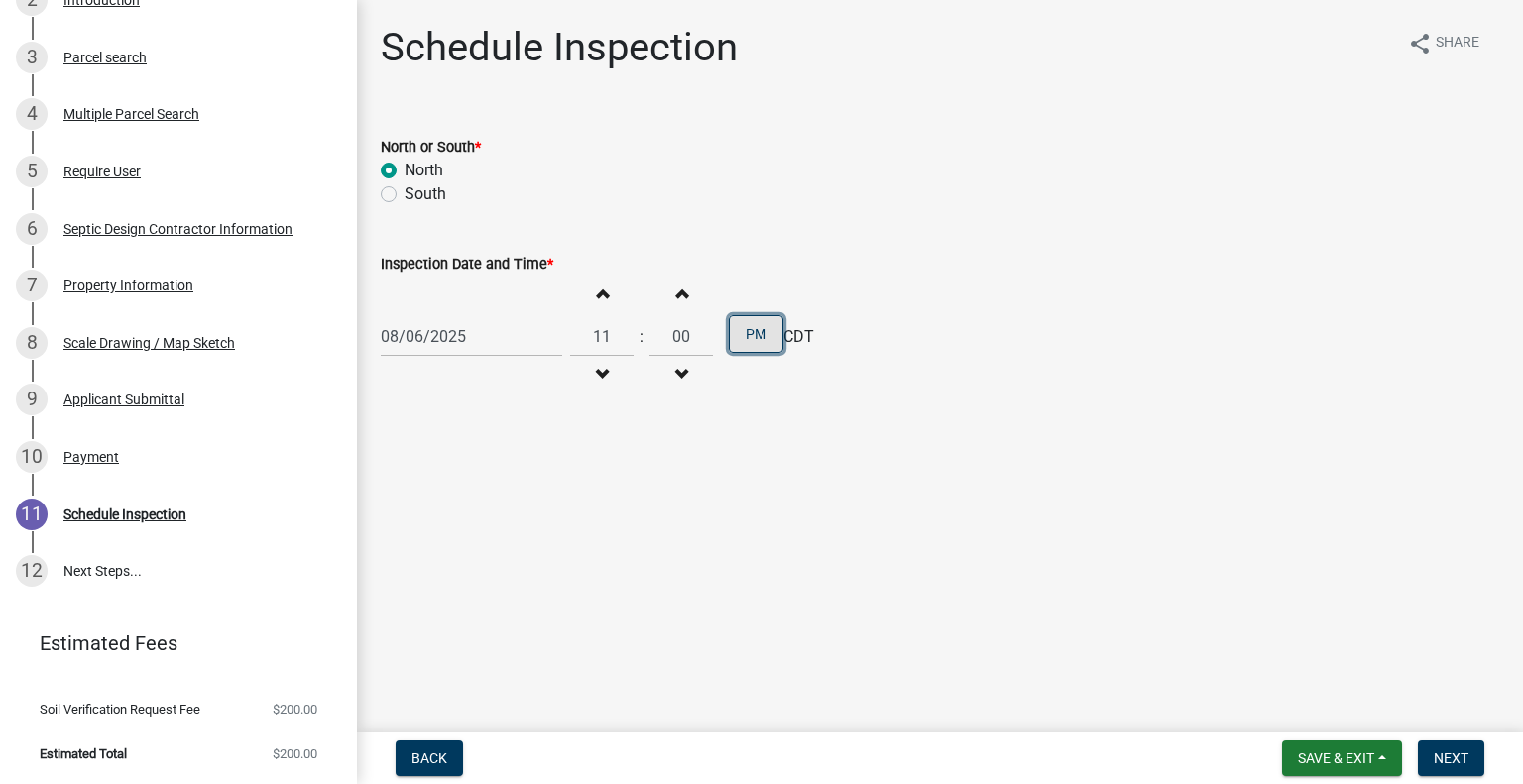 click on "PM" at bounding box center [756, 334] 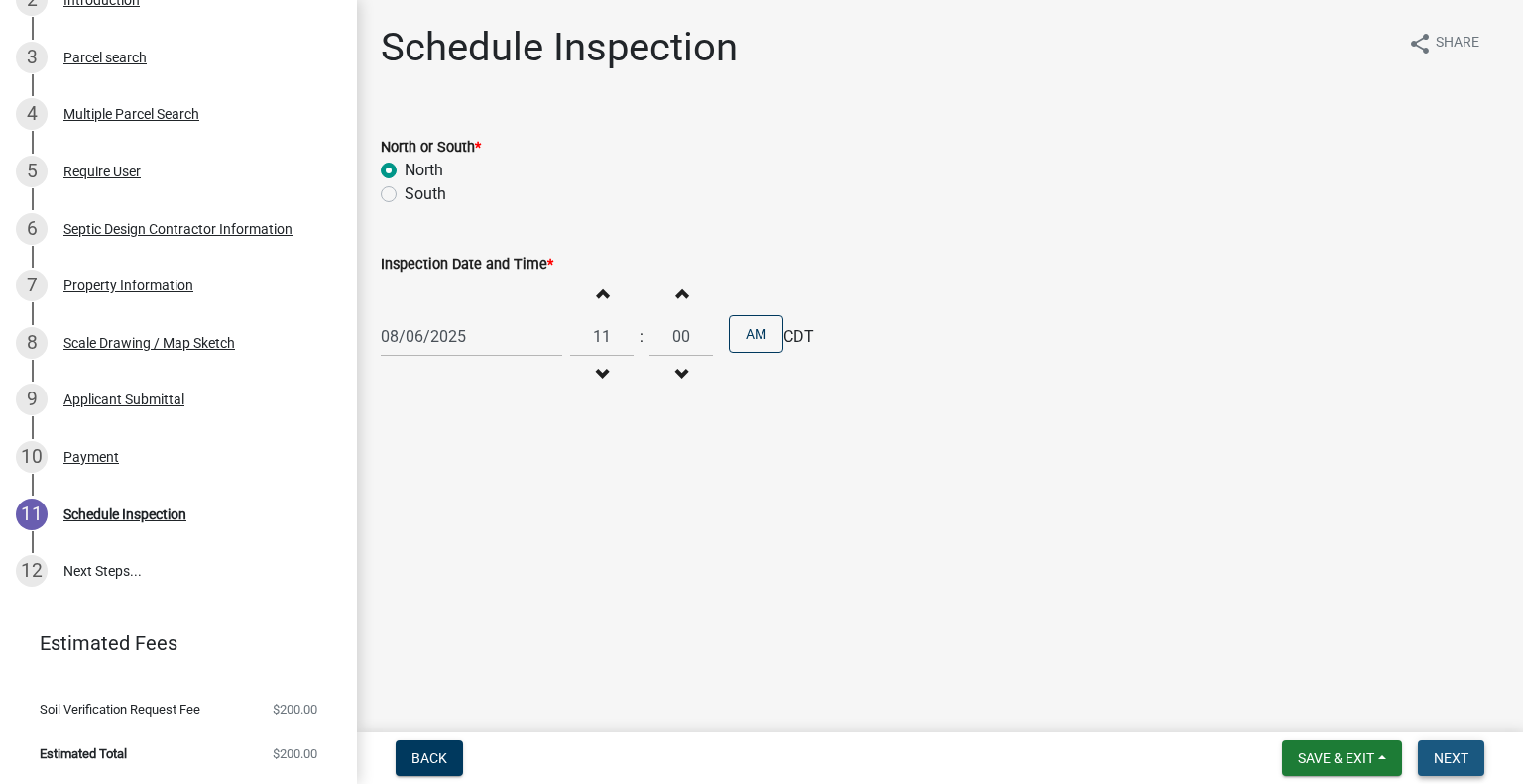 click on "Next" at bounding box center [1451, 758] 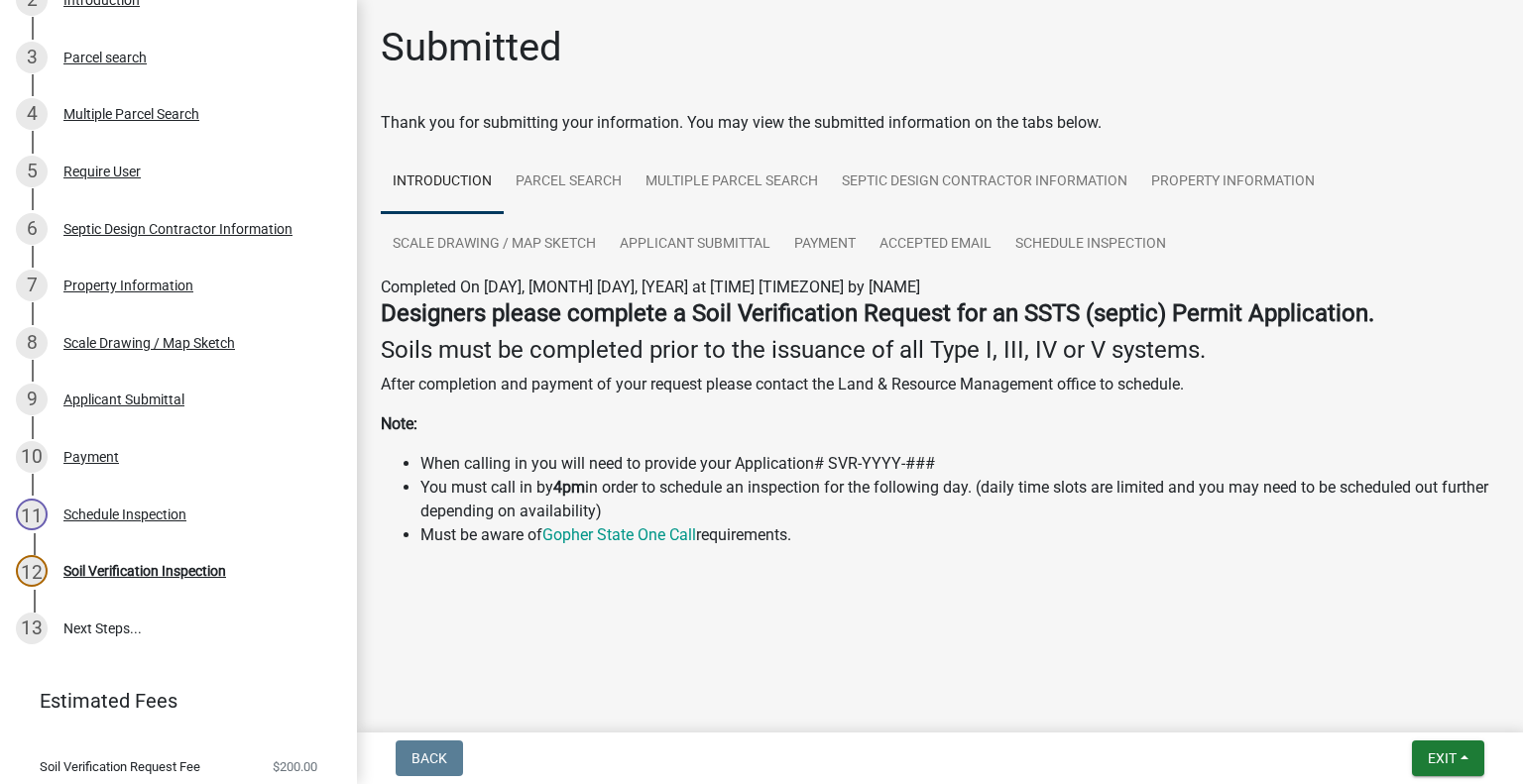 scroll, scrollTop: 497, scrollLeft: 0, axis: vertical 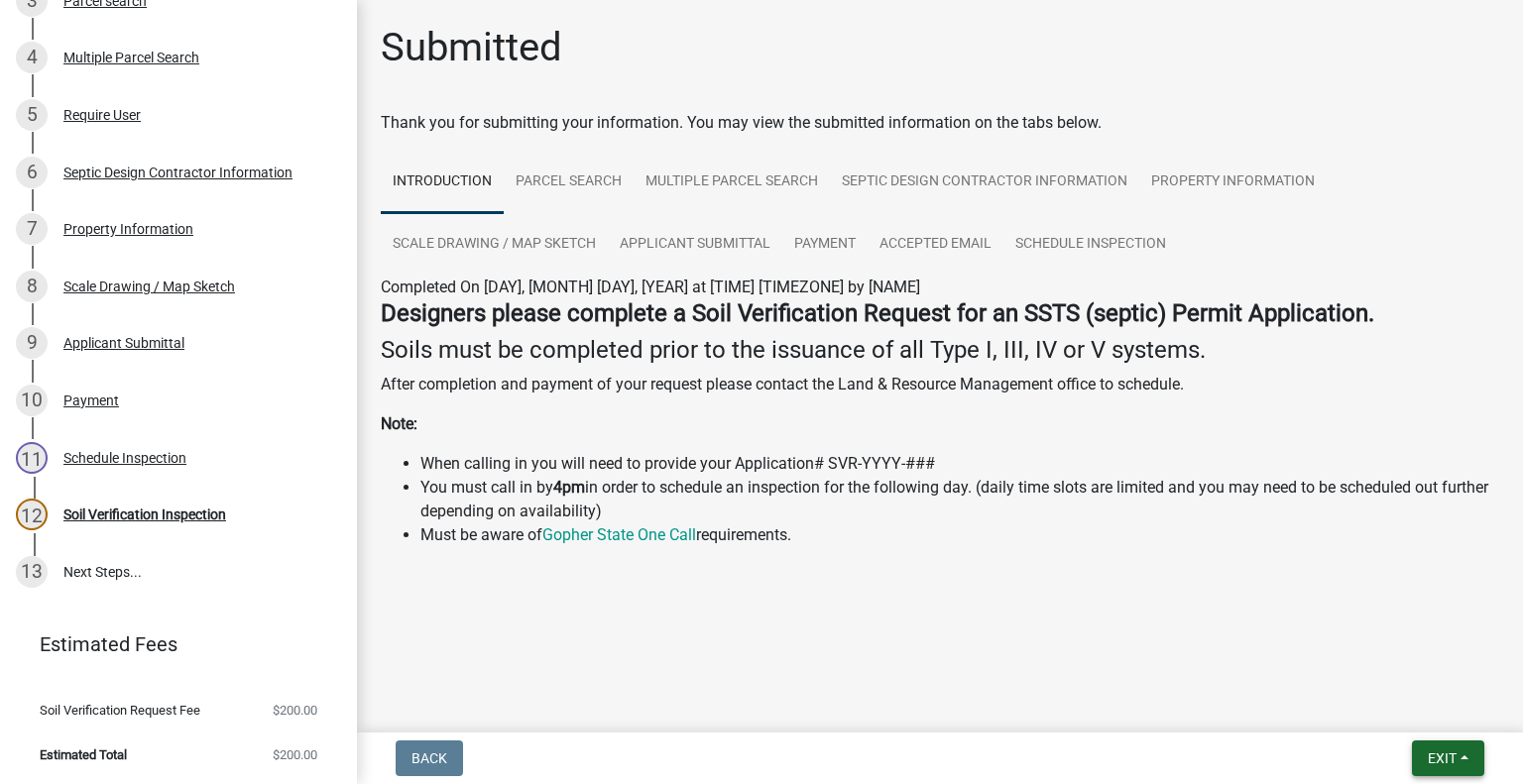 click on "Exit" at bounding box center [1442, 758] 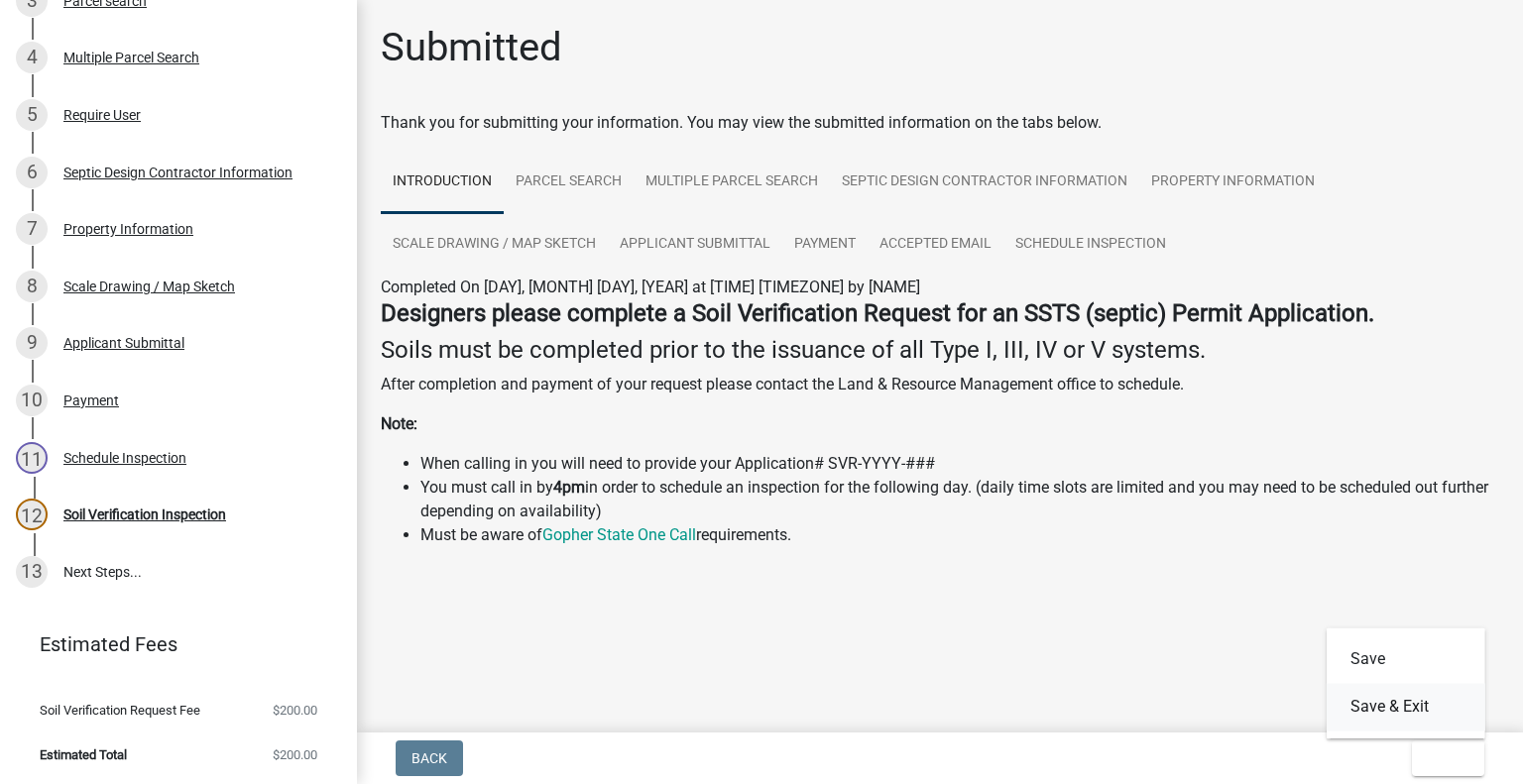 click on "Save & Exit" at bounding box center [1406, 707] 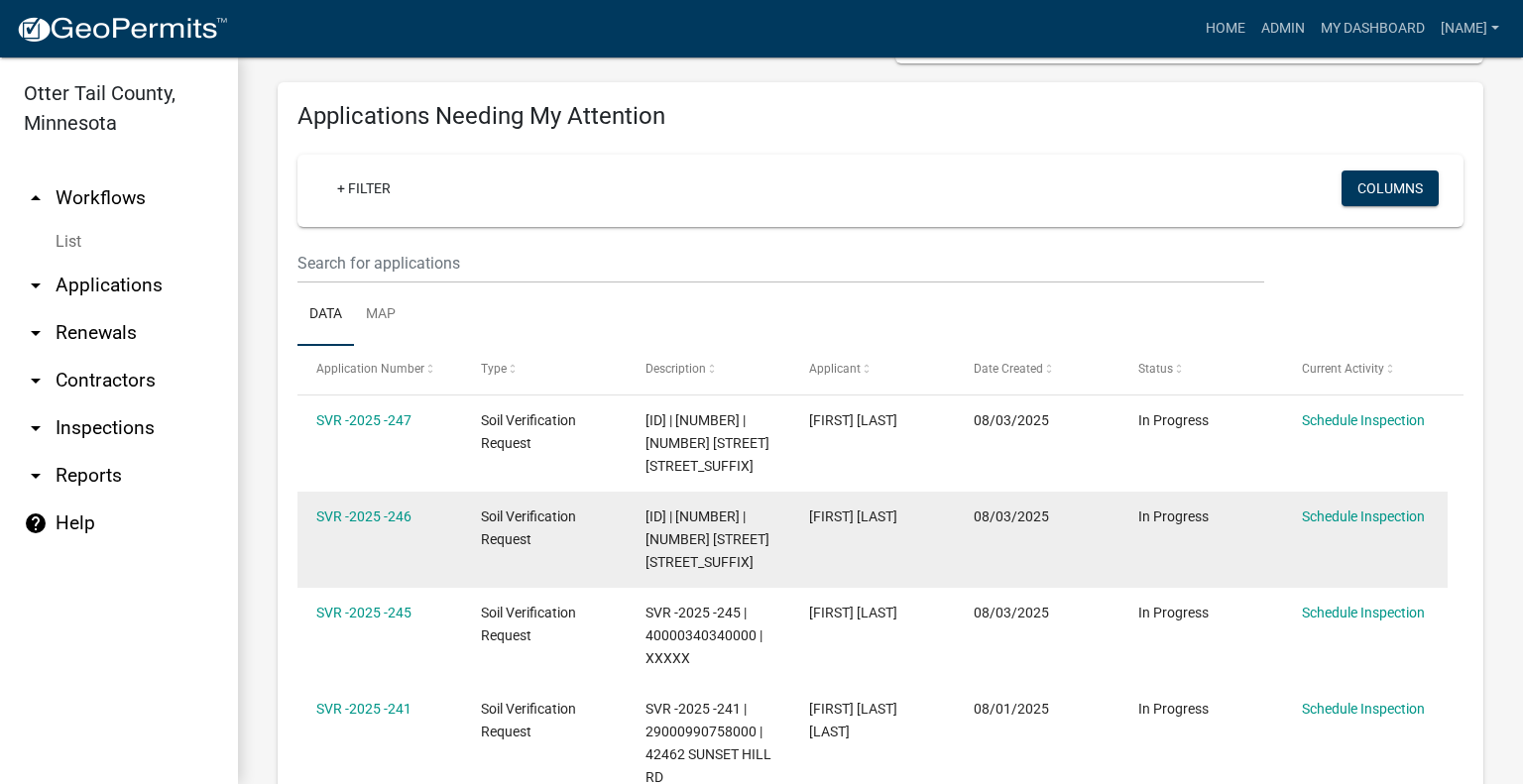 scroll, scrollTop: 297, scrollLeft: 0, axis: vertical 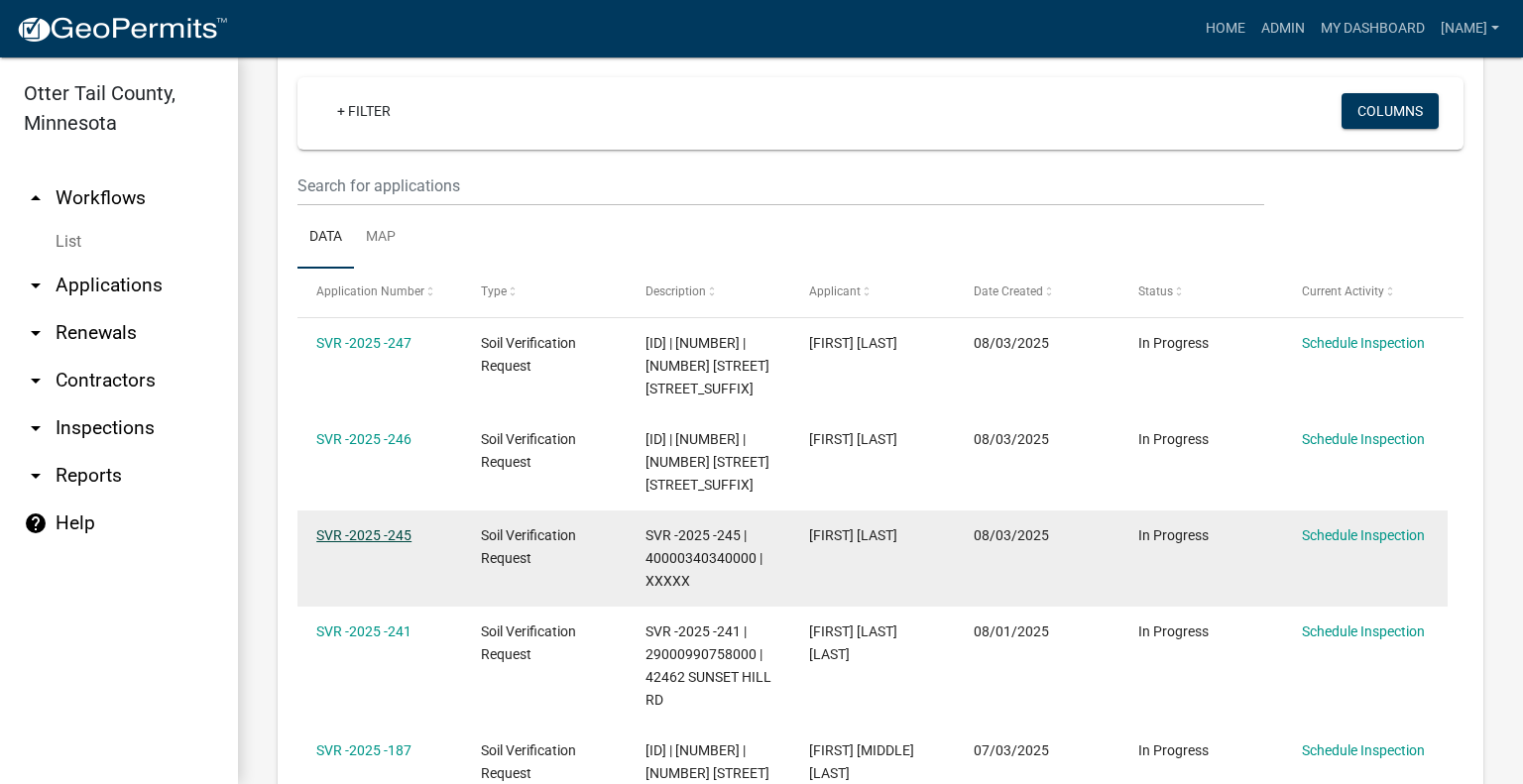 click on "SVR -2025 -245" 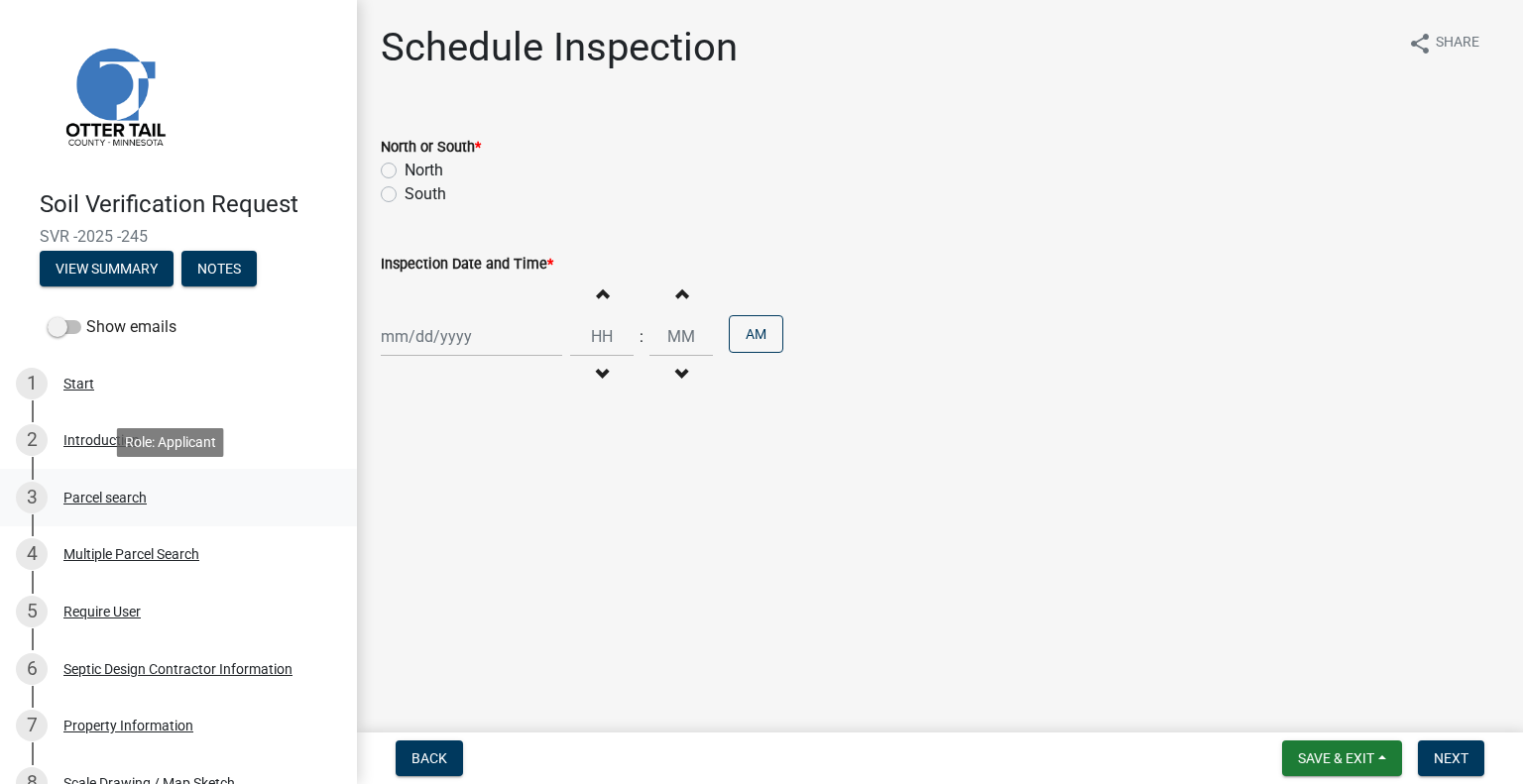 click on "3     Parcel search" at bounding box center (171, 498) 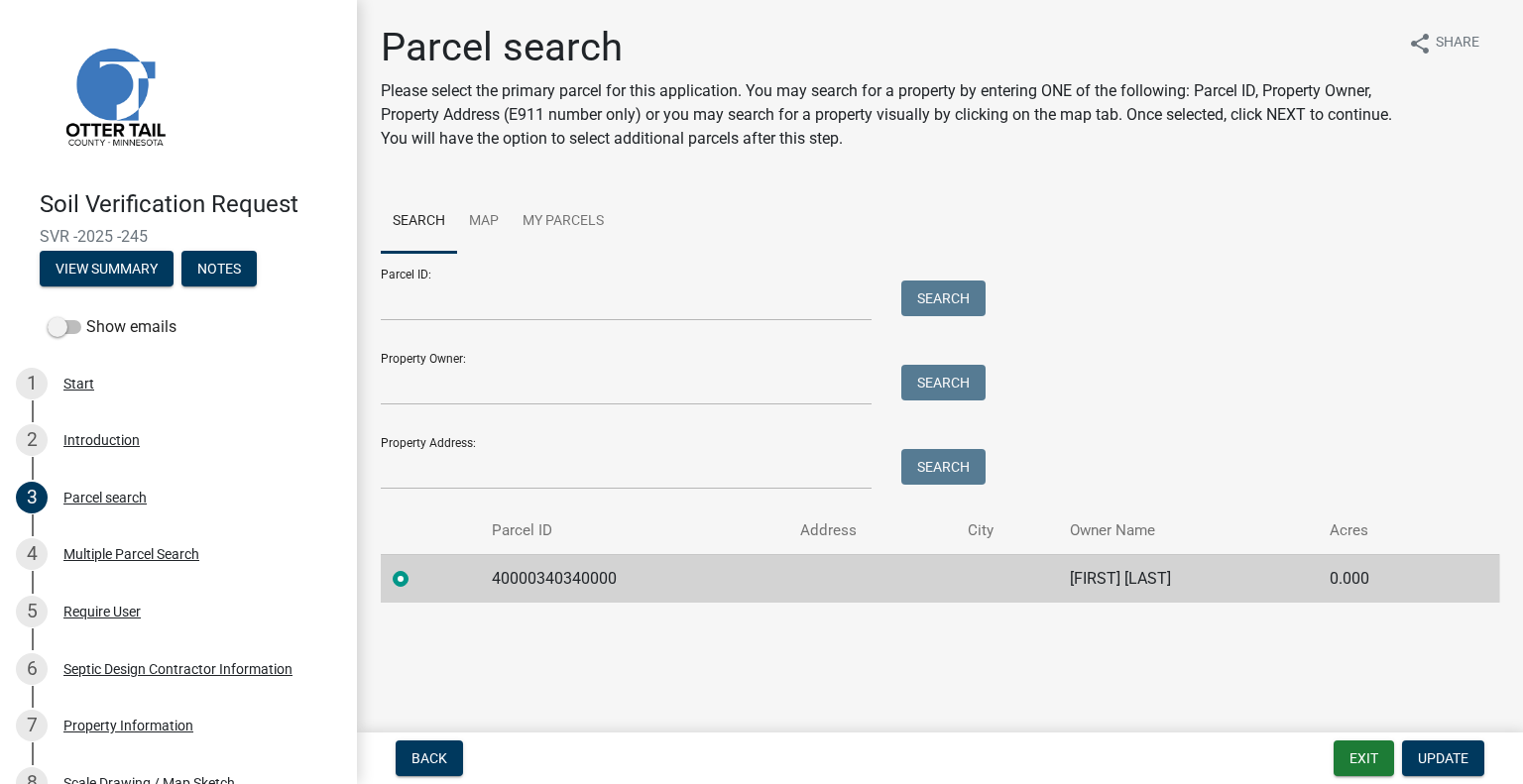 click on "40000340340000" 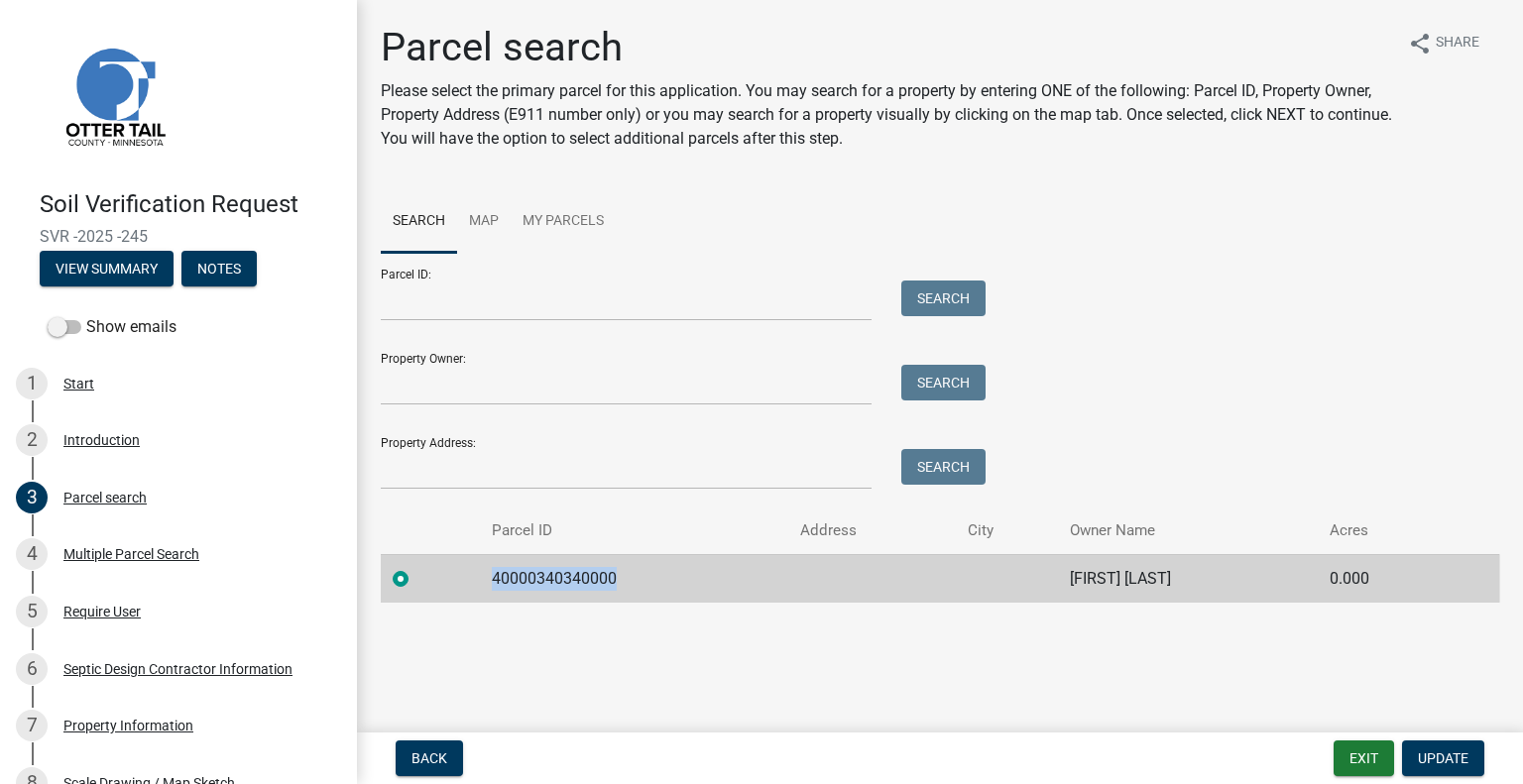 click on "40000340340000" 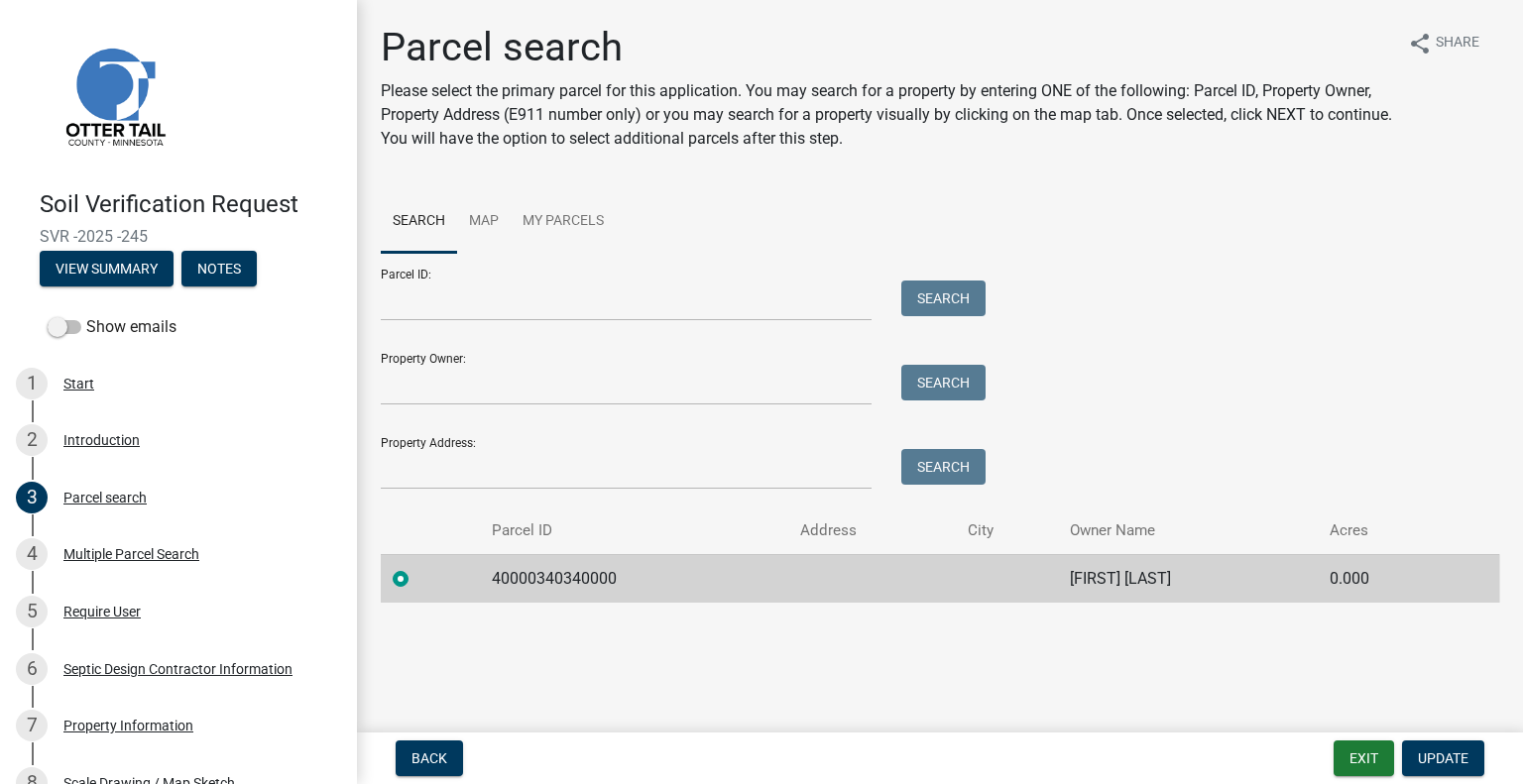 click on "JUSTIN LEADERBRAND" 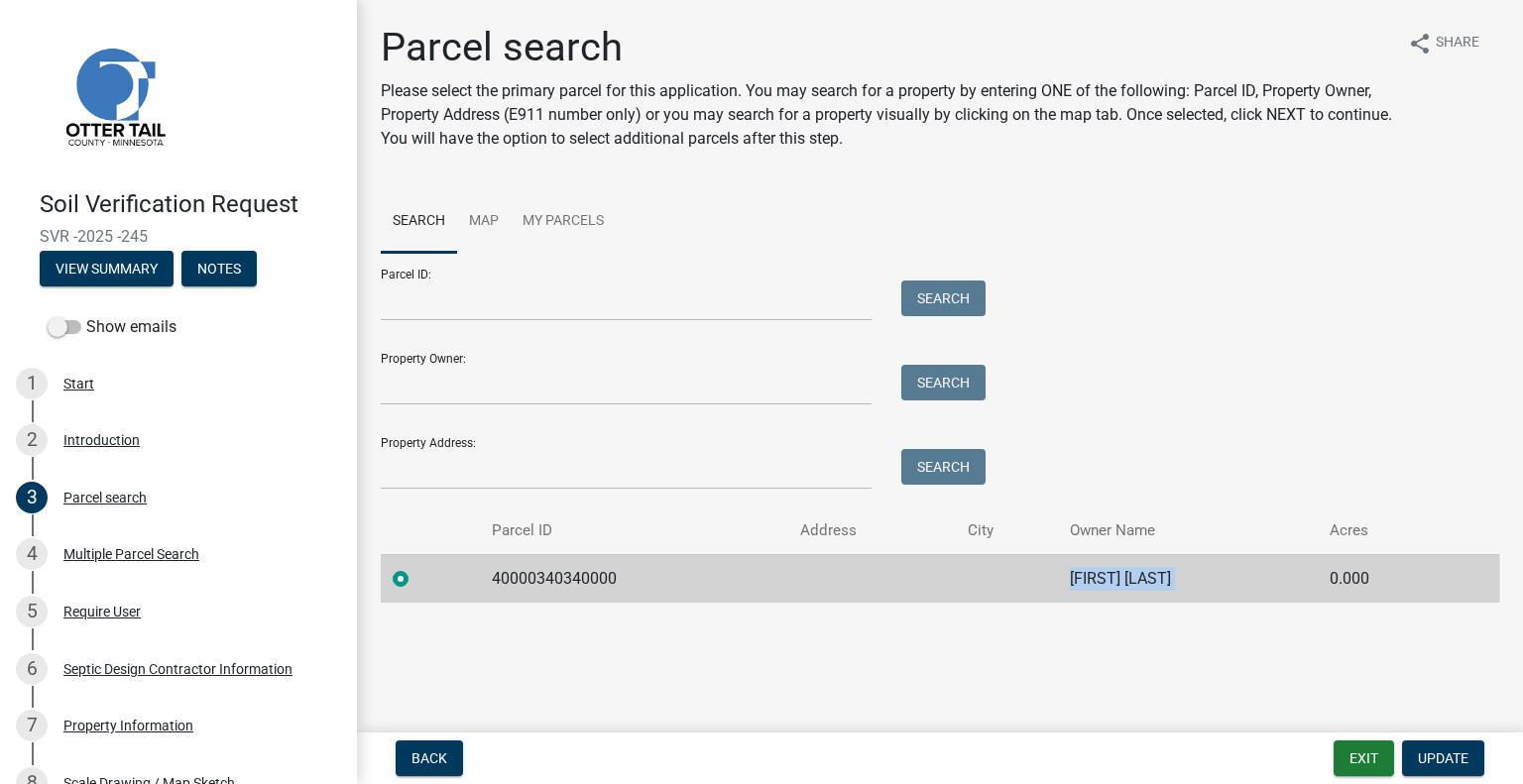 click on "JUSTIN LEADERBRAND" 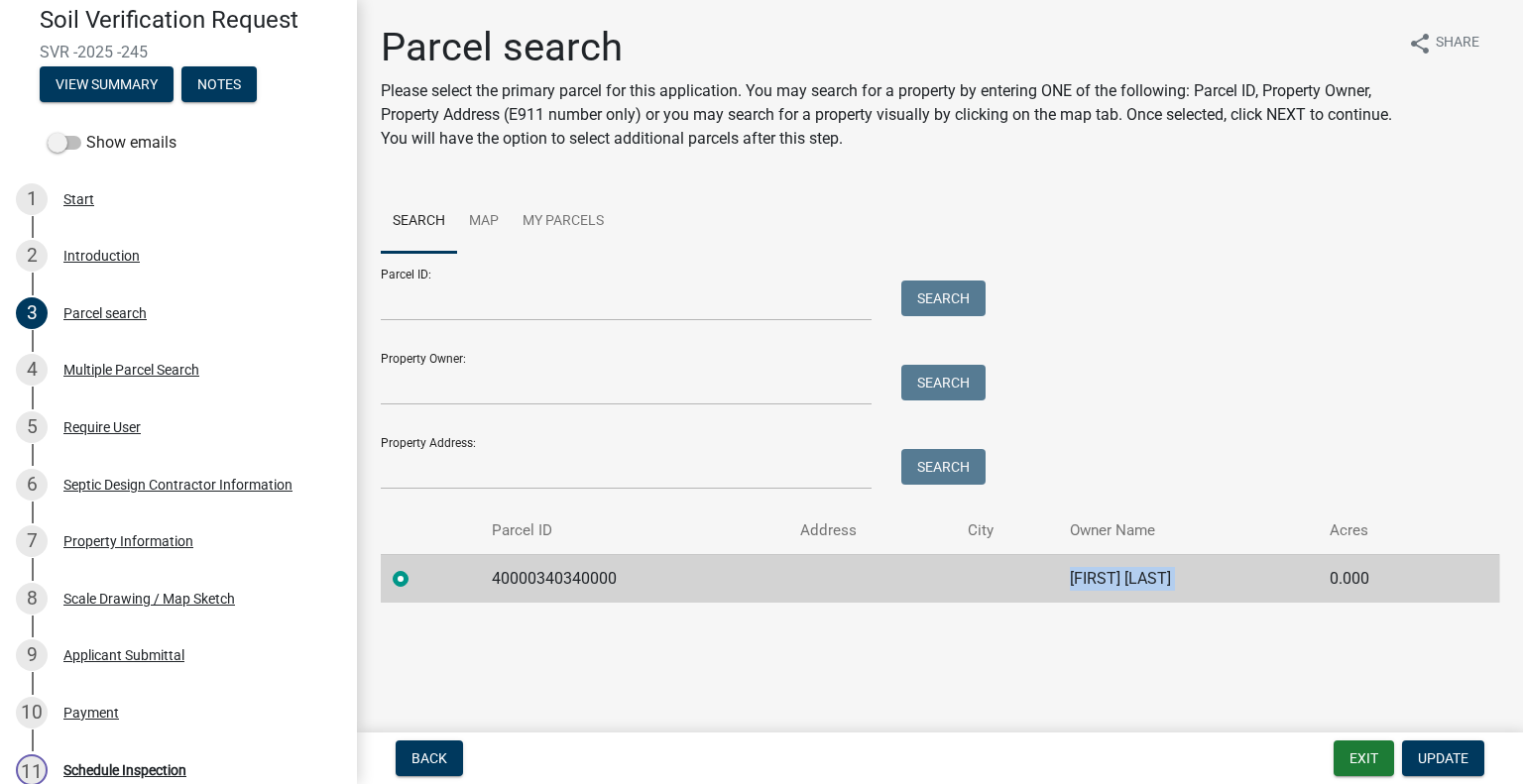 scroll, scrollTop: 440, scrollLeft: 0, axis: vertical 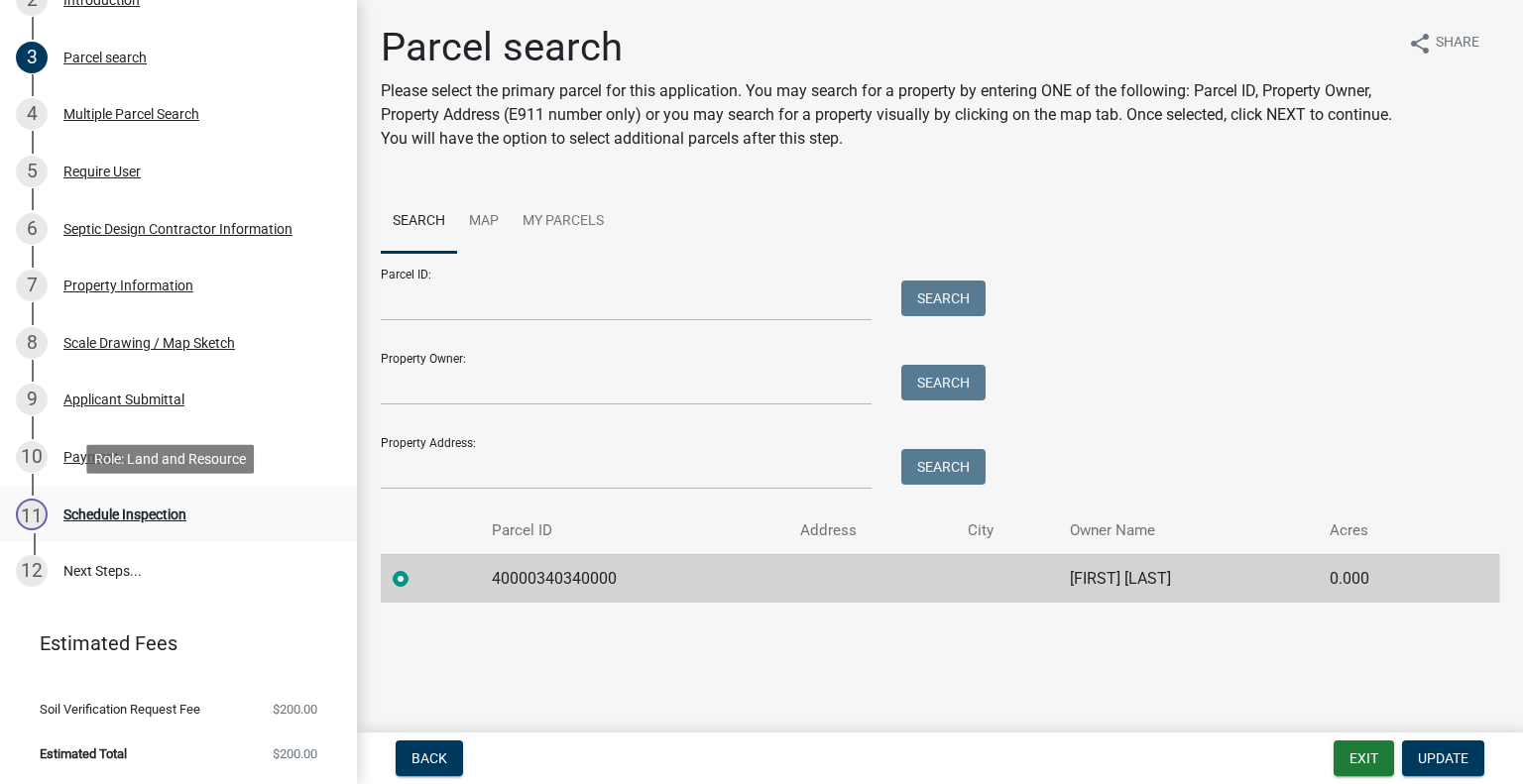 click on "11     Schedule Inspection" at bounding box center [171, 514] 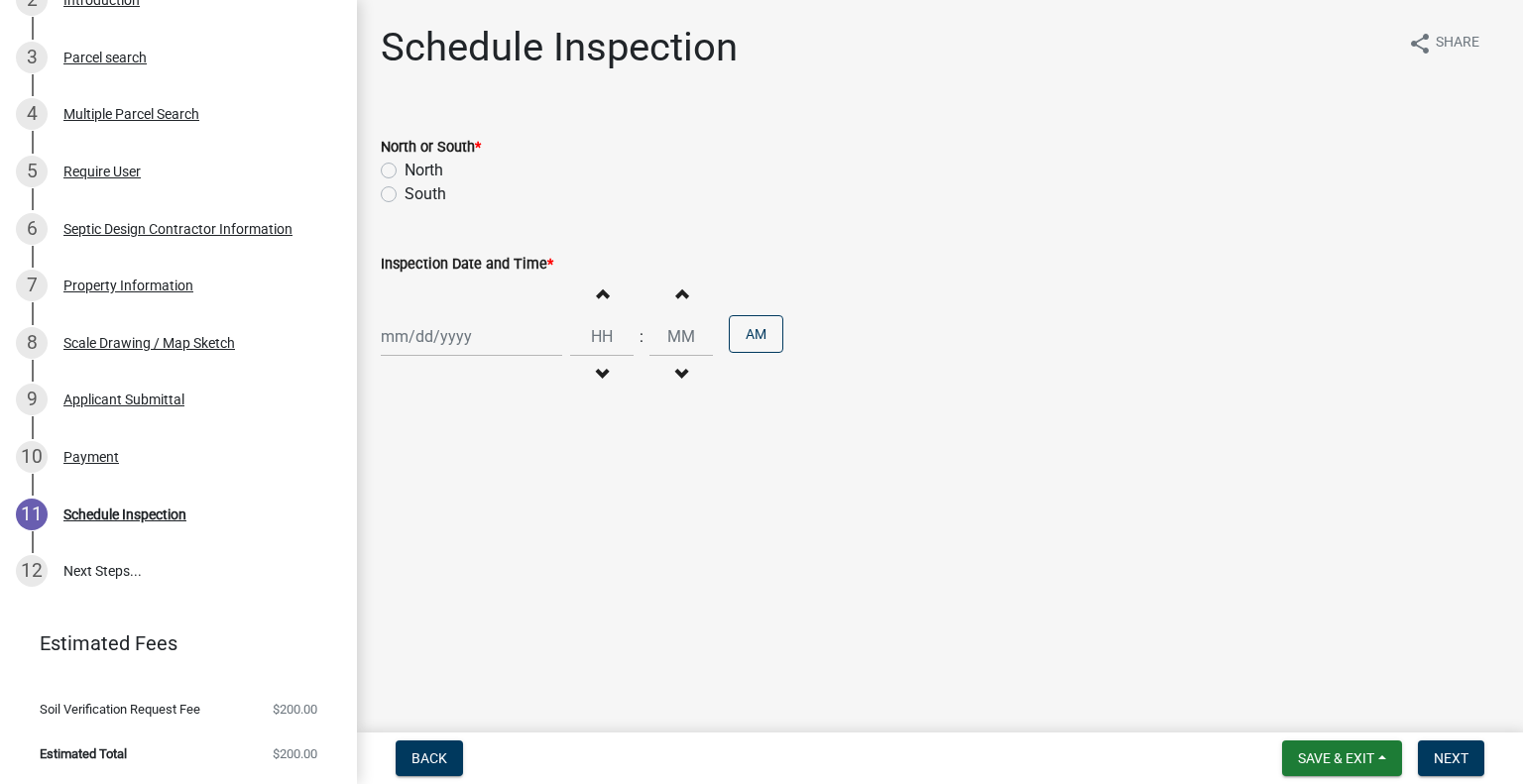 click on "North" 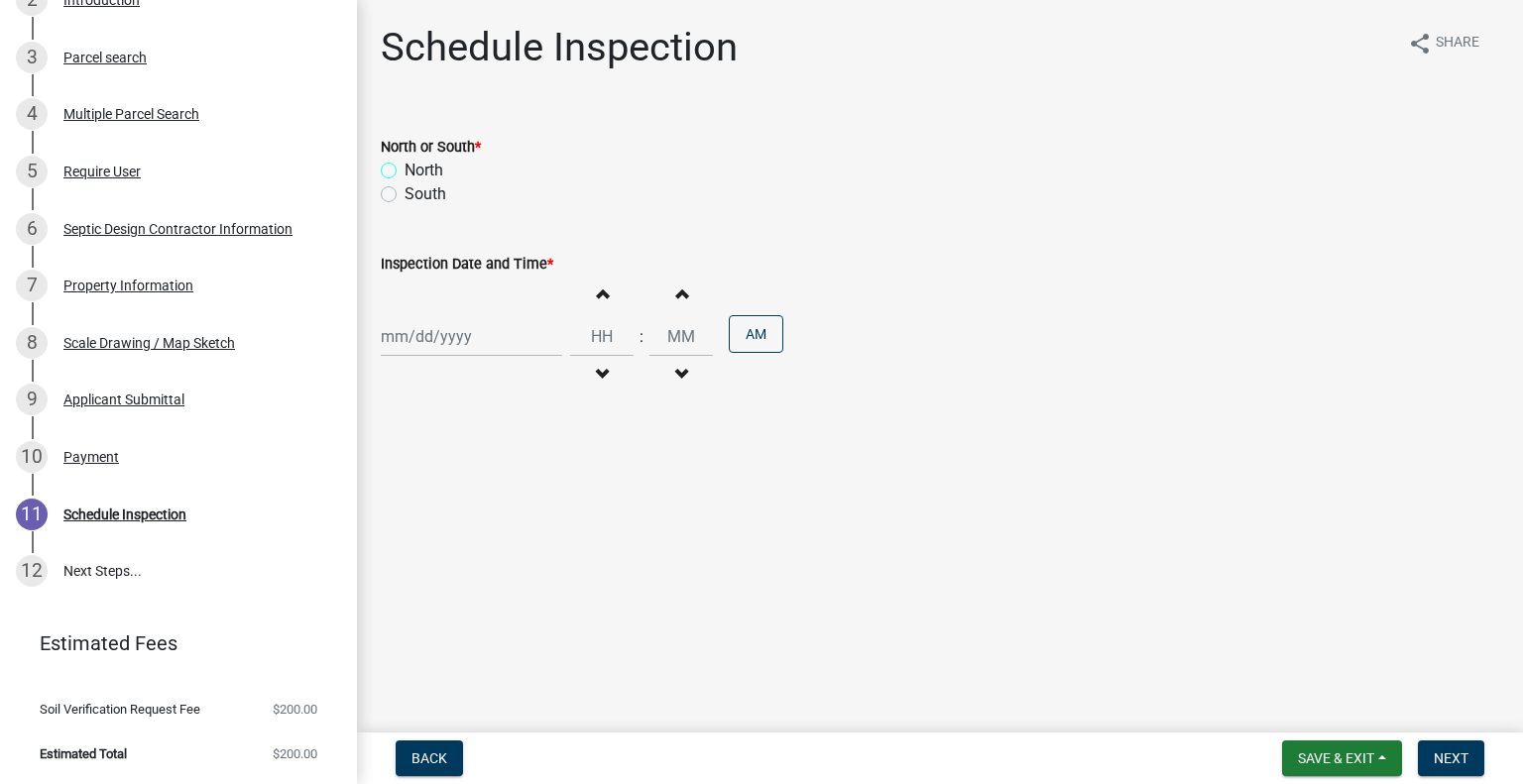 click on "North" at bounding box center (410, 165) 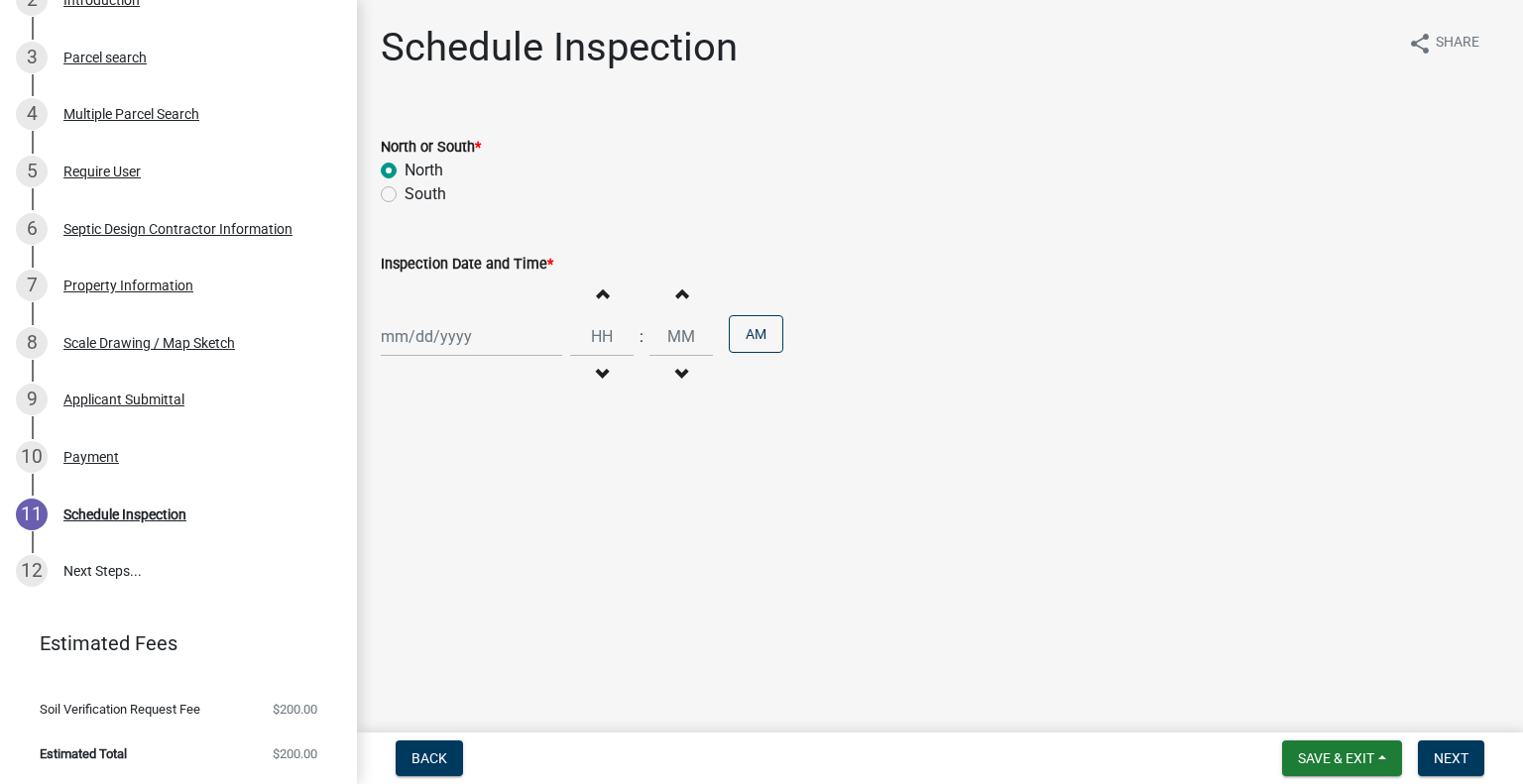 radio on "true" 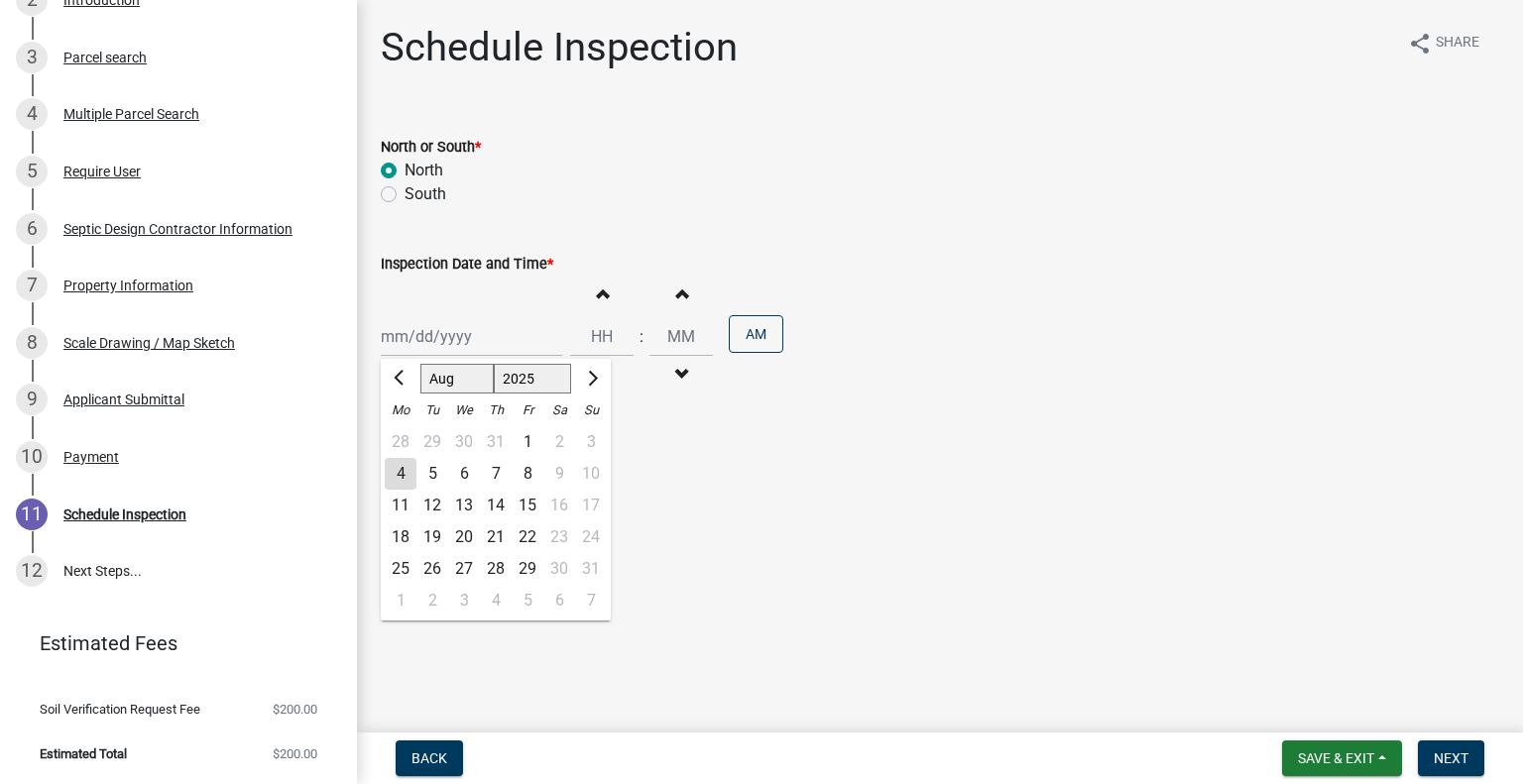 click on "6" 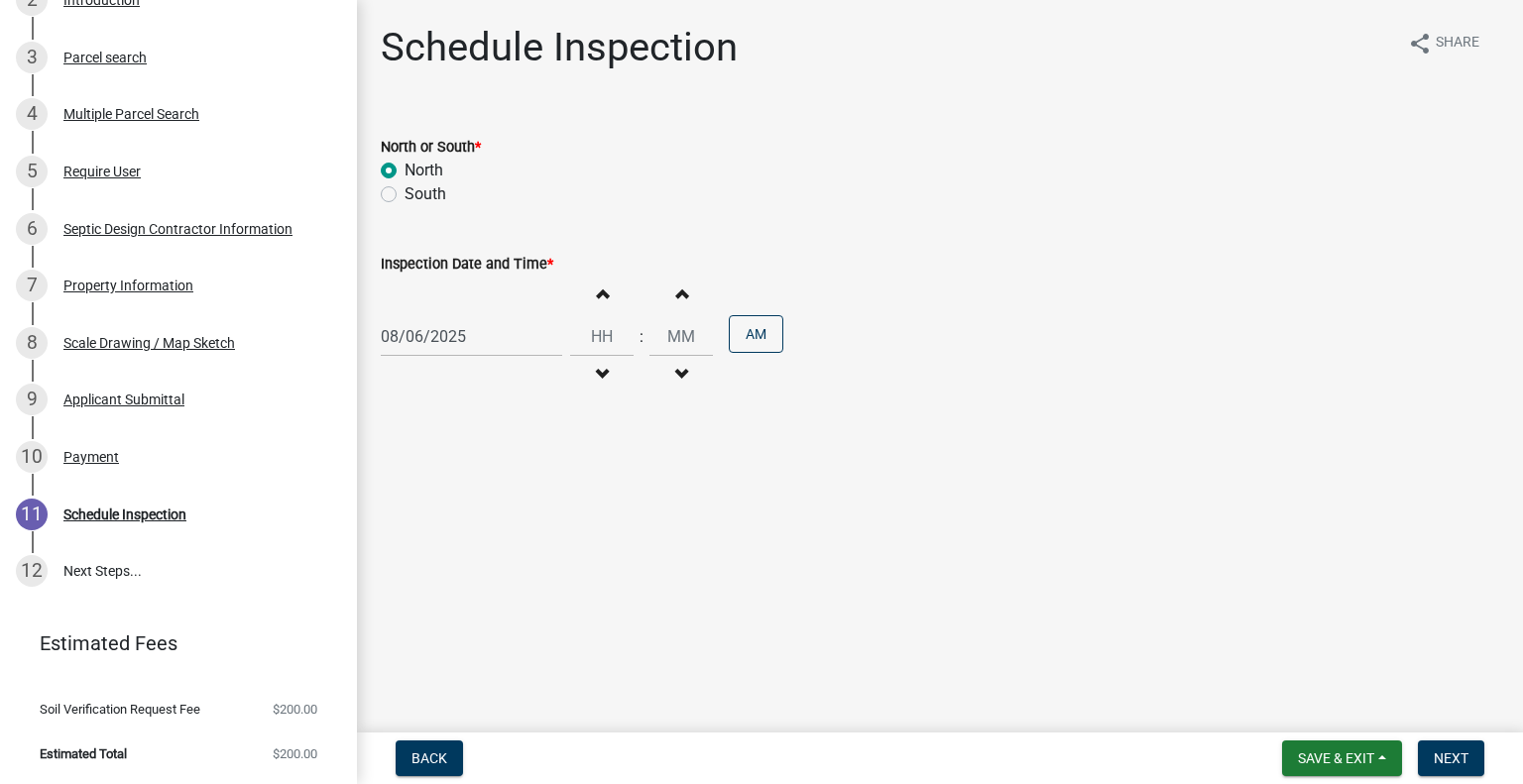 click on "Decrement hours" at bounding box center (602, 375) 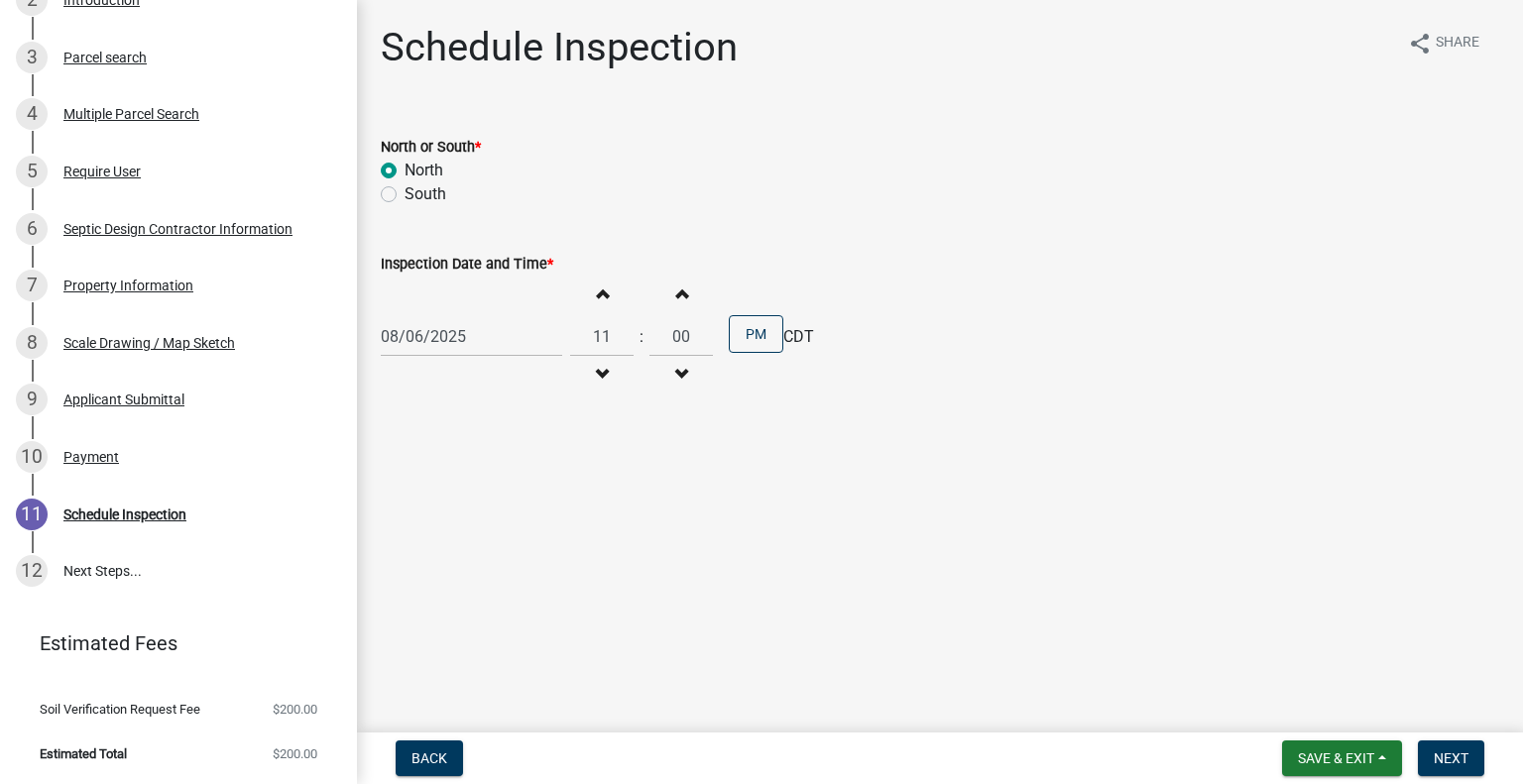 click at bounding box center [602, 293] 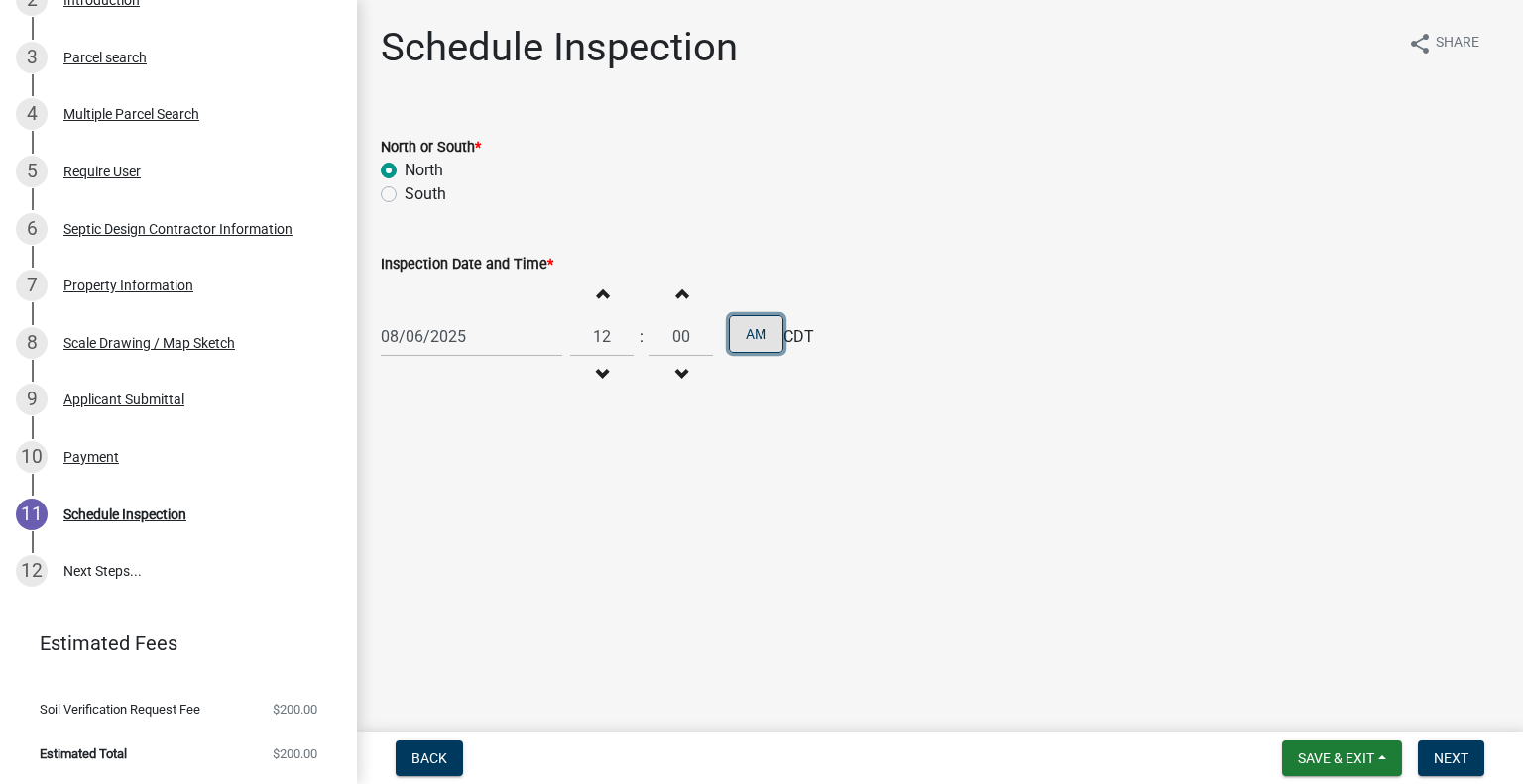 click on "AM" at bounding box center [756, 334] 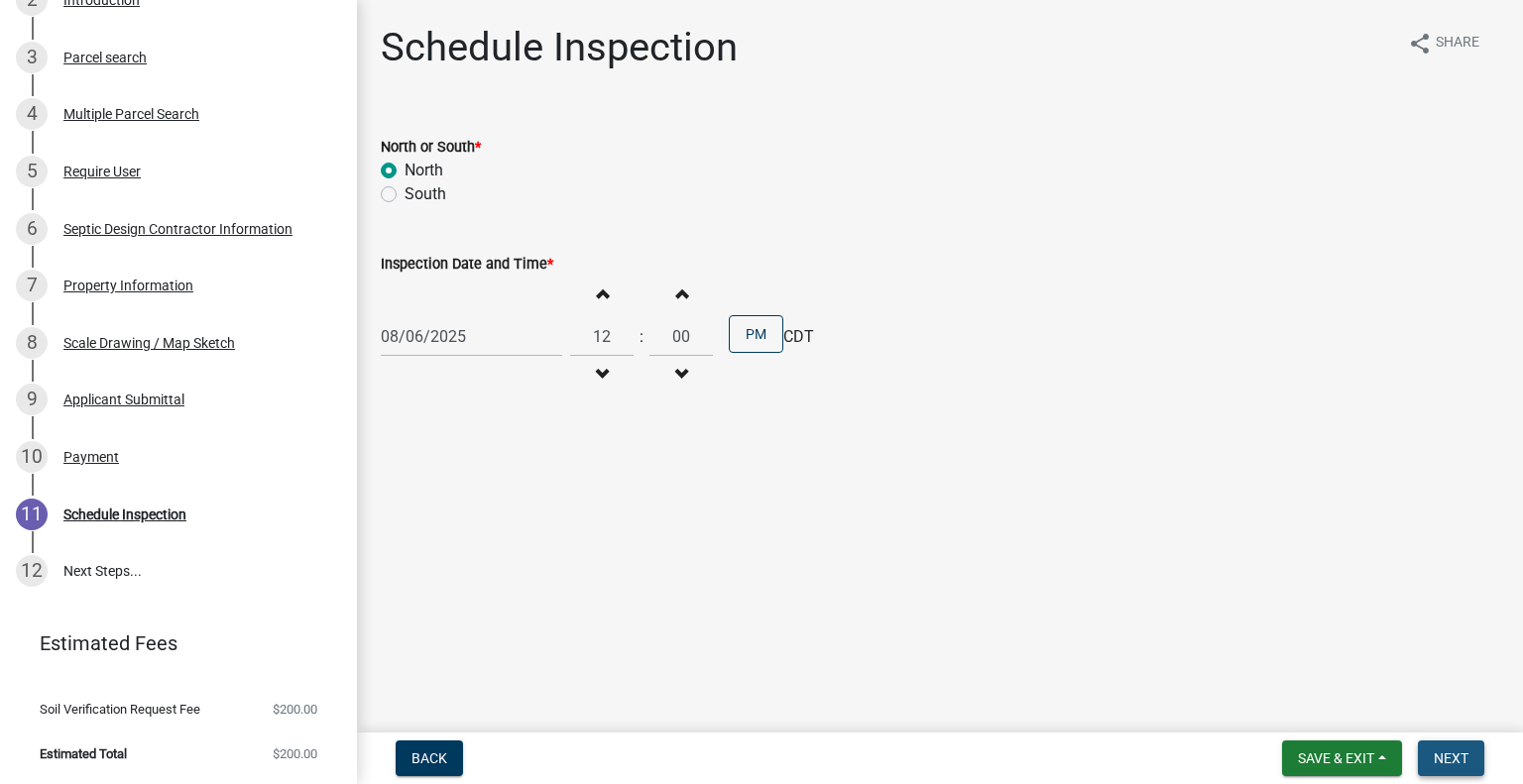 click on "Next" at bounding box center (1451, 758) 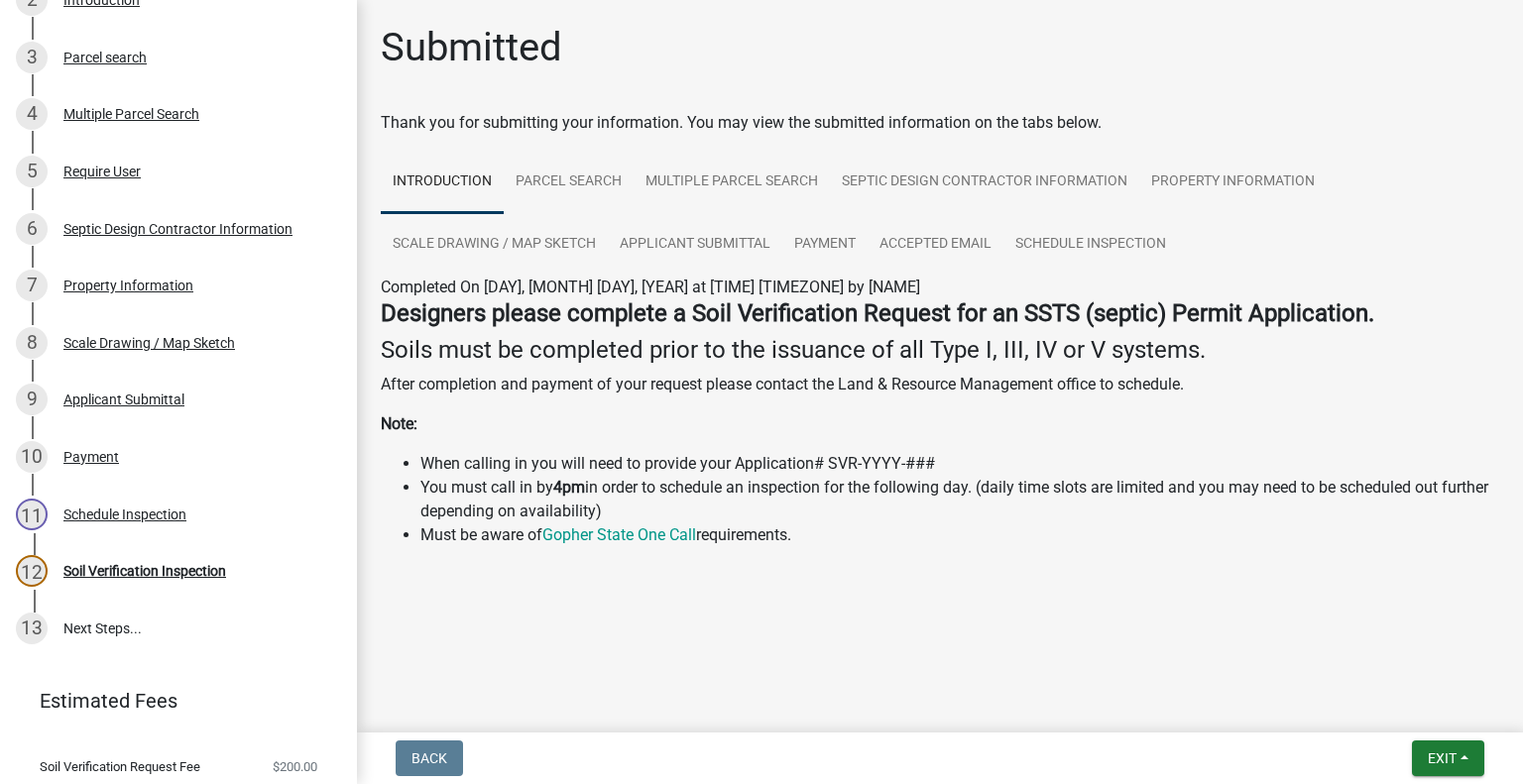 scroll, scrollTop: 497, scrollLeft: 0, axis: vertical 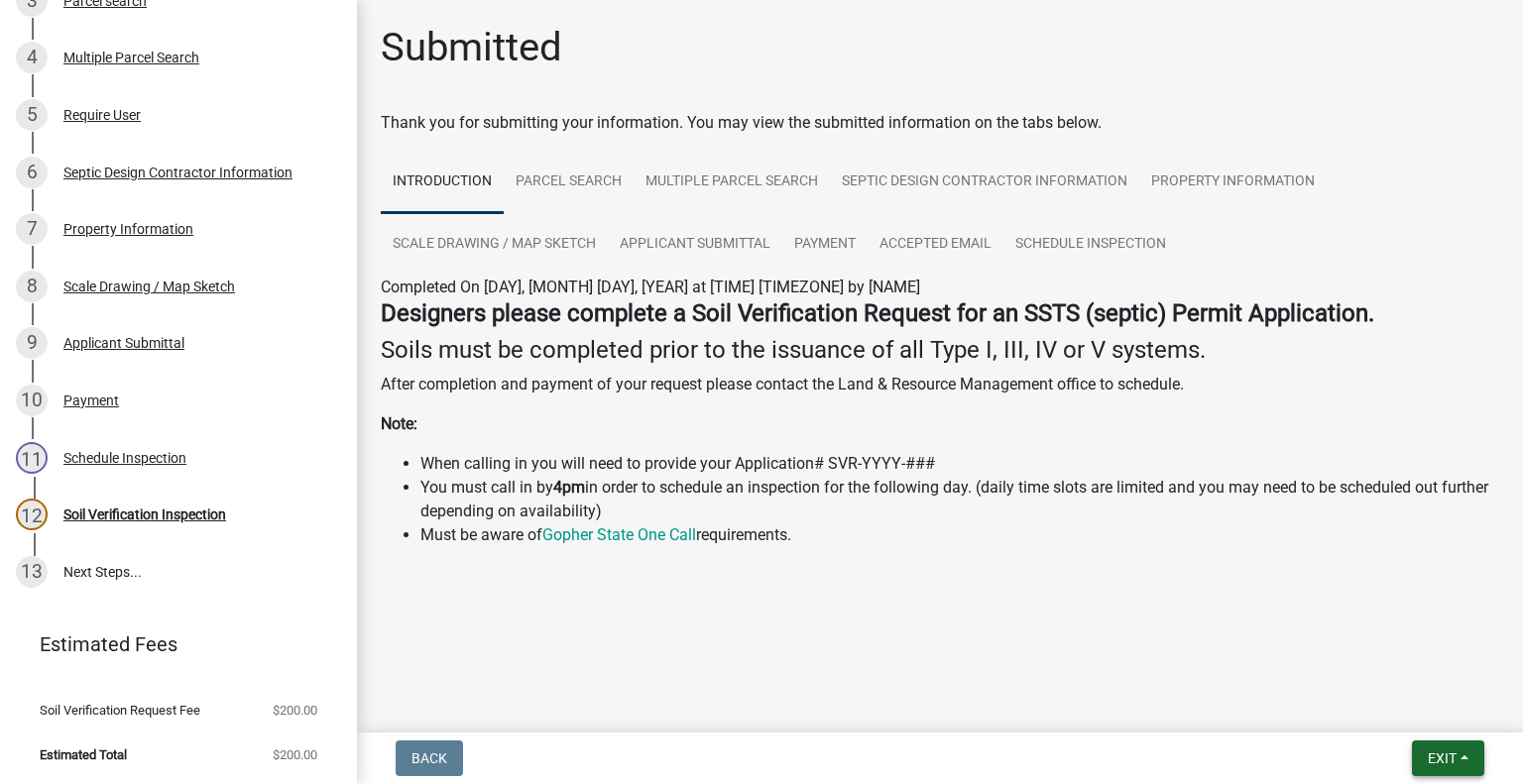 click on "Exit" at bounding box center (1442, 758) 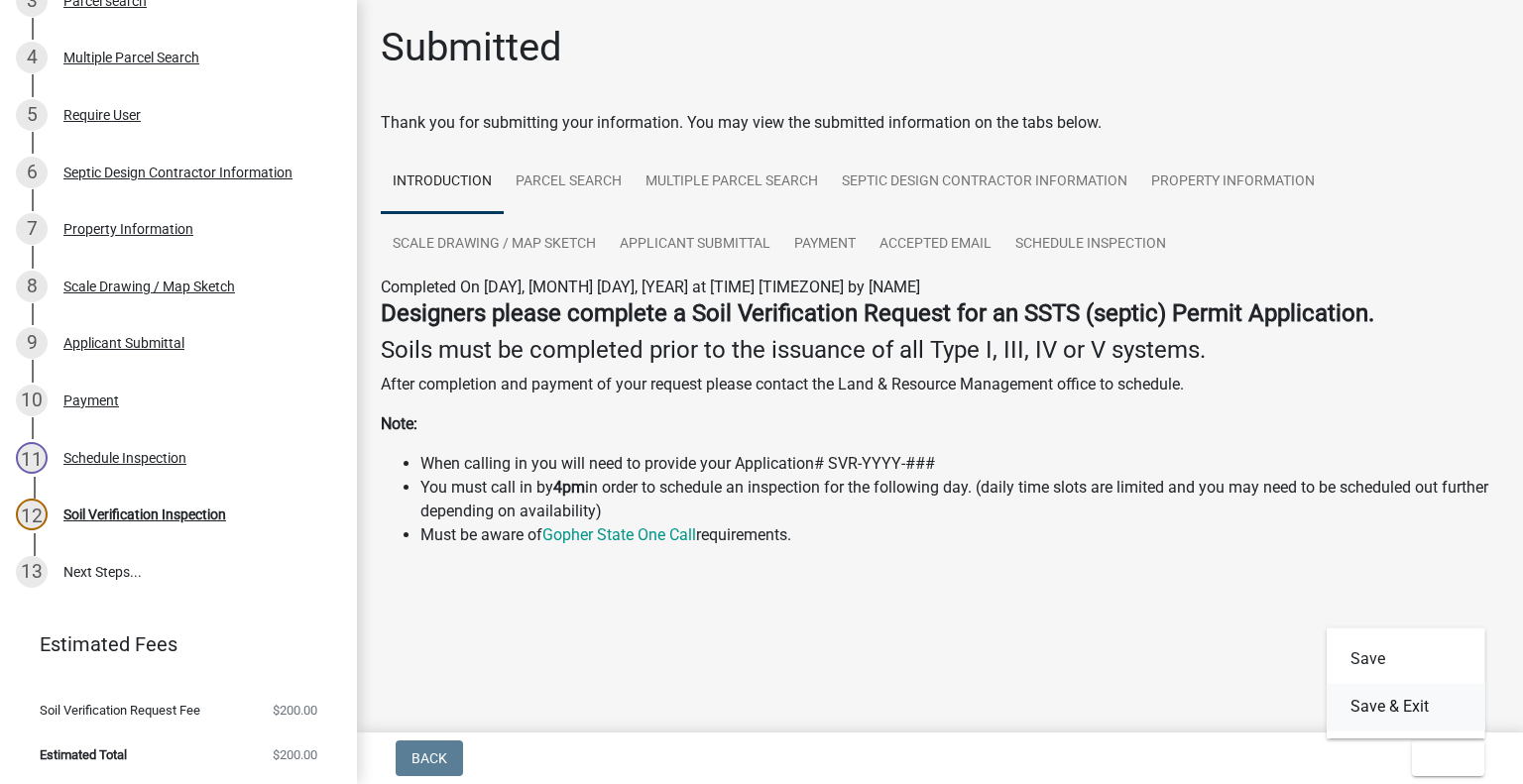click on "Save & Exit" at bounding box center [1406, 707] 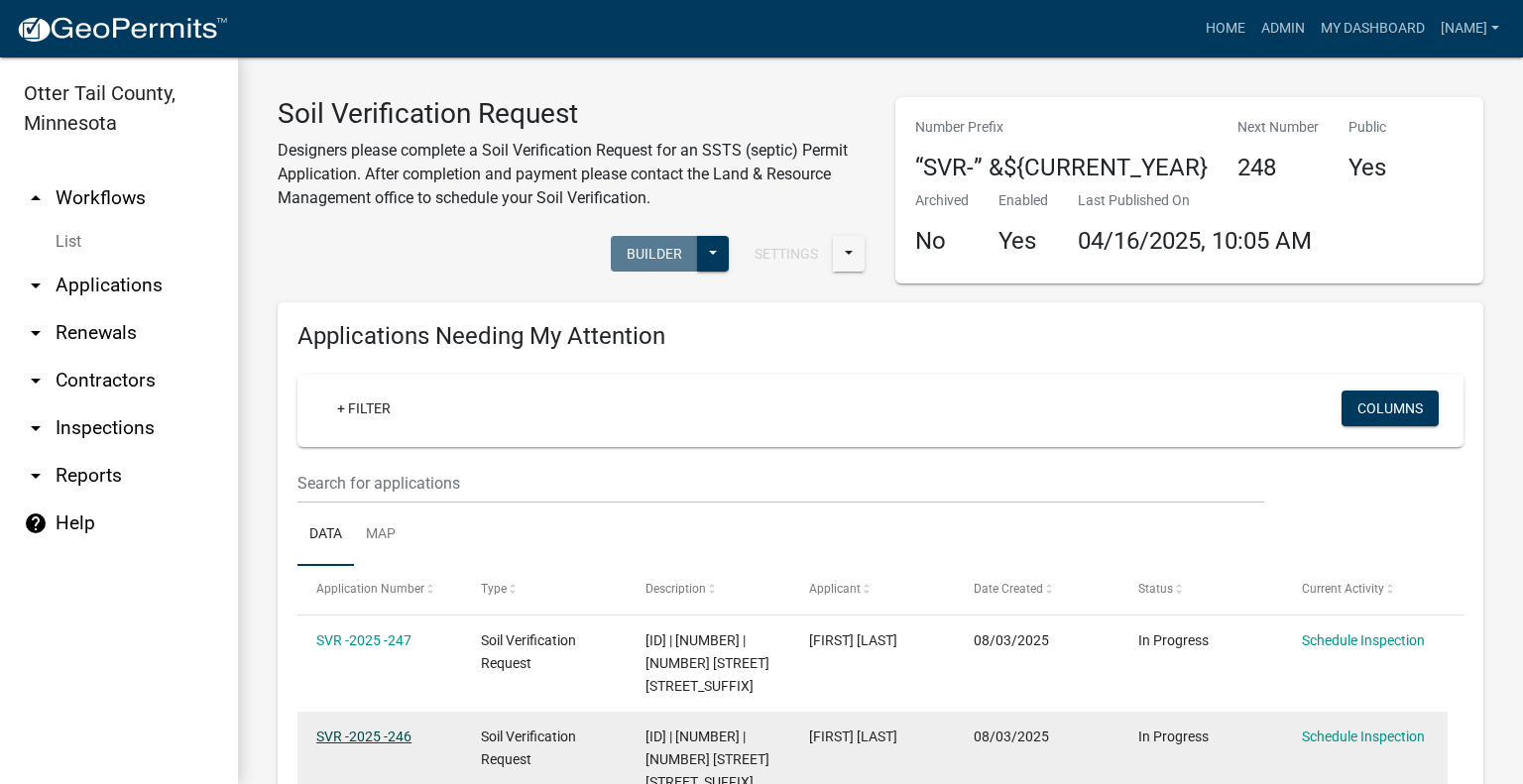 click on "SVR -2025 -246" 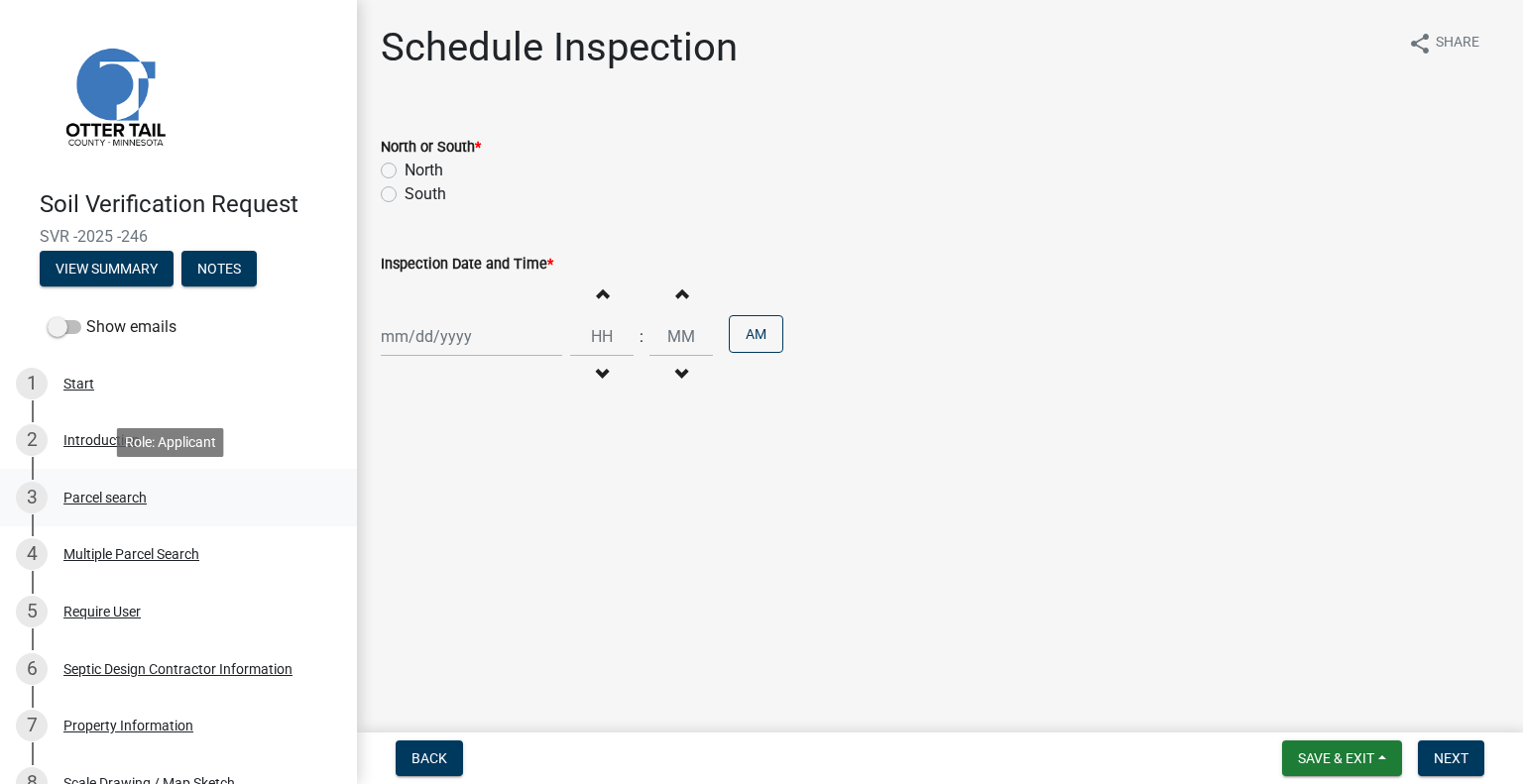 click on "3     Parcel search" at bounding box center [171, 498] 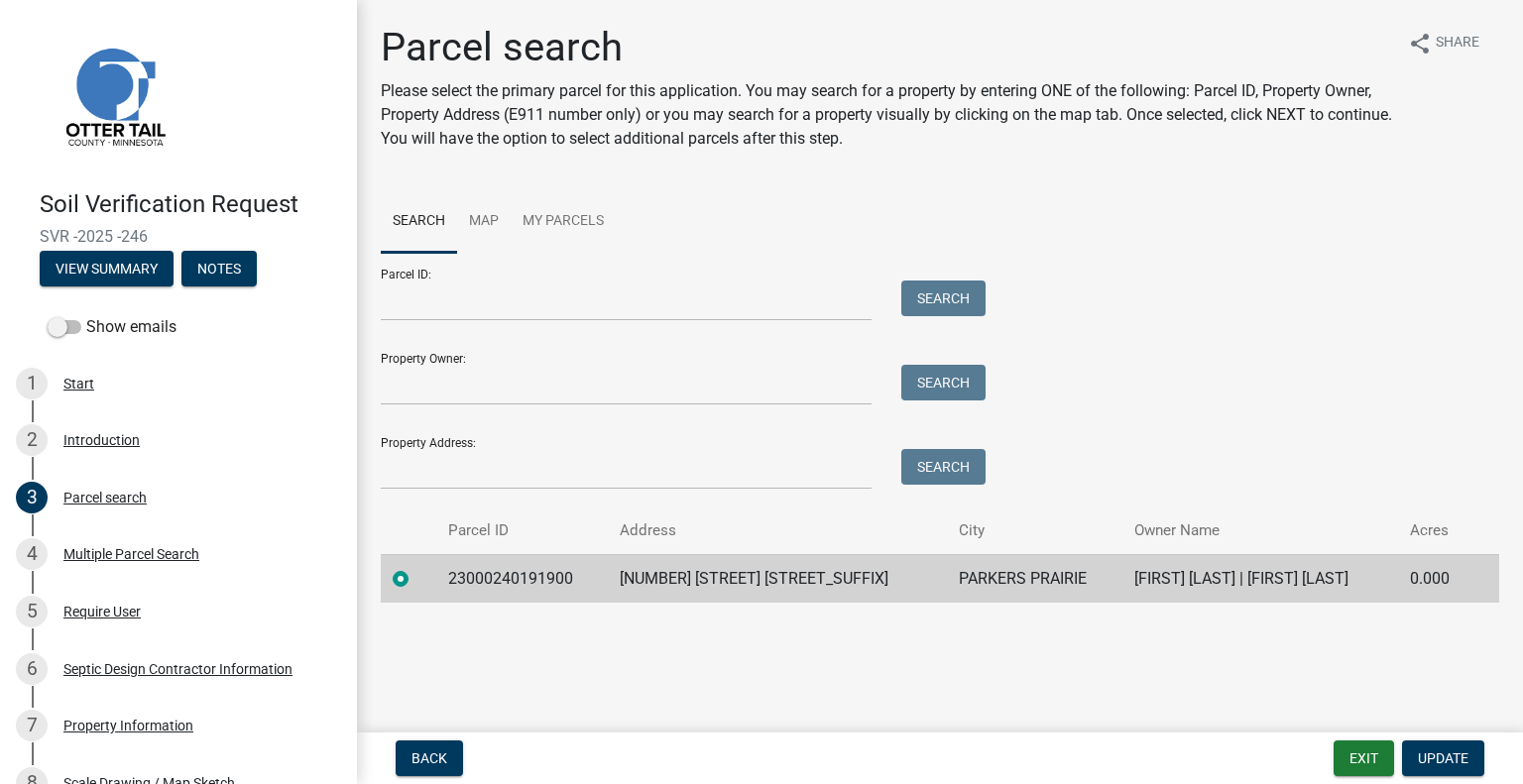 click on "23000240191900" 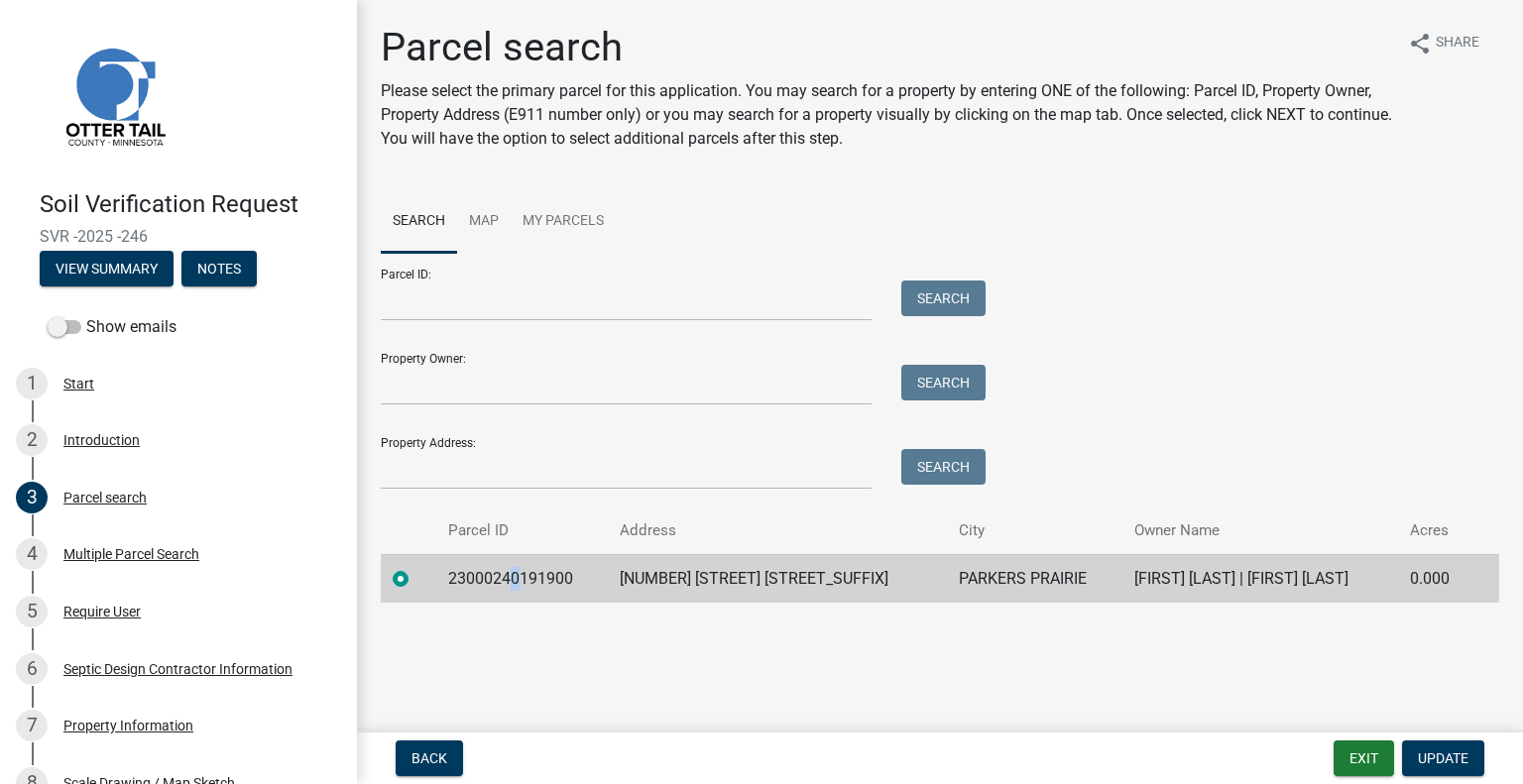 click on "23000240191900" 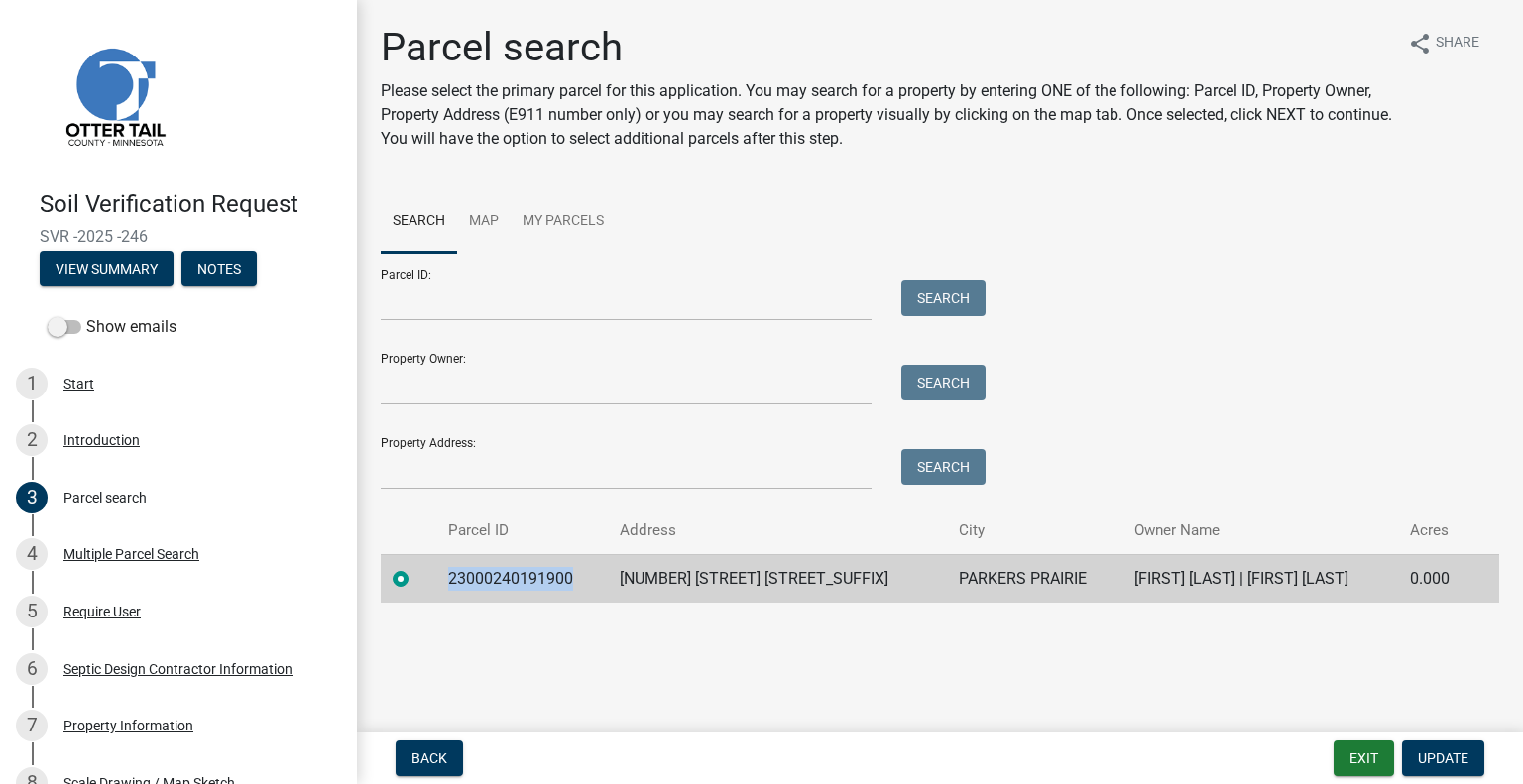 click on "23000240191900" 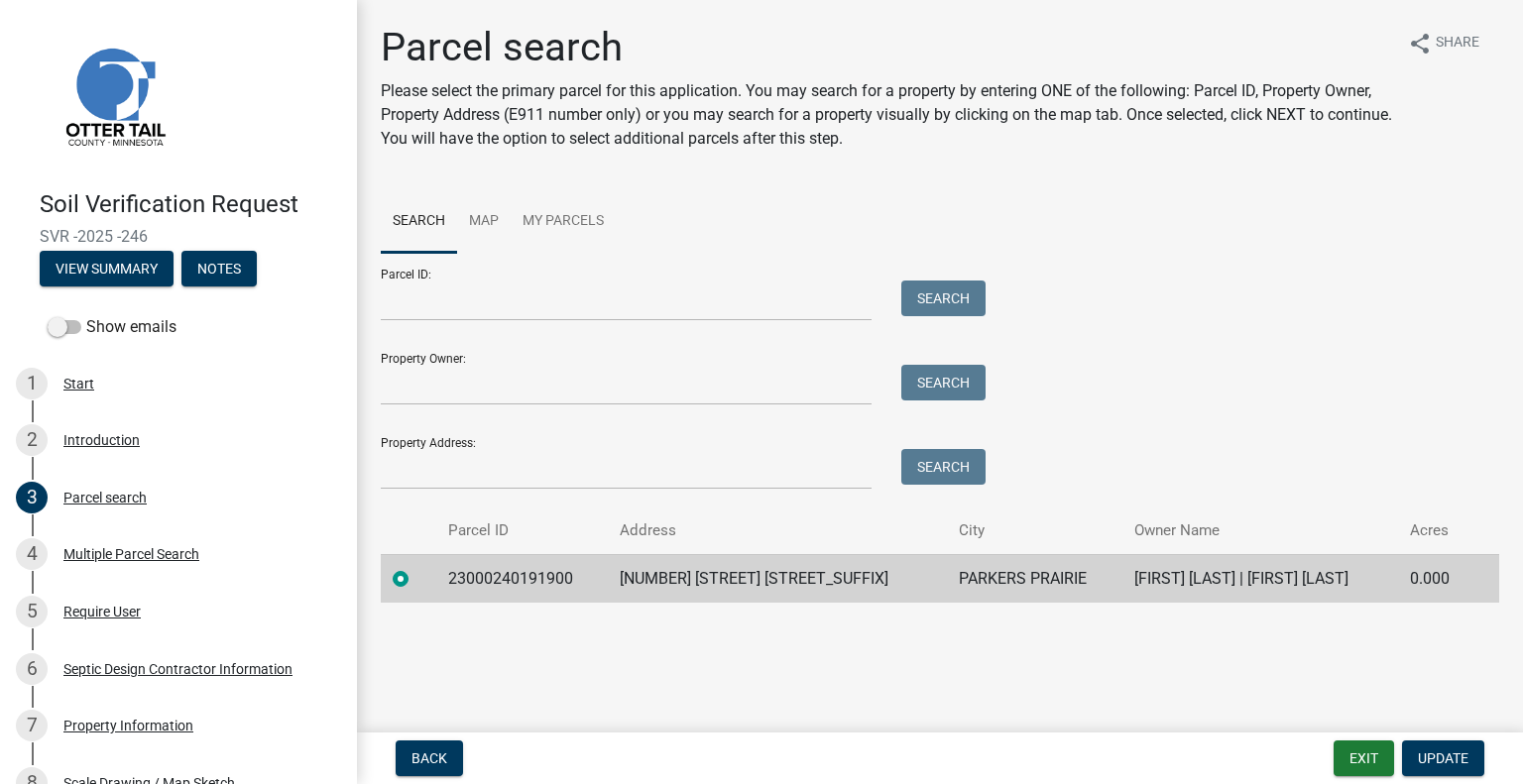 click on "18186 580TH AVE" 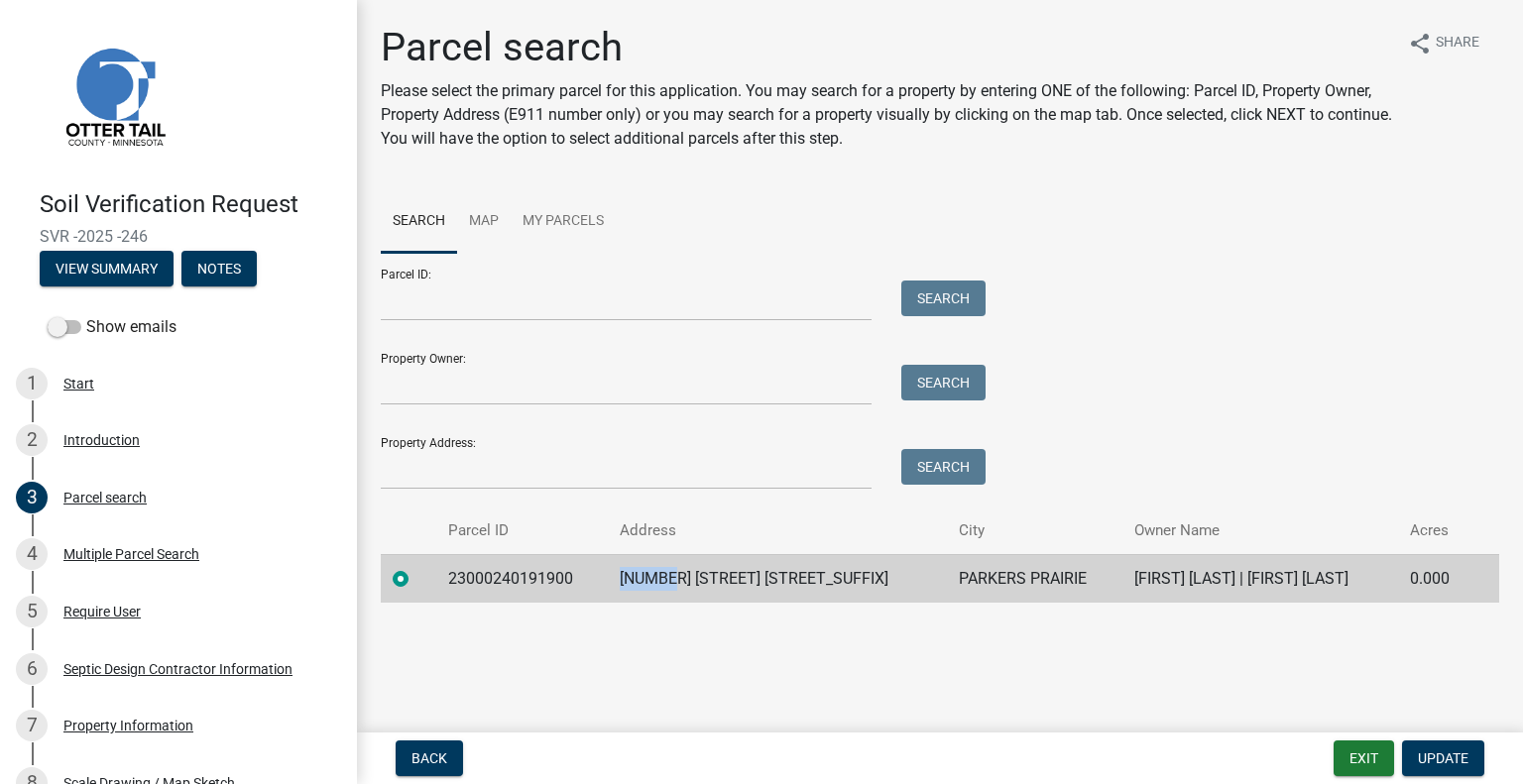 click on "18186 580TH AVE" 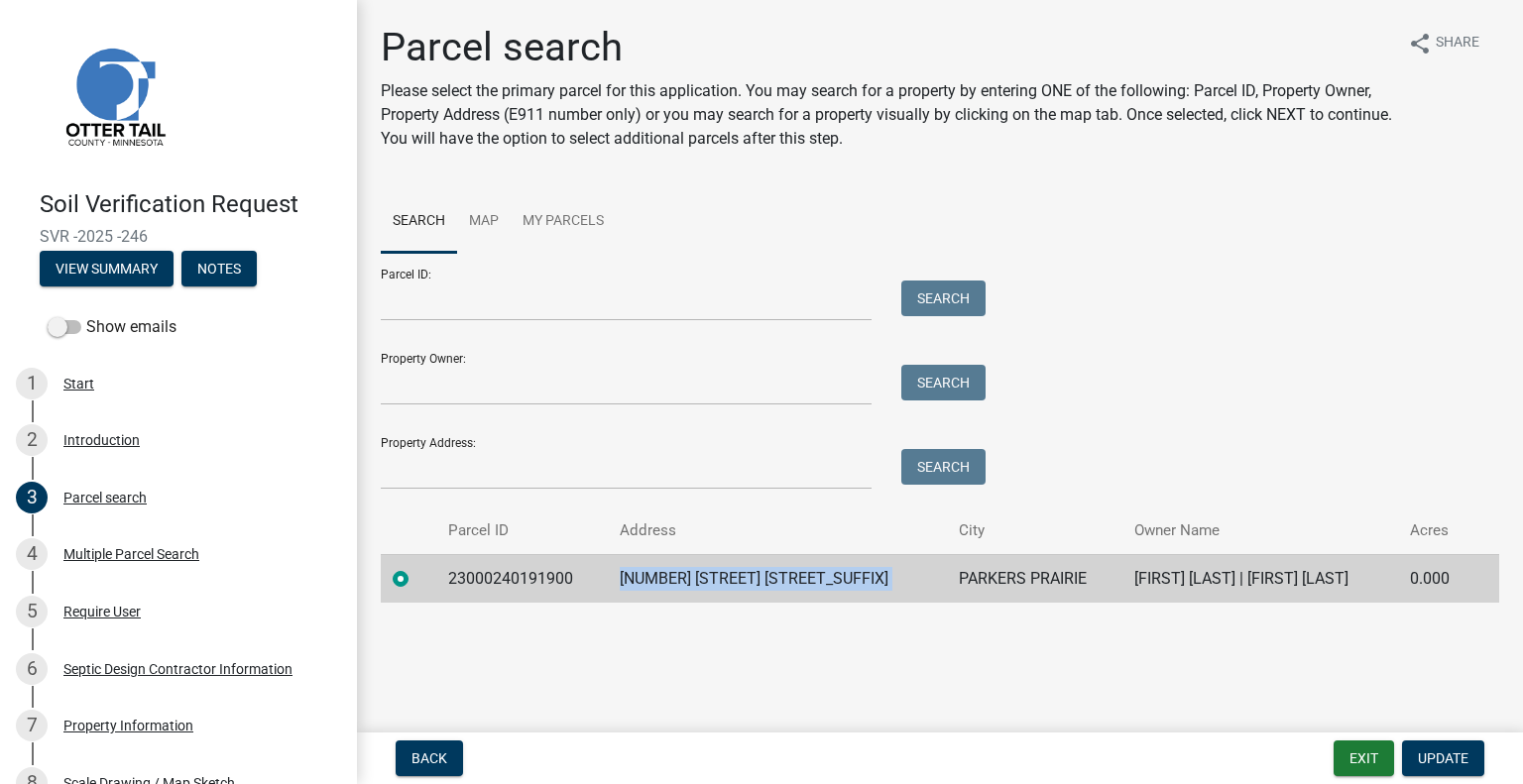 click on "18186 580TH AVE" 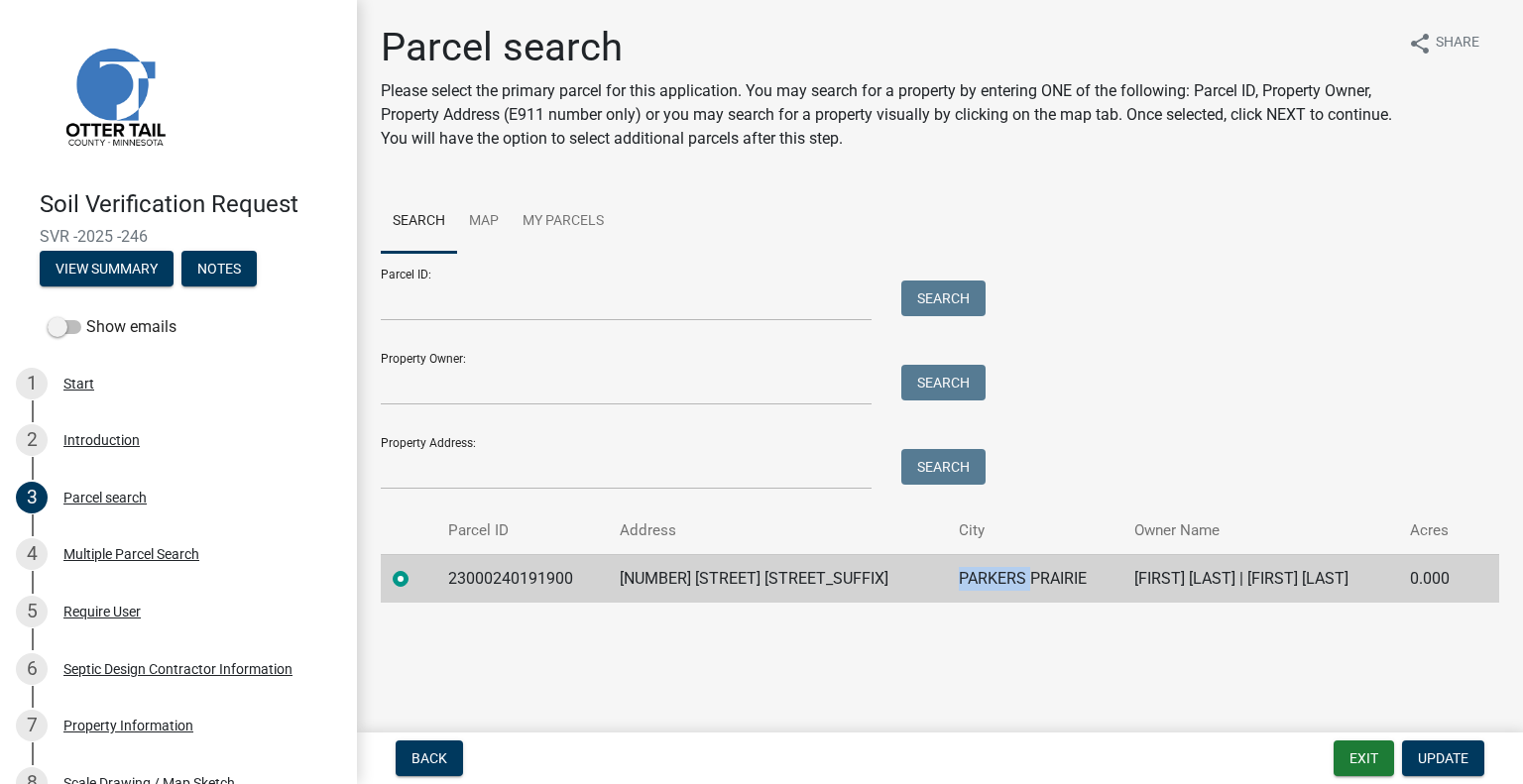 click on "PARKERS PRAIRIE" 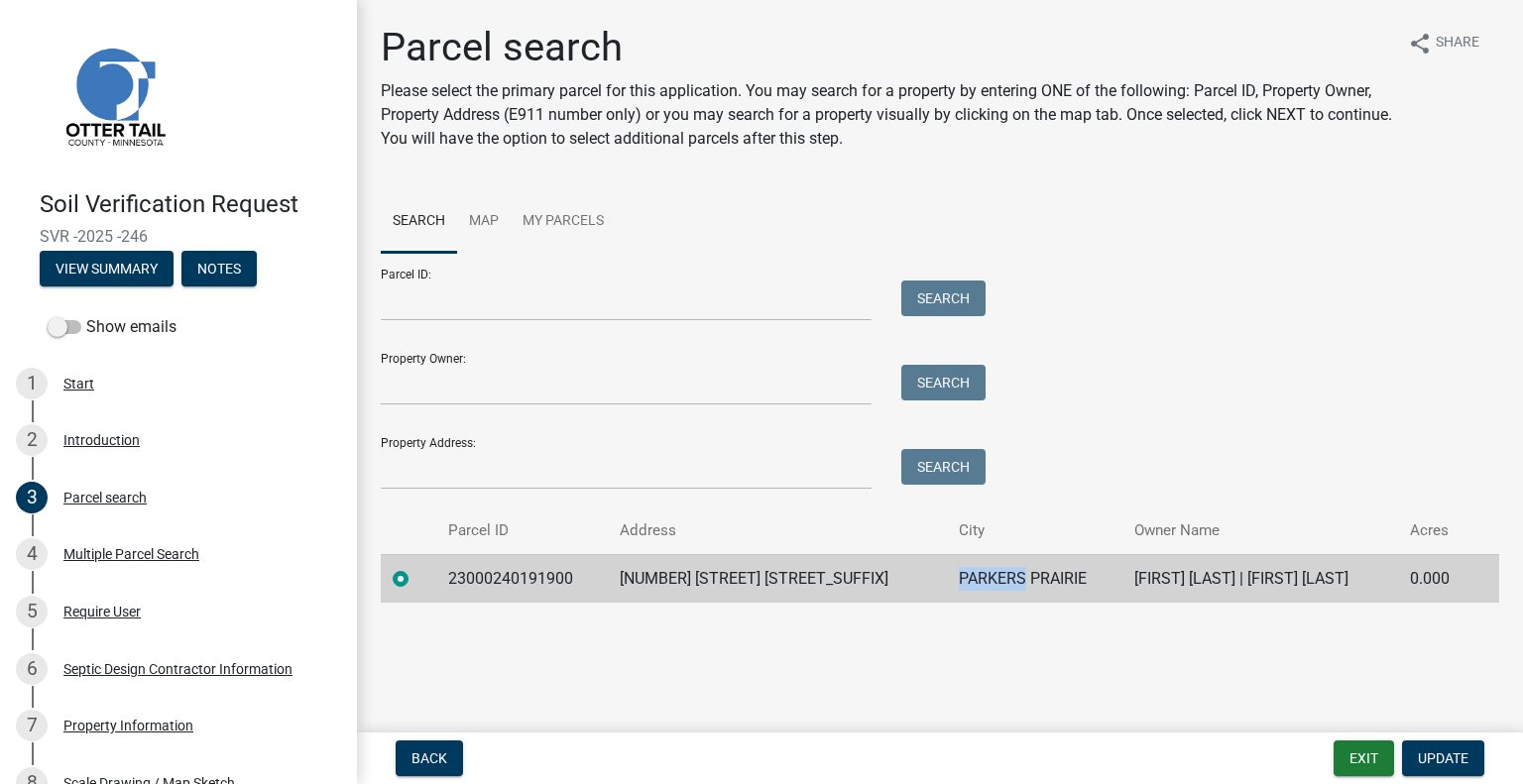click on "PARKERS PRAIRIE" 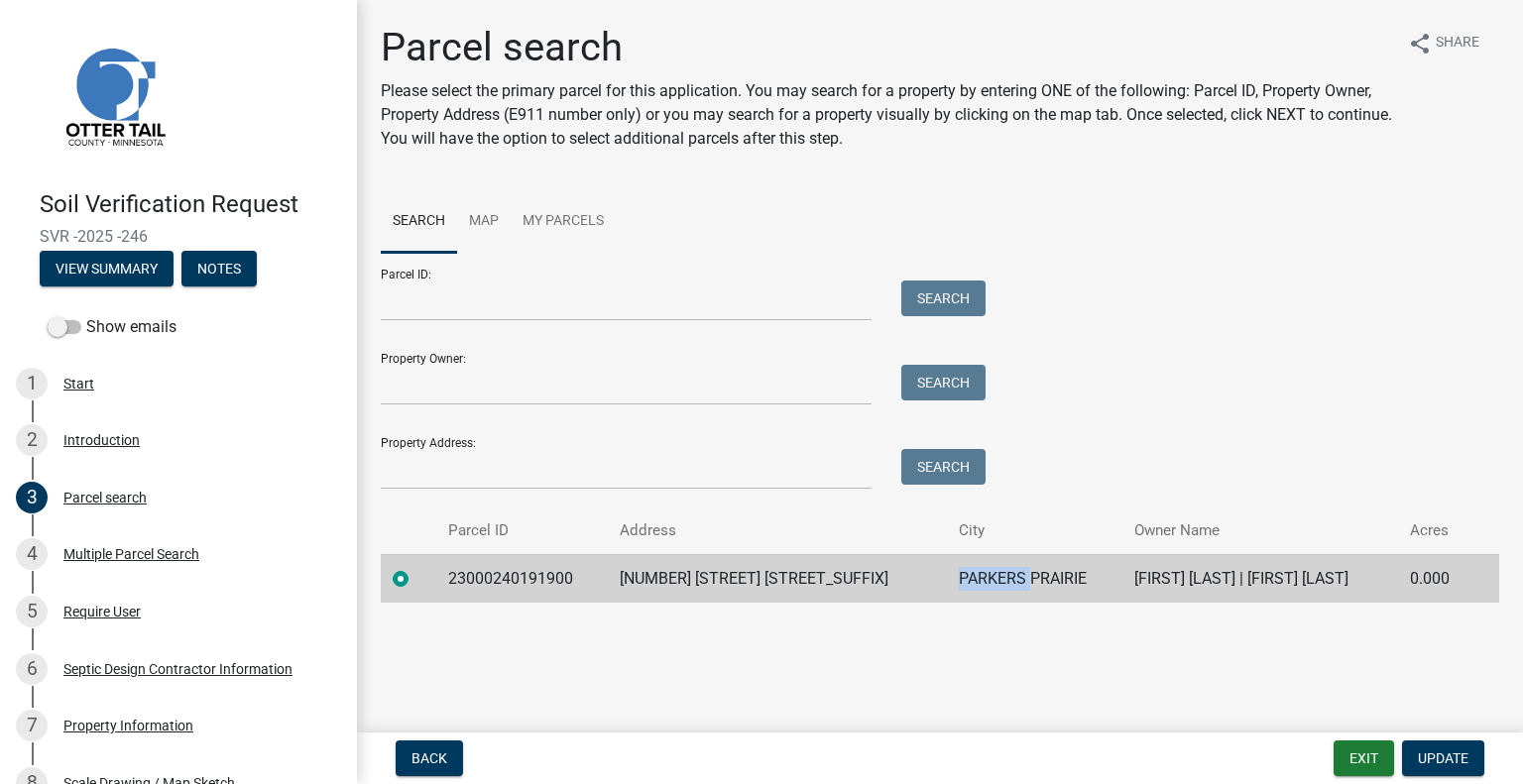 click on "PARKERS PRAIRIE" 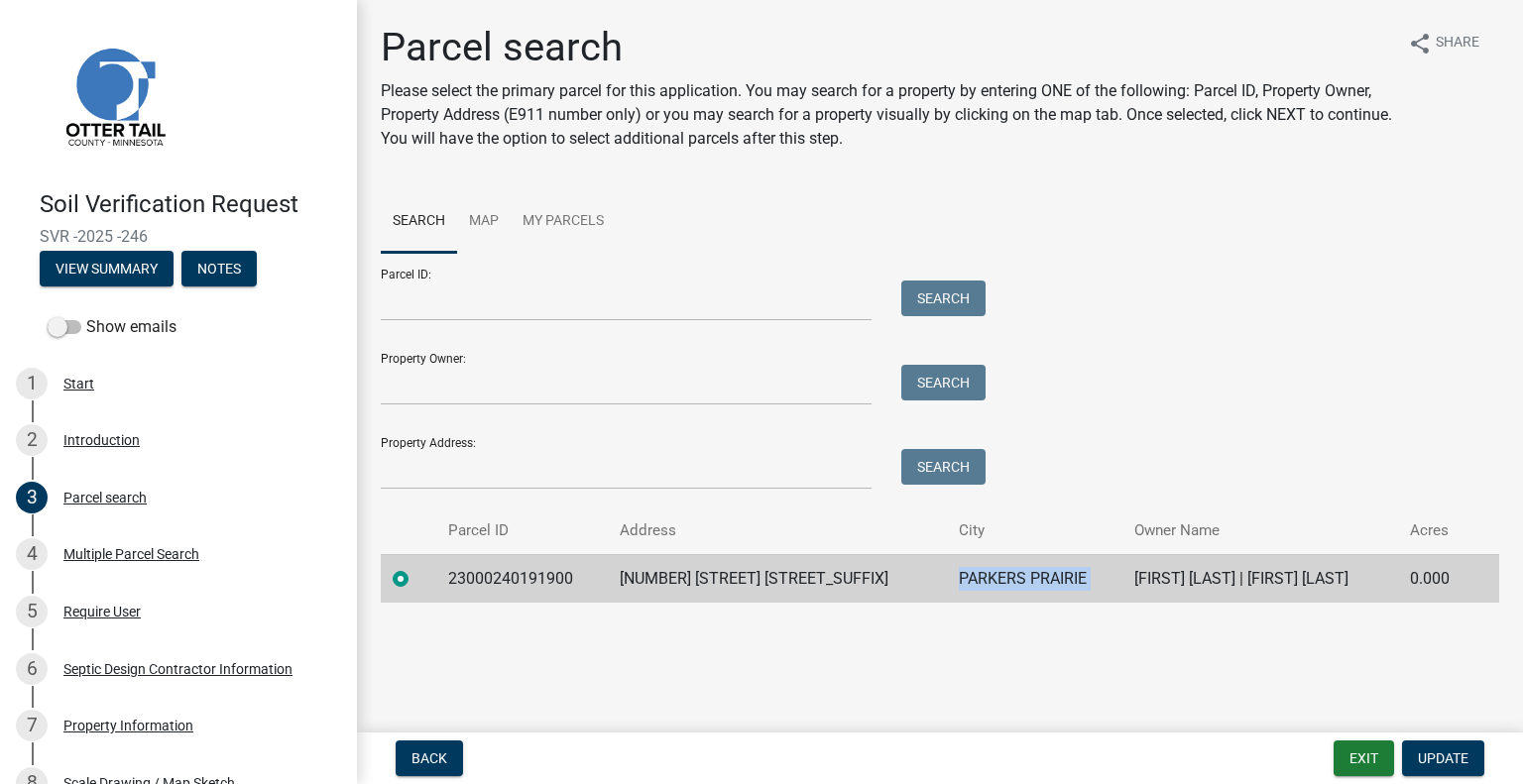 click on "PARKERS PRAIRIE" 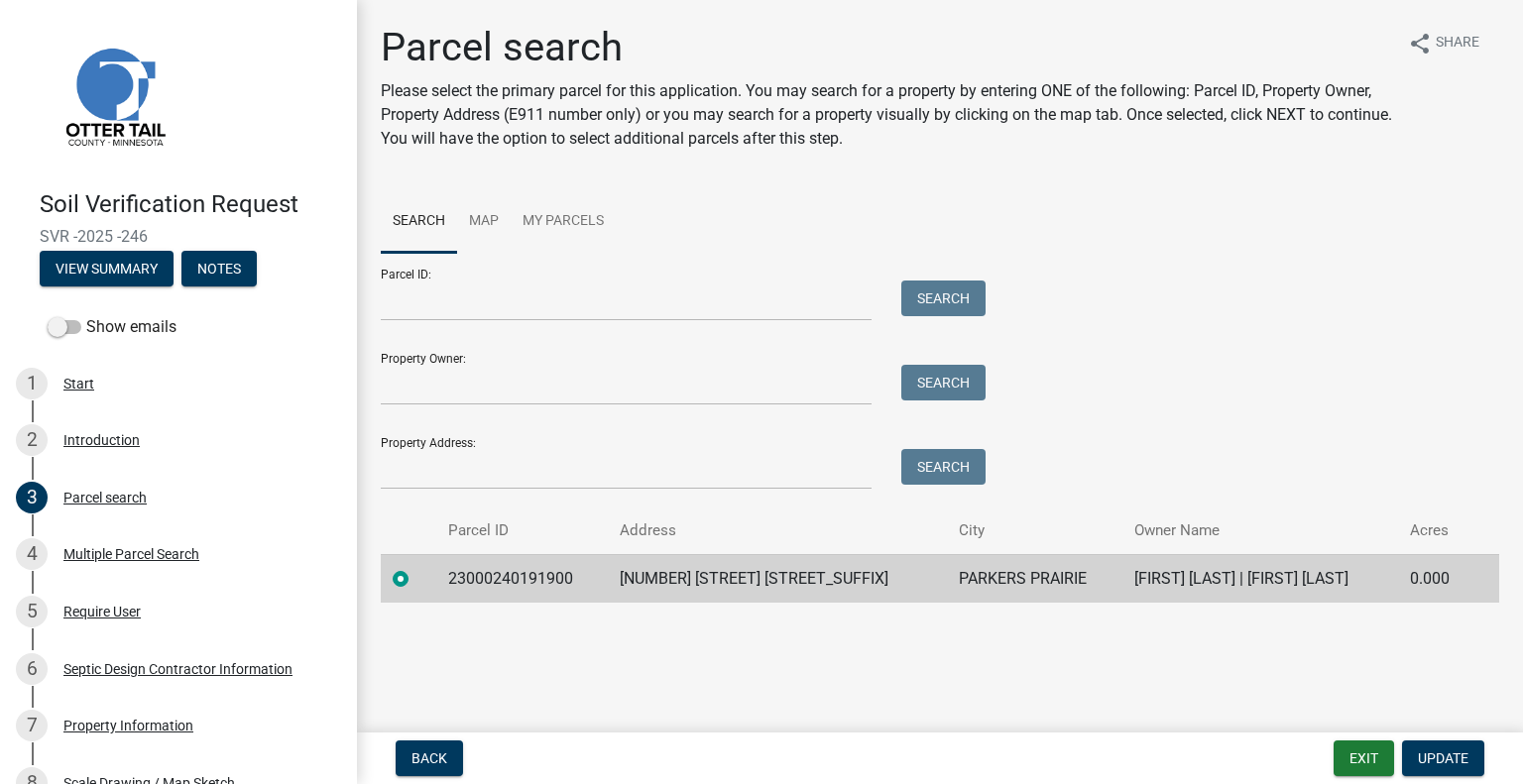 click on "BRAD MIDDENDORF | DEBBIE MIDDENDORF" 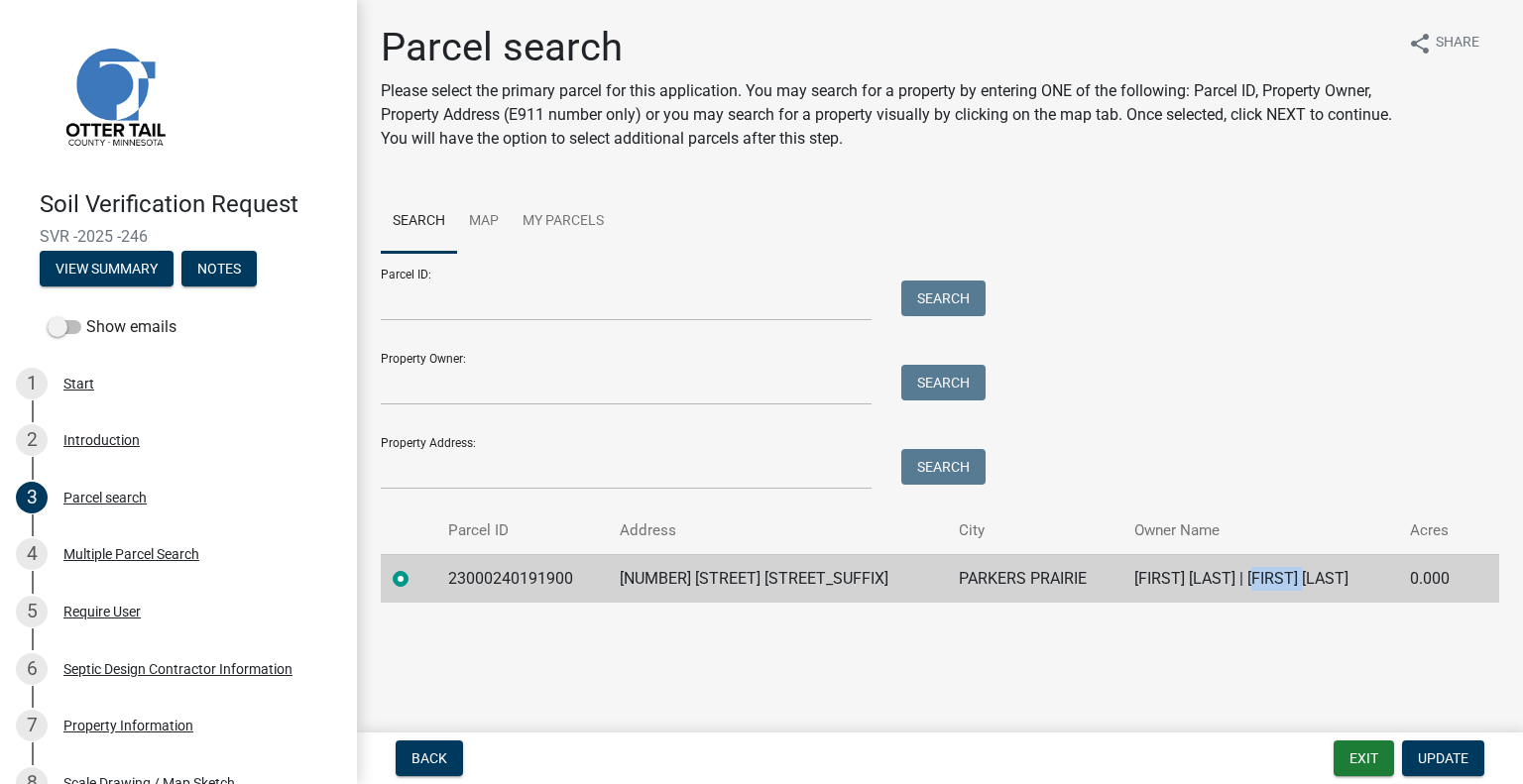 click on "BRAD MIDDENDORF | DEBBIE MIDDENDORF" 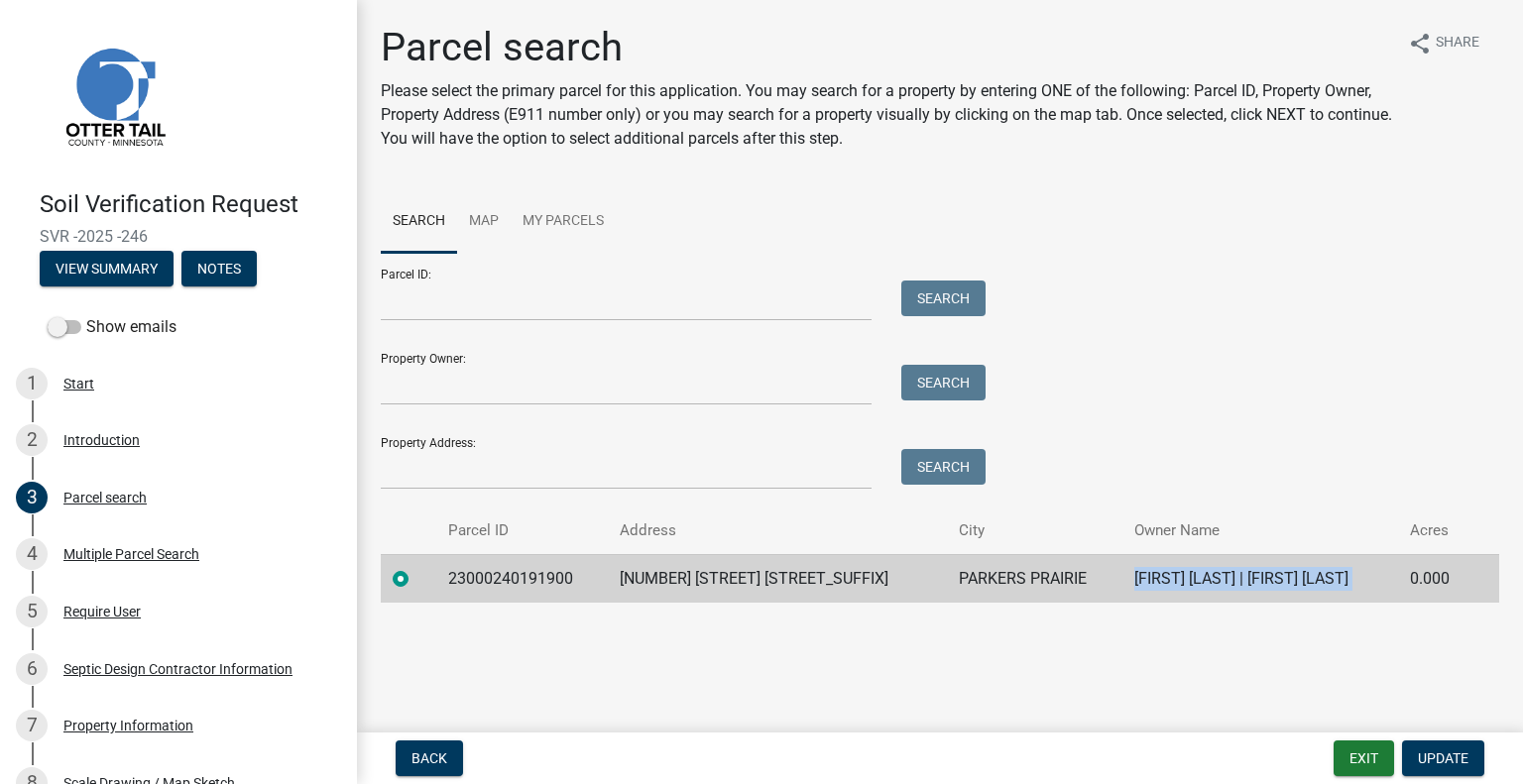 click on "BRAD MIDDENDORF | DEBBIE MIDDENDORF" 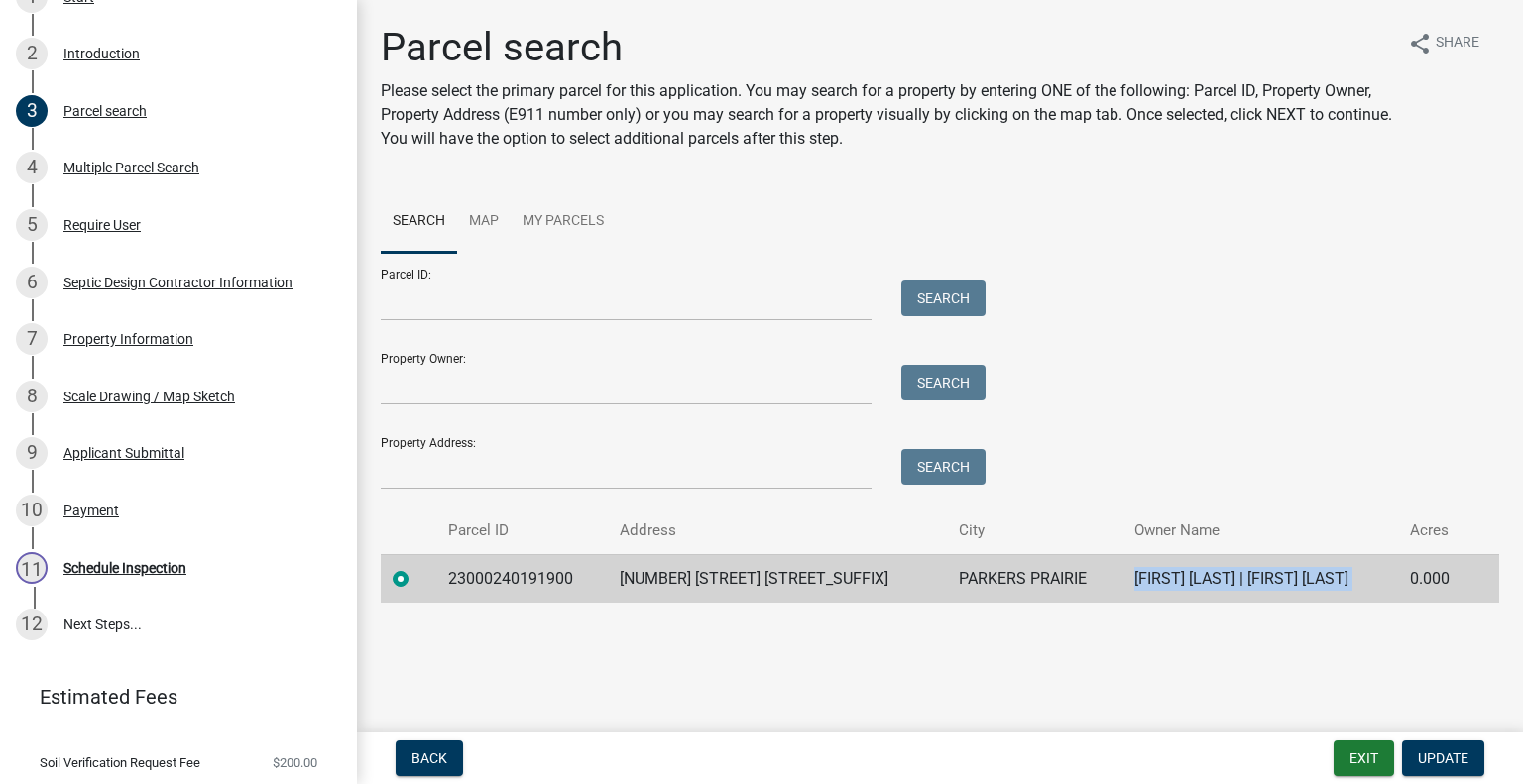 scroll, scrollTop: 440, scrollLeft: 0, axis: vertical 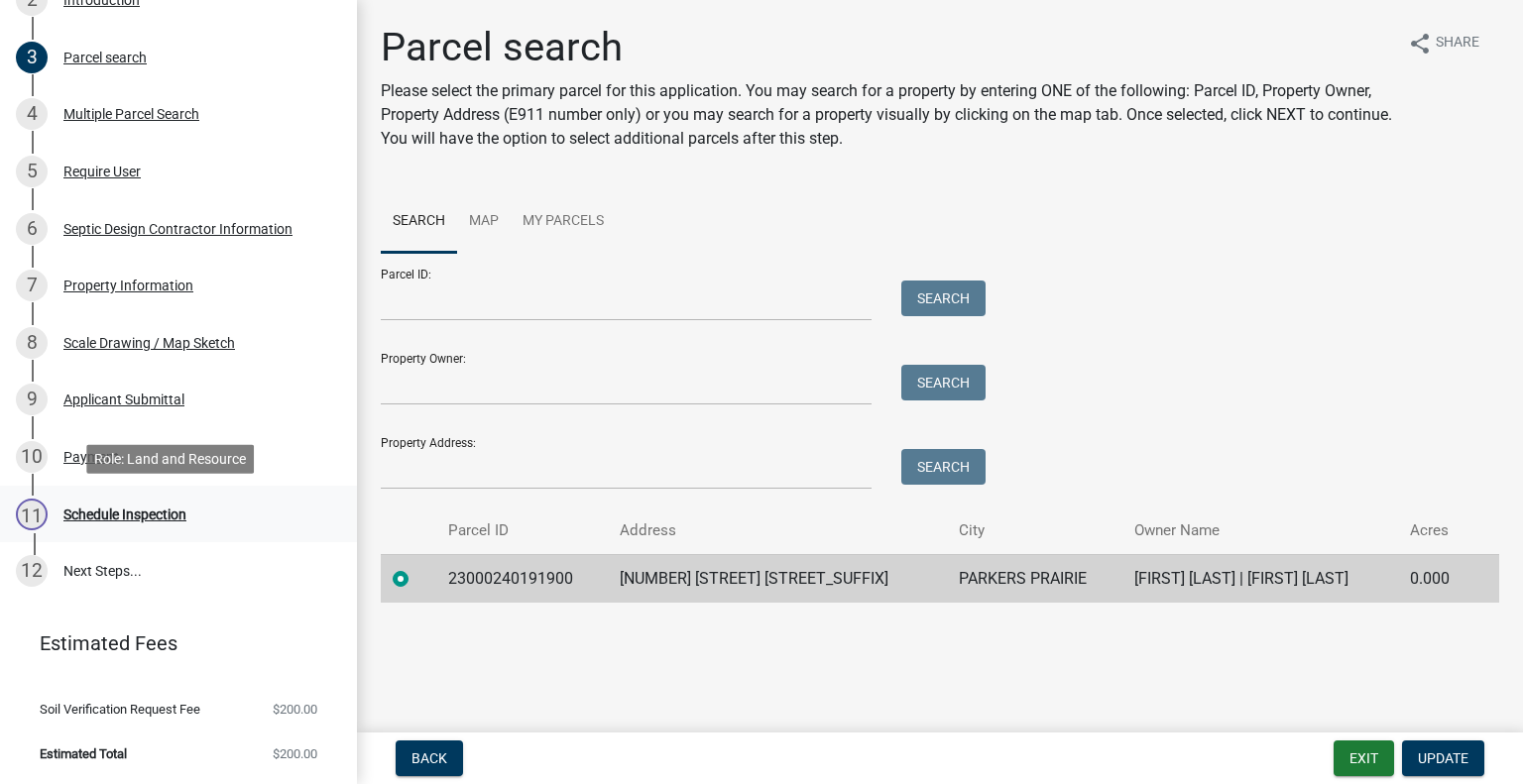 click on "11     Schedule Inspection" at bounding box center [171, 514] 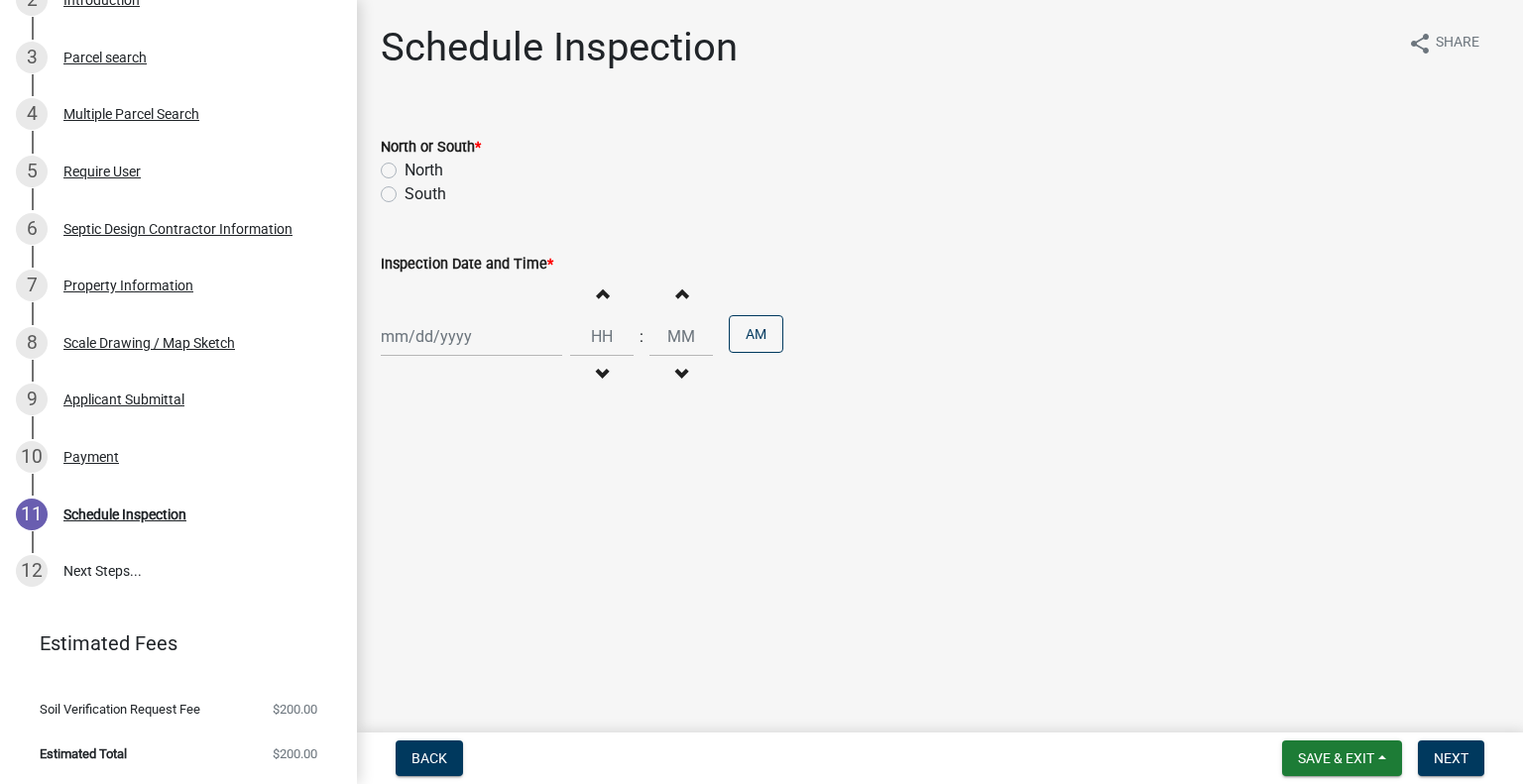 click on "South" 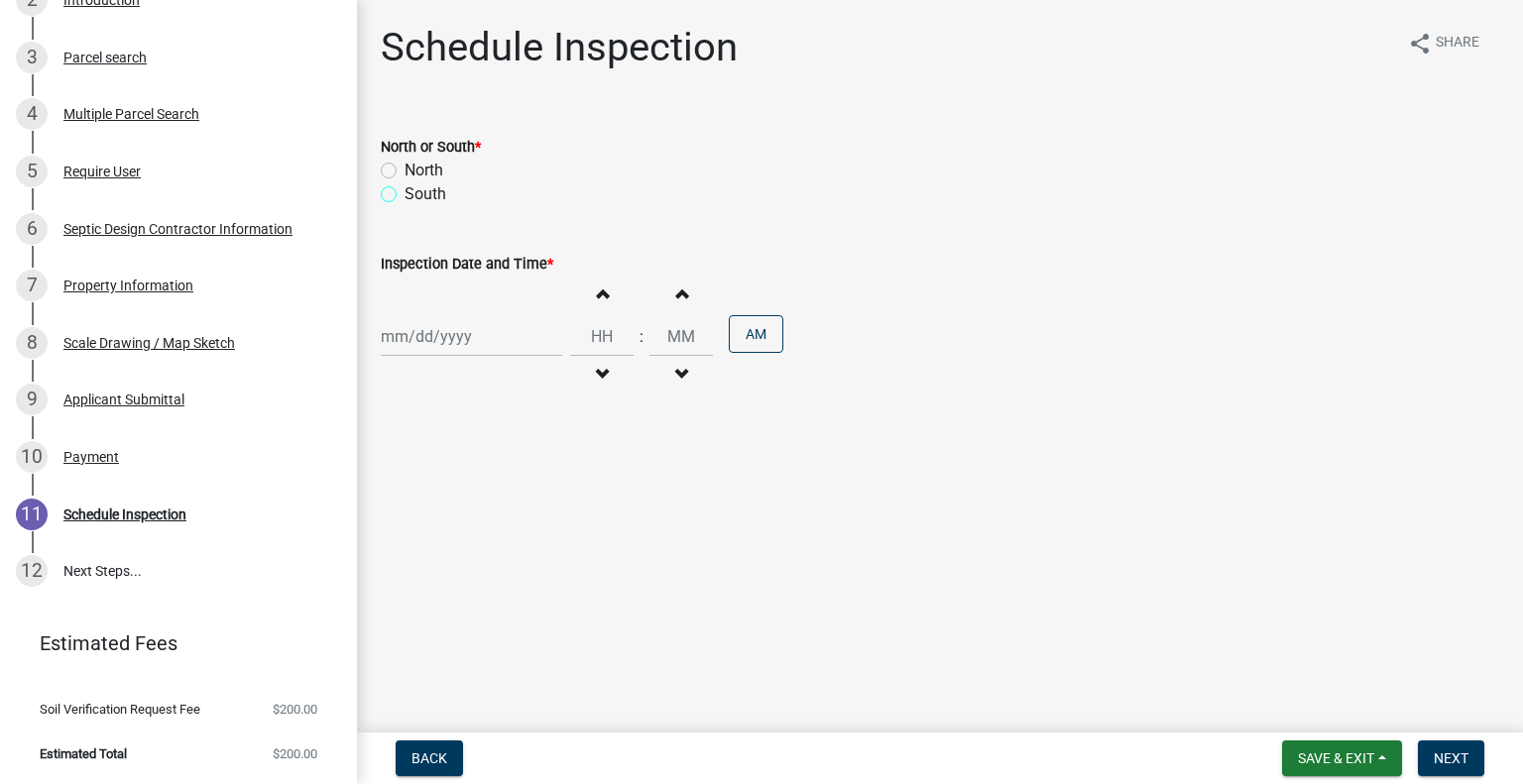 click on "South" at bounding box center [410, 188] 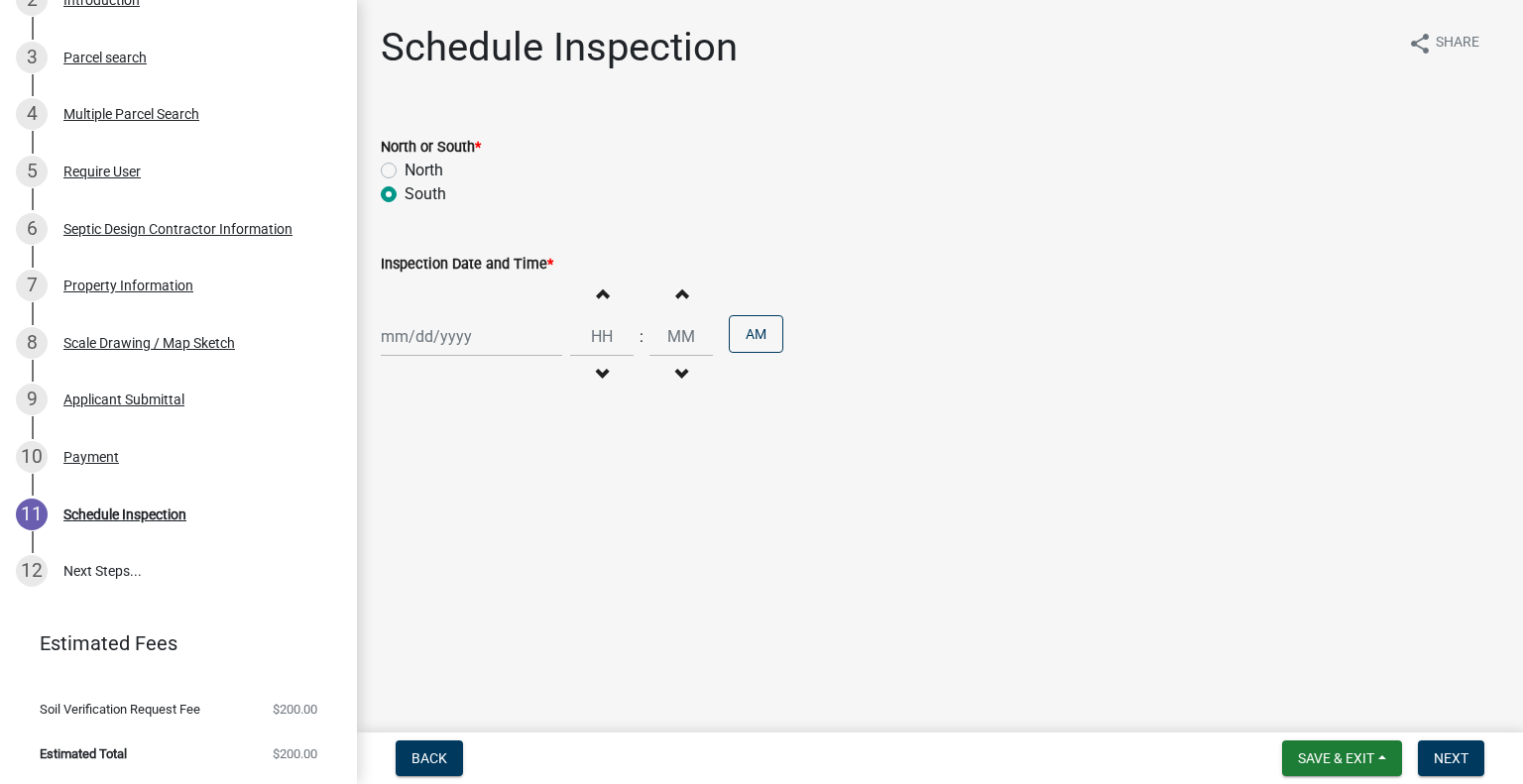 radio on "true" 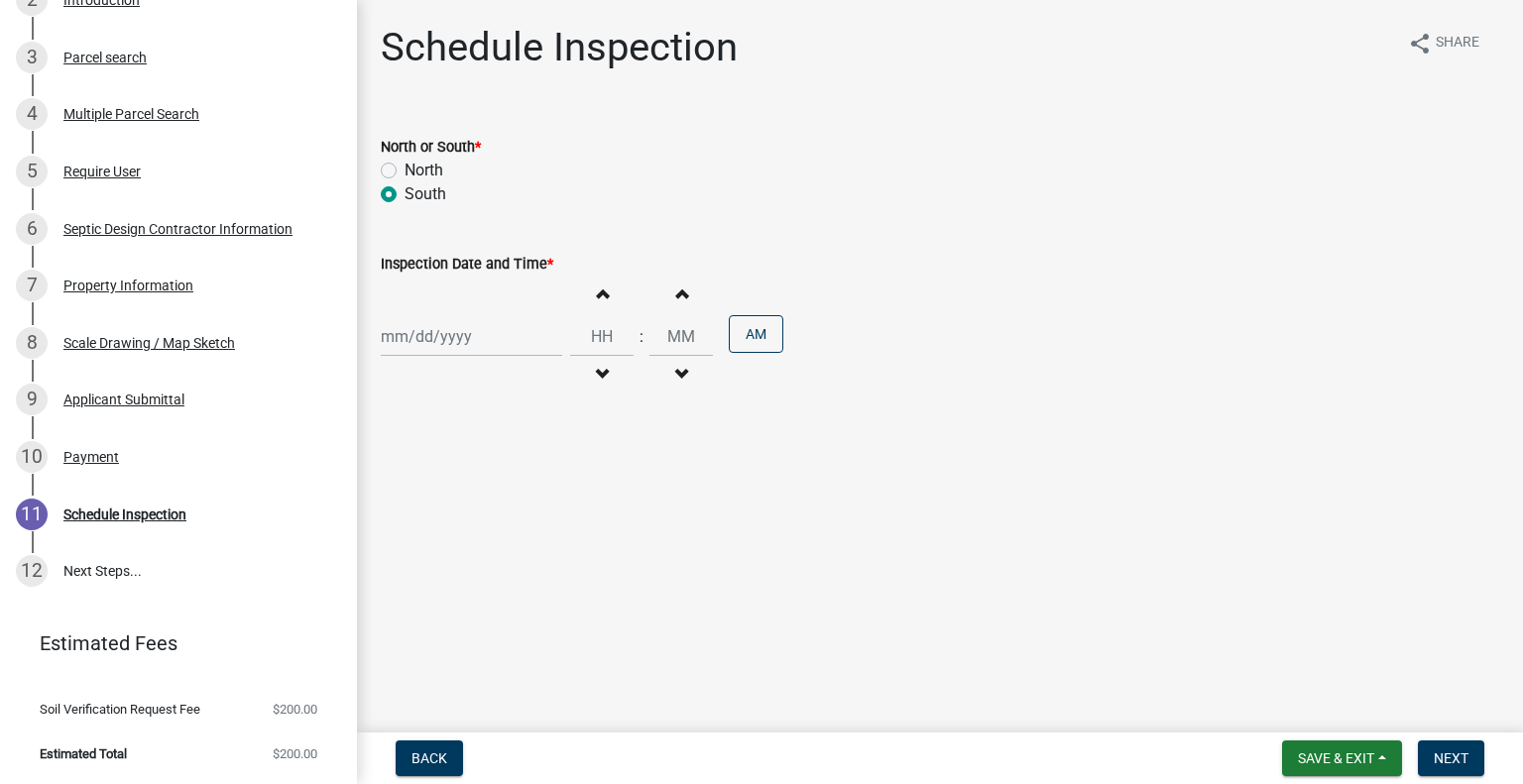 click 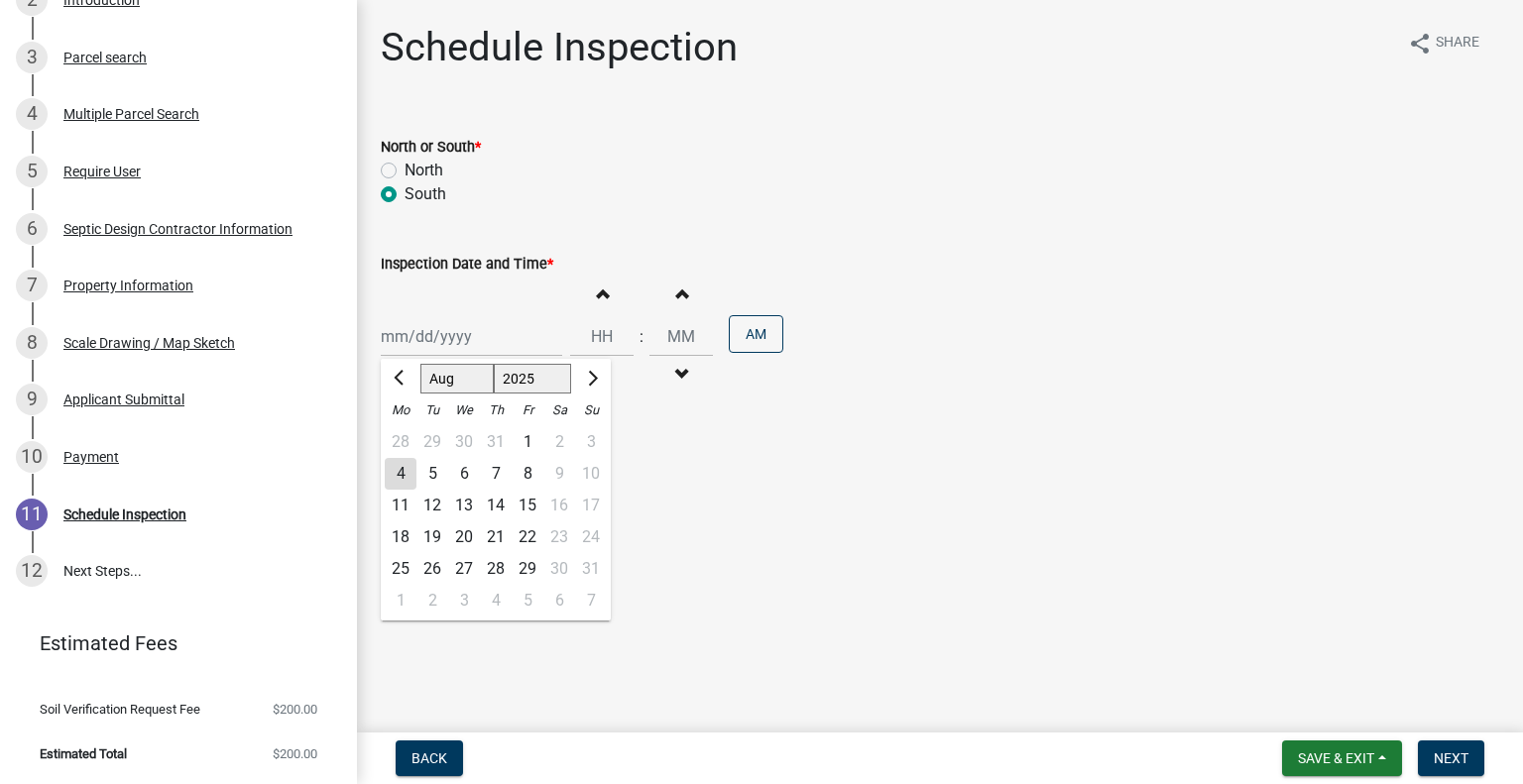 click on "7" 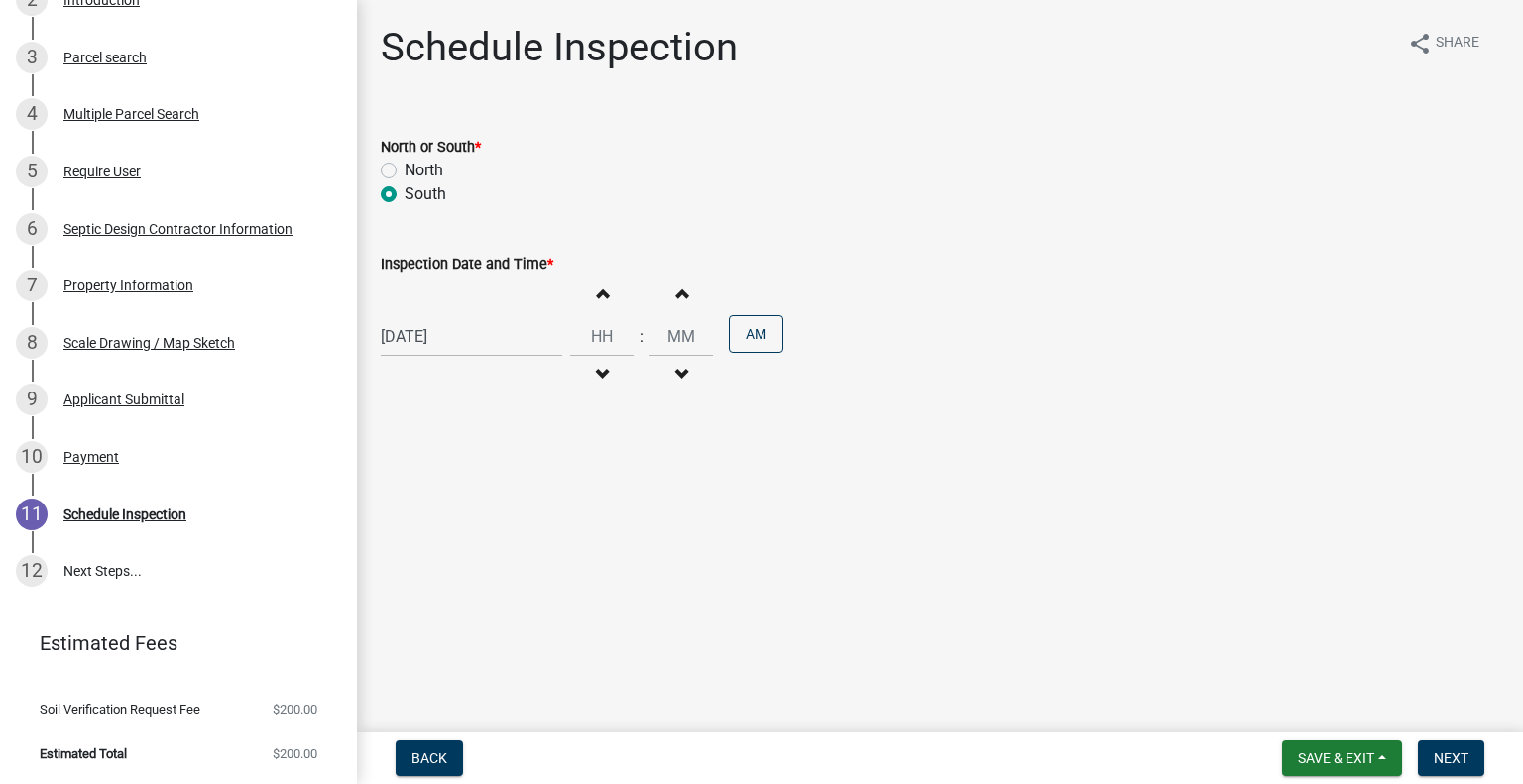 click at bounding box center [602, 375] 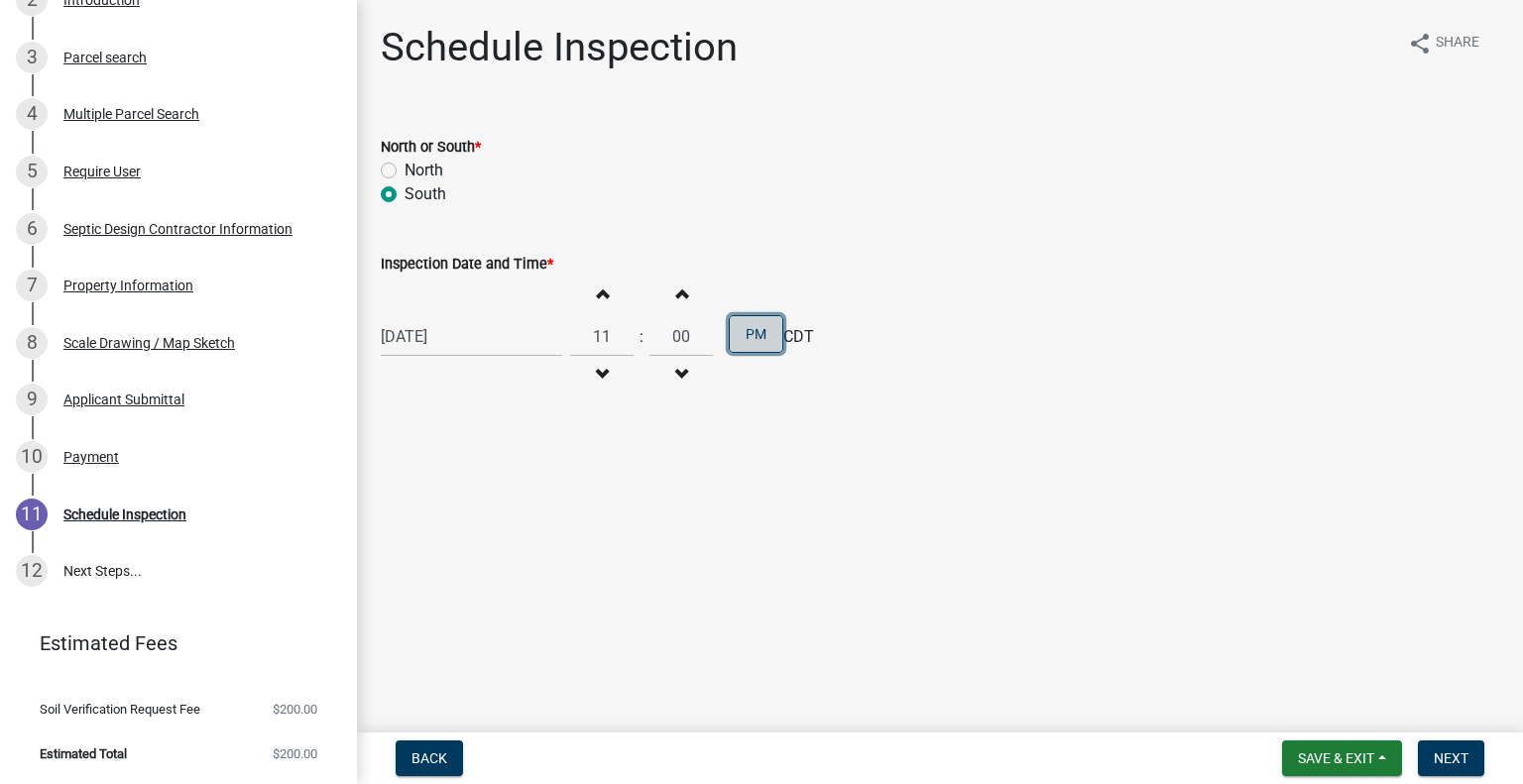 click on "PM" at bounding box center [756, 334] 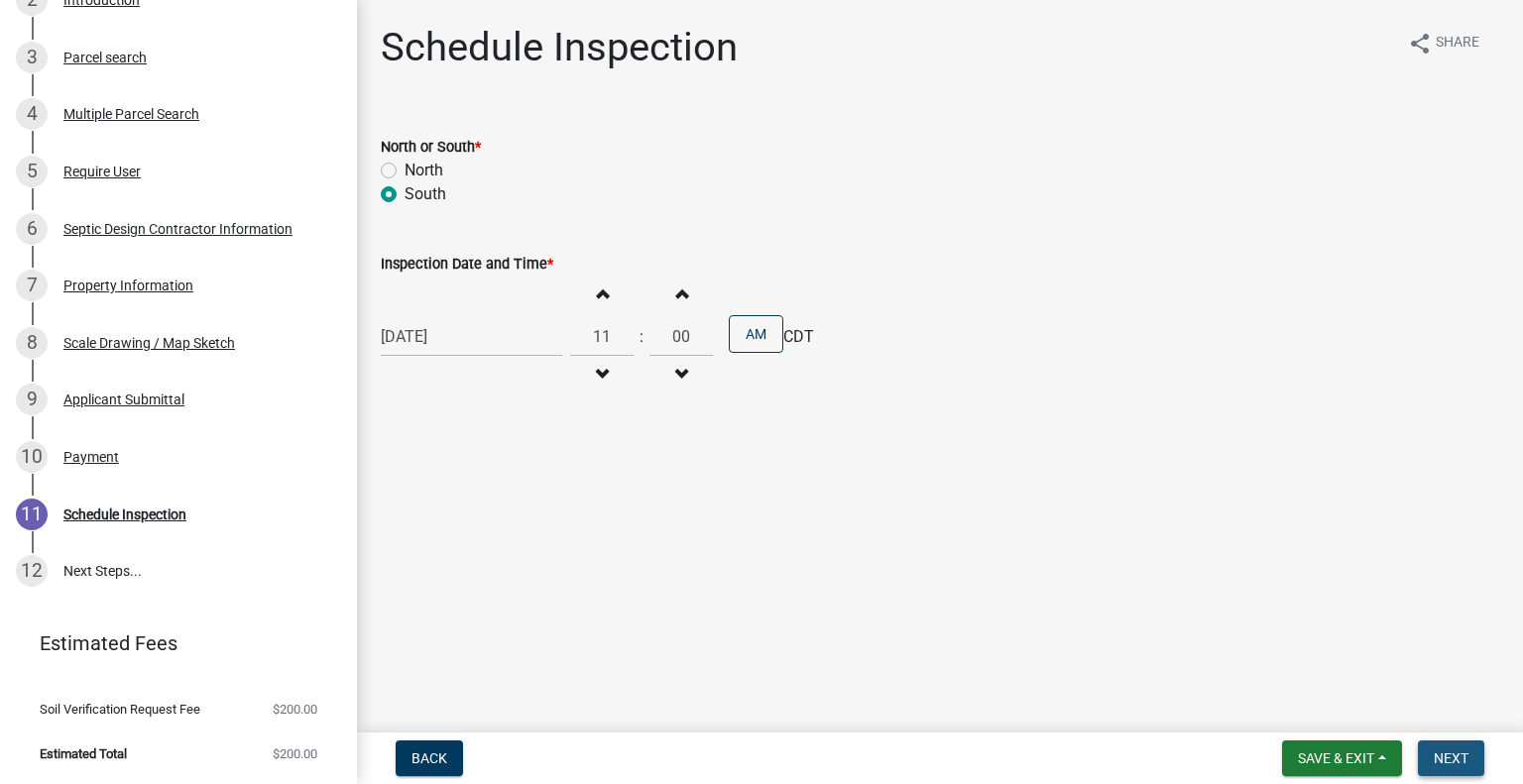 click on "Next" at bounding box center (1451, 758) 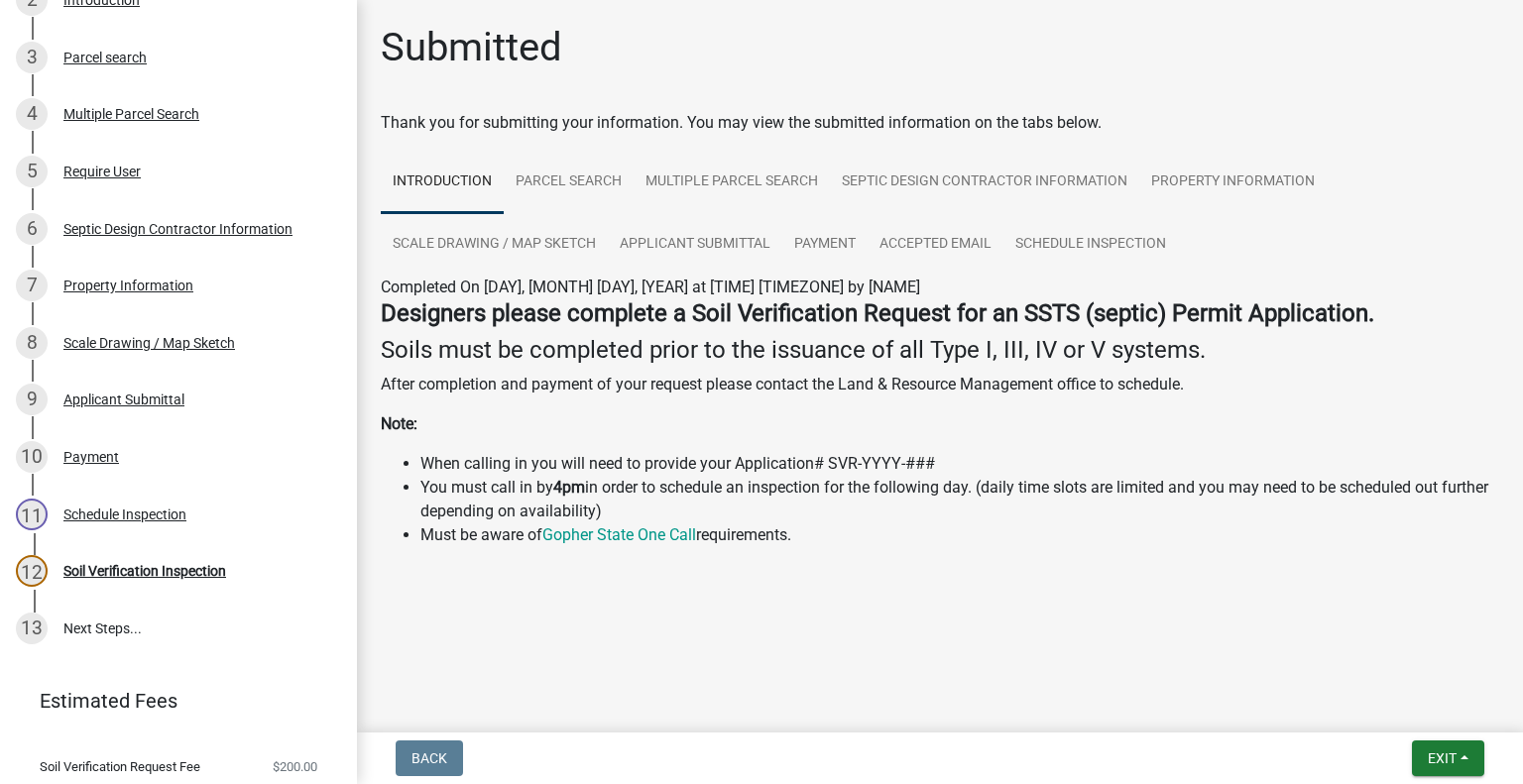 scroll, scrollTop: 497, scrollLeft: 0, axis: vertical 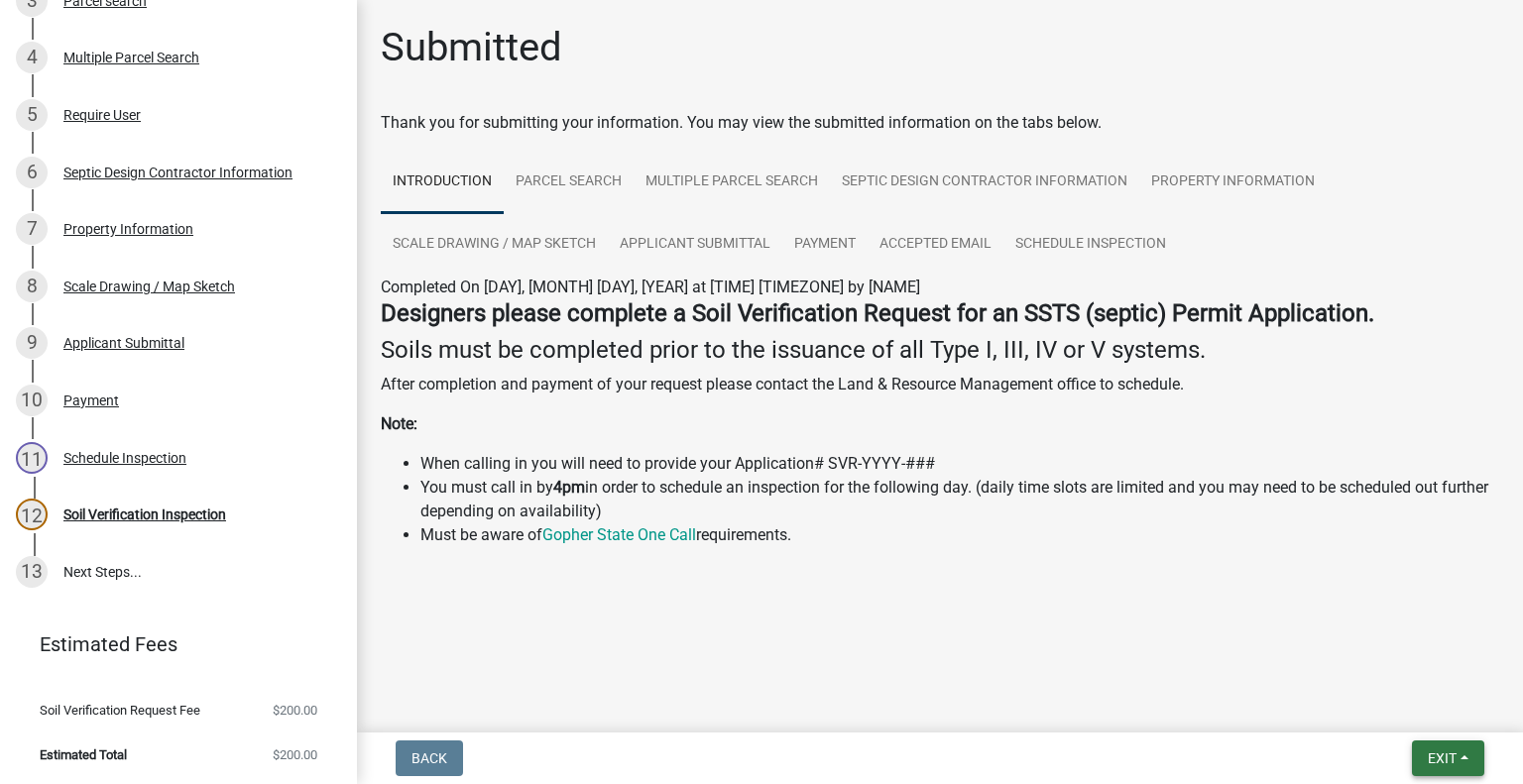 click on "Exit" at bounding box center [1448, 758] 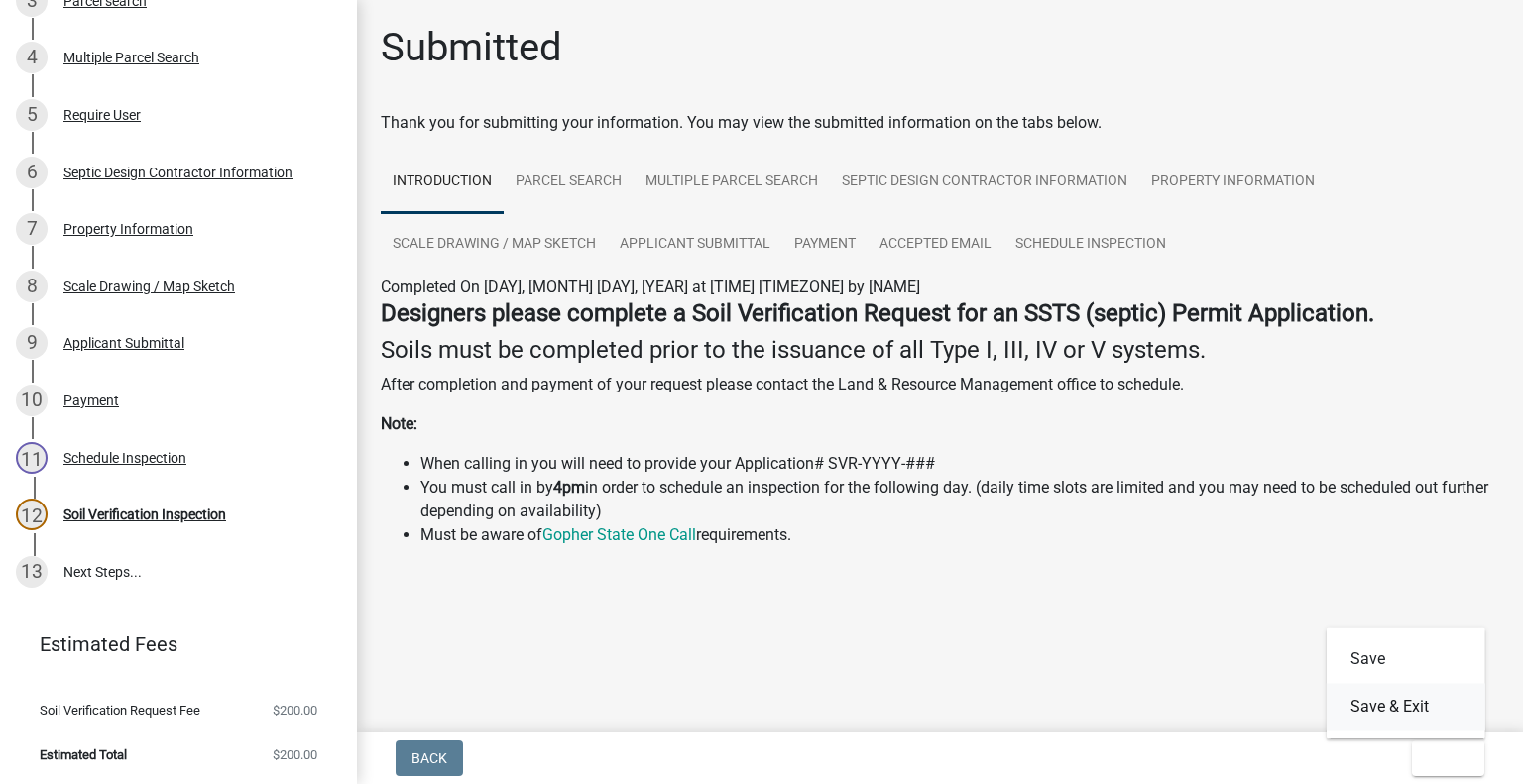 click on "Save & Exit" at bounding box center [1406, 707] 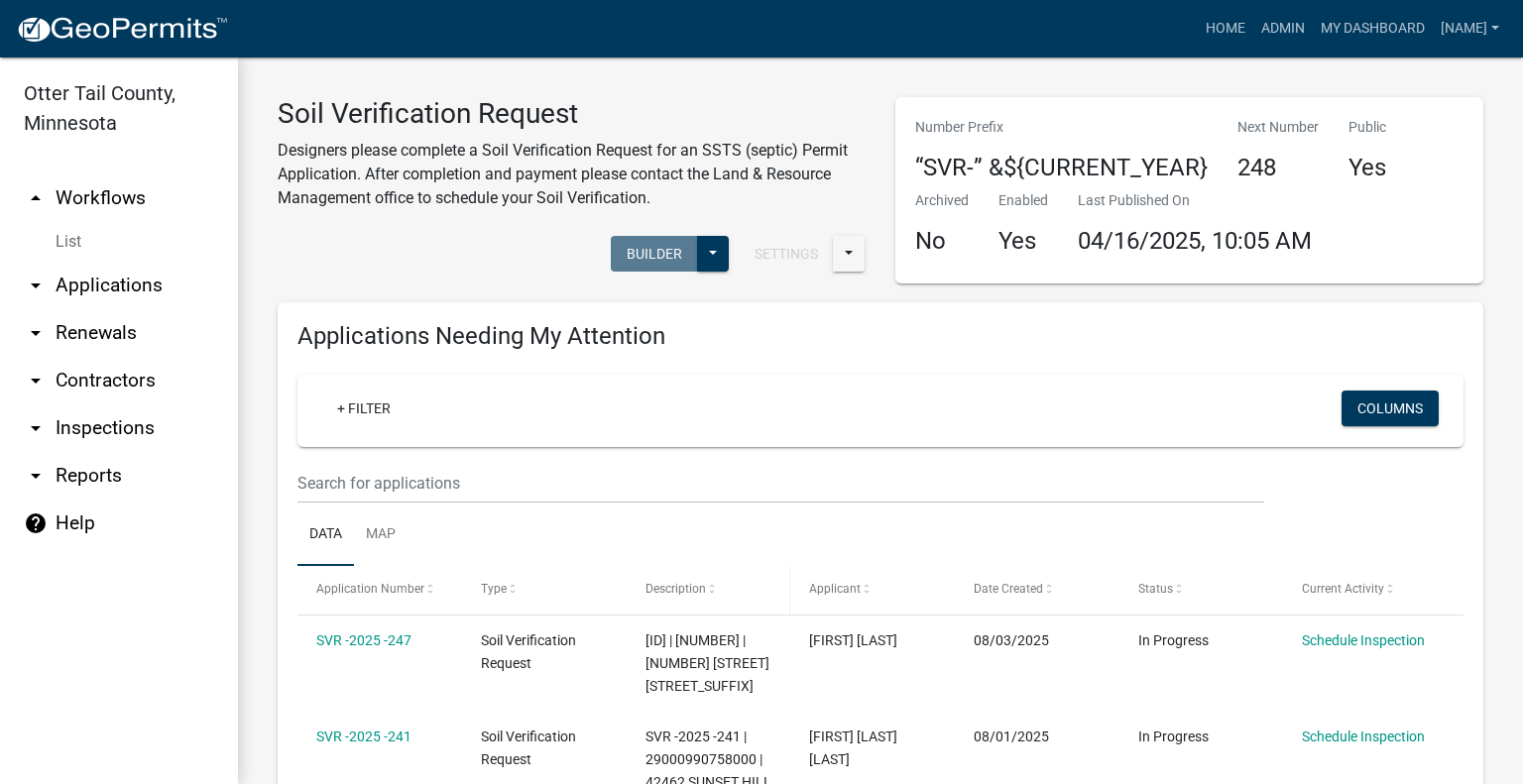 scroll, scrollTop: 99, scrollLeft: 0, axis: vertical 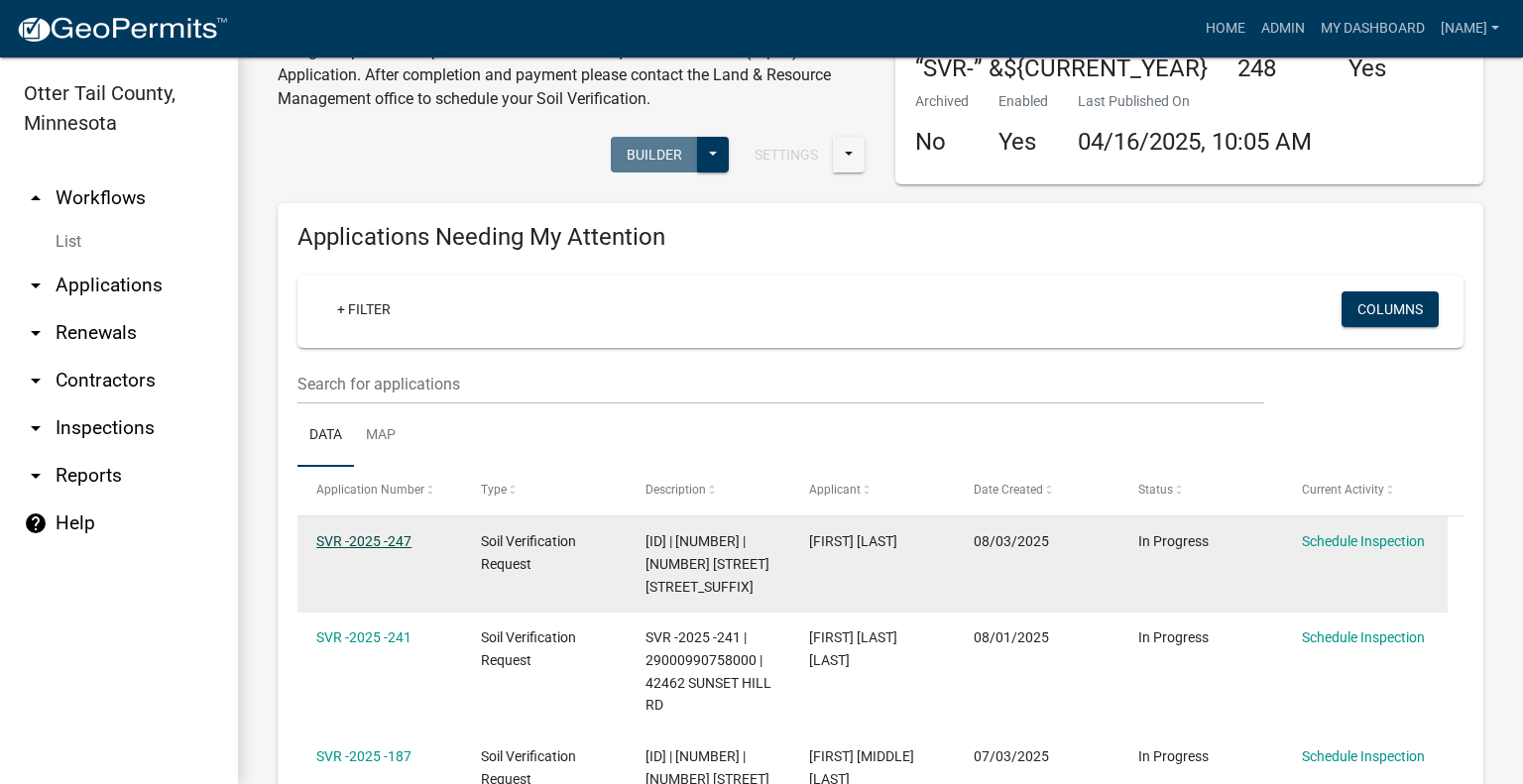 click on "SVR -2025 -247" 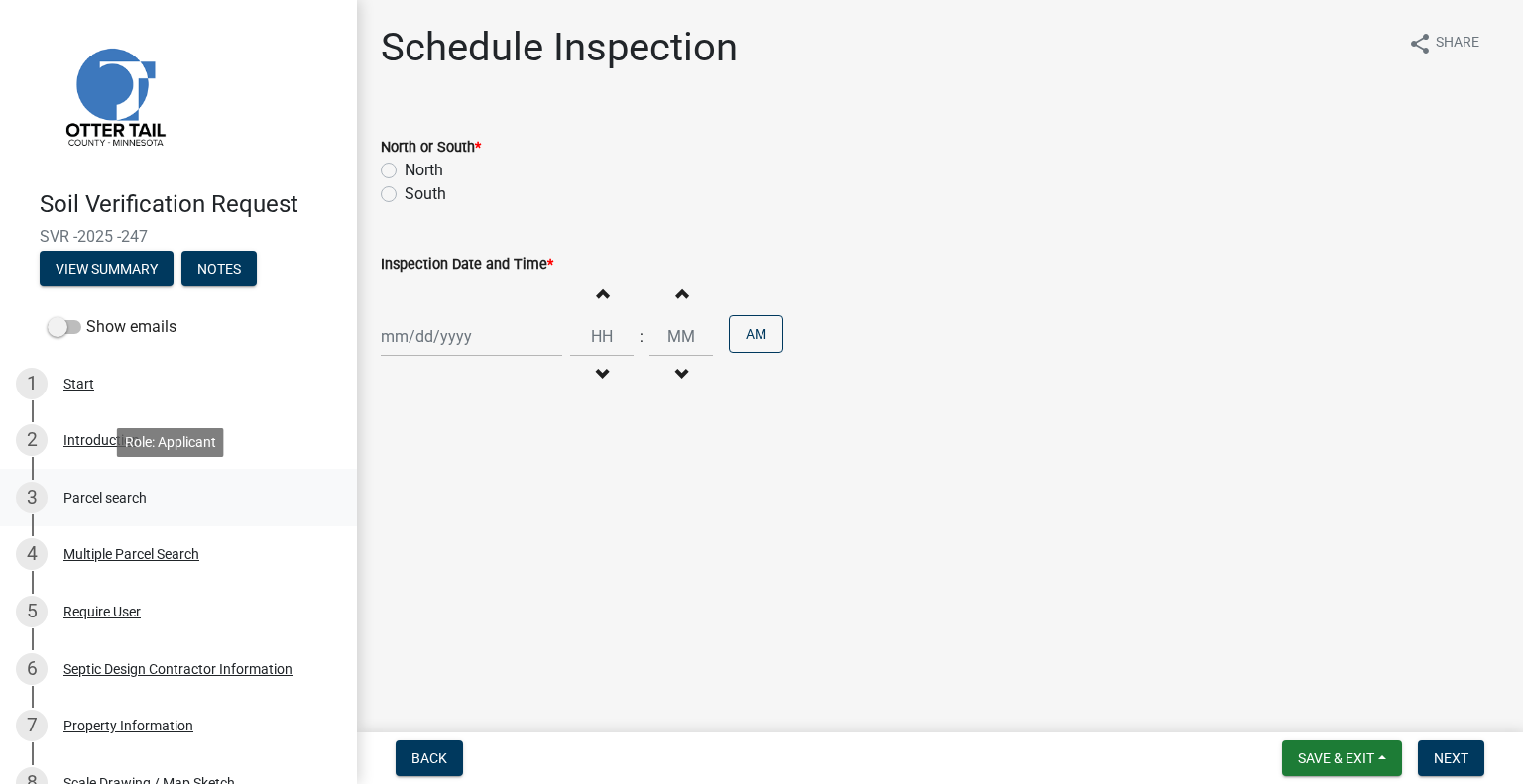 drag, startPoint x: 151, startPoint y: 500, endPoint x: 167, endPoint y: 501, distance: 16.03122 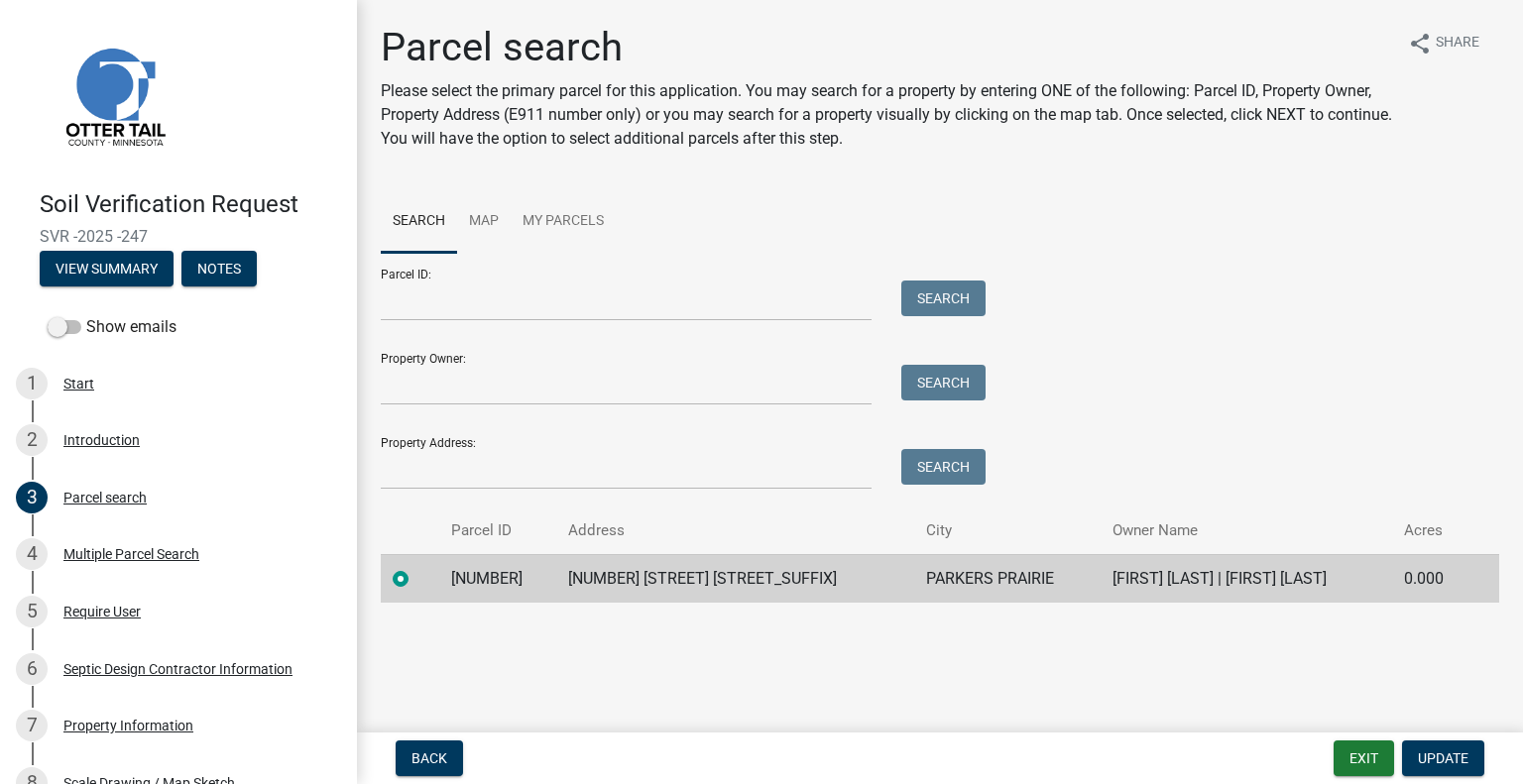 click on "21000280199001" 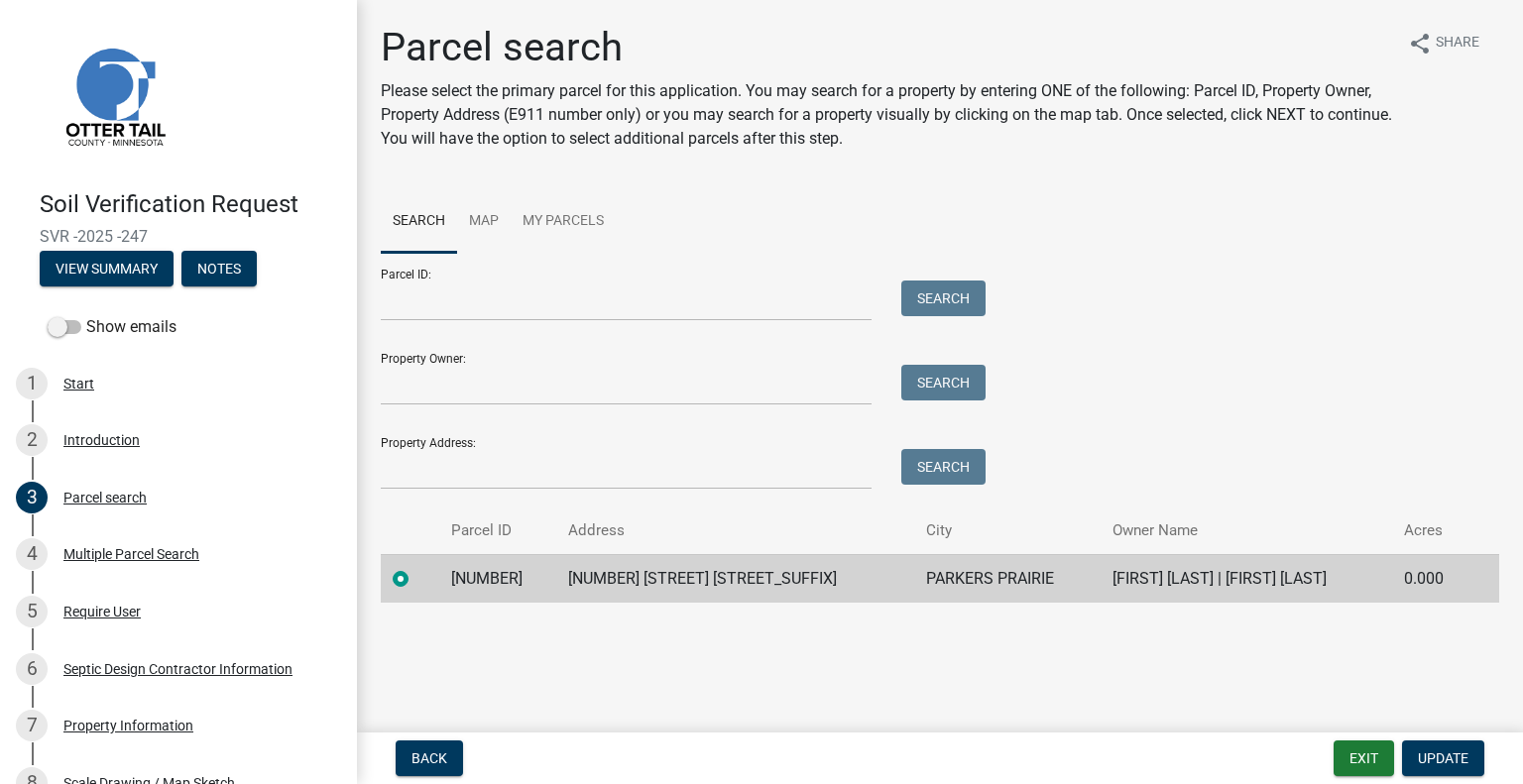 click on "49053 CO HWY 38" 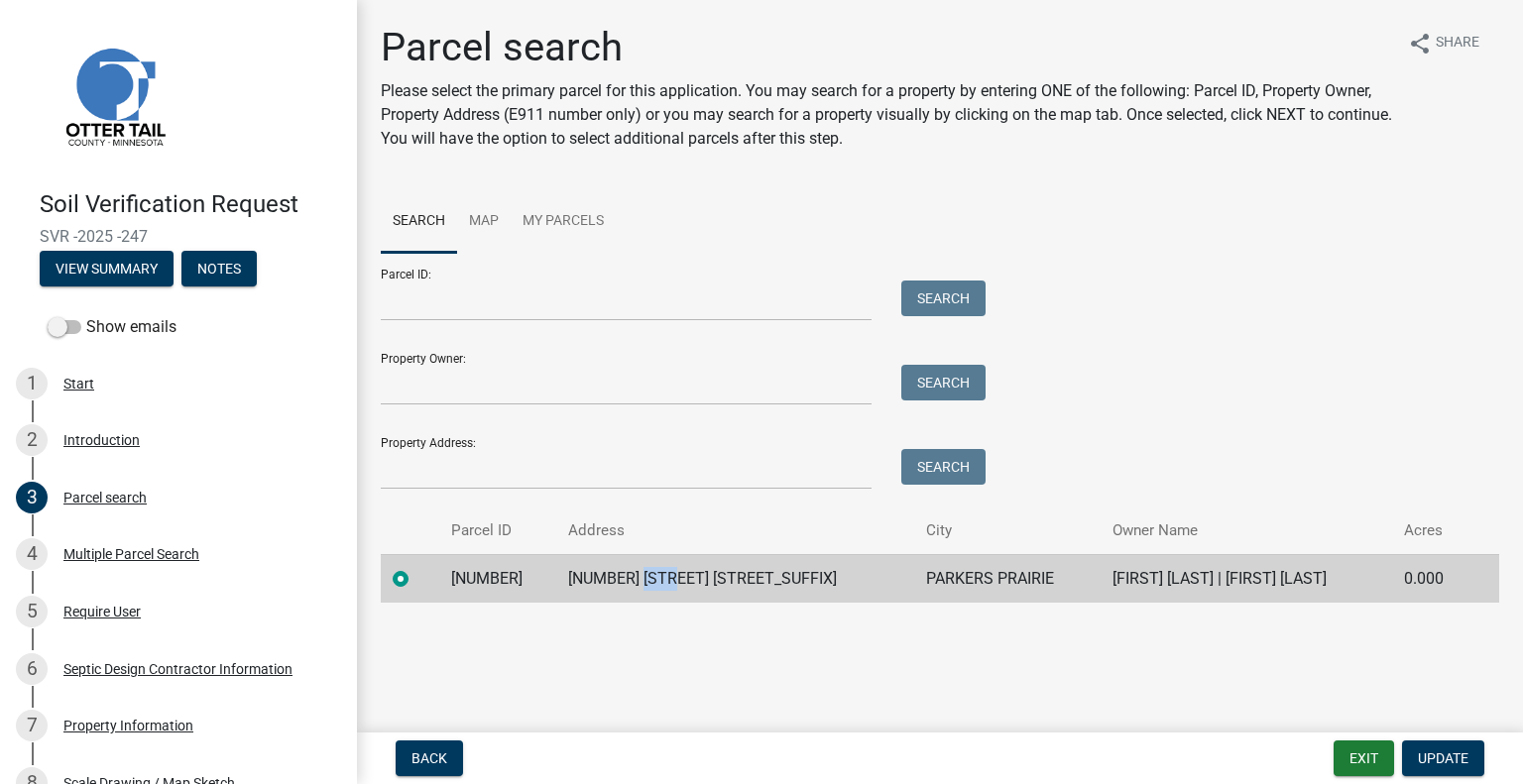 click on "49053 CO HWY 38" 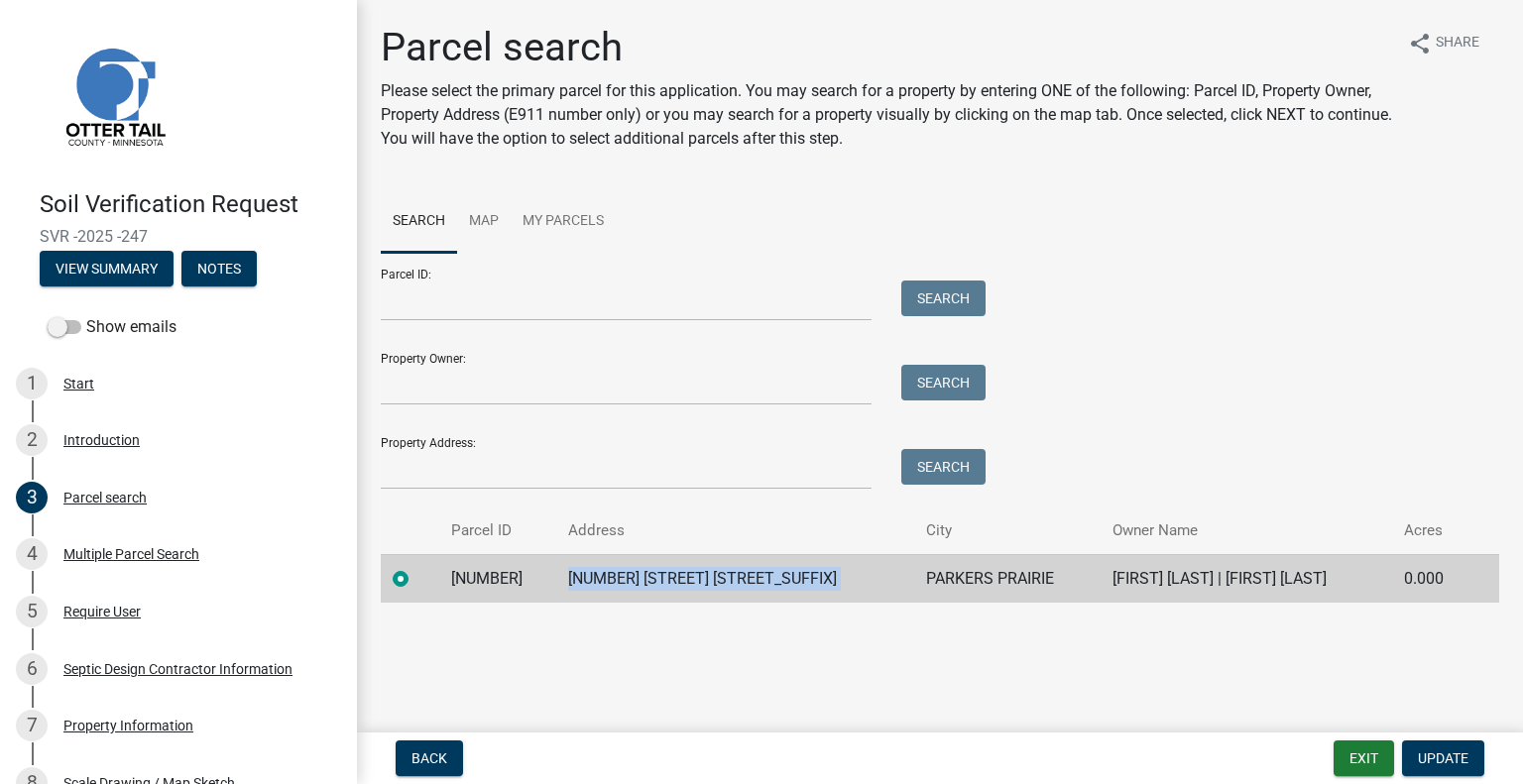 click on "49053 CO HWY 38" 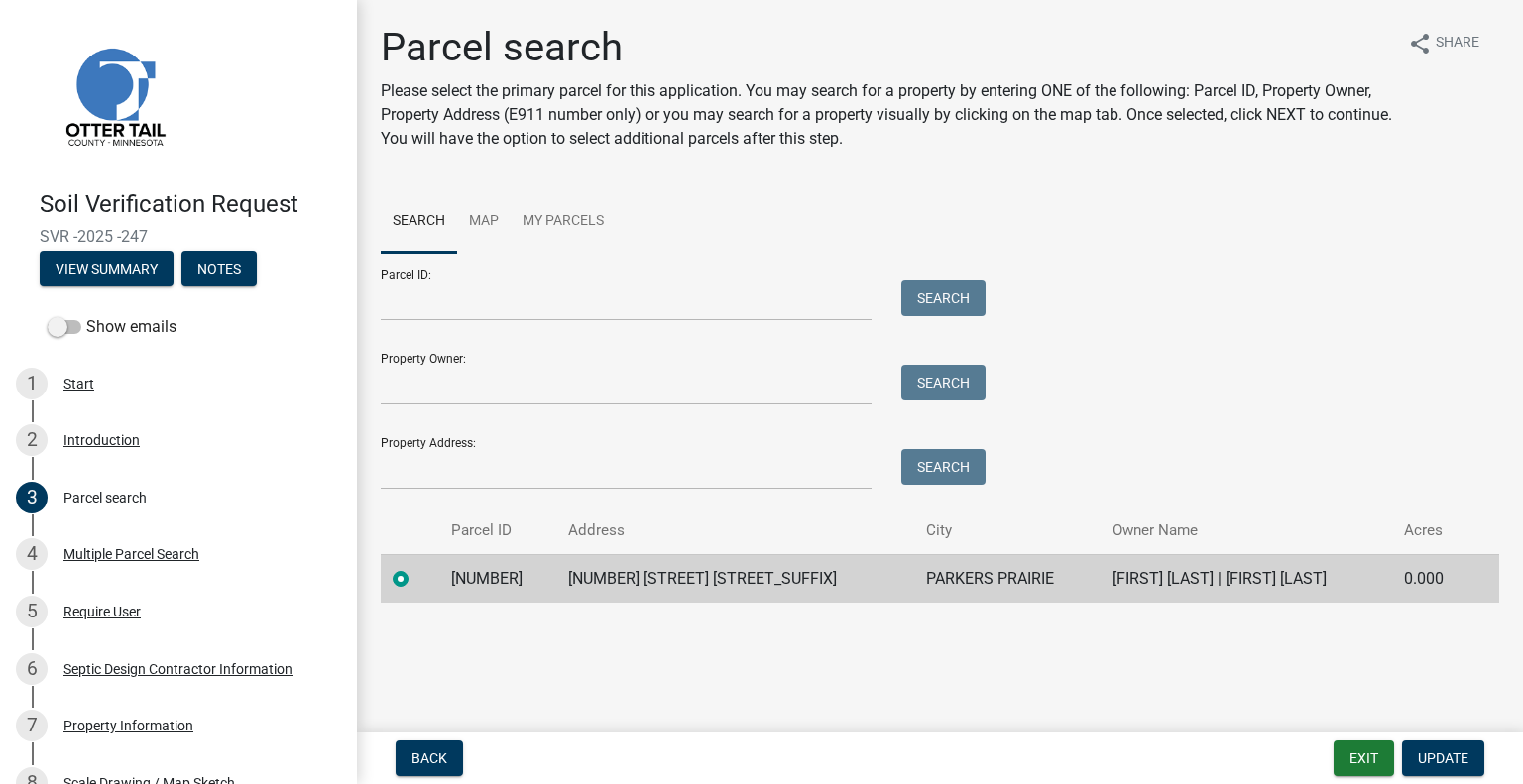 click on "PARKERS PRAIRIE" 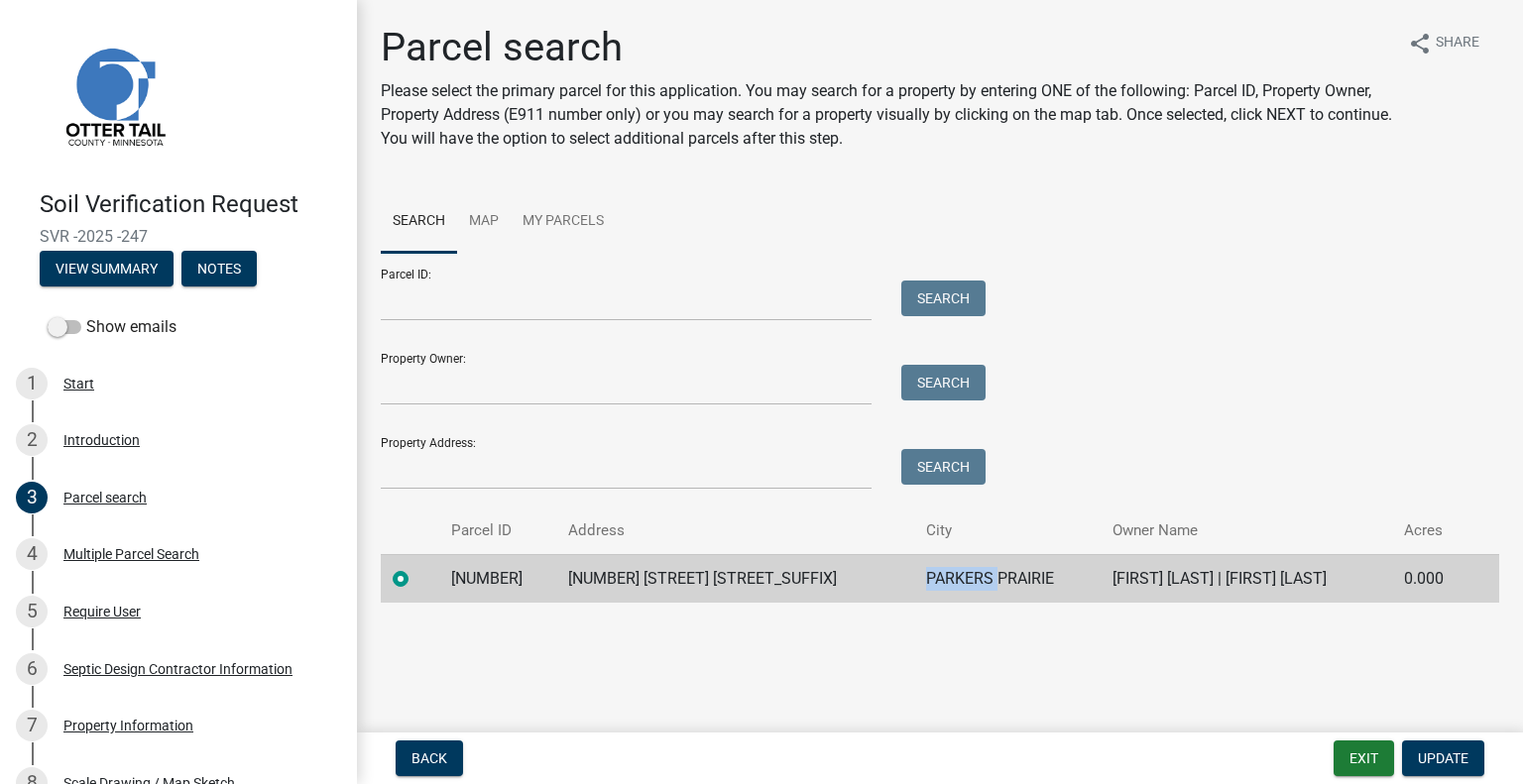 click on "PARKERS PRAIRIE" 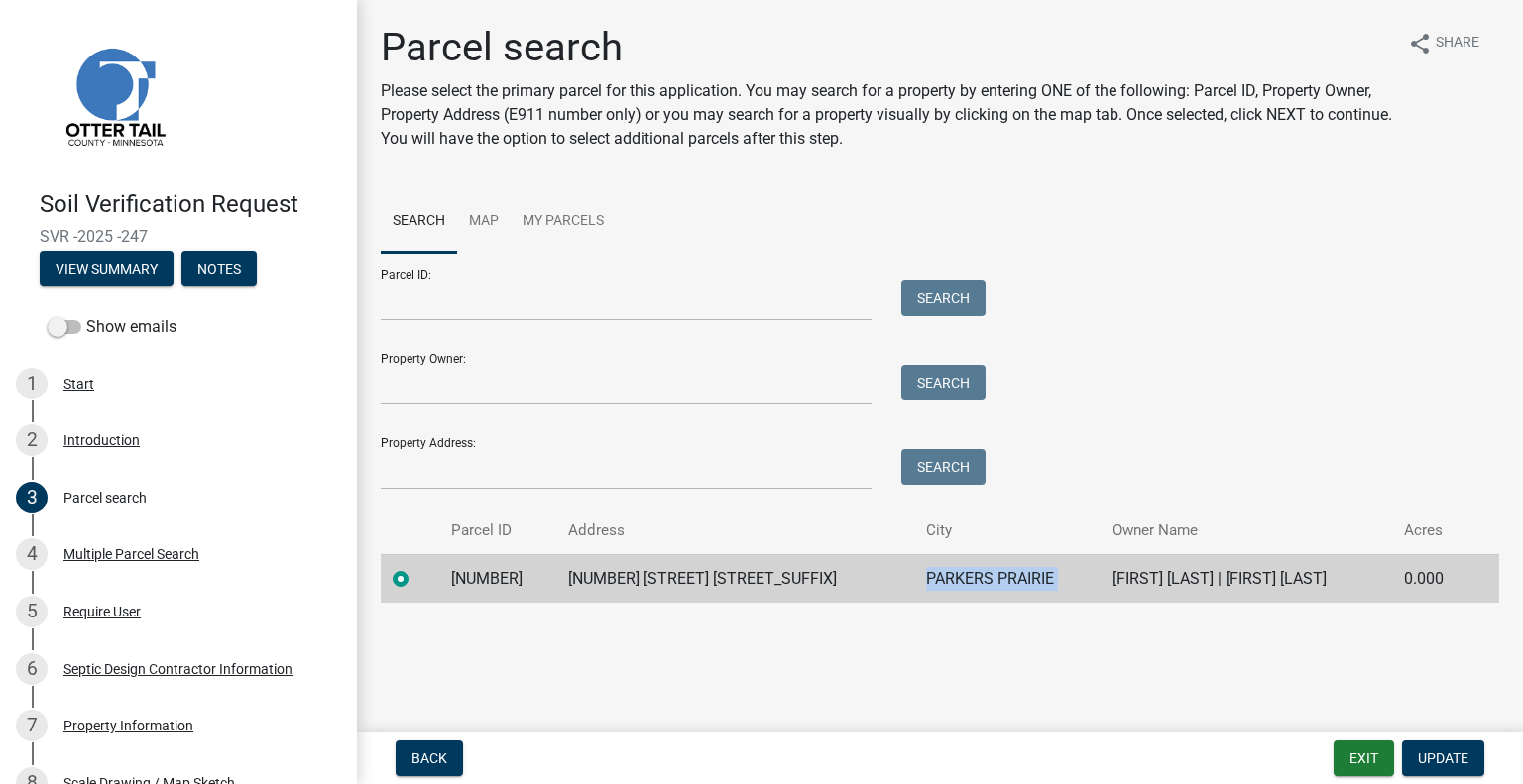 click on "PARKERS PRAIRIE" 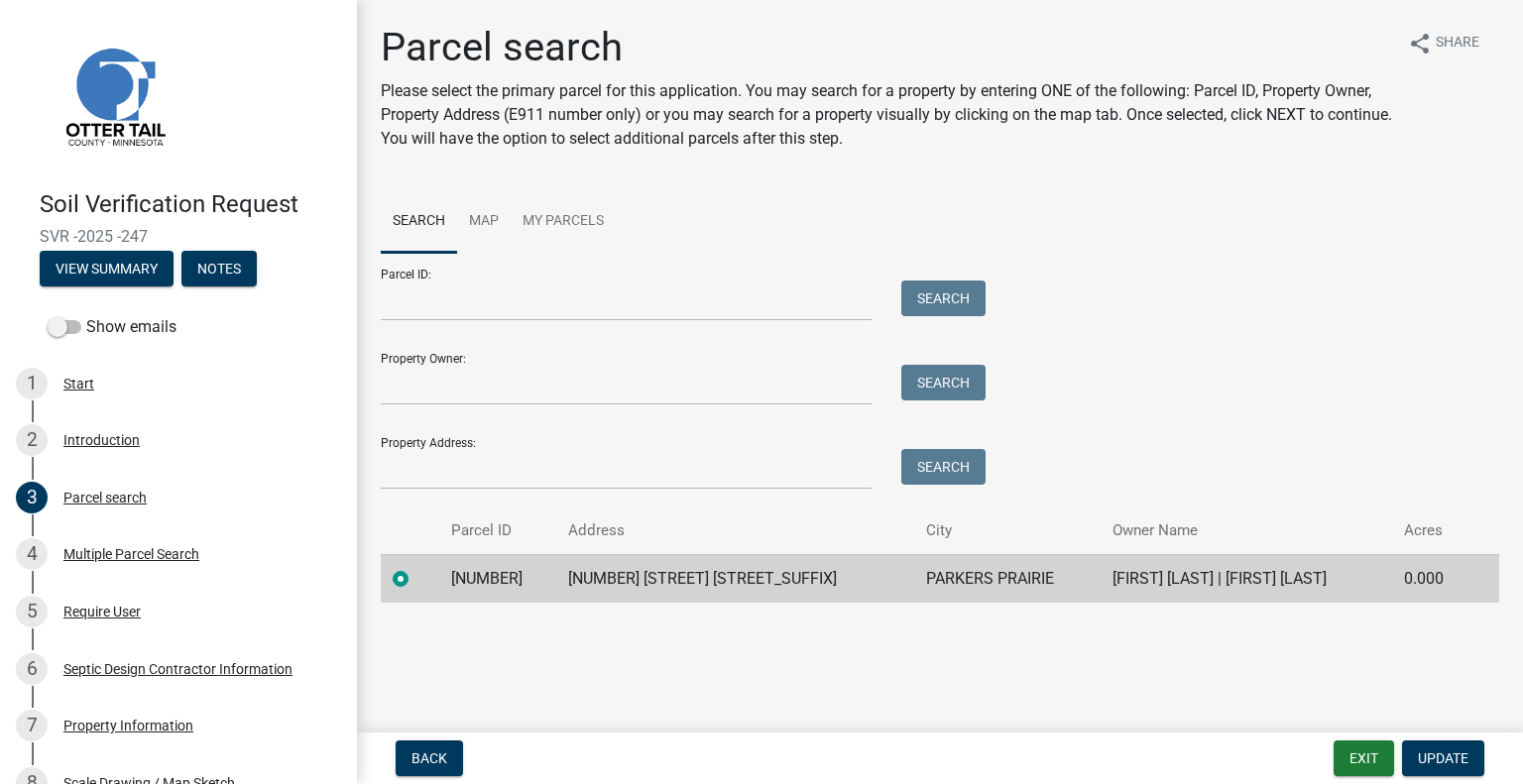 click on "ROBERT WIPPLER | RAMONA WIPPLER" 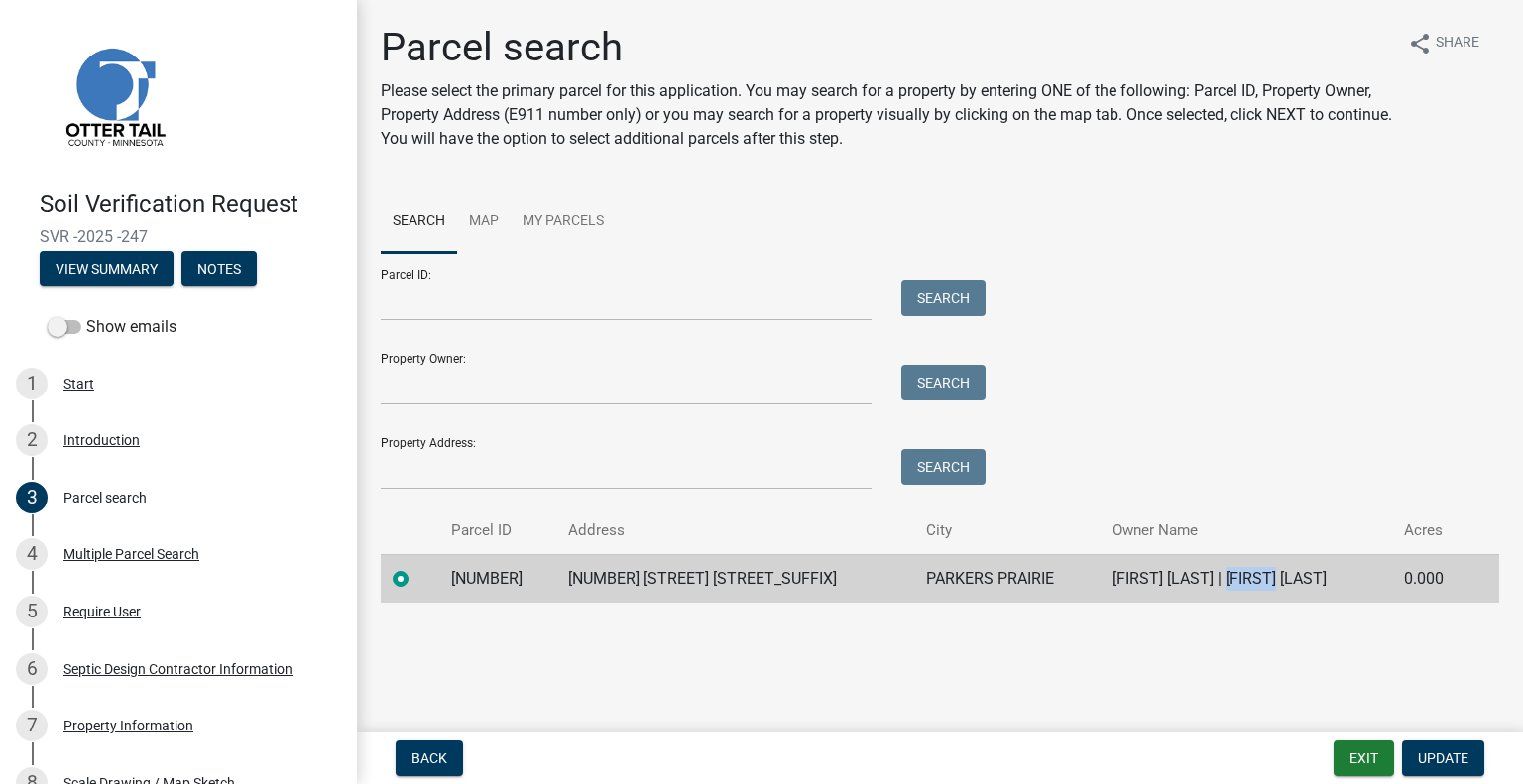 click on "ROBERT WIPPLER | RAMONA WIPPLER" 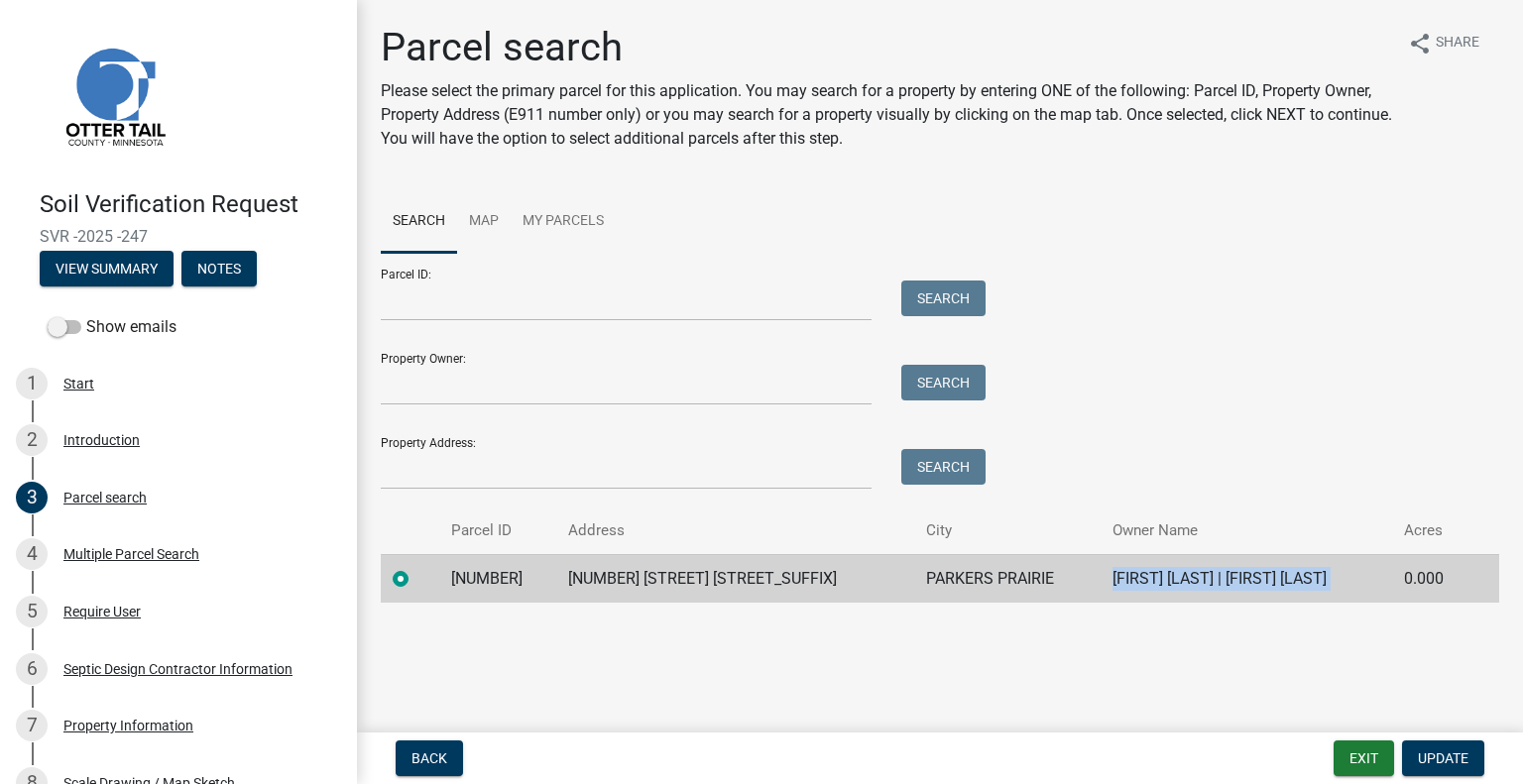 click on "ROBERT WIPPLER | RAMONA WIPPLER" 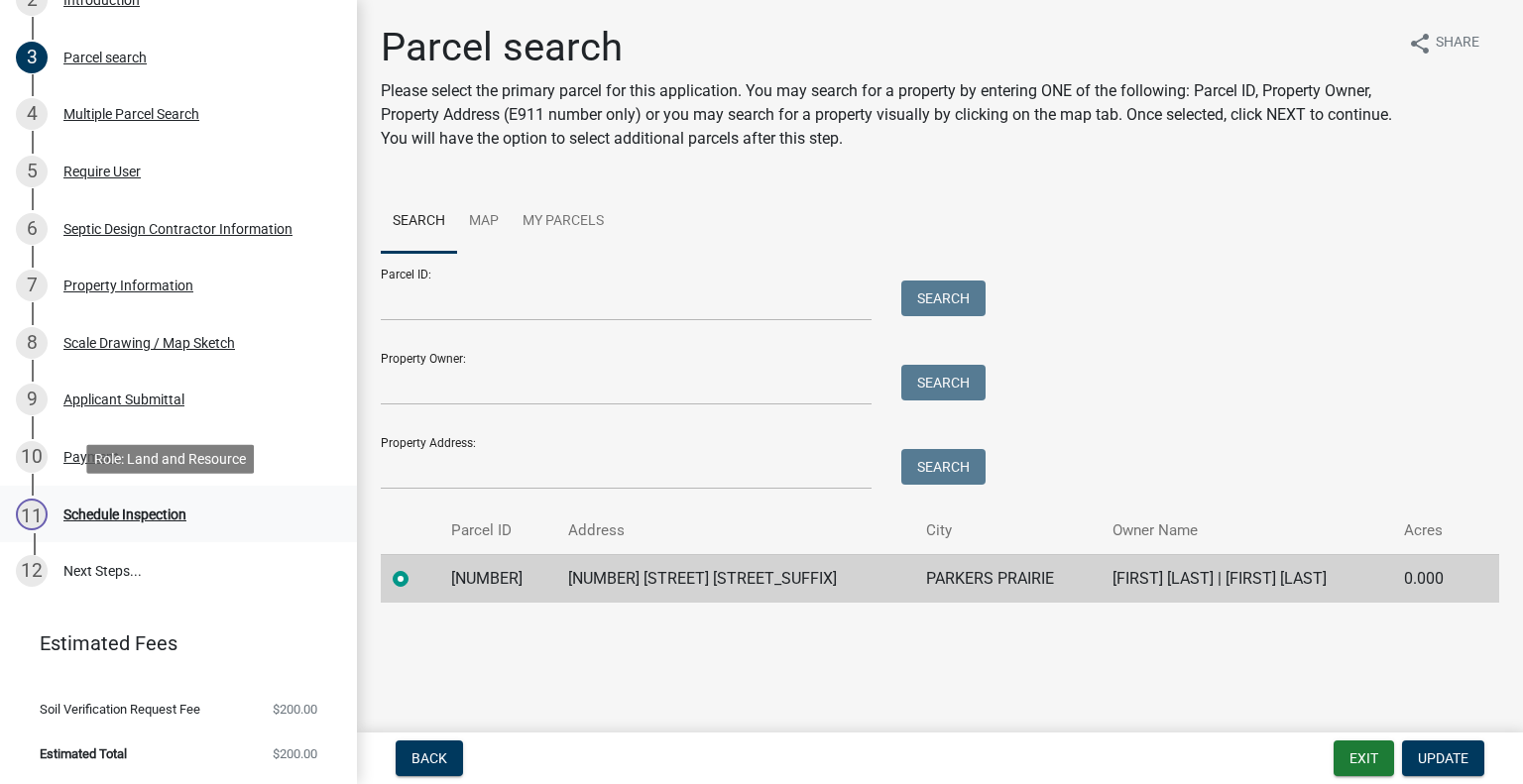 click on "11     Schedule Inspection" at bounding box center (171, 514) 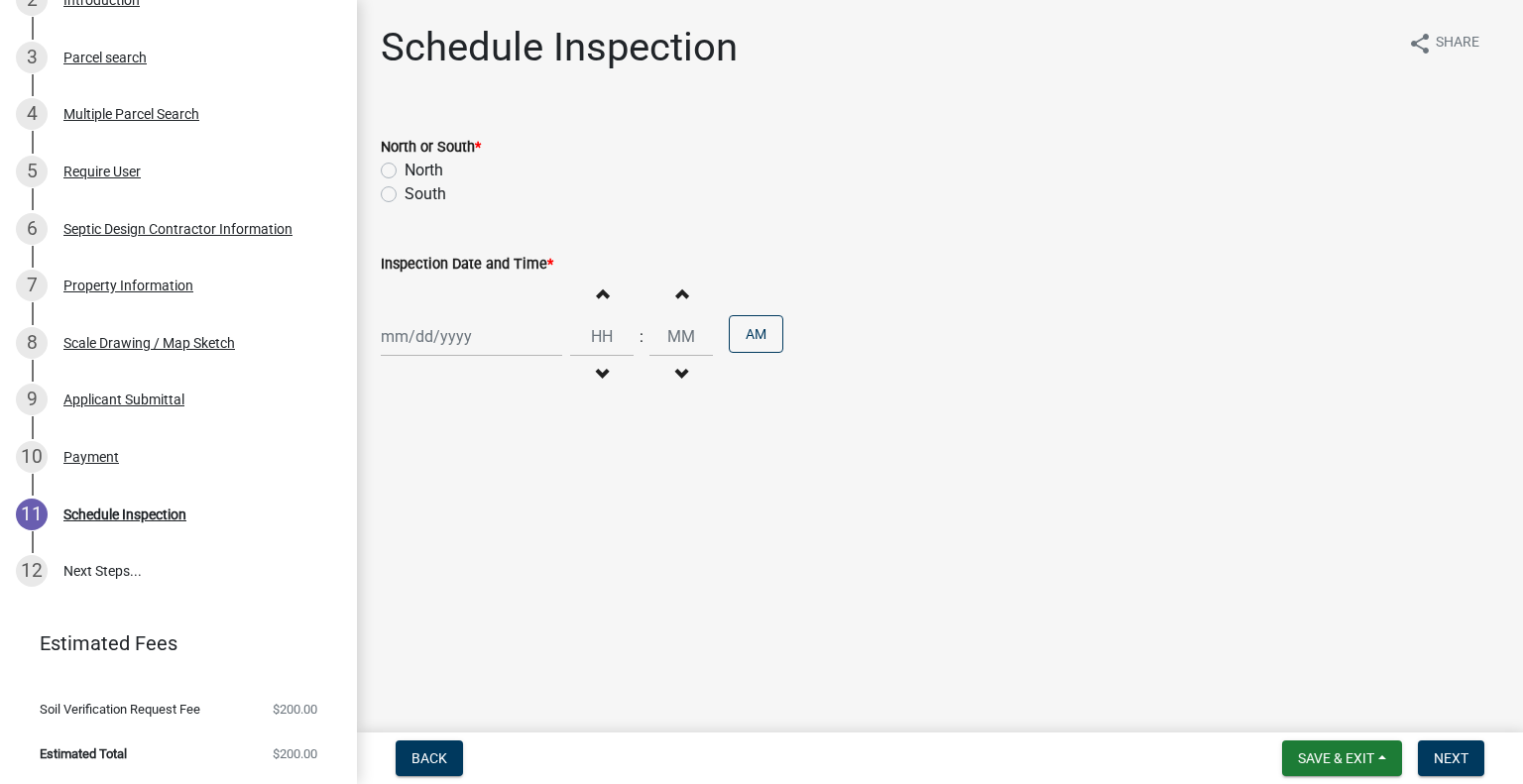 click on "South" 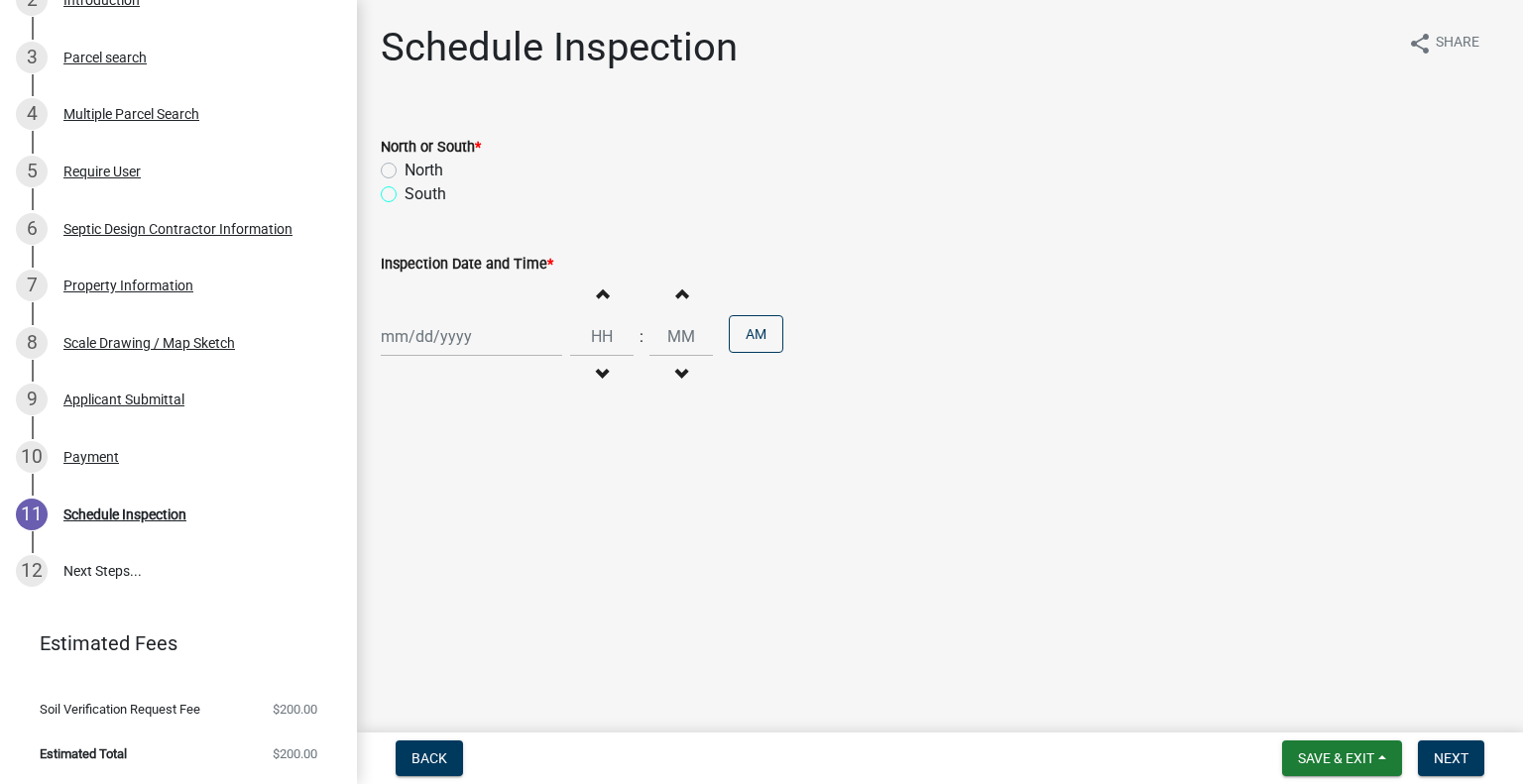 click on "South" at bounding box center [410, 188] 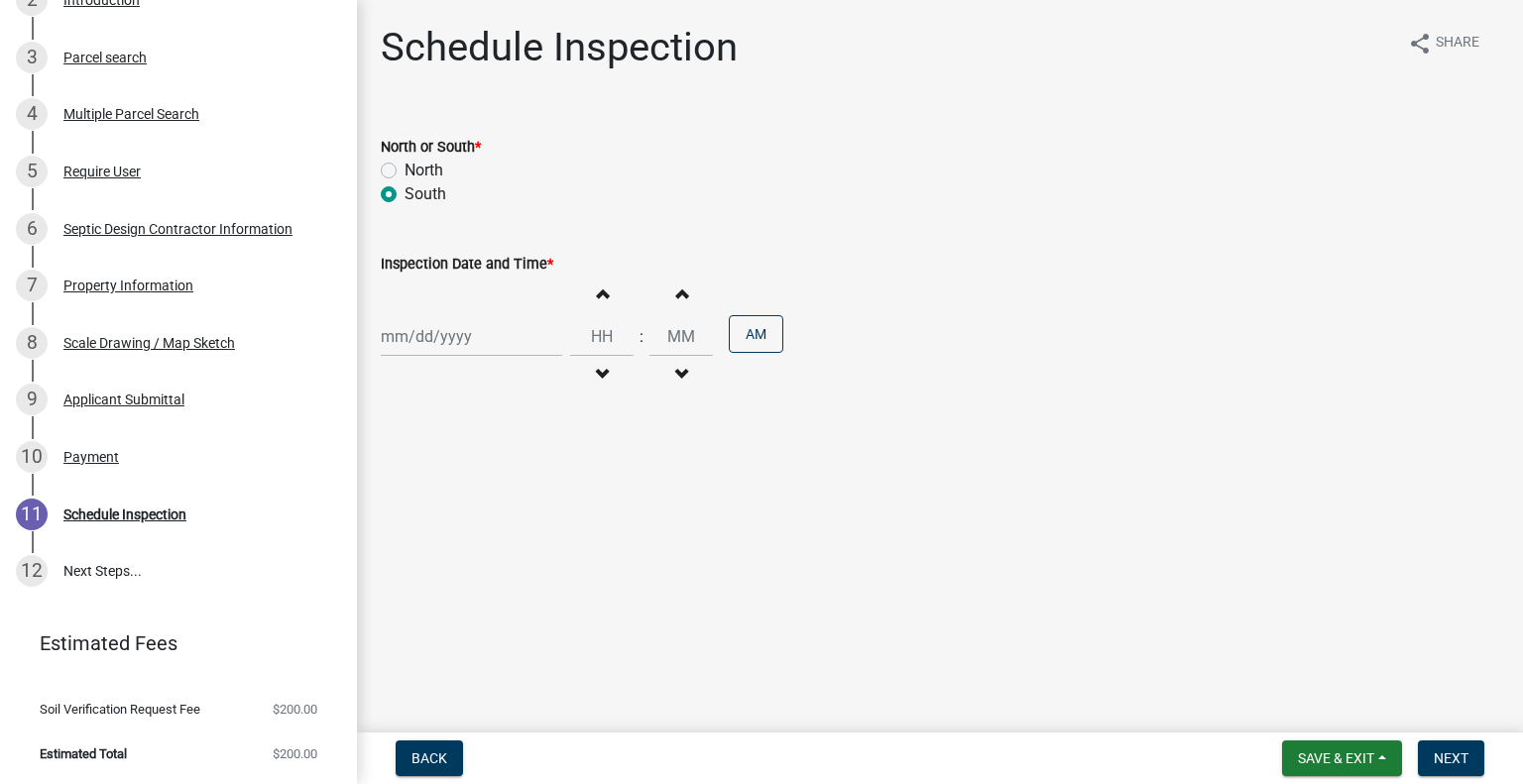 radio on "true" 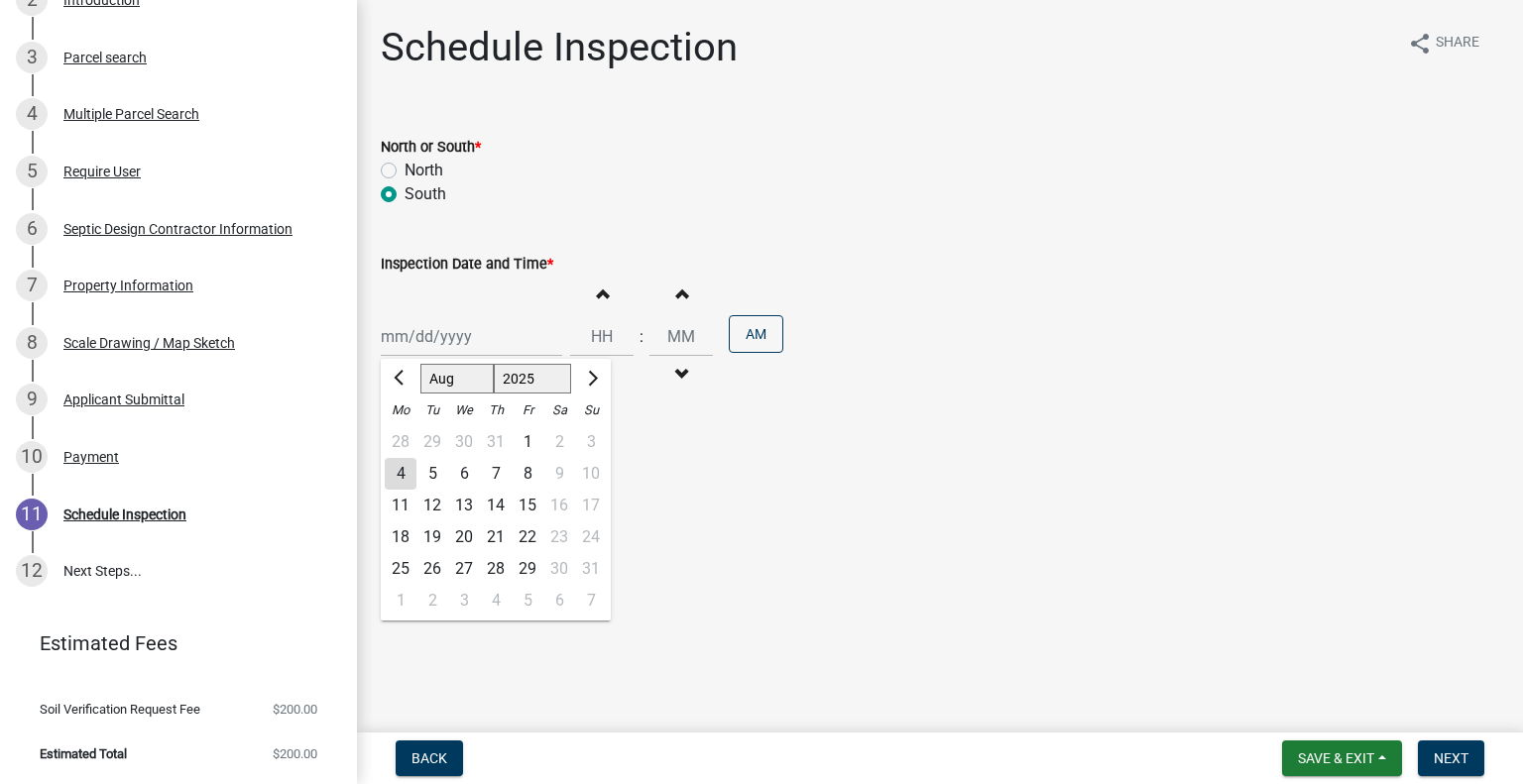 click on "7" 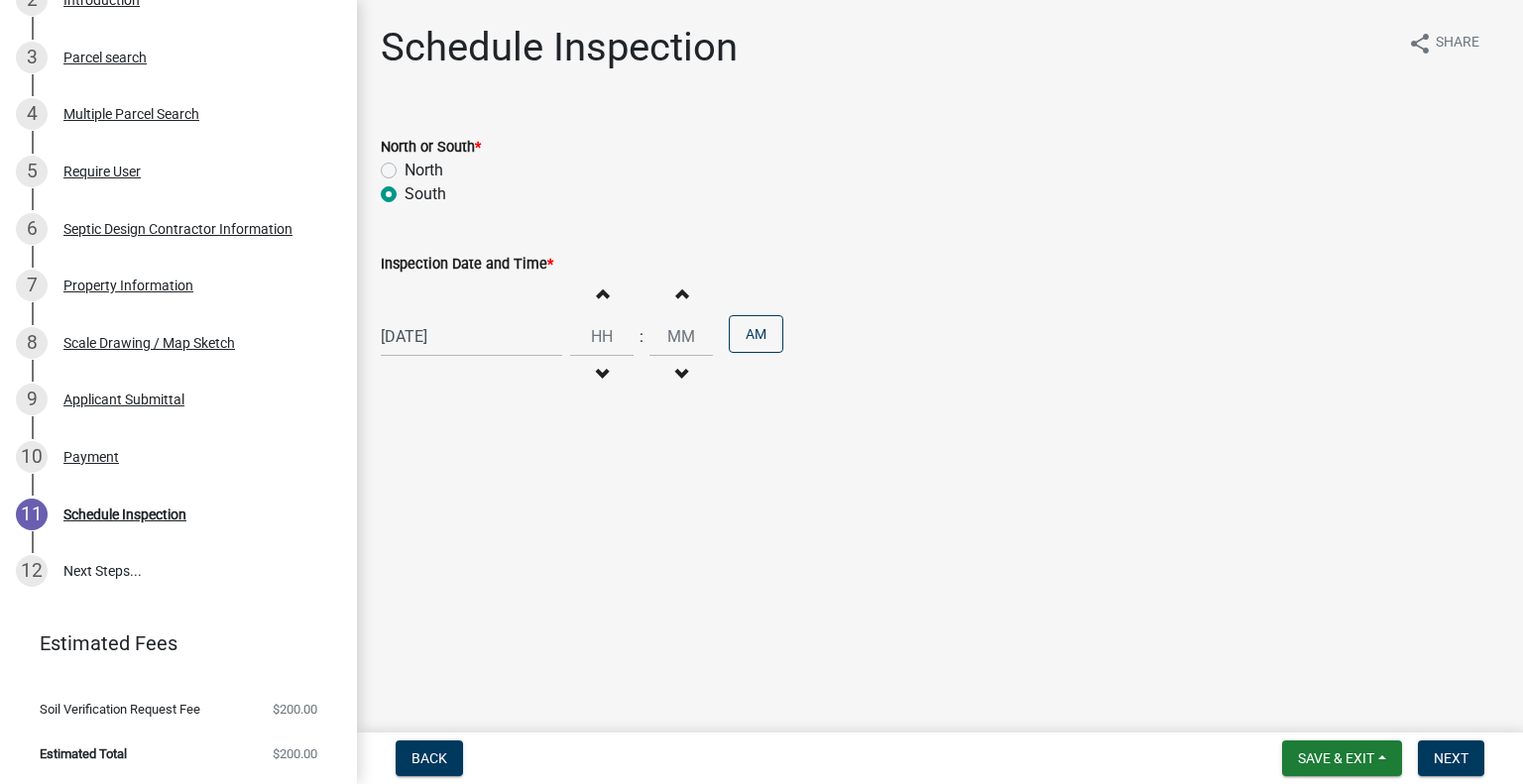 click on "Decrement hours" at bounding box center (602, 375) 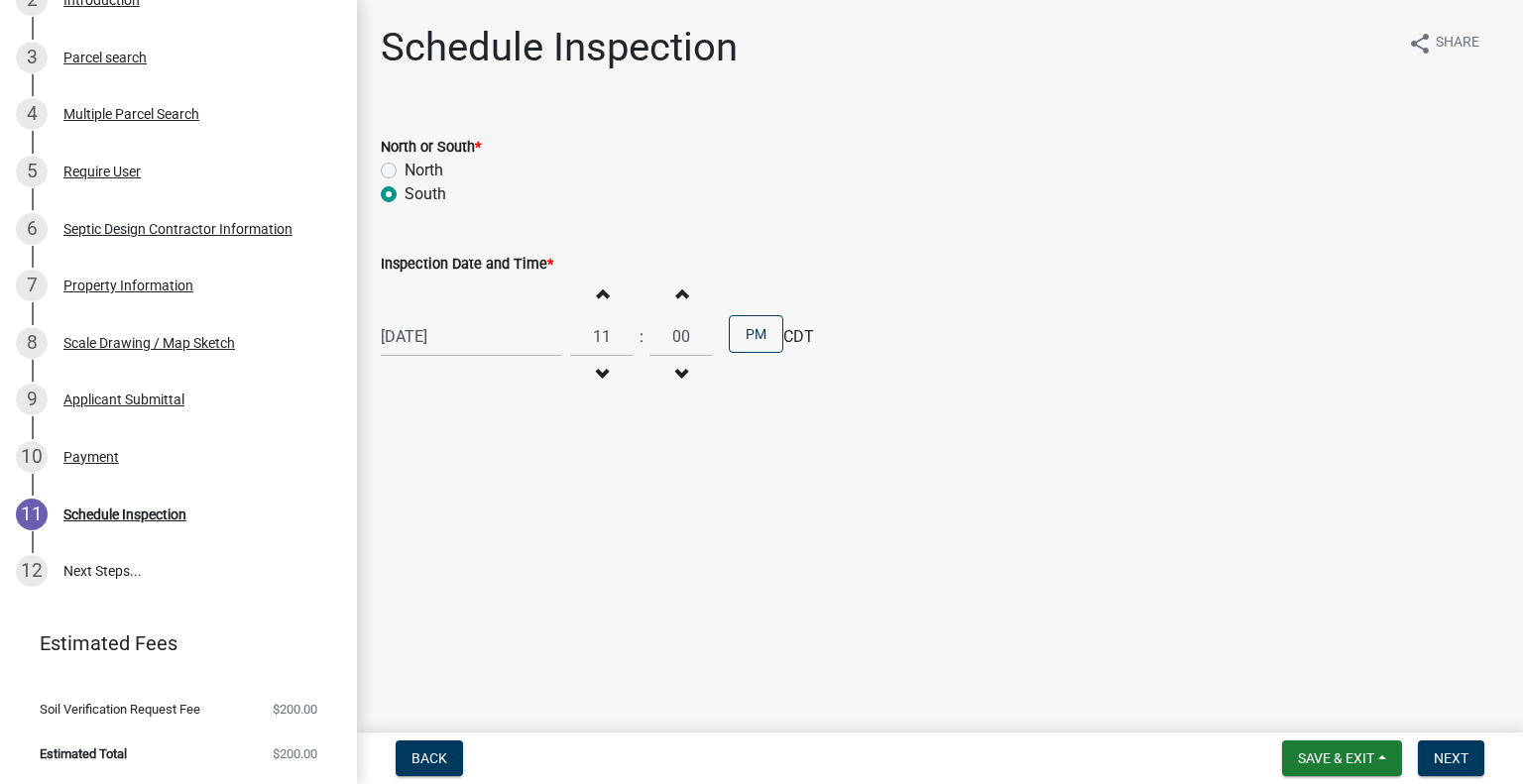 click at bounding box center [602, 293] 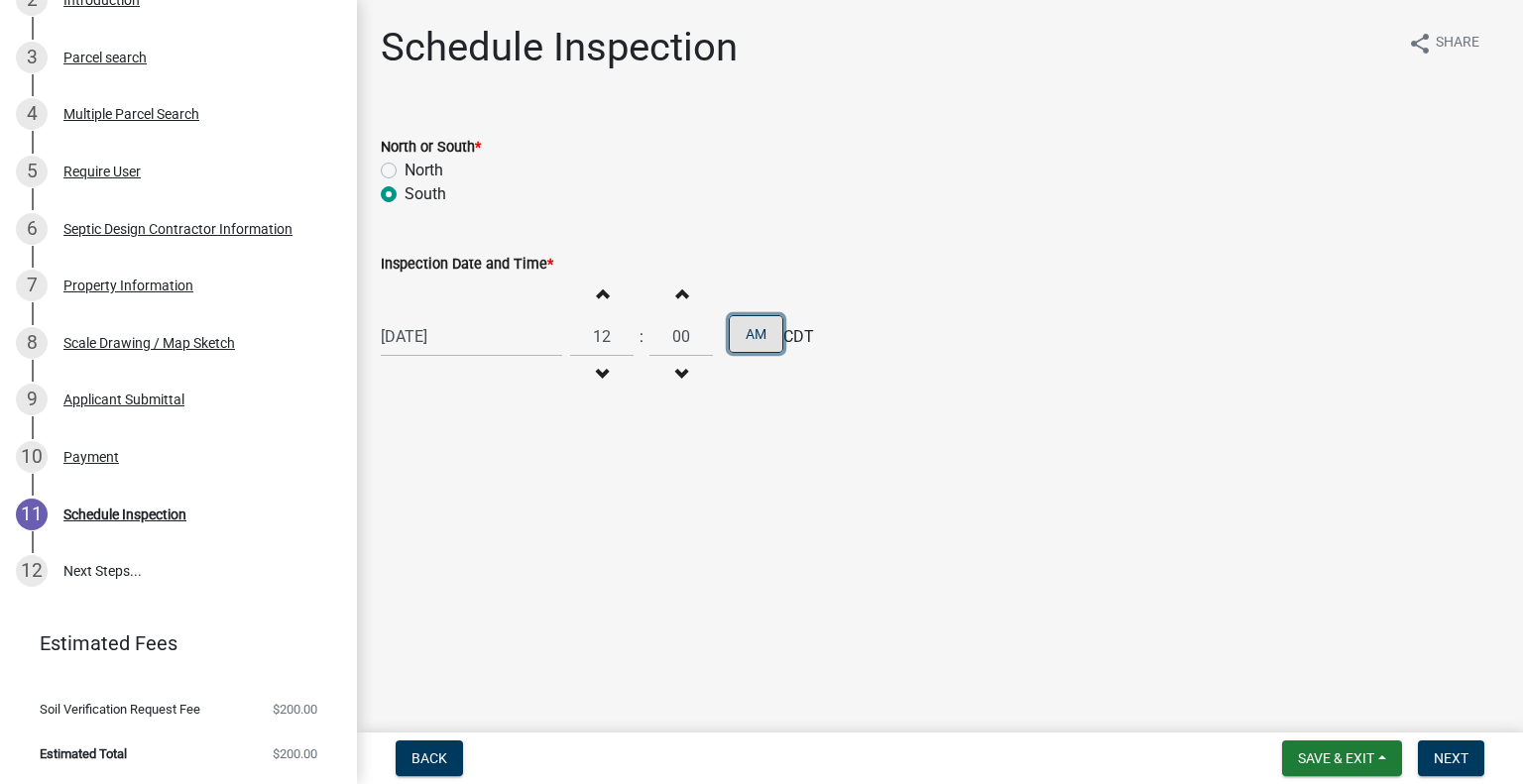 click on "AM" at bounding box center [756, 334] 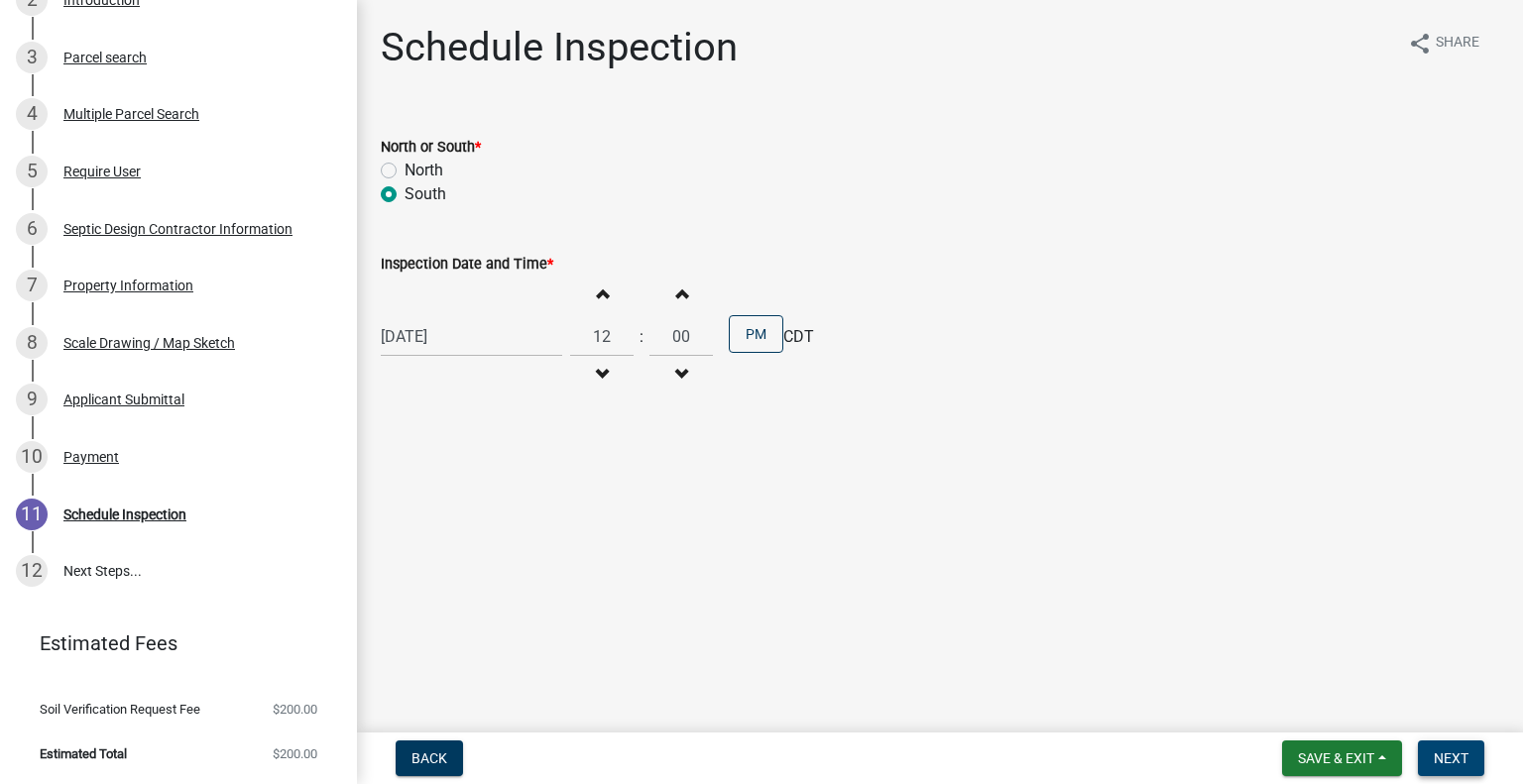 click on "Next" at bounding box center (1451, 758) 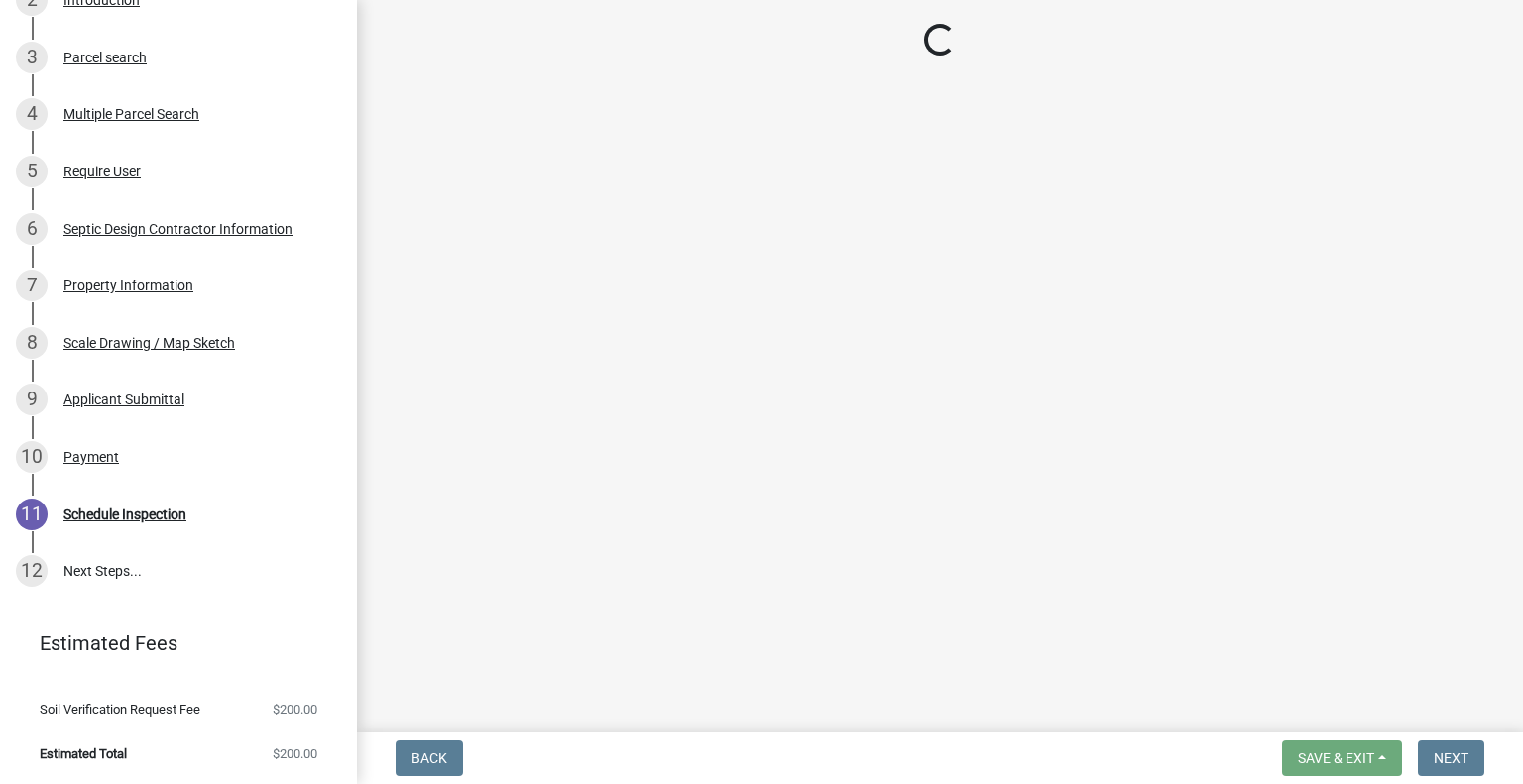 scroll, scrollTop: 497, scrollLeft: 0, axis: vertical 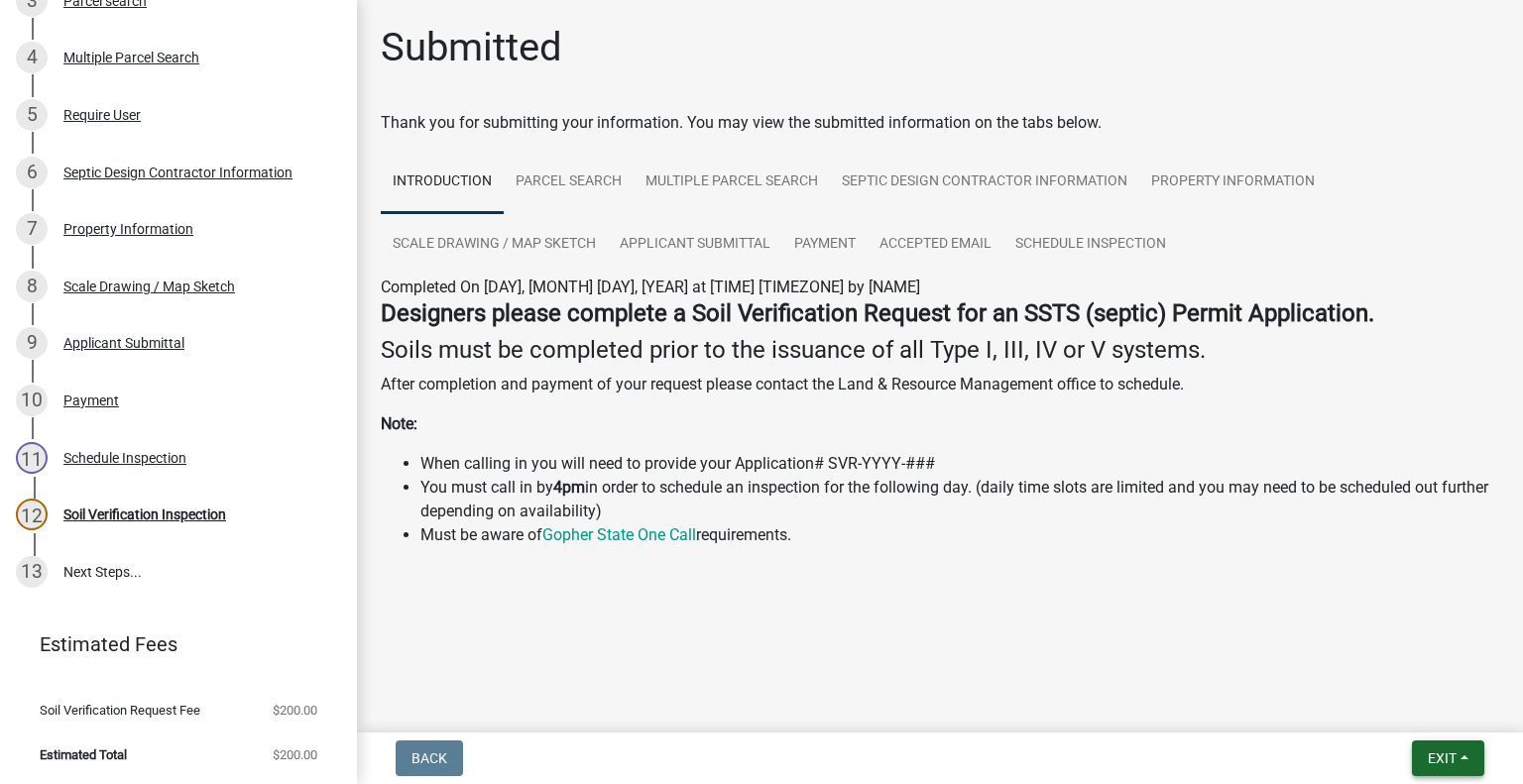 click on "Exit" at bounding box center (1448, 758) 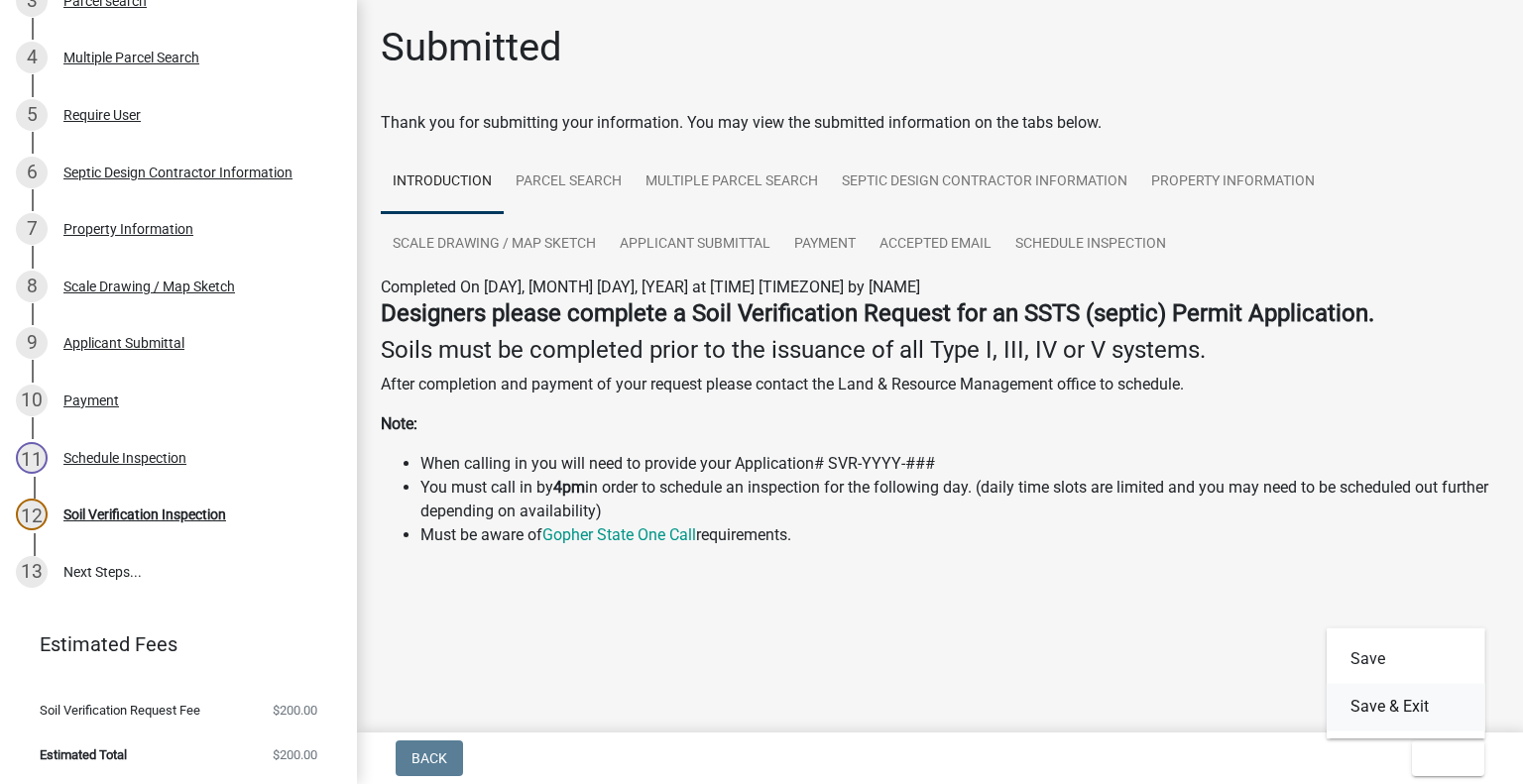 click on "Save & Exit" at bounding box center (1406, 707) 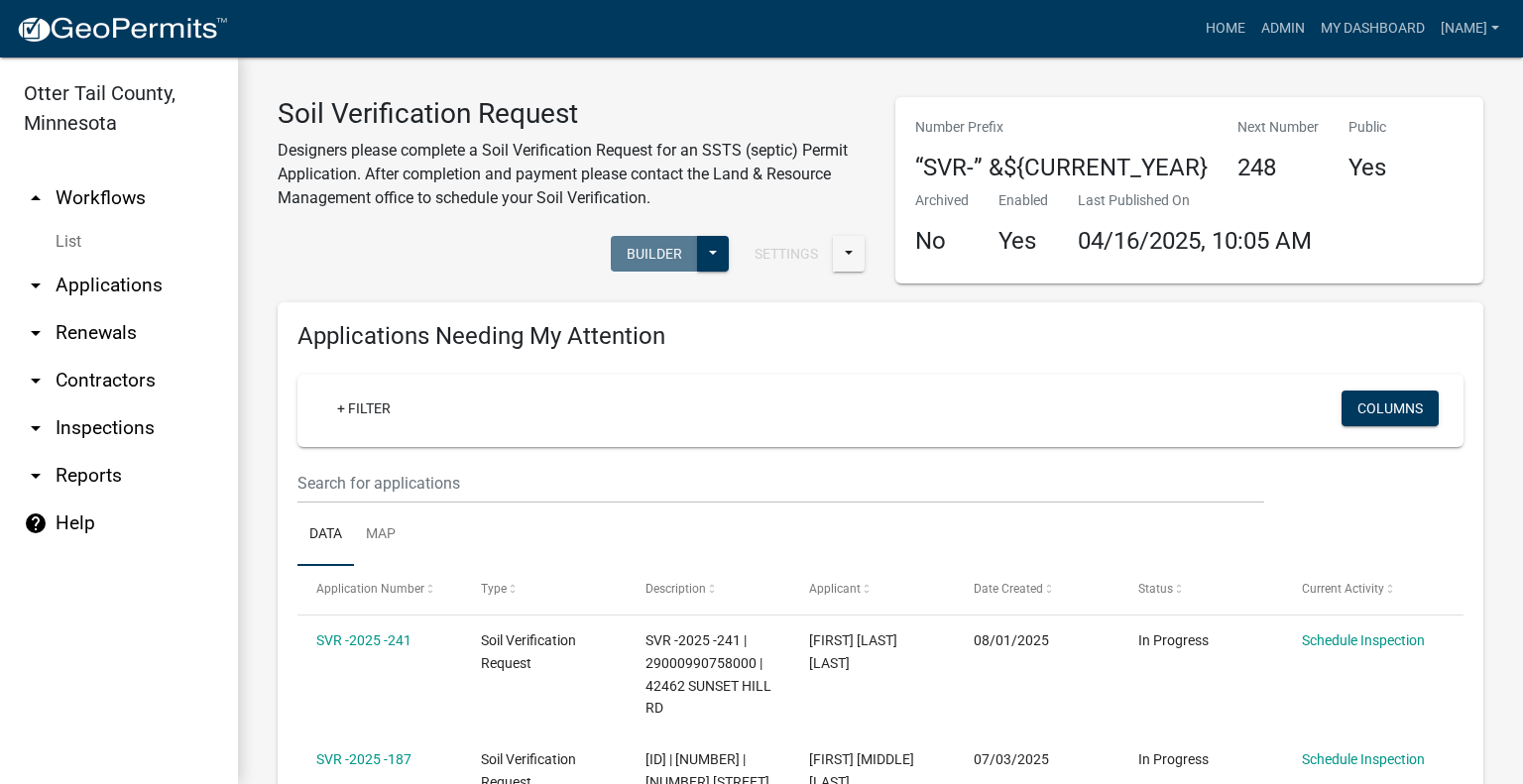 click on "arrow_drop_down   Applications" at bounding box center (119, 285) 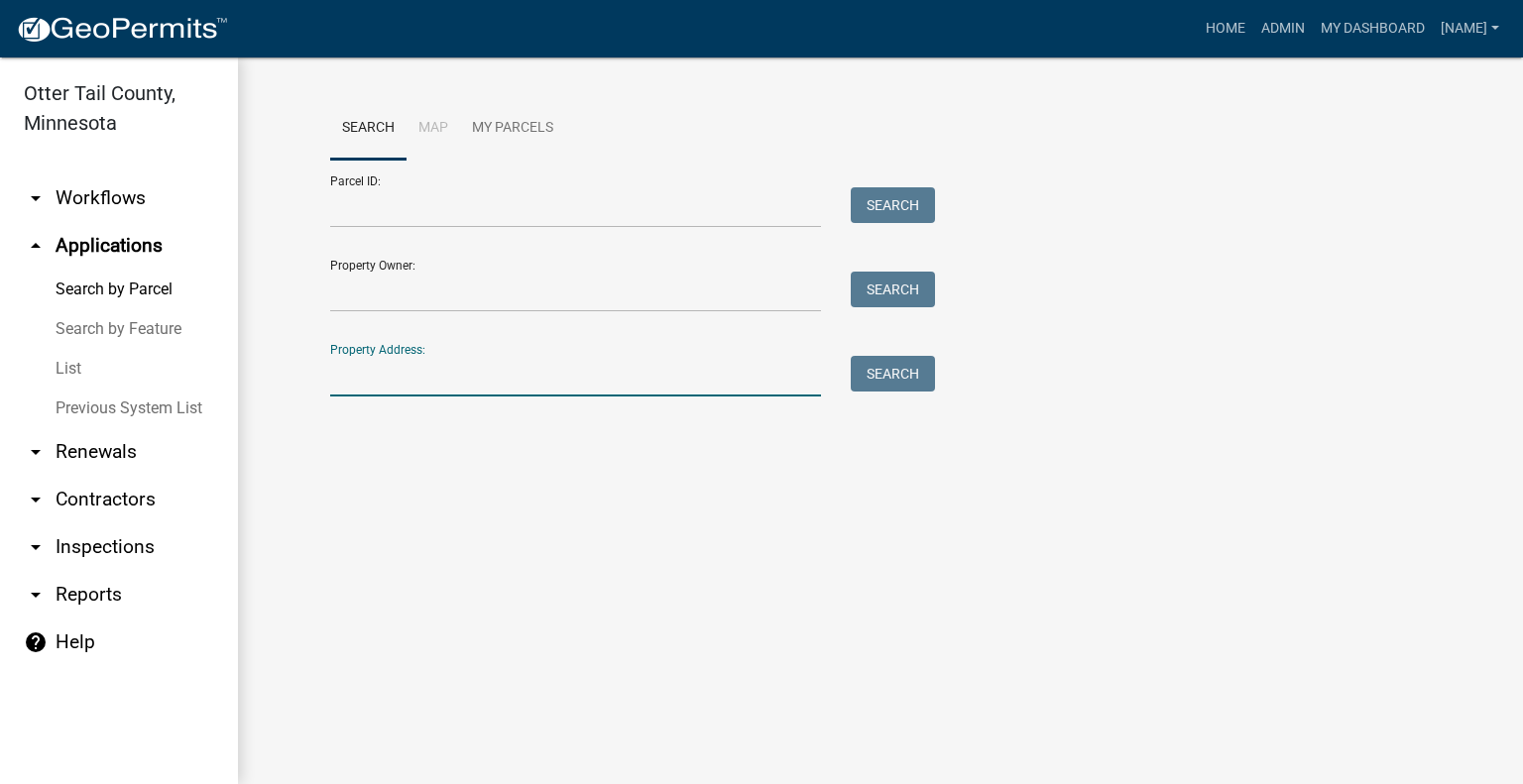 click on "Property Address:" at bounding box center (575, 376) 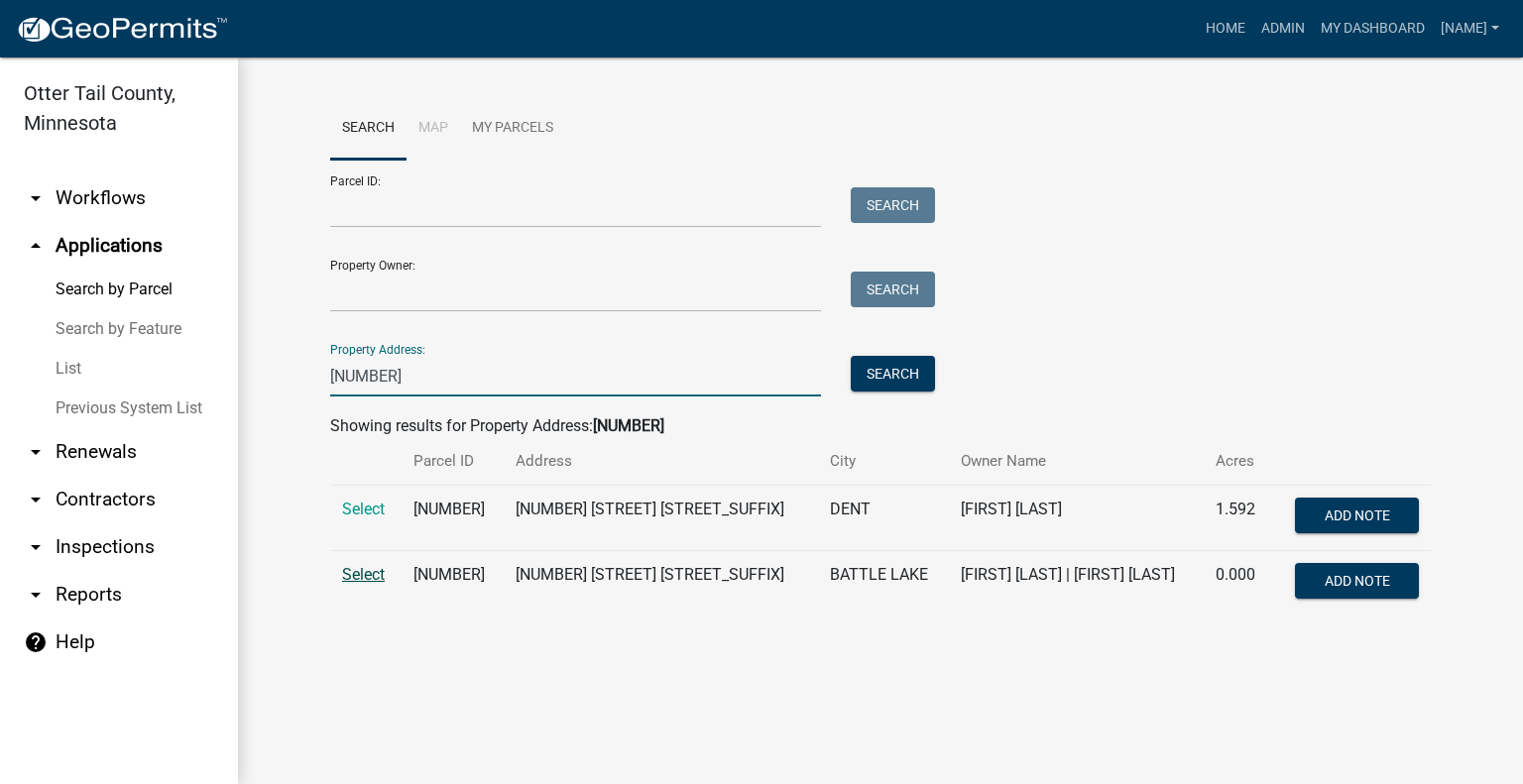 type on "38419" 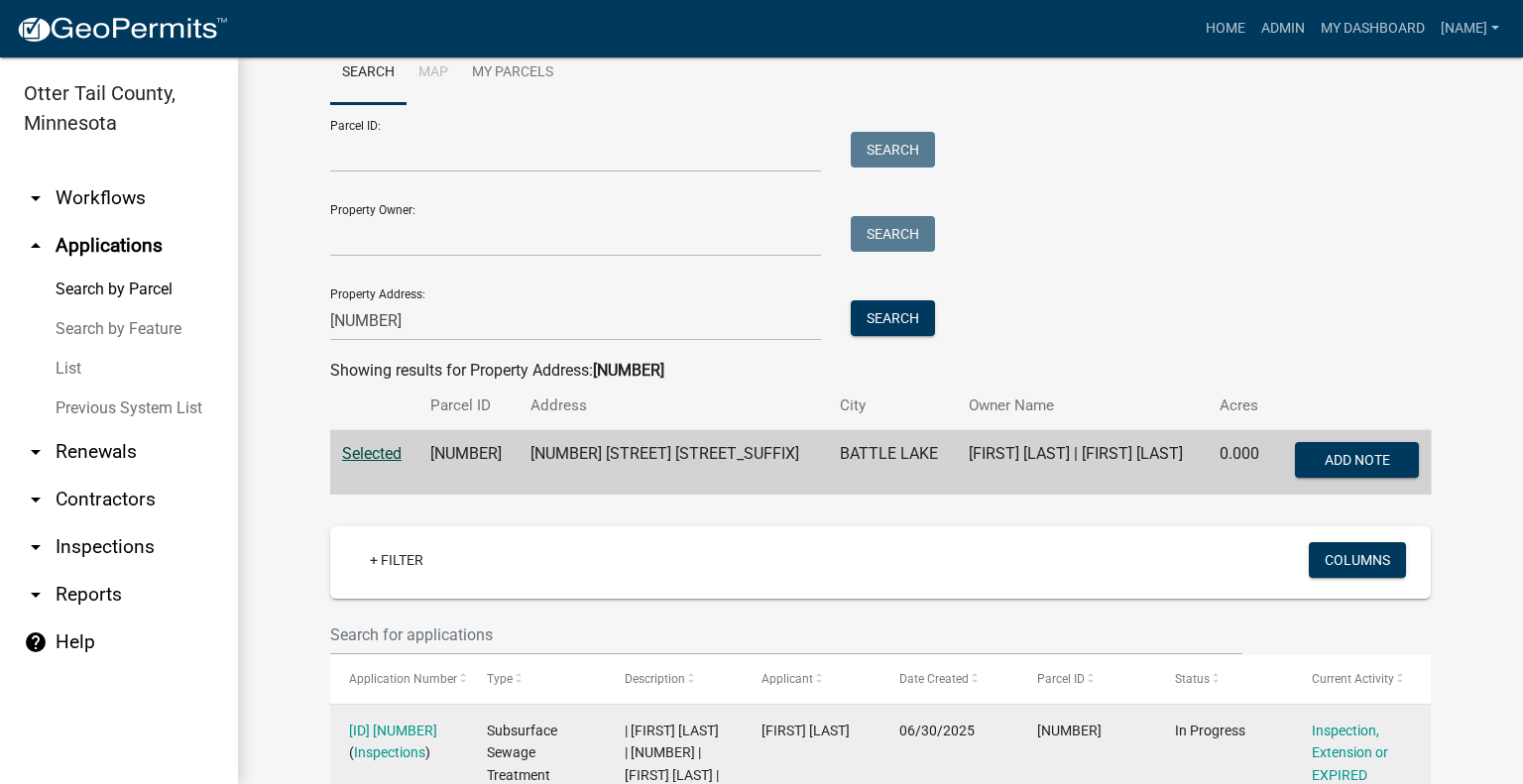 scroll, scrollTop: 0, scrollLeft: 0, axis: both 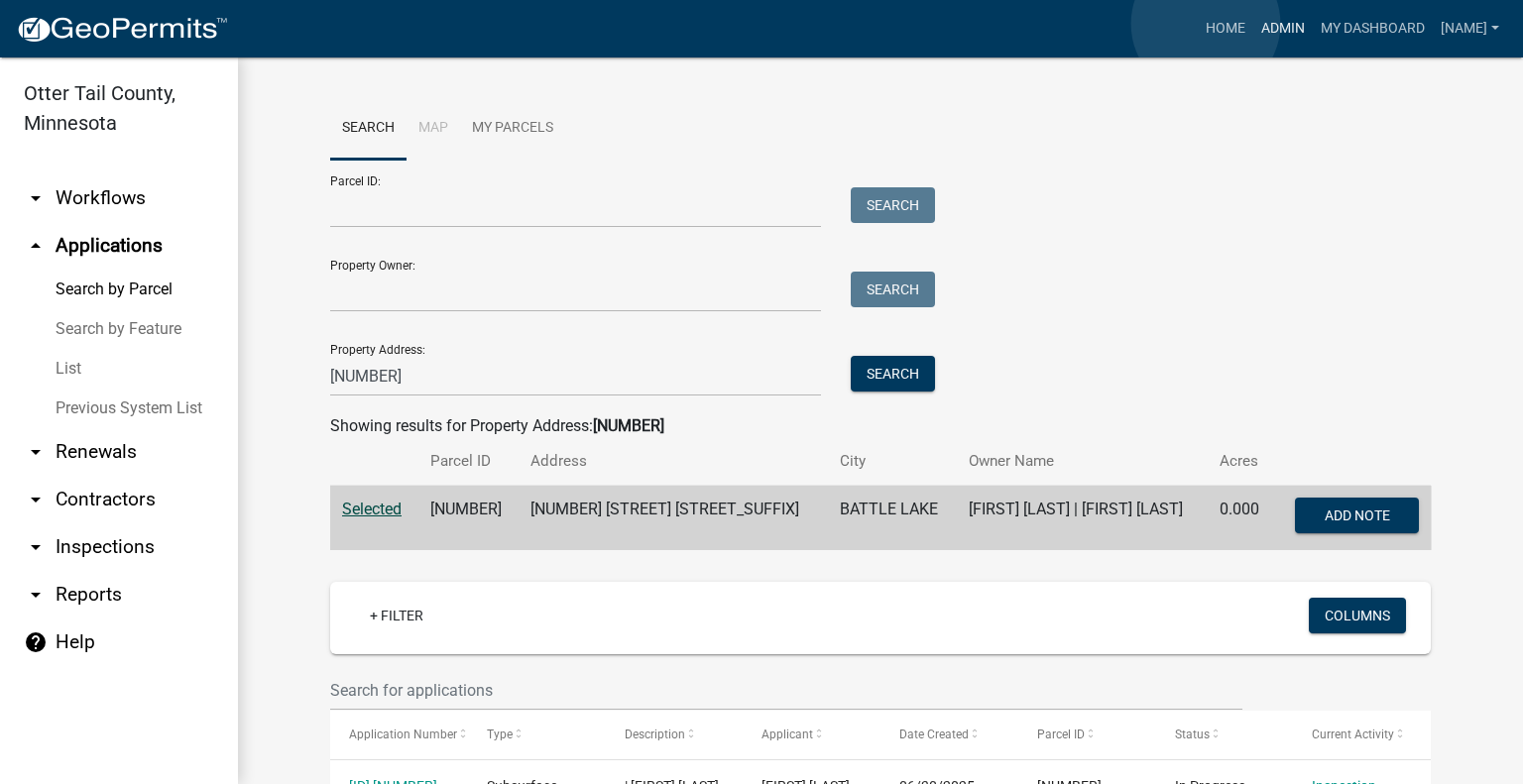 click on "Admin" at bounding box center (1283, 29) 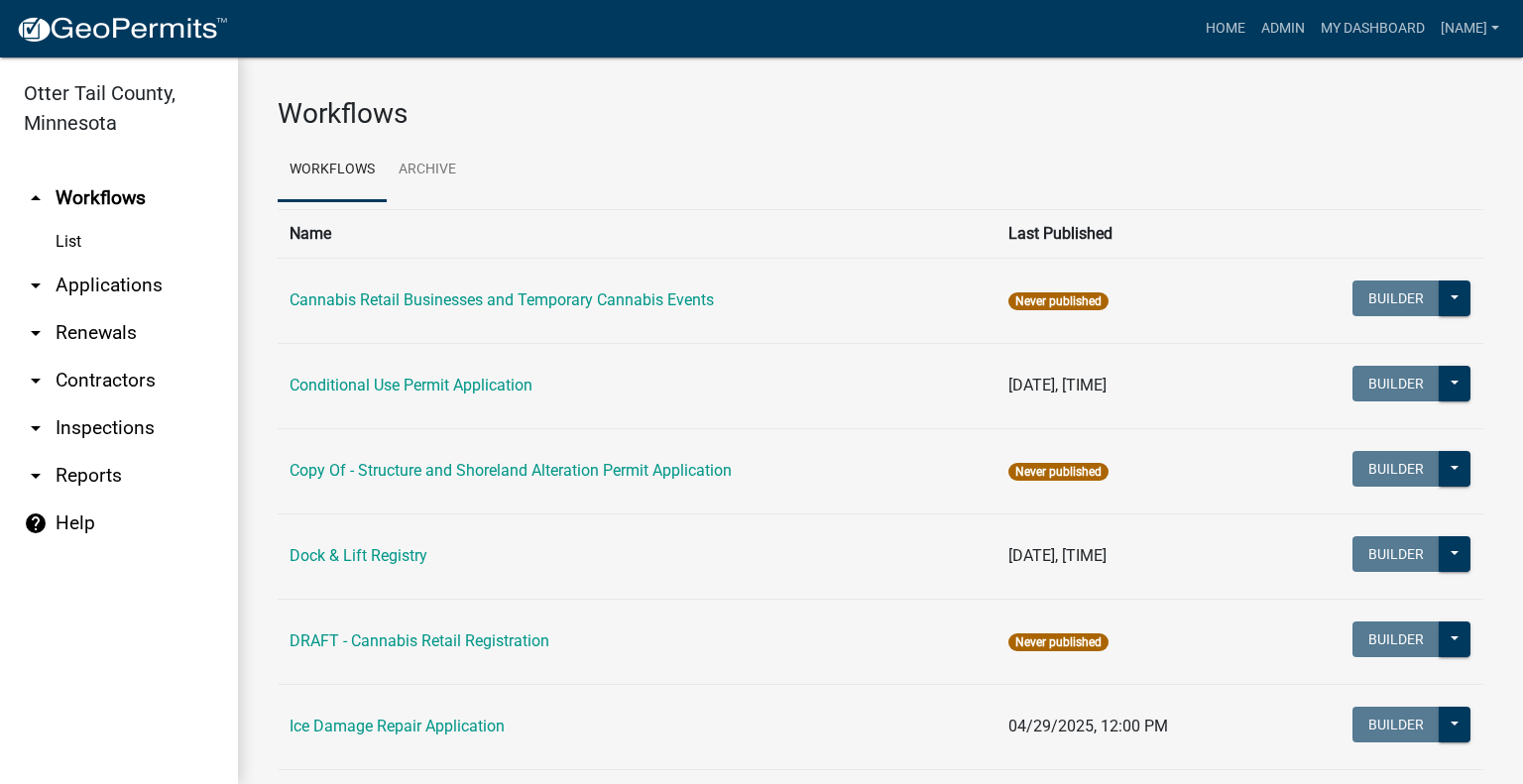 click on "arrow_drop_down   Applications" at bounding box center [119, 285] 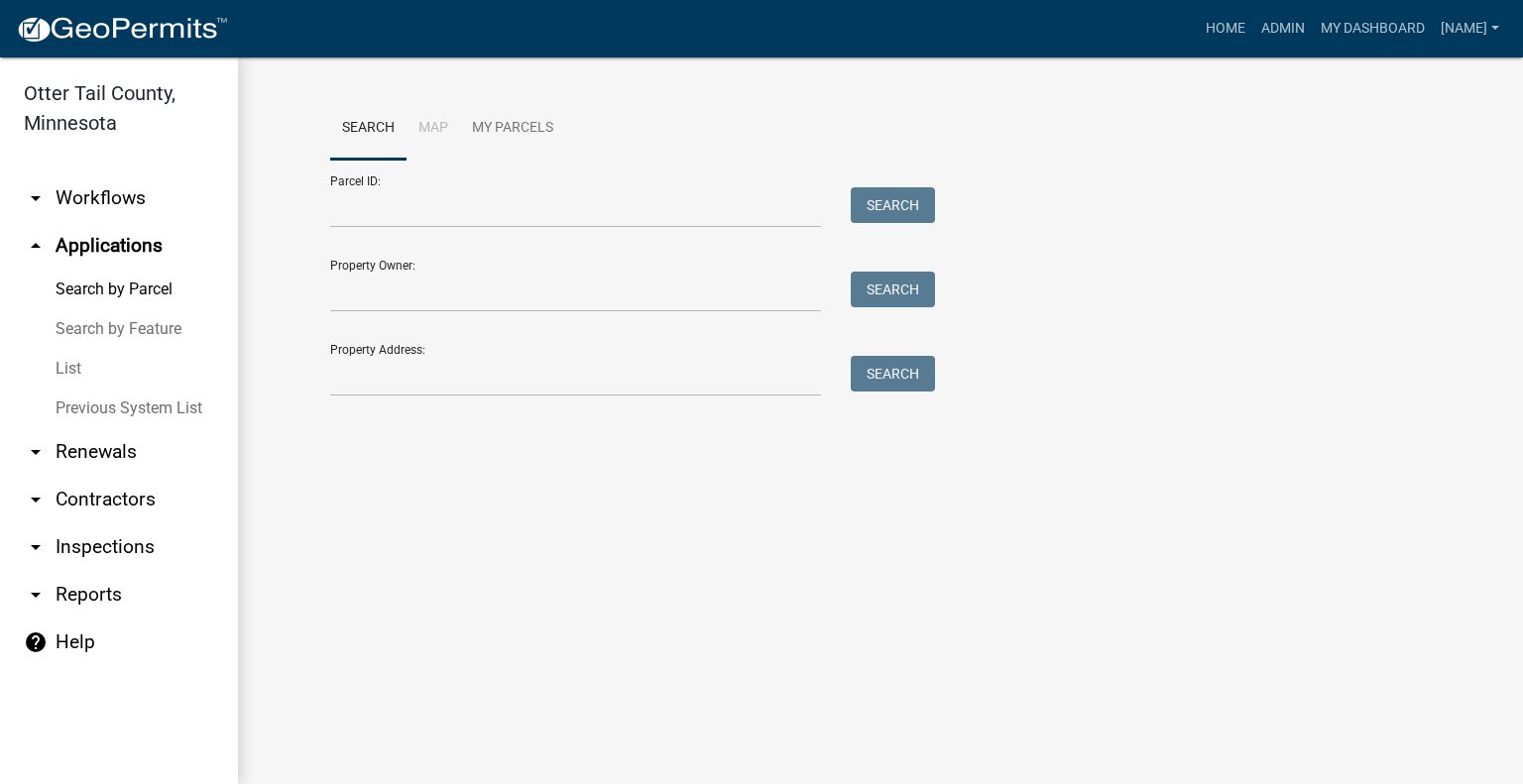 click on "arrow_drop_down   Workflows" at bounding box center [119, 198] 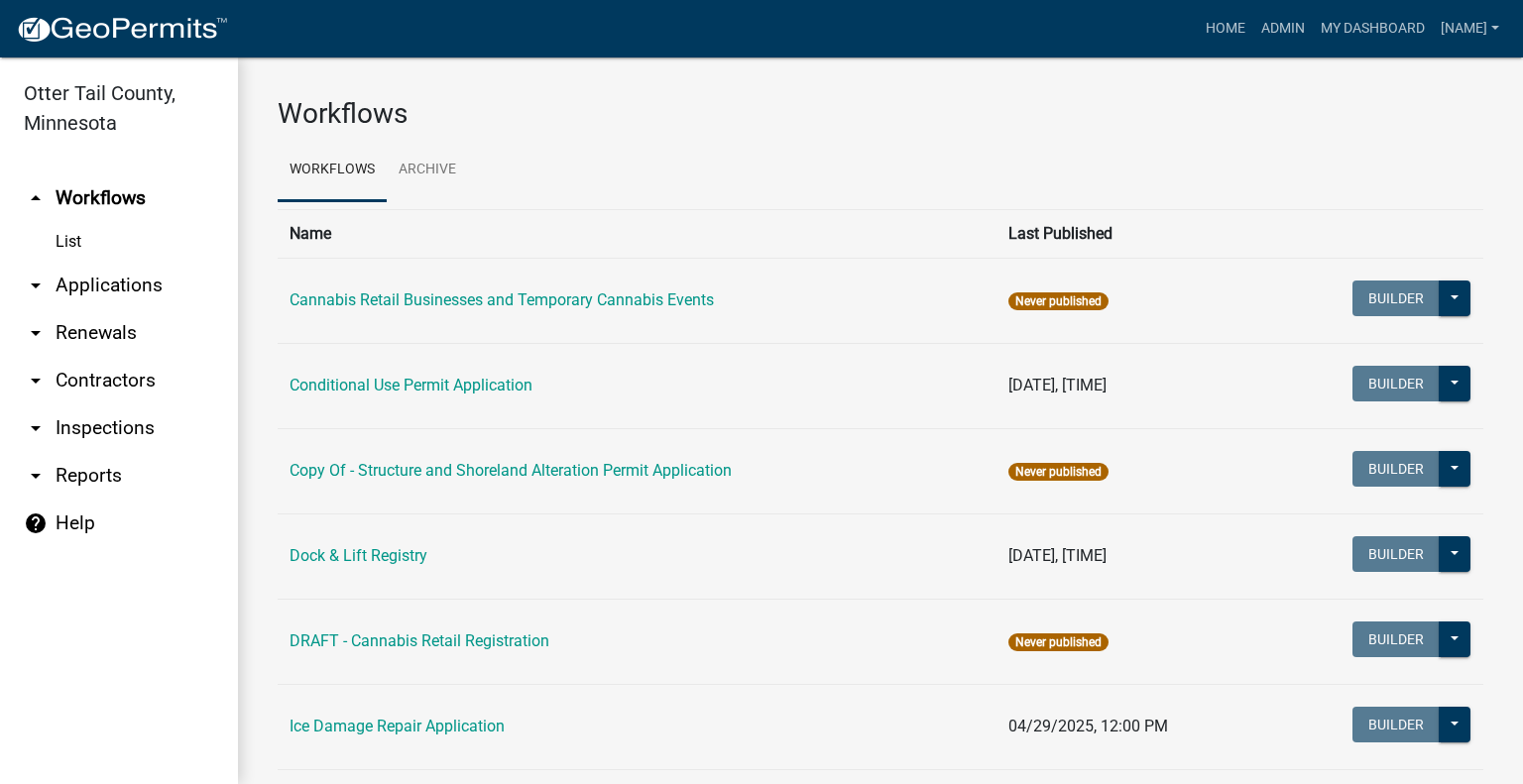 click on "arrow_drop_down   Applications" at bounding box center (119, 285) 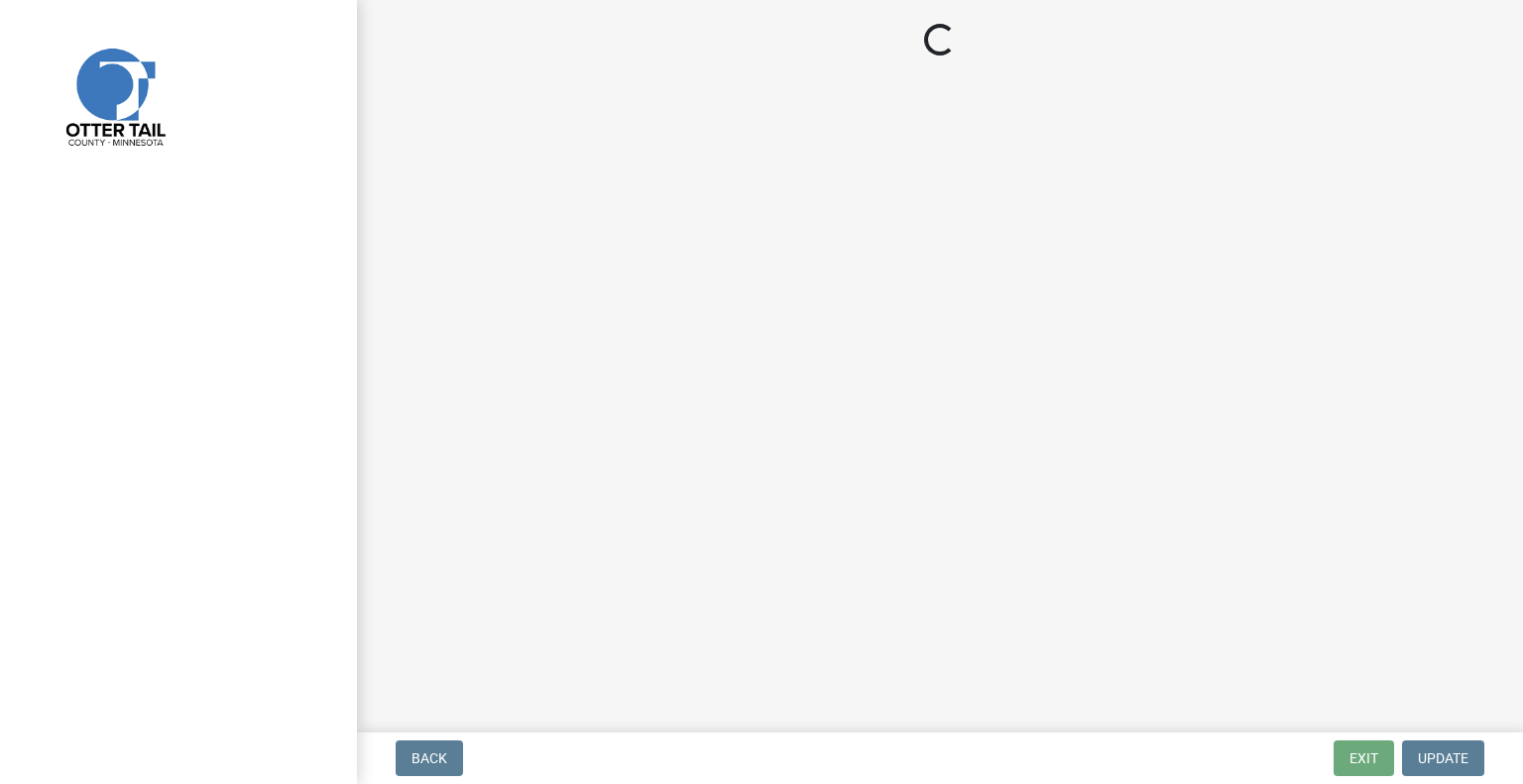 scroll, scrollTop: 0, scrollLeft: 0, axis: both 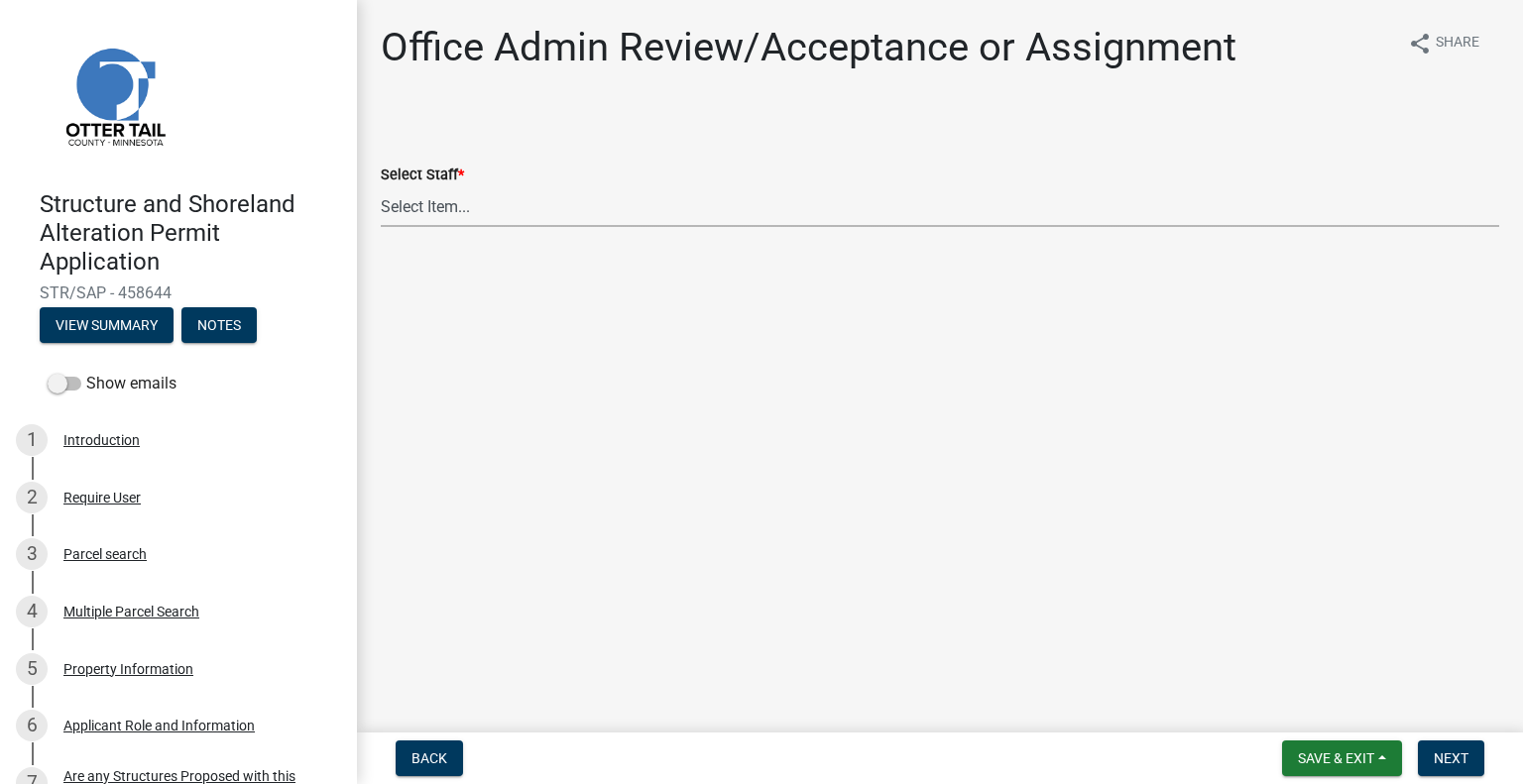 click on "Select Item...   [NAME] ([EMAIL])   [NAME] ([EMAIL])   [NAME] ([EMAIL])   [NAME] ([EMAIL])   [NAME] ([EMAIL])   [NAME] ([EMAIL])   [NAME] ([EMAIL])   [NAME] ([EMAIL])   [NAME] ([EMAIL])   [NAME] ([EMAIL])   [NAME] ([EMAIL])   [NAME] ([EMAIL])   [NAME] ([EMAIL])   [NAME] ([EMAIL])" at bounding box center [940, 206] 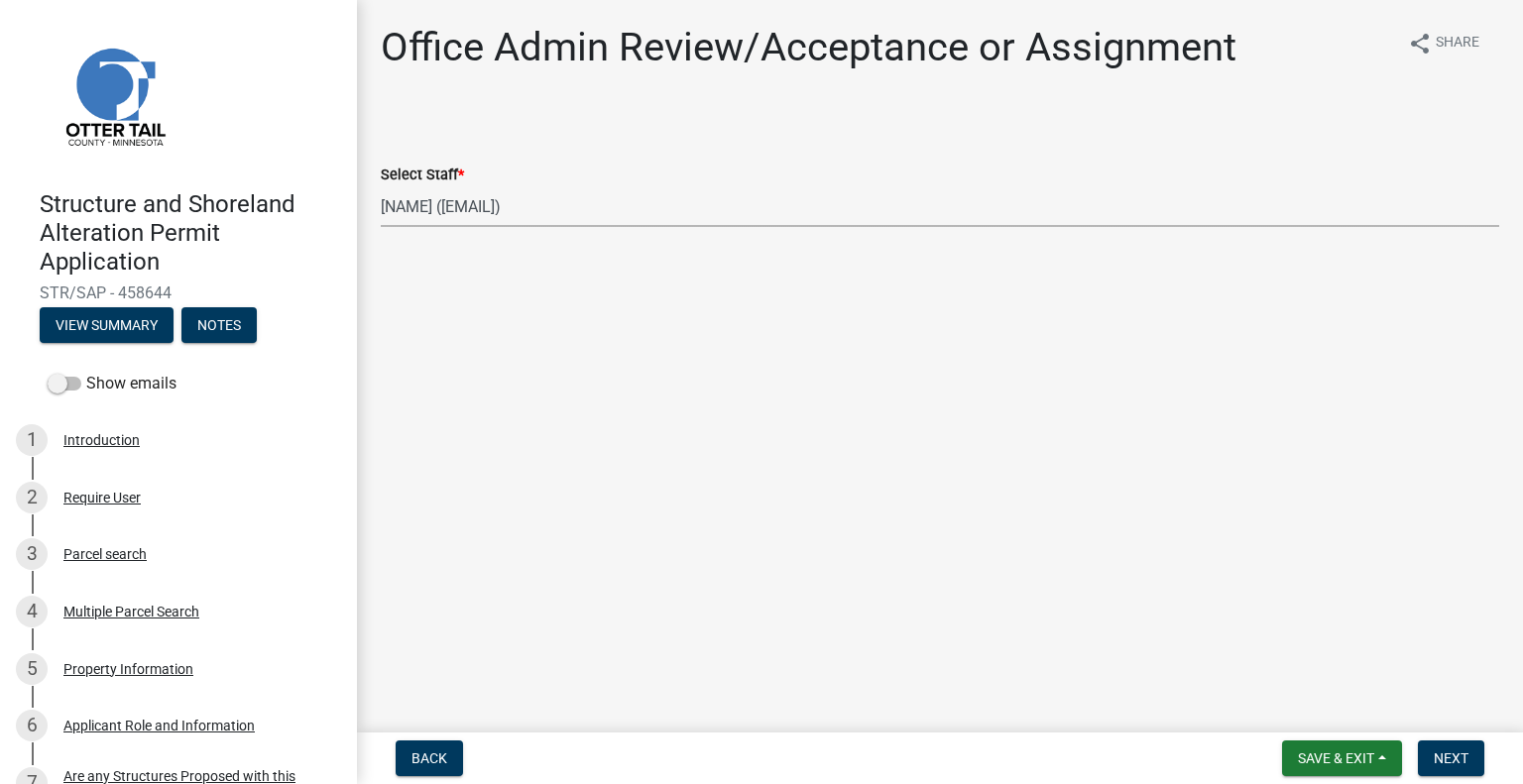 click on "Select Item...   [NAME] ([EMAIL])   [NAME] ([EMAIL])   [NAME] ([EMAIL])   [NAME] ([EMAIL])   [NAME] ([EMAIL])   [NAME] ([EMAIL])   [NAME] ([EMAIL])   [NAME] ([EMAIL])   [NAME] ([EMAIL])   [NAME] ([EMAIL])   [NAME] ([EMAIL])   [NAME] ([EMAIL])   [NAME] ([EMAIL])   [NAME] ([EMAIL])" at bounding box center [940, 206] 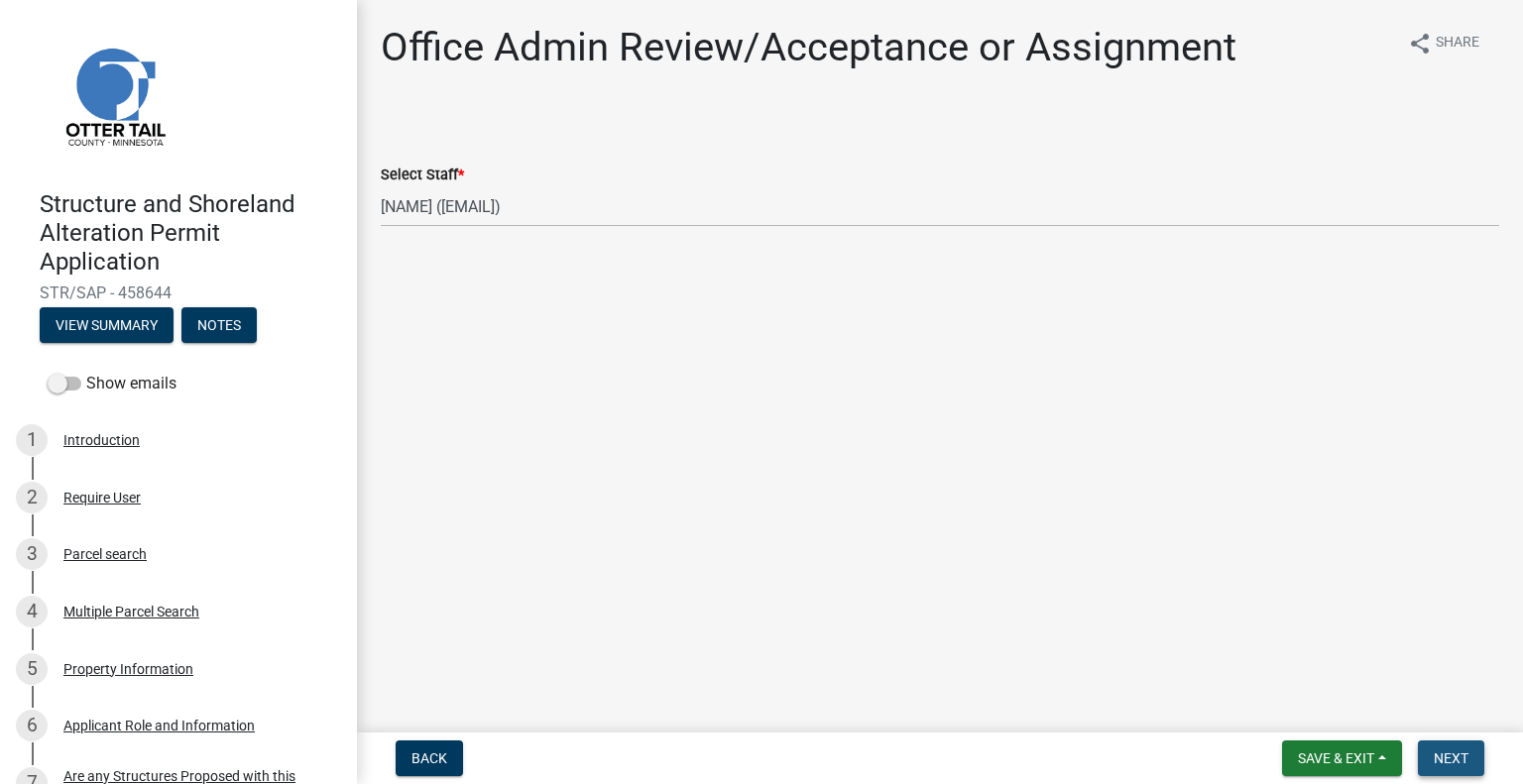 click on "Next" at bounding box center [1451, 758] 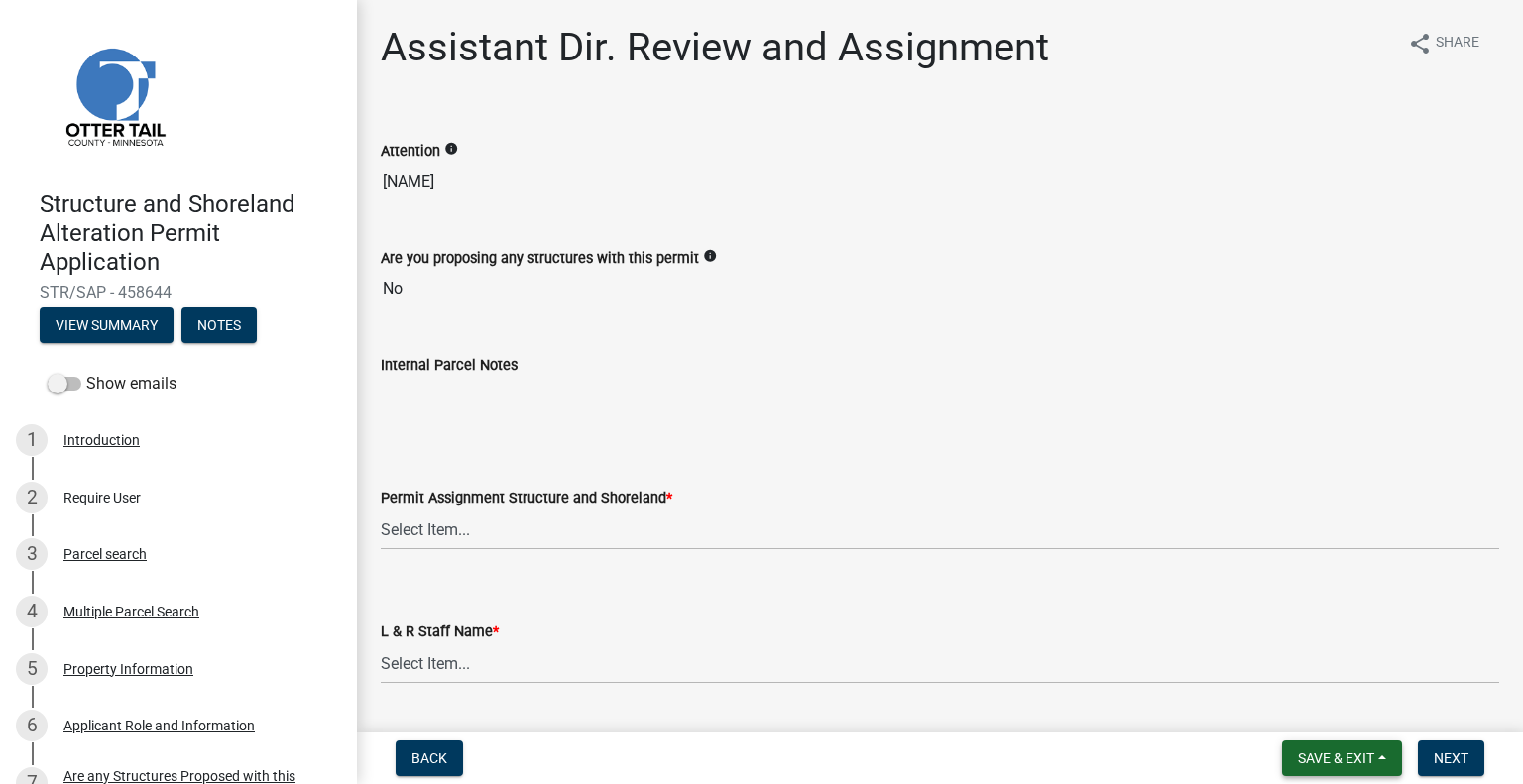 drag, startPoint x: 1302, startPoint y: 763, endPoint x: 1305, endPoint y: 751, distance: 12.369317 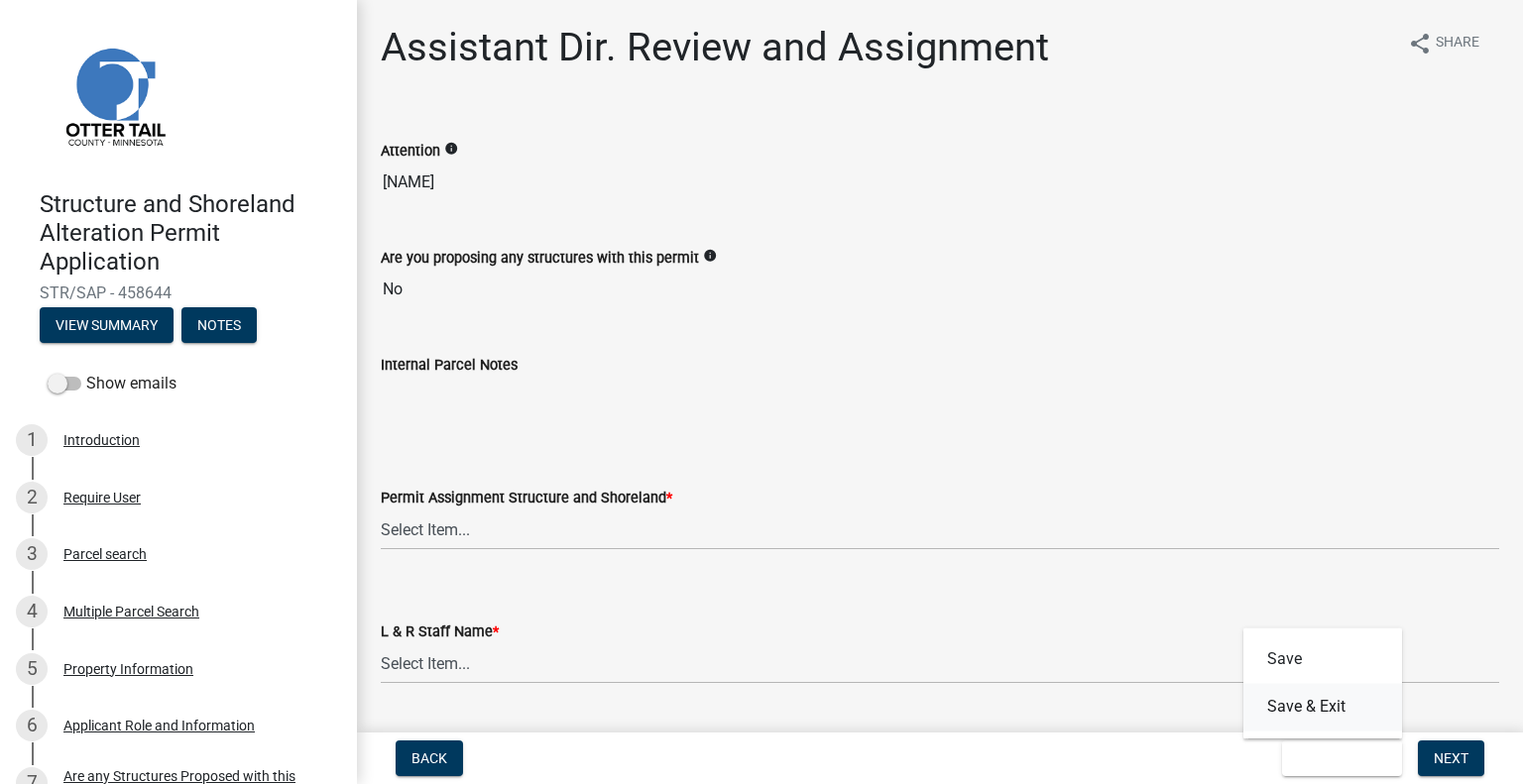 click on "Save & Exit" at bounding box center (1323, 707) 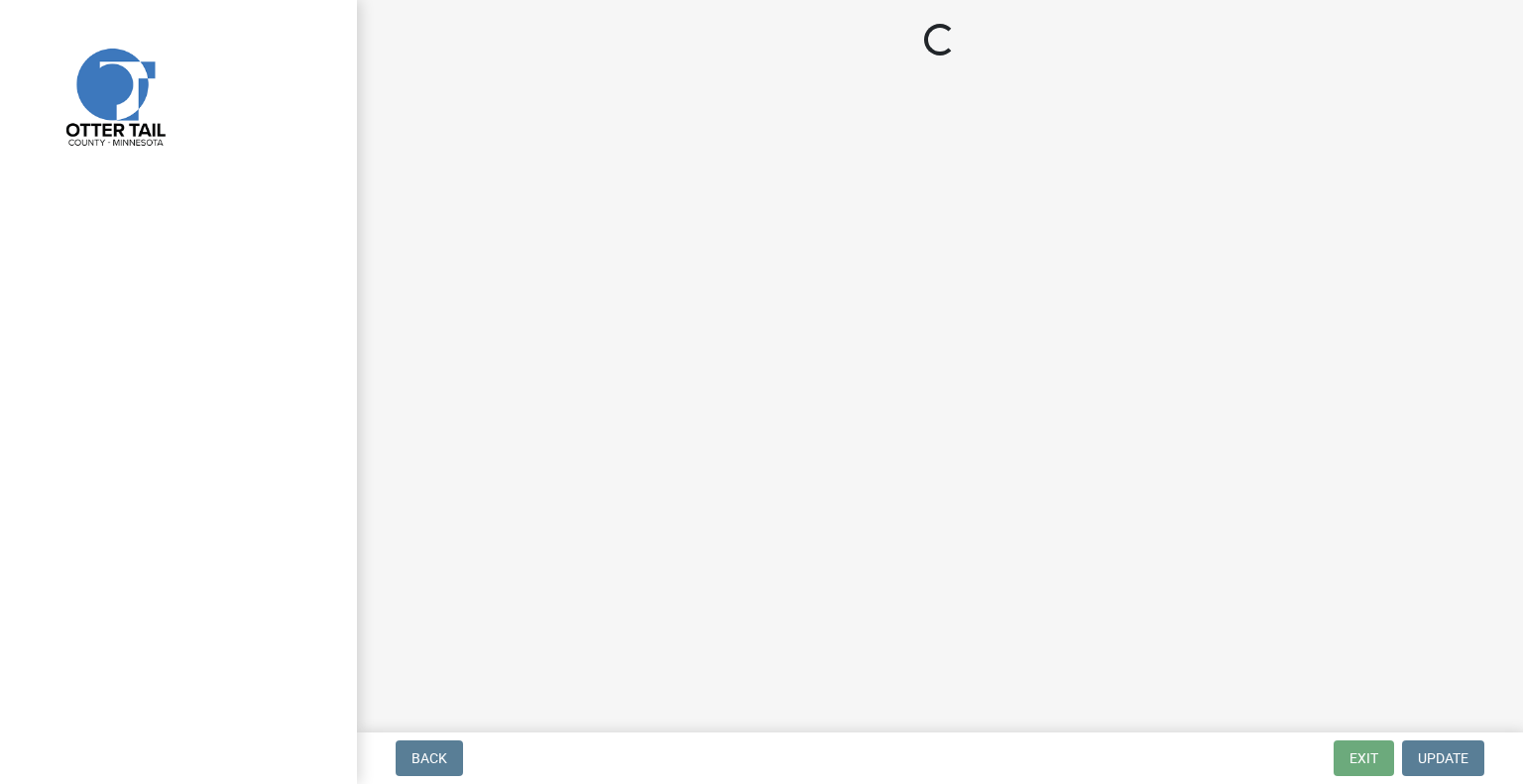 scroll, scrollTop: 0, scrollLeft: 0, axis: both 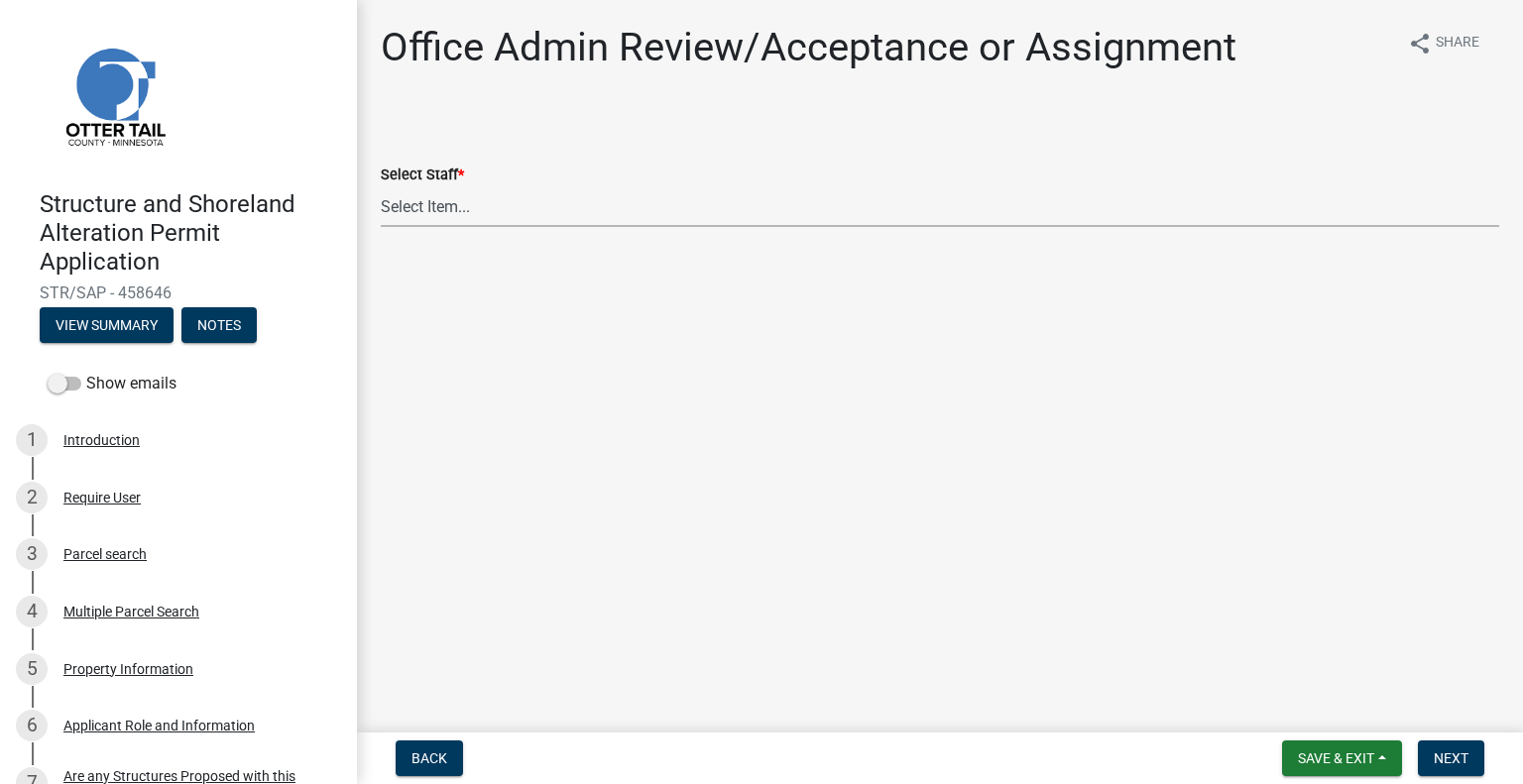 click on "Select Item...   [FIRST] [LAST] ([EMAIL])   [FIRST] [LAST] ([EMAIL])   [FIRST] [LAST] ([EMAIL])   [FIRST] [LAST] ([EMAIL])   [FIRST] [LAST] ([EMAIL])   [FIRST] [LAST] ([EMAIL])   [FIRST] [LAST] ([EMAIL])   [FIRST] [LAST] ([EMAIL])   [FIRST] [LAST] ([EMAIL])   [FIRST] [LAST] ([EMAIL])   [FIRST] [LAST] ([EMAIL])   [FIRST] [LAST] ([EMAIL])   [FIRST] [LAST] ([EMAIL])" at bounding box center [940, 206] 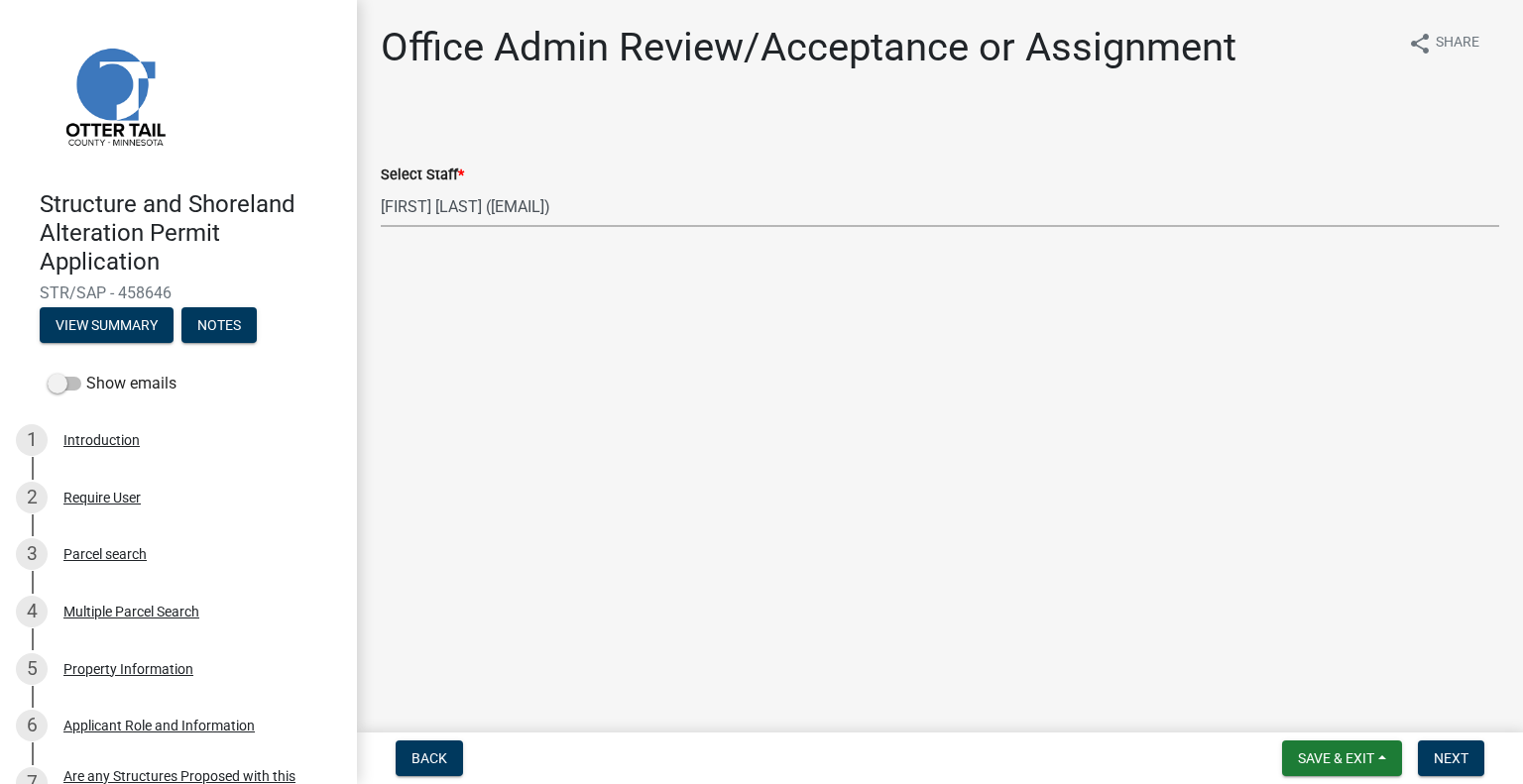 click on "Select Item...   [FIRST] [LAST] ([EMAIL])   [FIRST] [LAST] ([EMAIL])   [FIRST] [LAST] ([EMAIL])   [FIRST] [LAST] ([EMAIL])   [FIRST] [LAST] ([EMAIL])   [FIRST] [LAST] ([EMAIL])   [FIRST] [LAST] ([EMAIL])   [FIRST] [LAST] ([EMAIL])   [FIRST] [LAST] ([EMAIL])   [FIRST] [LAST] ([EMAIL])   [FIRST] [LAST] ([EMAIL])   [FIRST] [LAST] ([EMAIL])   [FIRST] [LAST] ([EMAIL])" at bounding box center (940, 206) 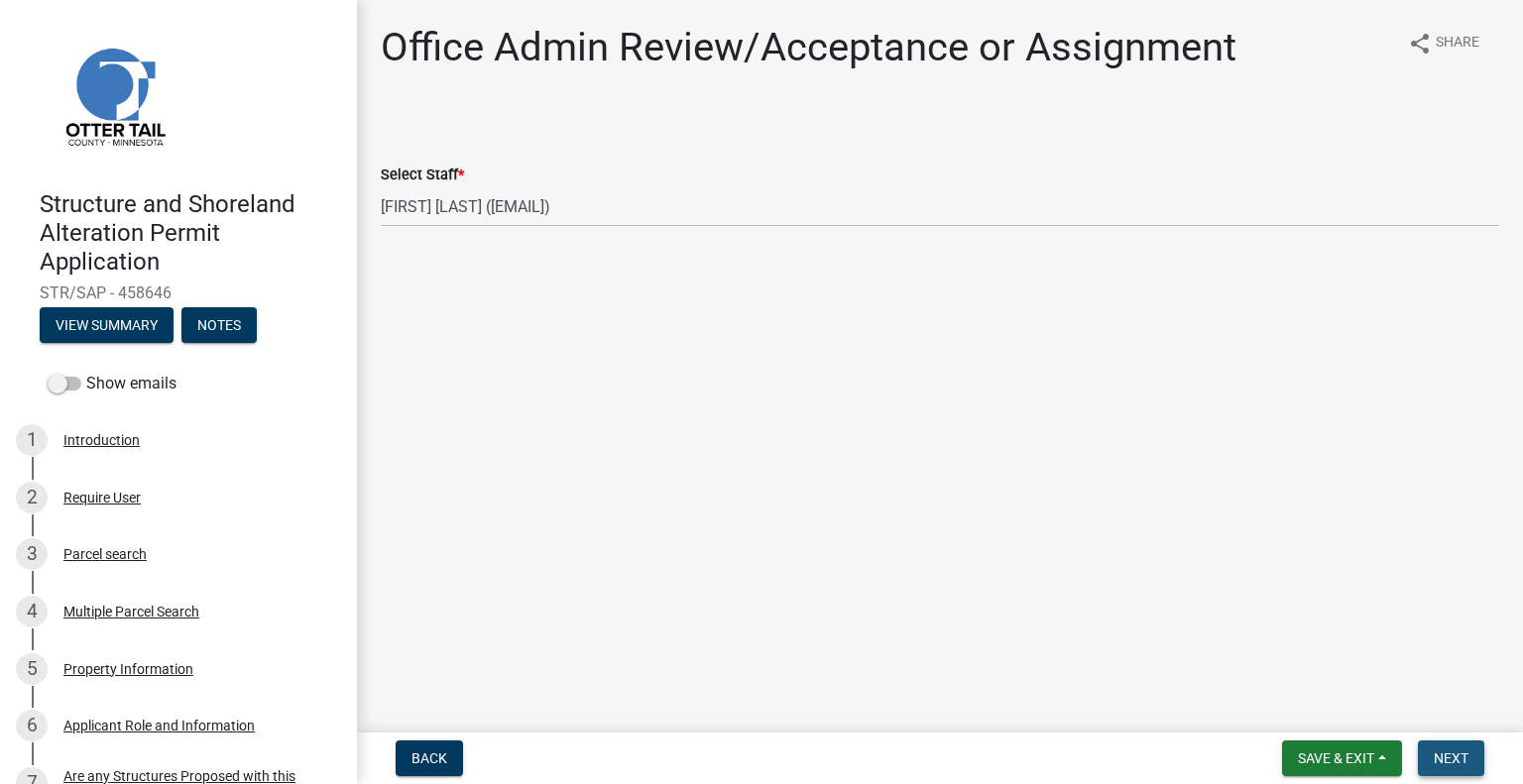 click on "Next" at bounding box center (1451, 758) 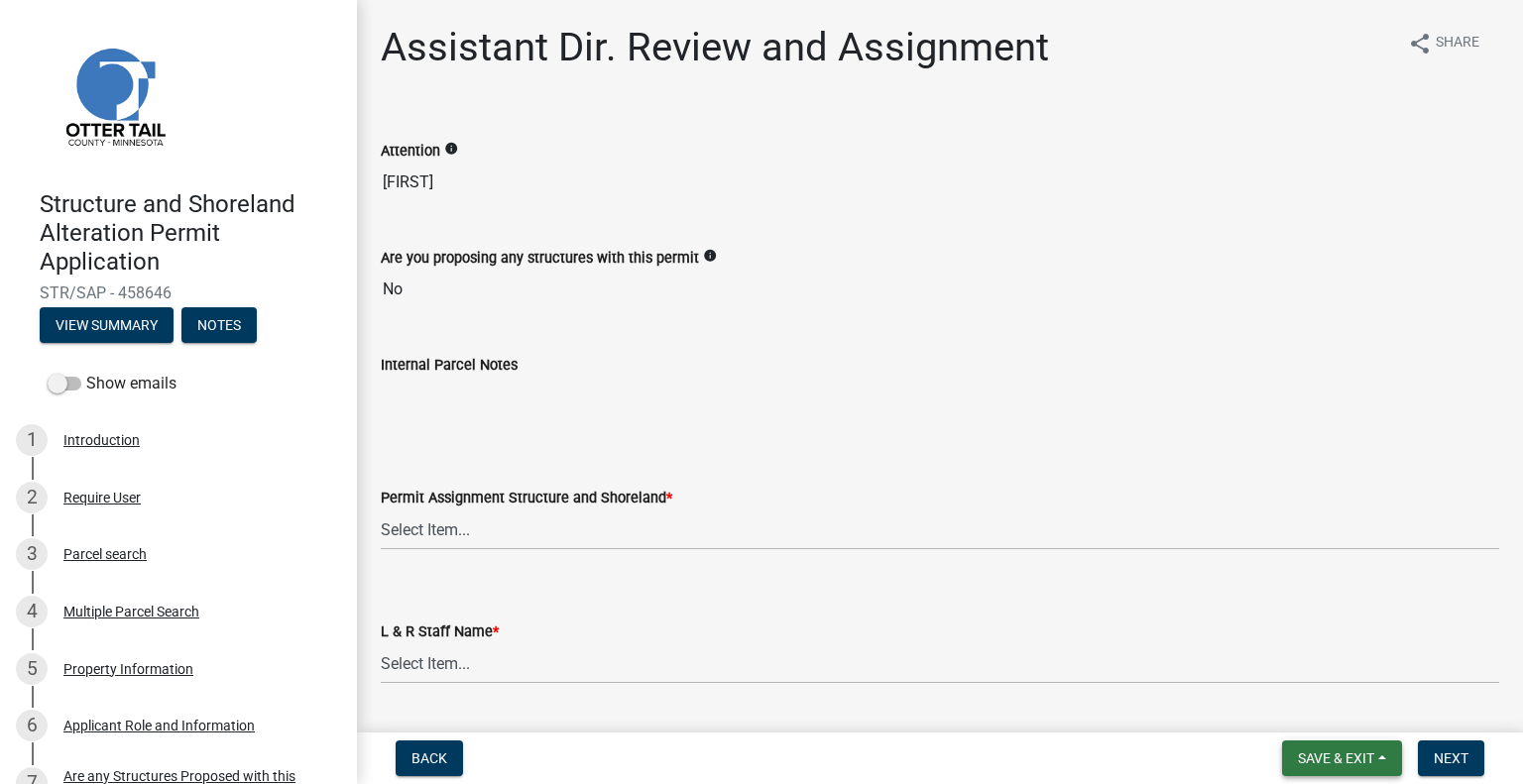 click on "Save & Exit" at bounding box center (1336, 758) 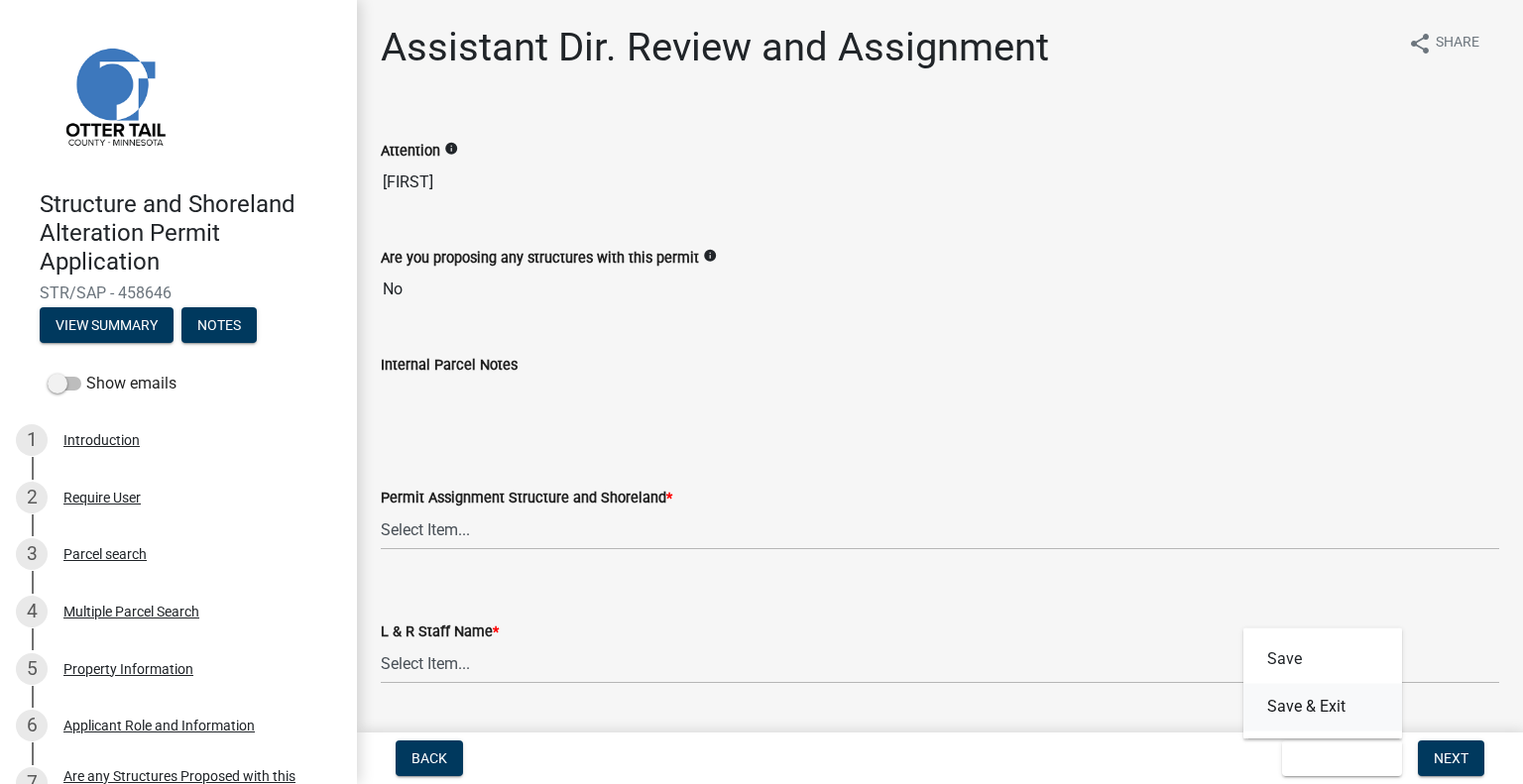 click on "Save & Exit" at bounding box center (1323, 707) 